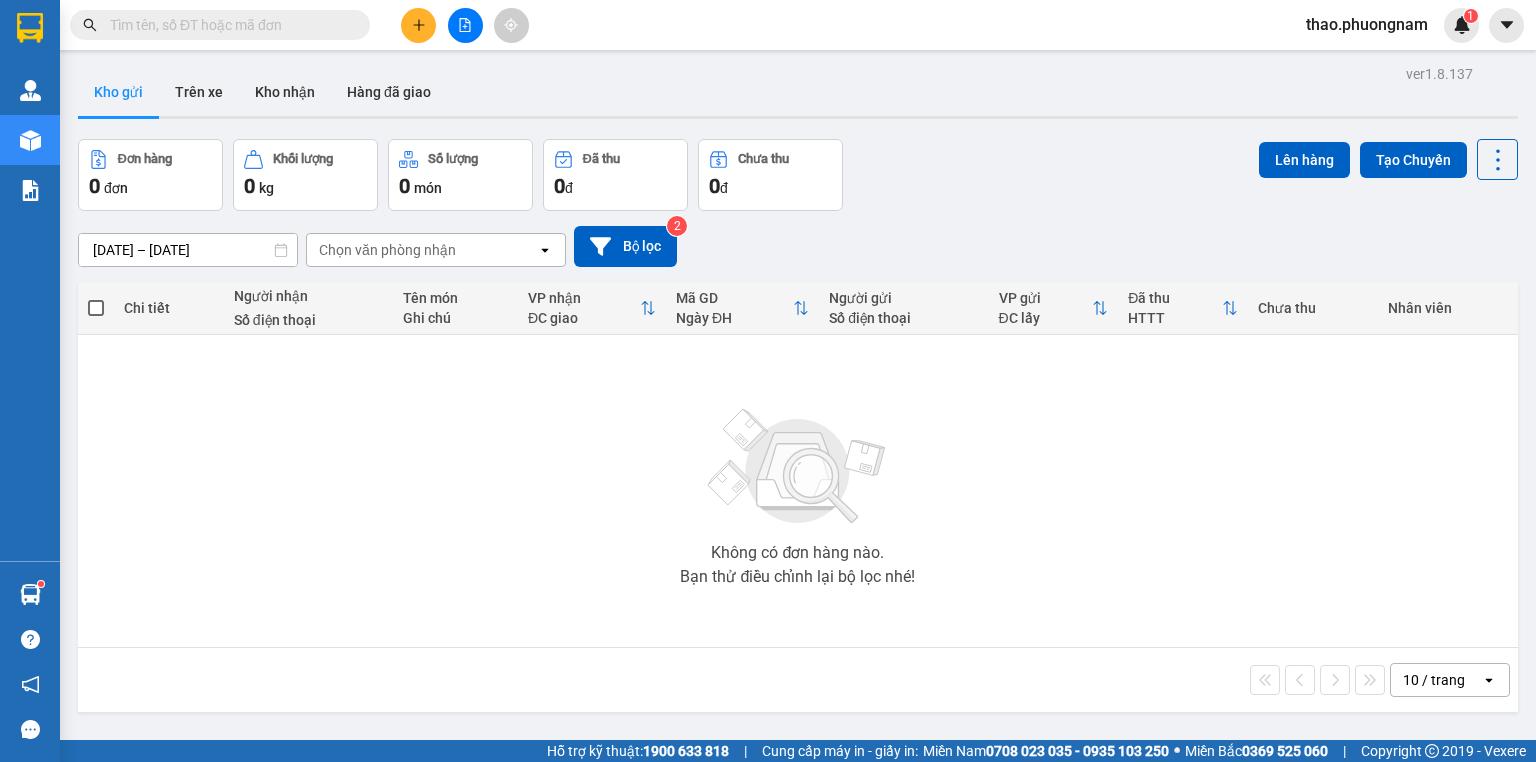 scroll, scrollTop: 0, scrollLeft: 0, axis: both 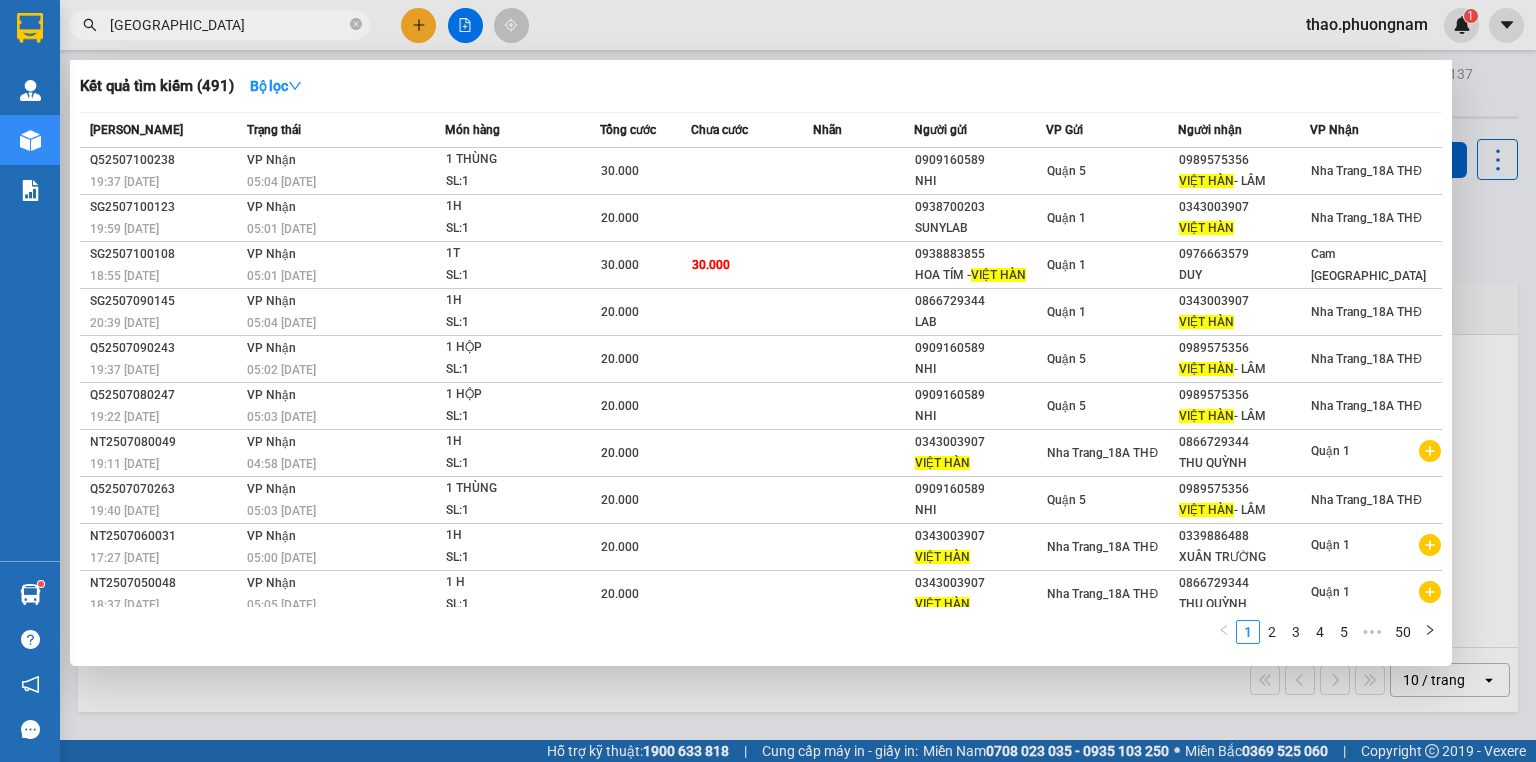 click on "[GEOGRAPHIC_DATA]" at bounding box center (228, 25) 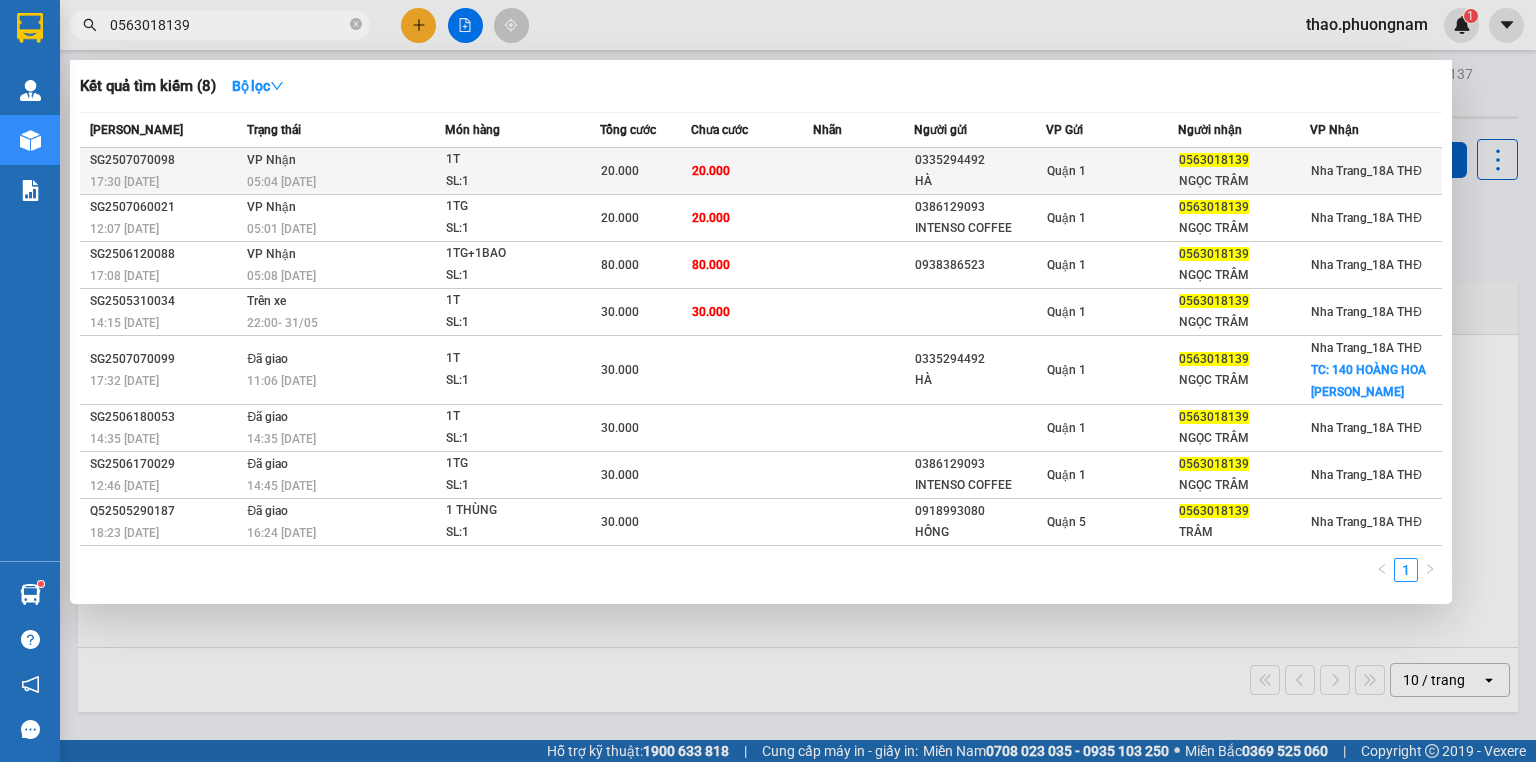 type on "0563018139" 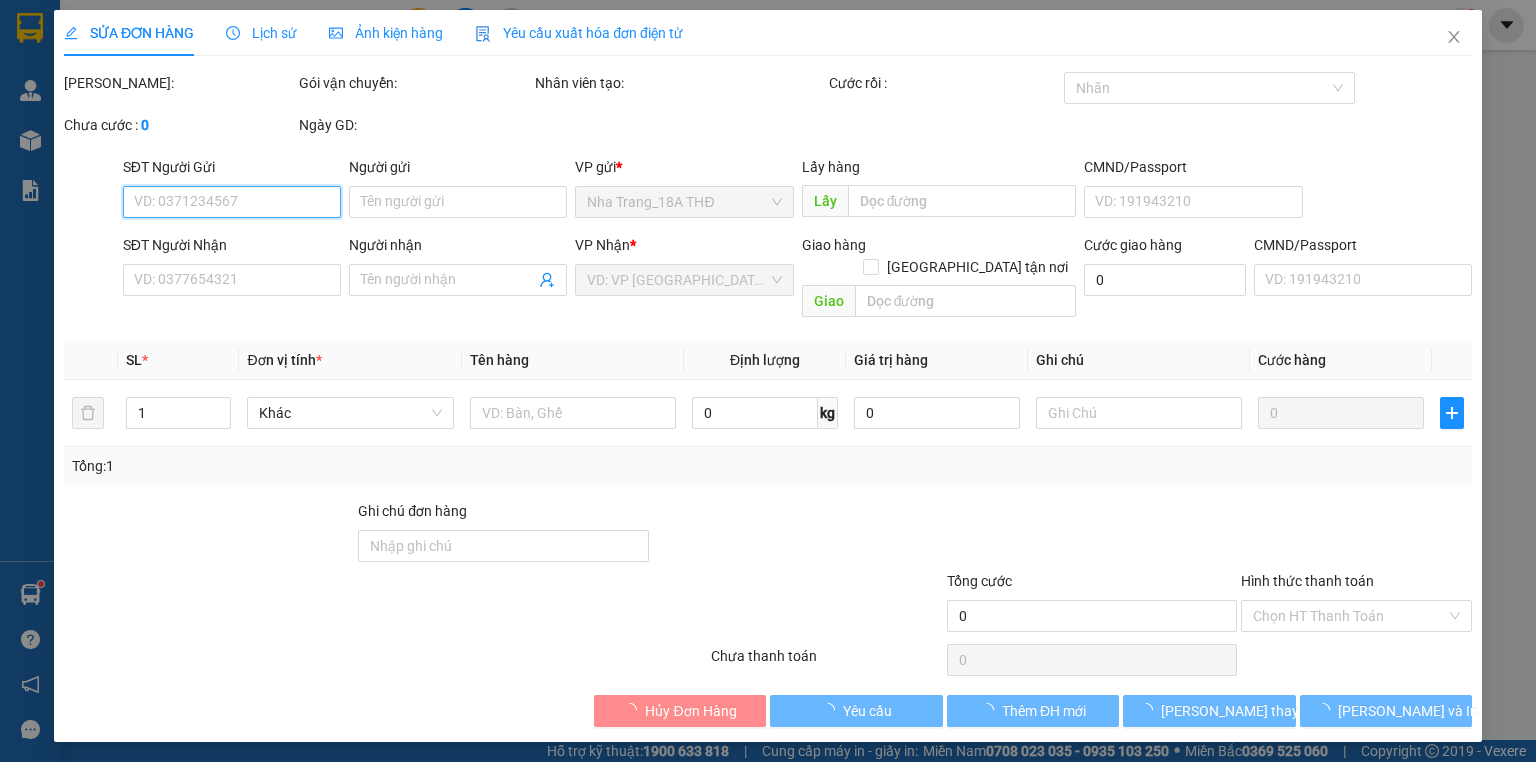 type on "0335294492" 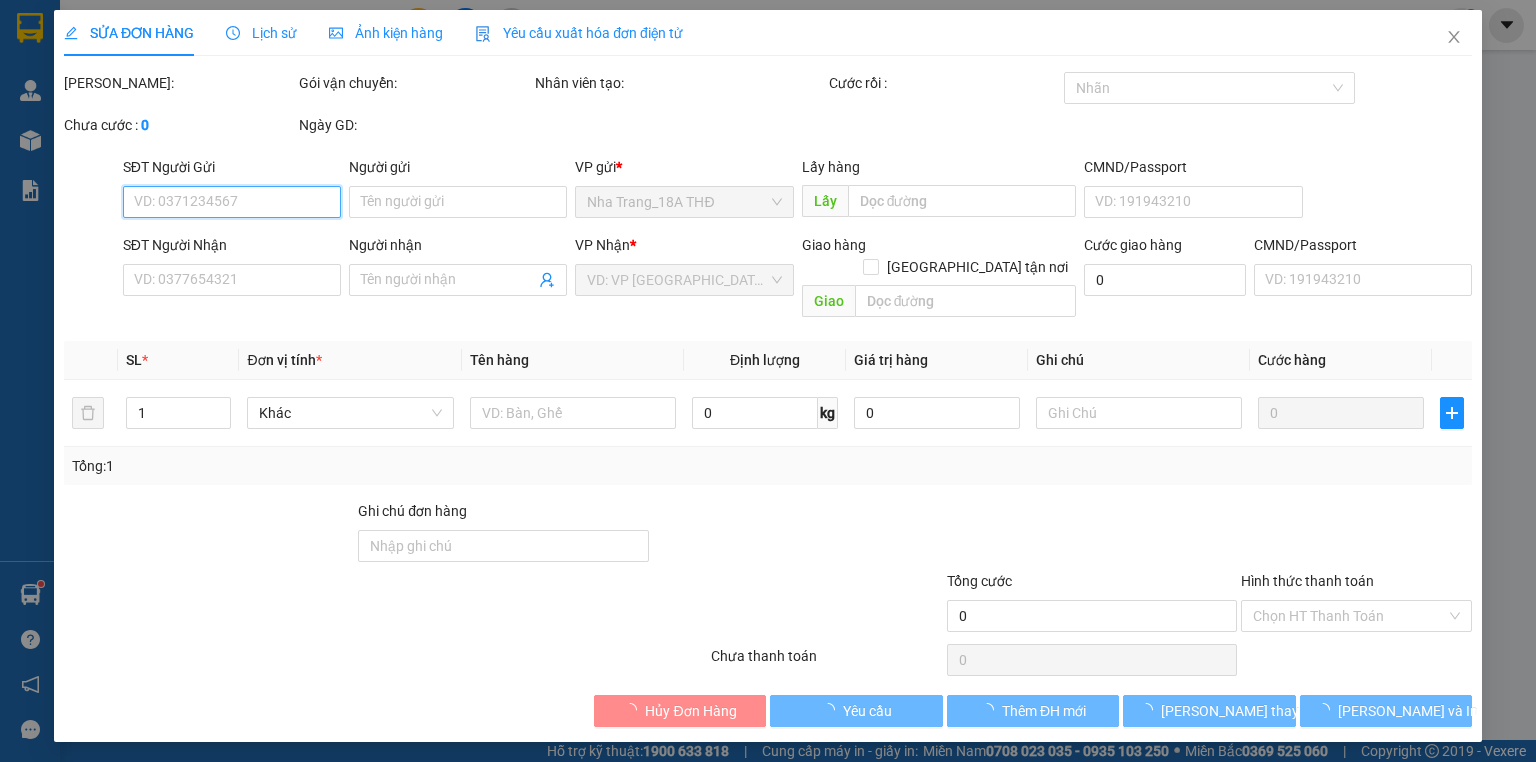 type on "HÀ" 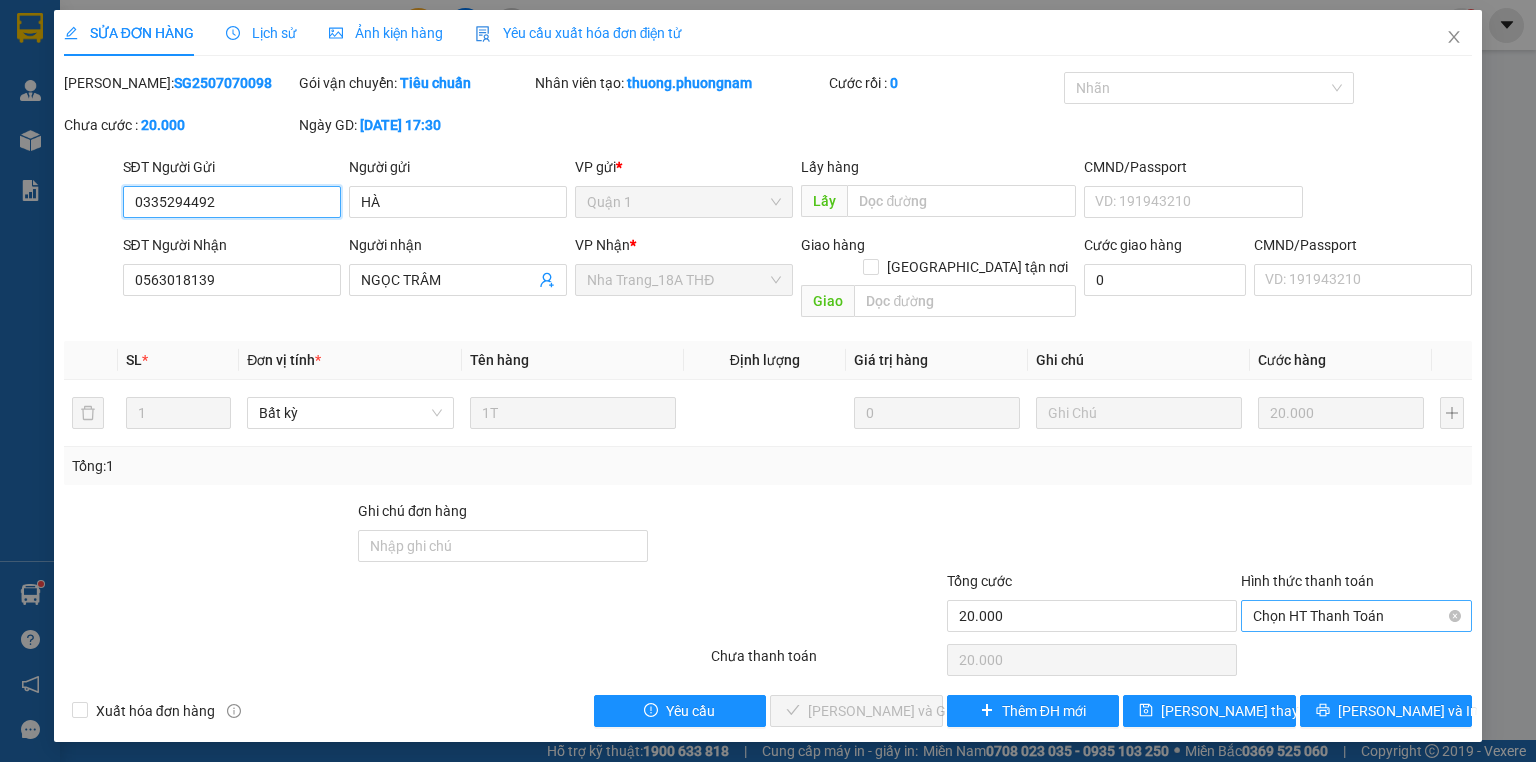 click on "Chọn HT Thanh Toán" at bounding box center [1356, 616] 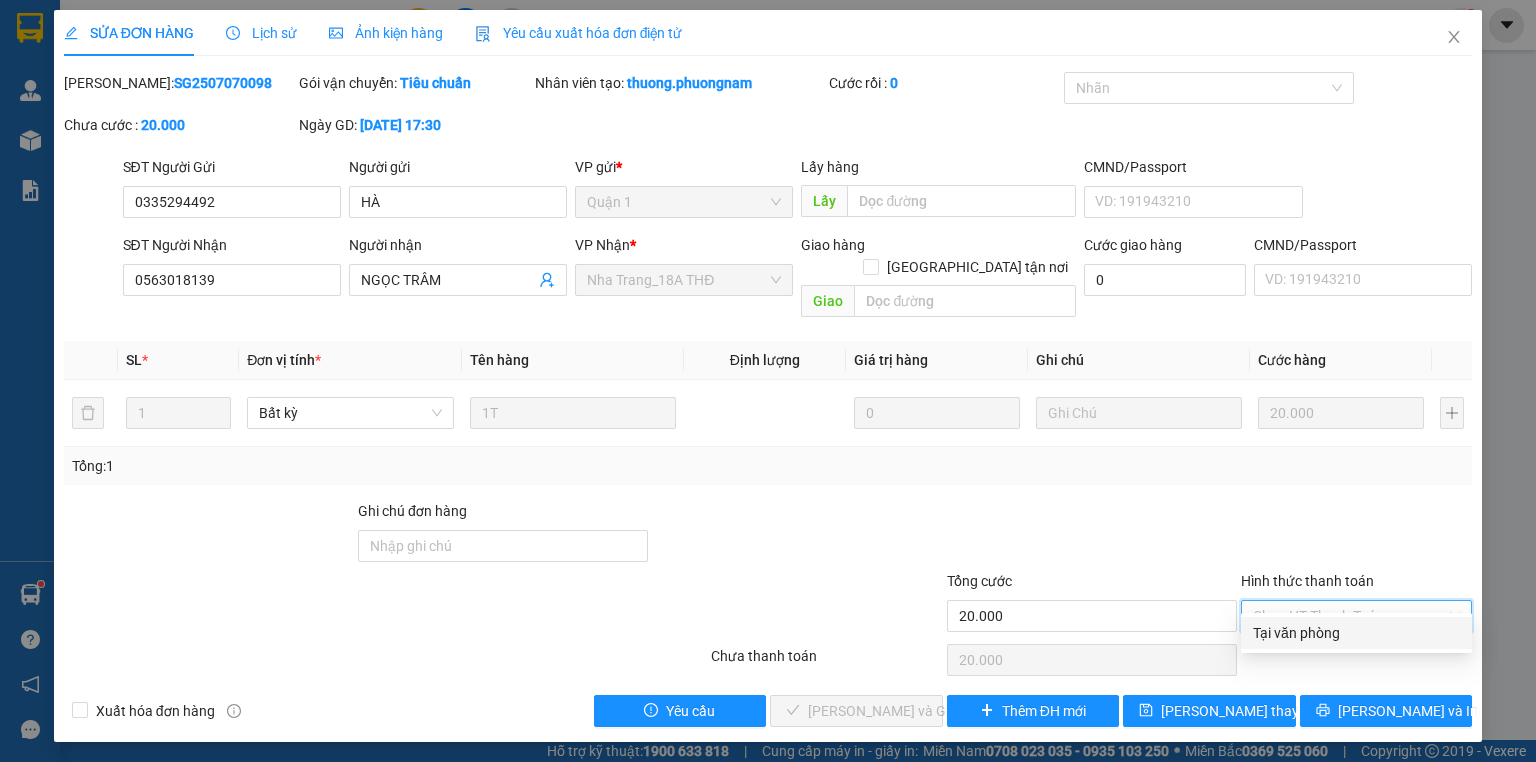 drag, startPoint x: 1325, startPoint y: 628, endPoint x: 1158, endPoint y: 655, distance: 169.16855 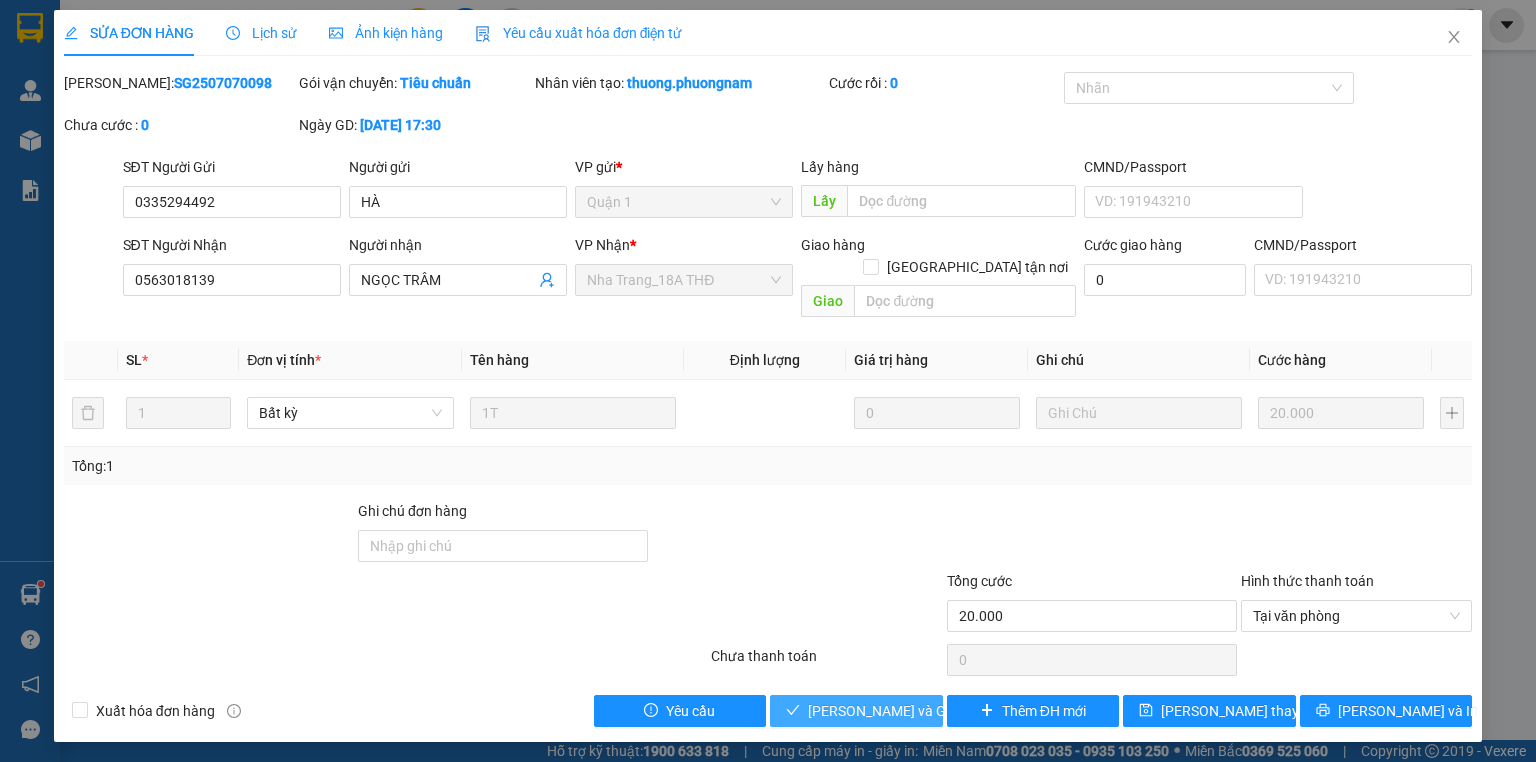 click on "[PERSON_NAME] và Giao hàng" at bounding box center [904, 711] 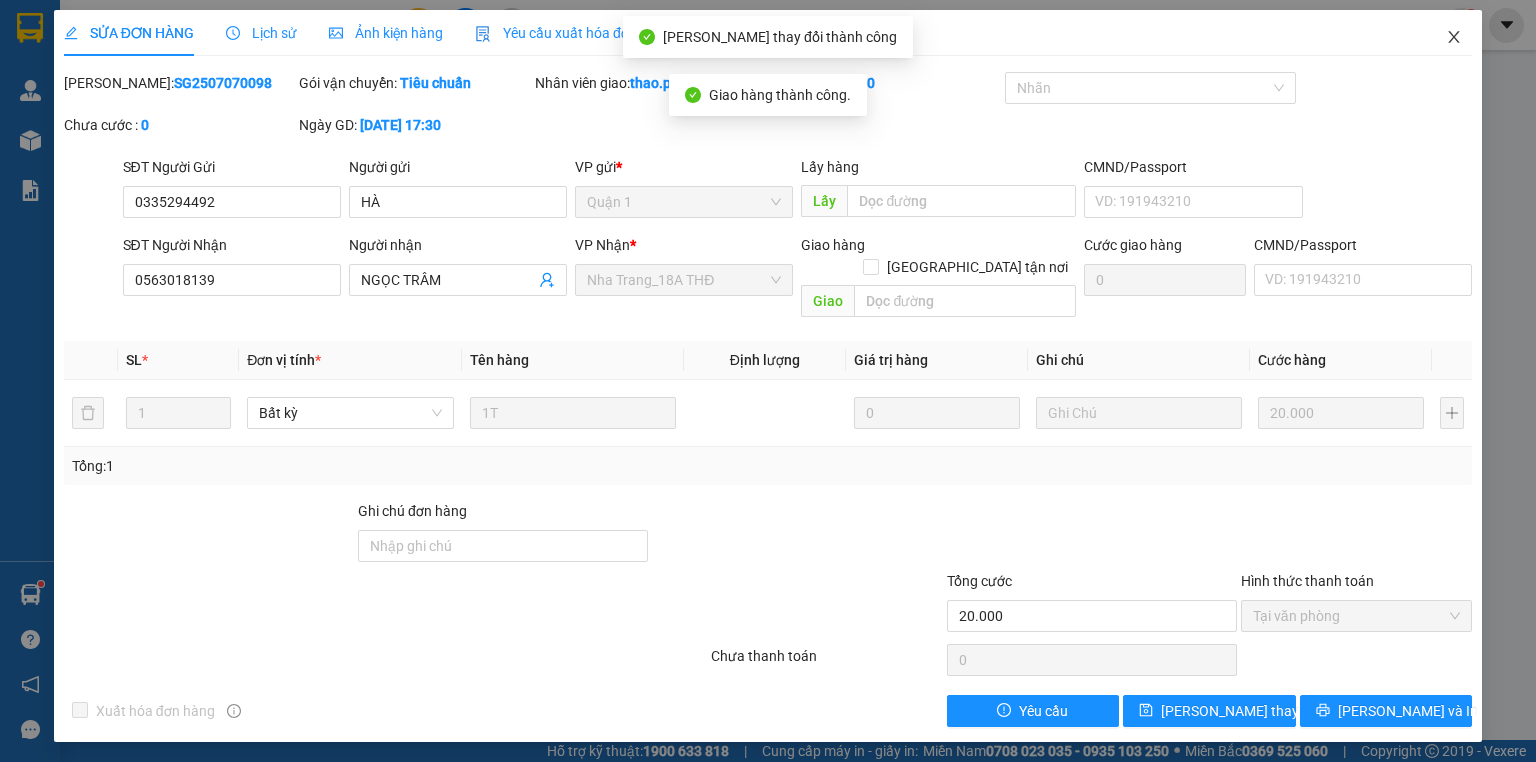 click at bounding box center [1454, 38] 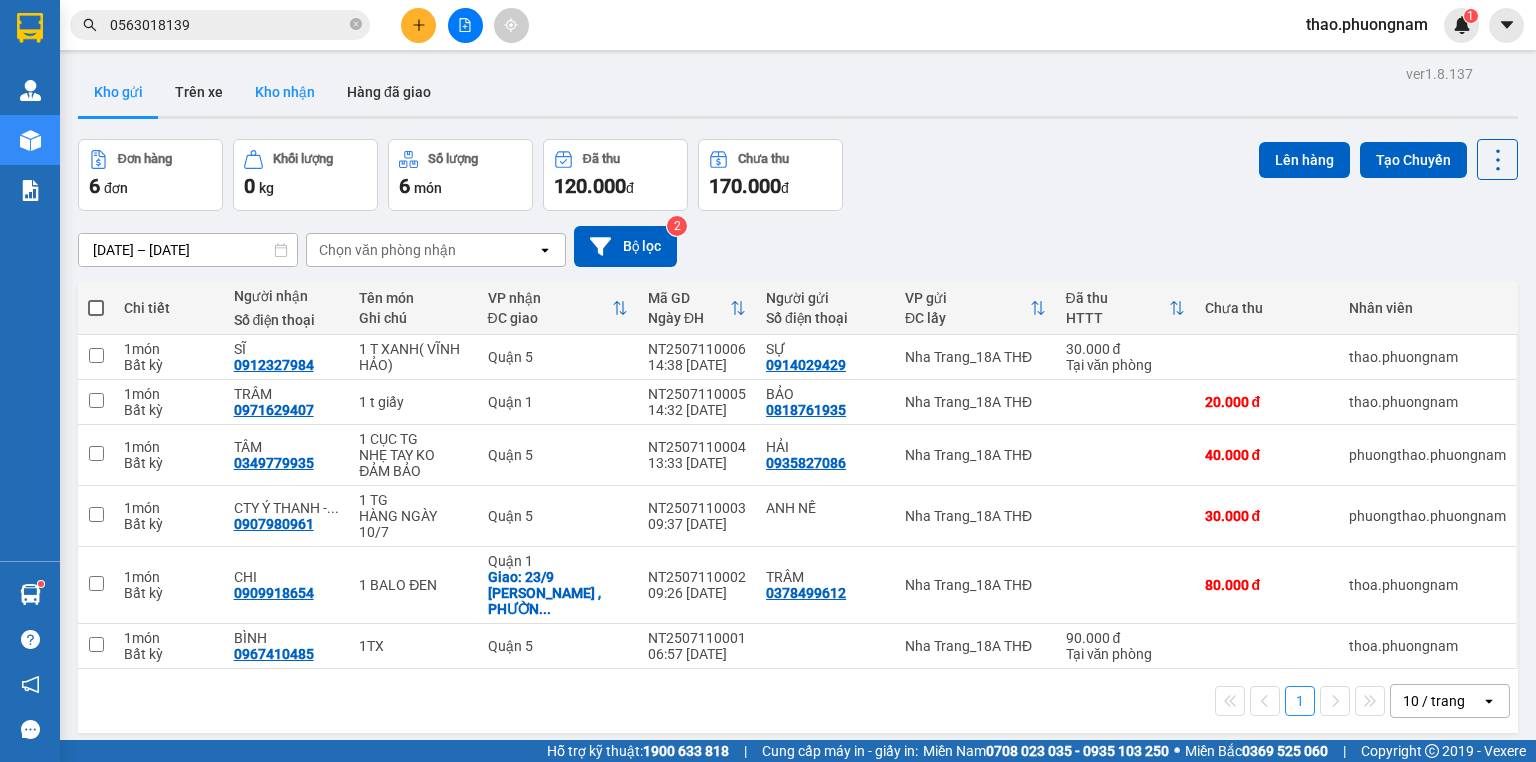 click on "Kho nhận" at bounding box center [285, 92] 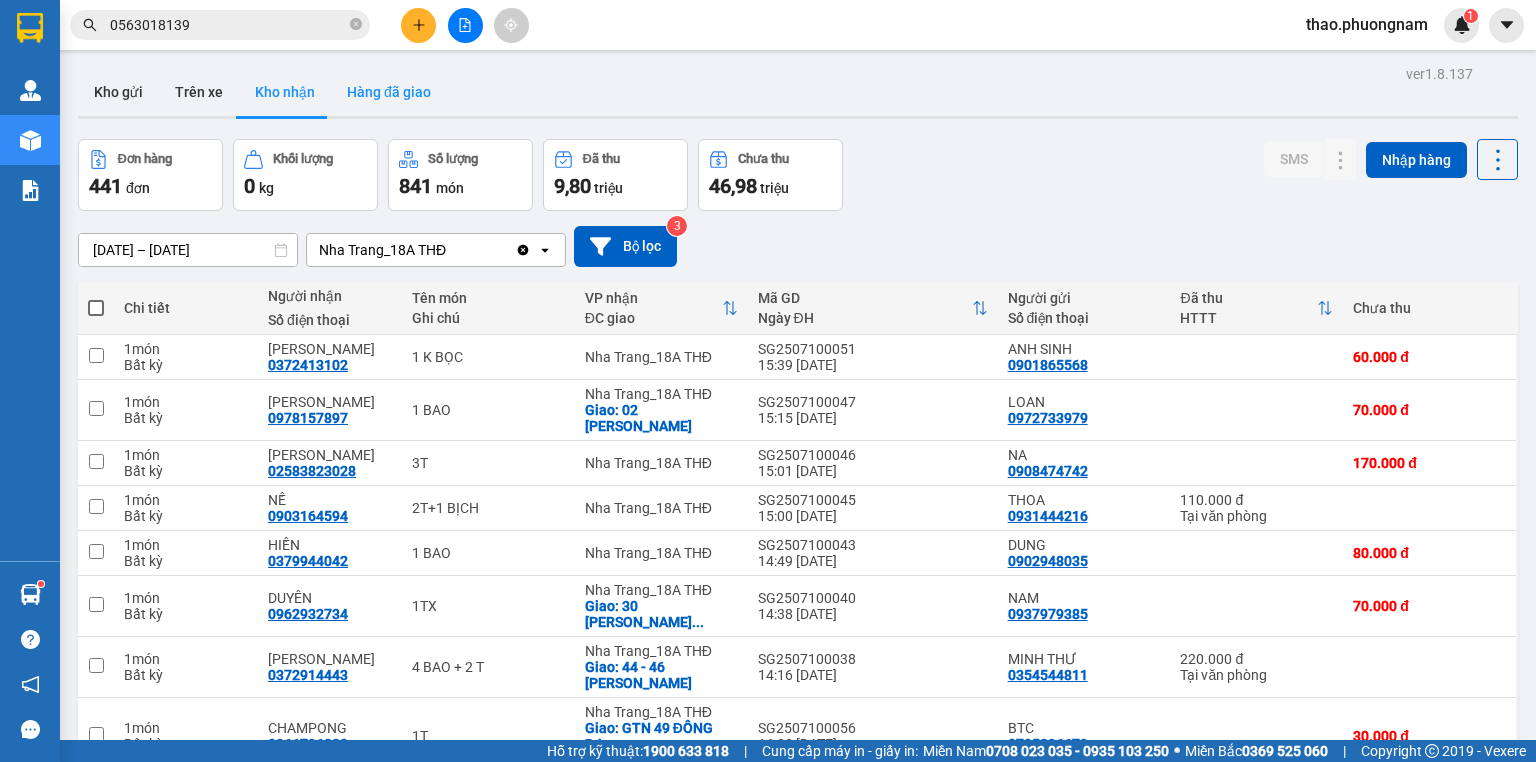 click on "Hàng đã giao" at bounding box center (389, 92) 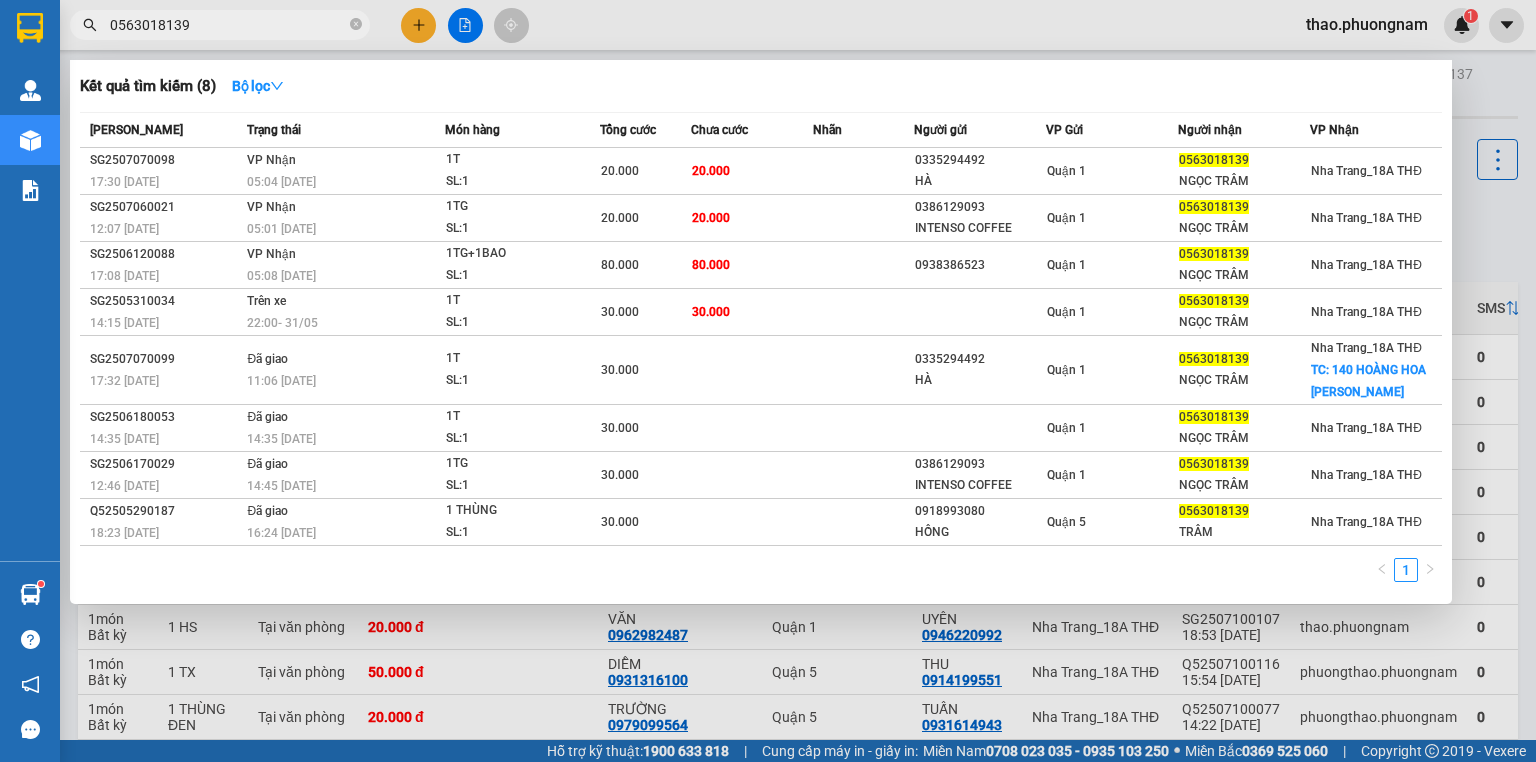 click on "0563018139" at bounding box center (228, 25) 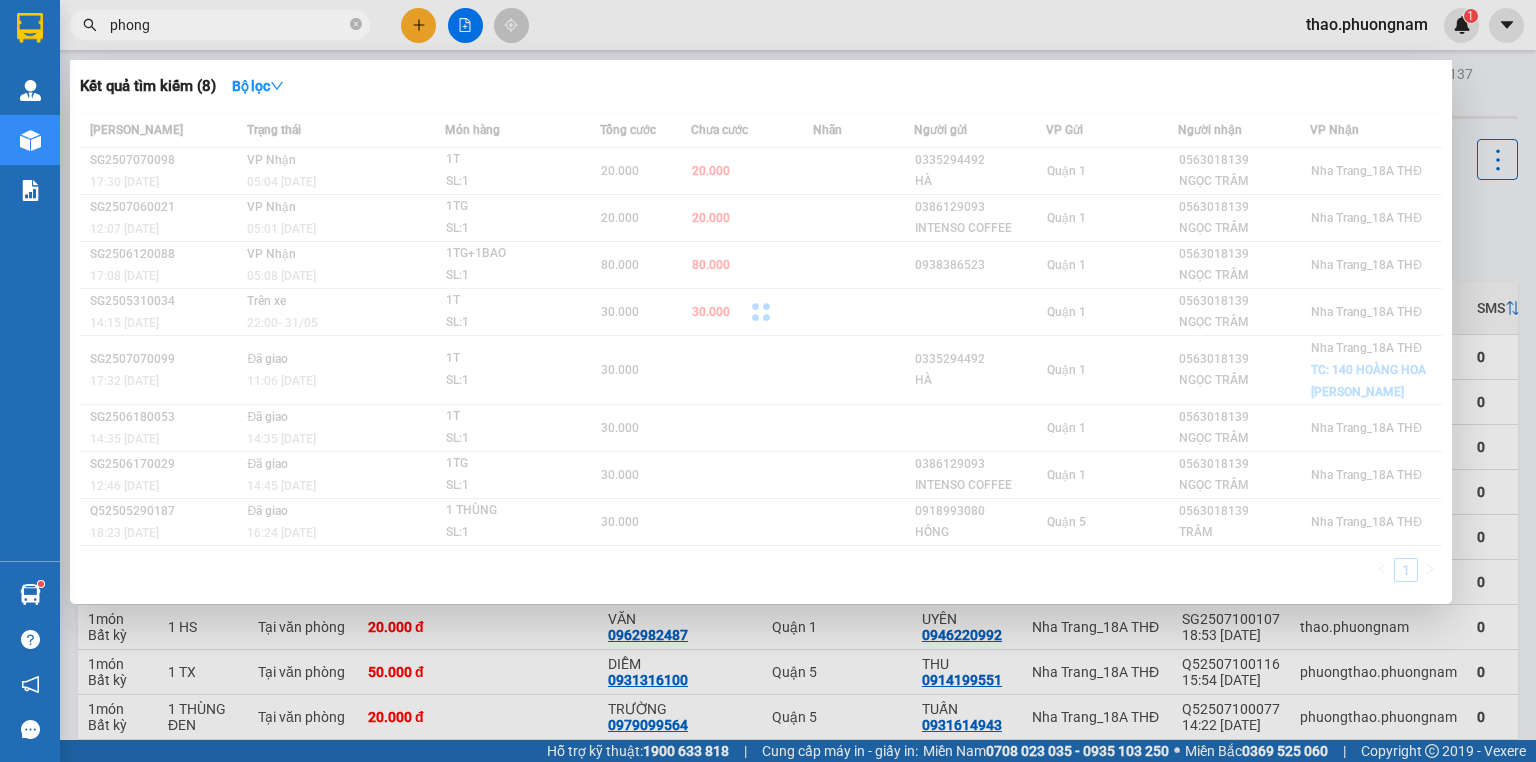 drag, startPoint x: 192, startPoint y: 32, endPoint x: 82, endPoint y: -12, distance: 118.473625 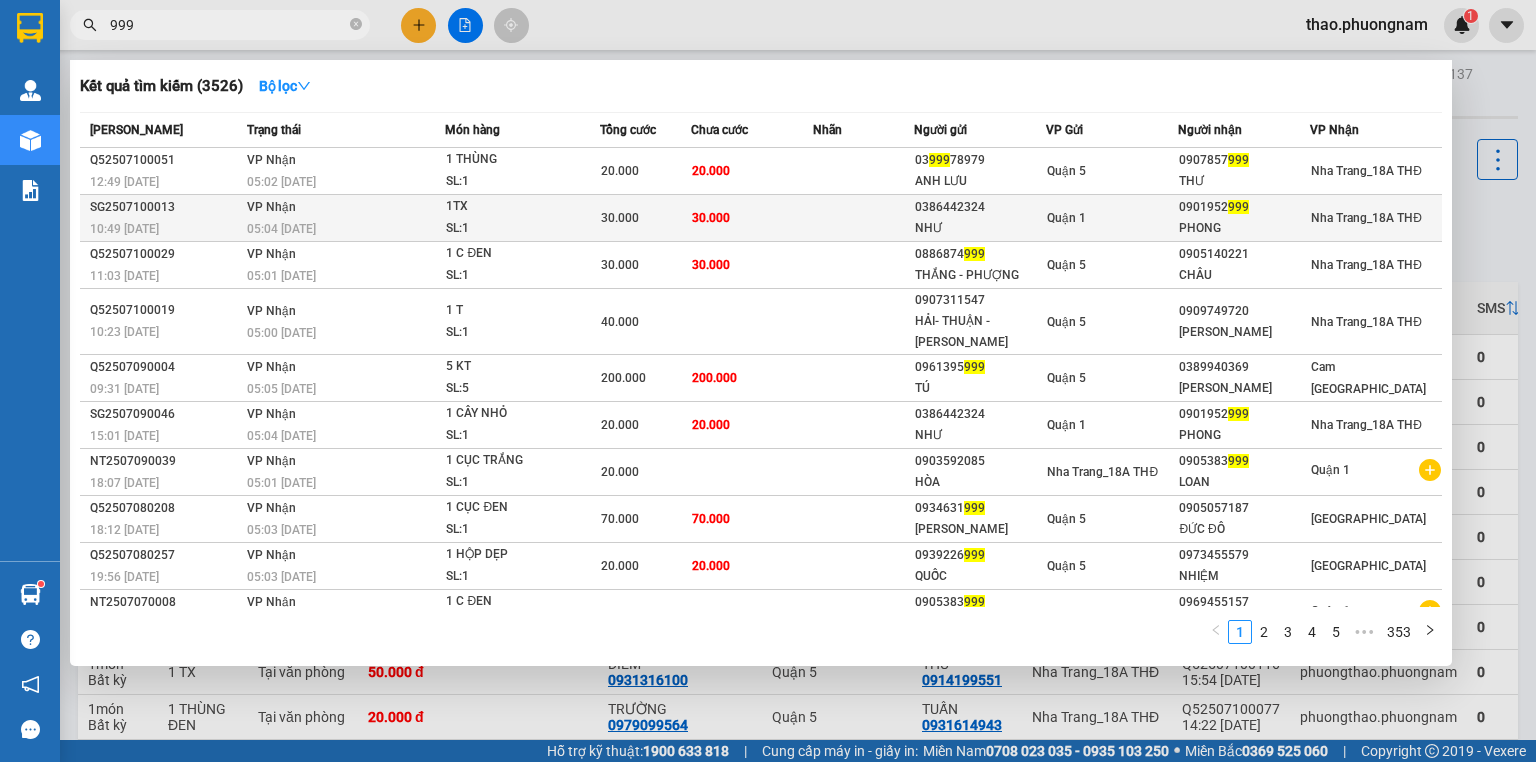 type on "999" 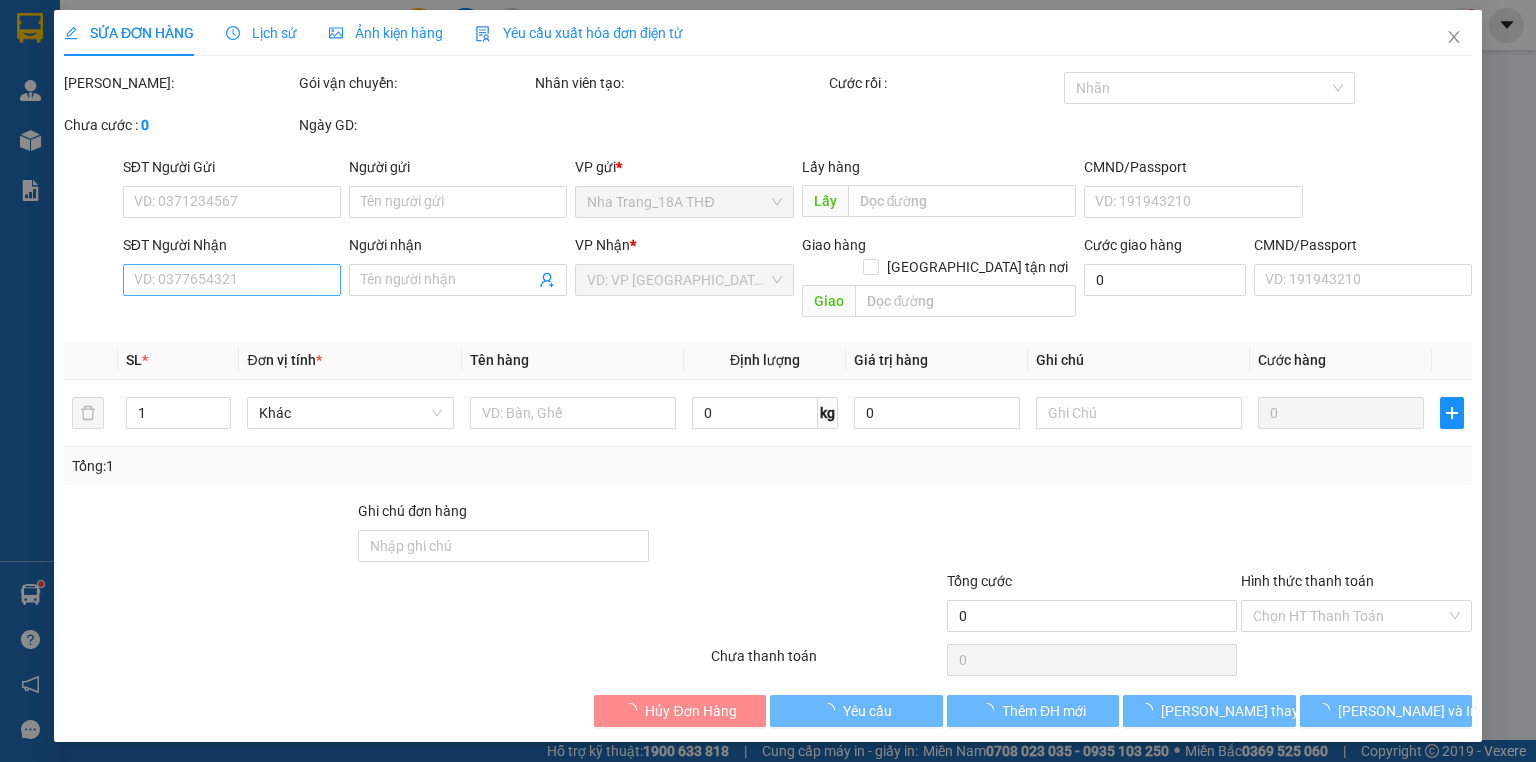 type on "0386442324" 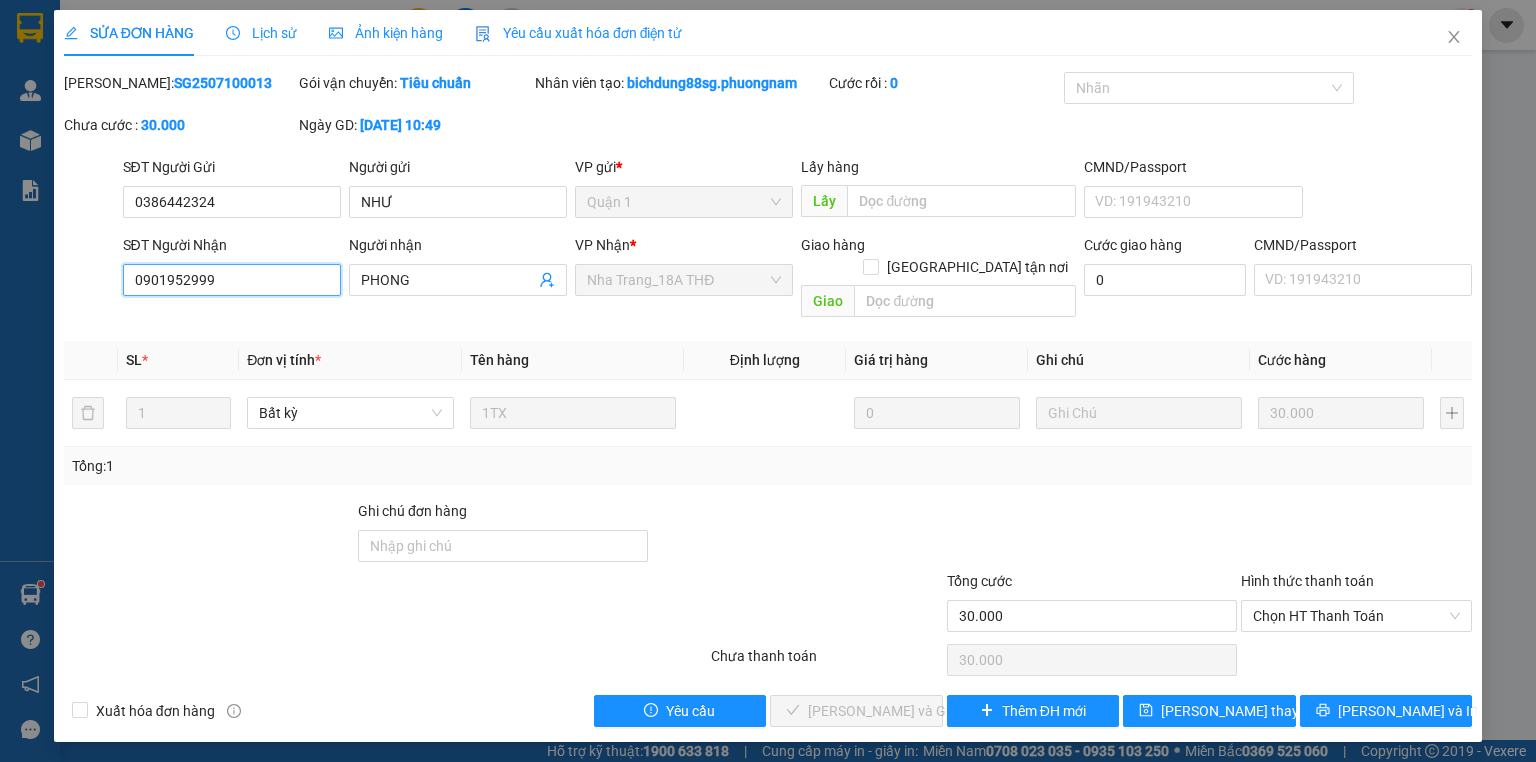 drag, startPoint x: 251, startPoint y: 270, endPoint x: 0, endPoint y: 233, distance: 253.71243 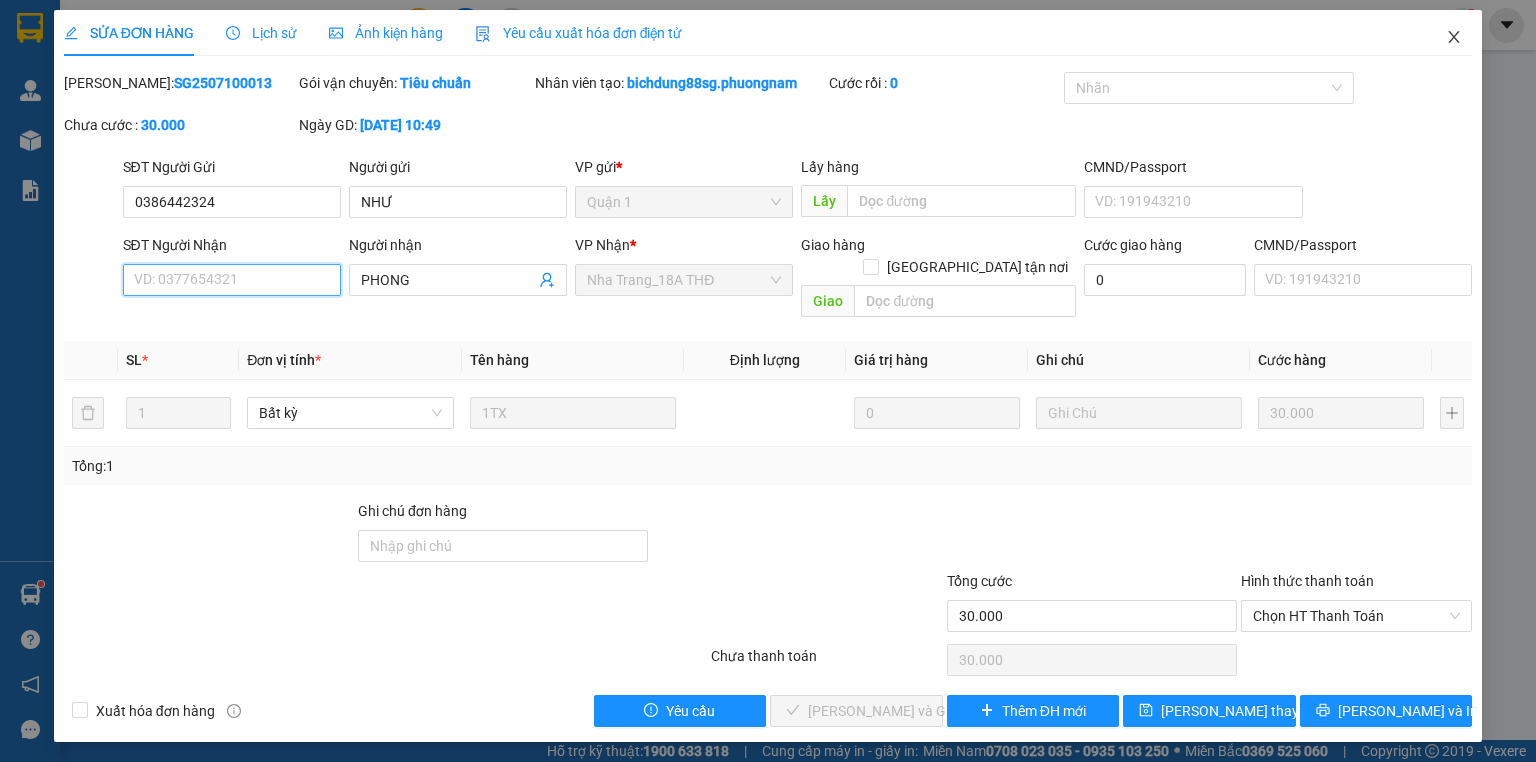 type 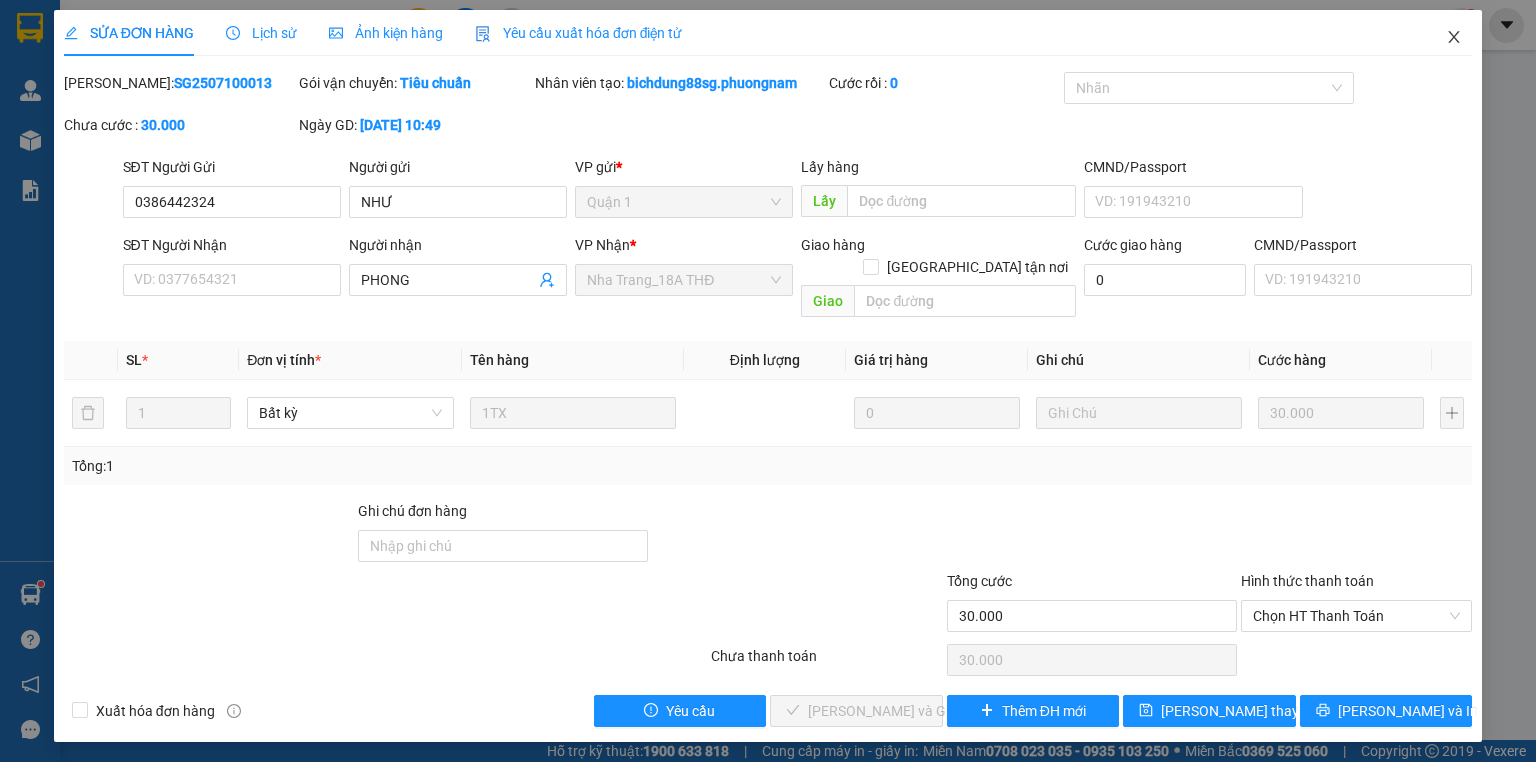 click 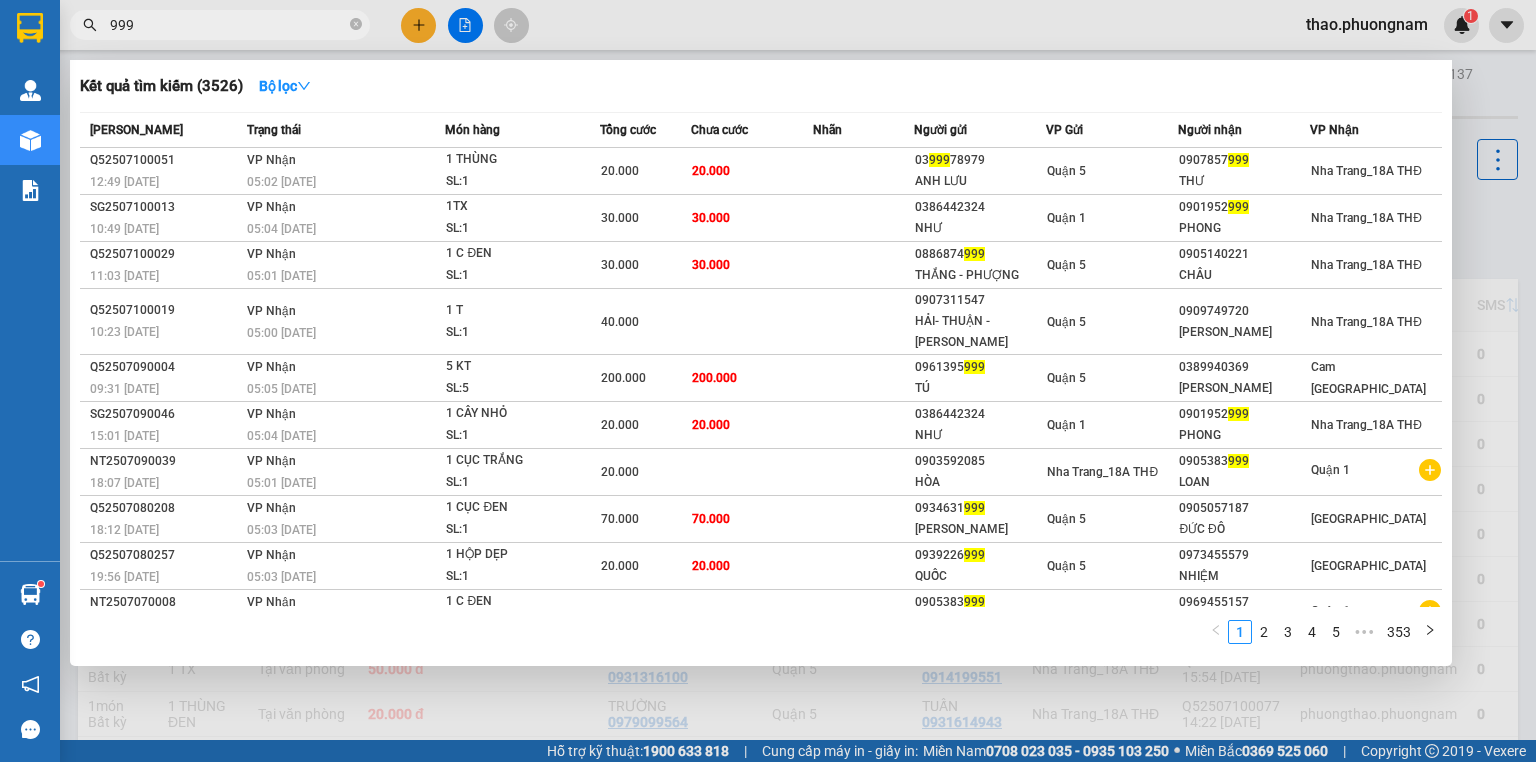 click on "999" at bounding box center [228, 25] 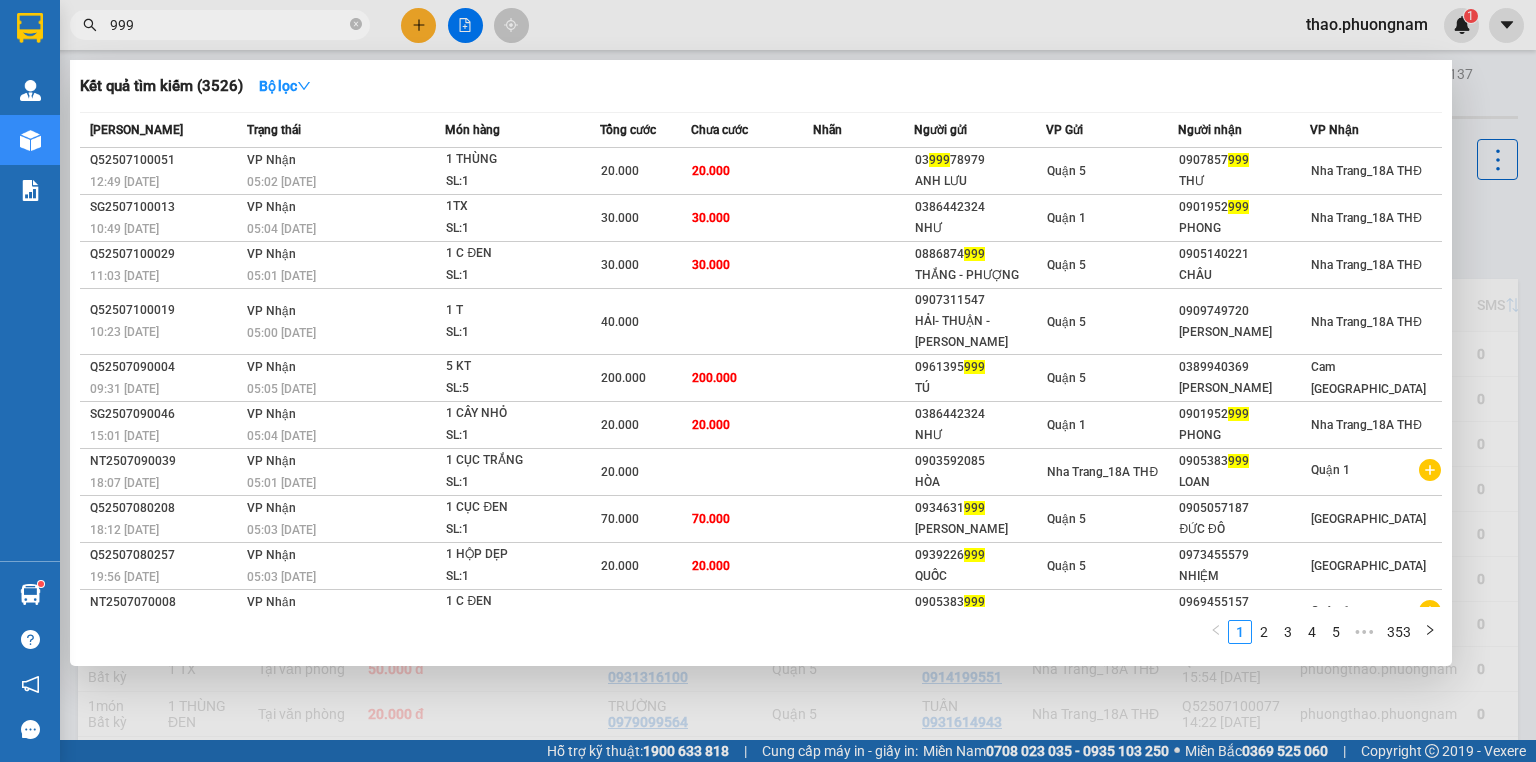 click on "999" at bounding box center [228, 25] 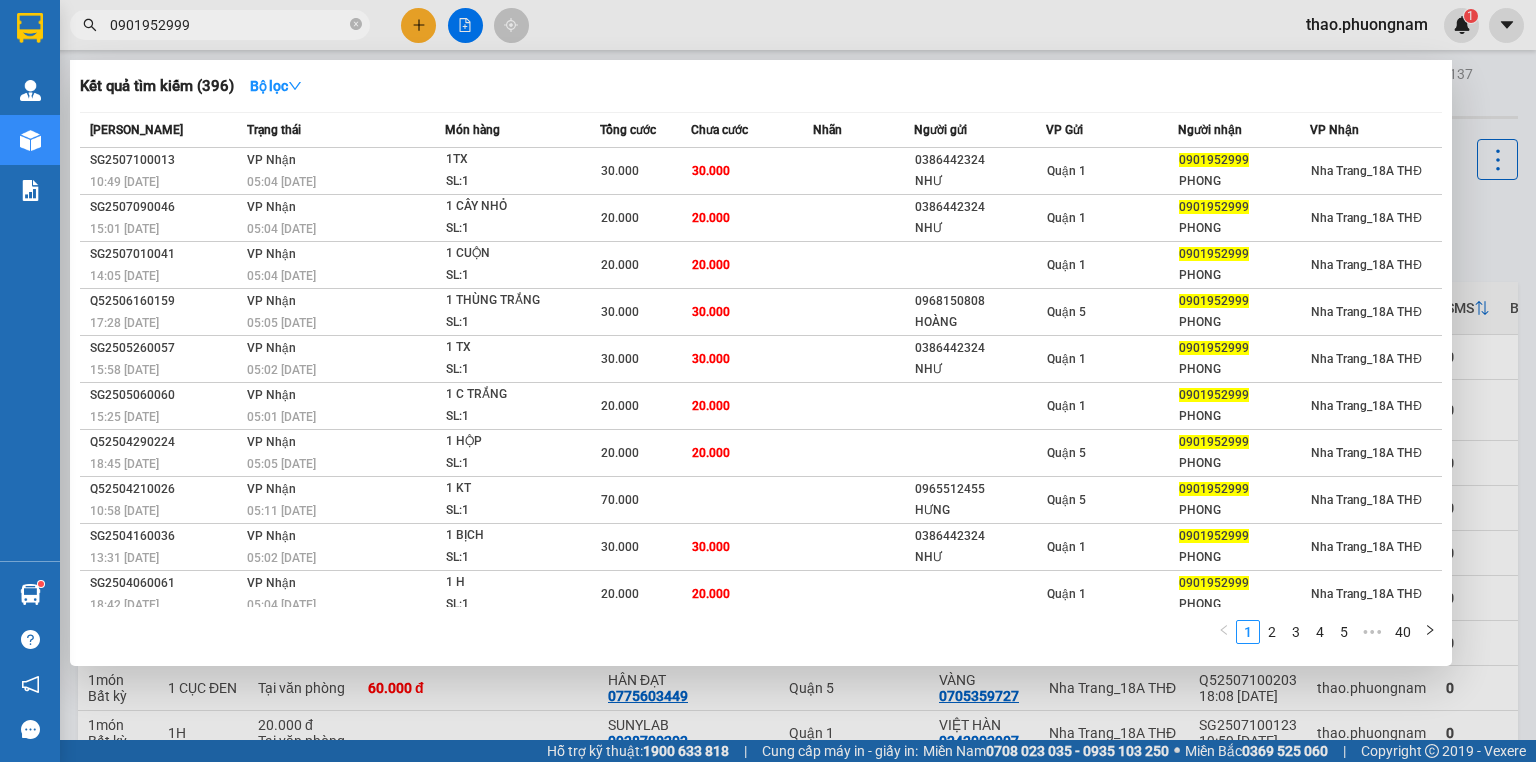 click on "0901952999" at bounding box center [228, 25] 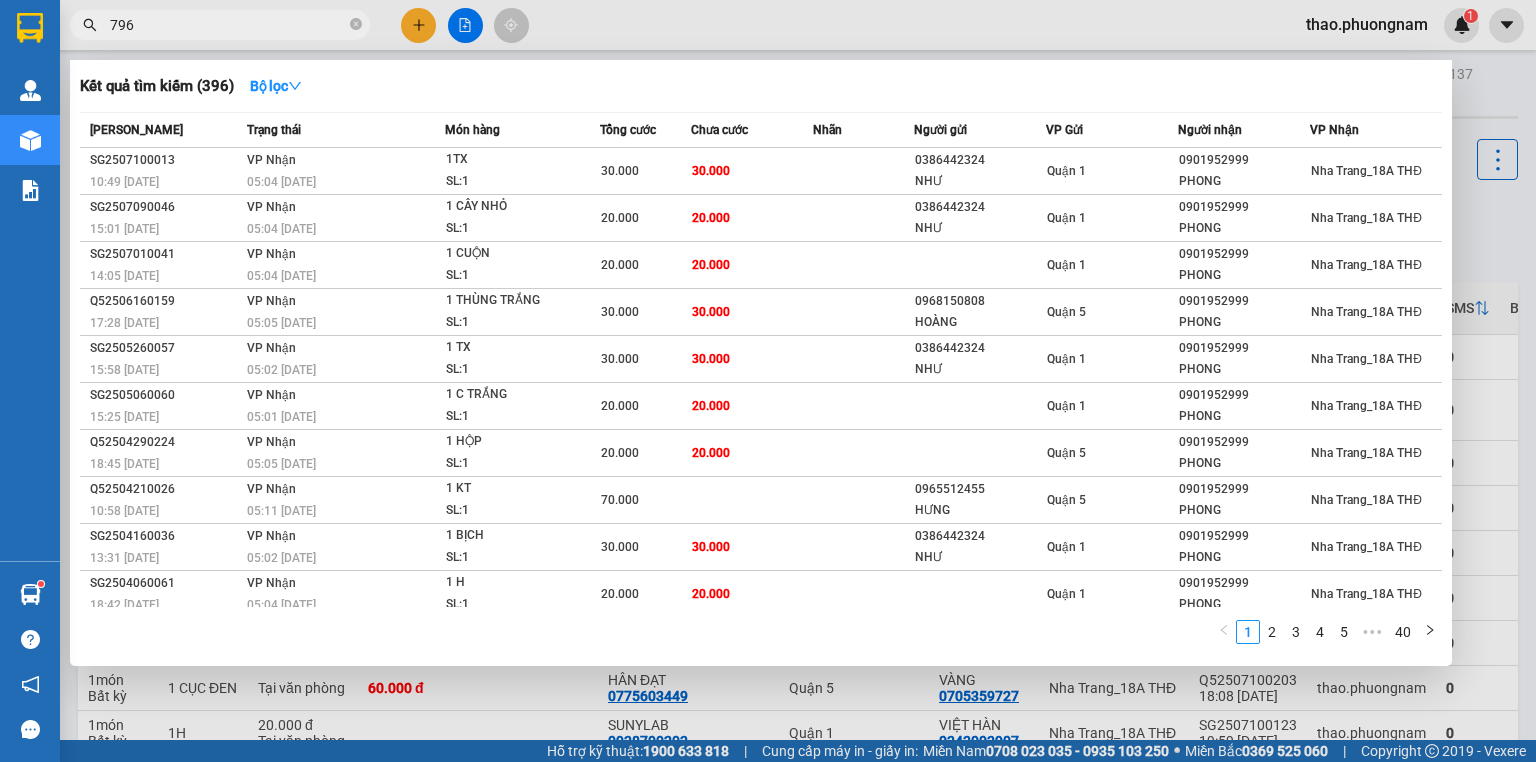 type on "7968" 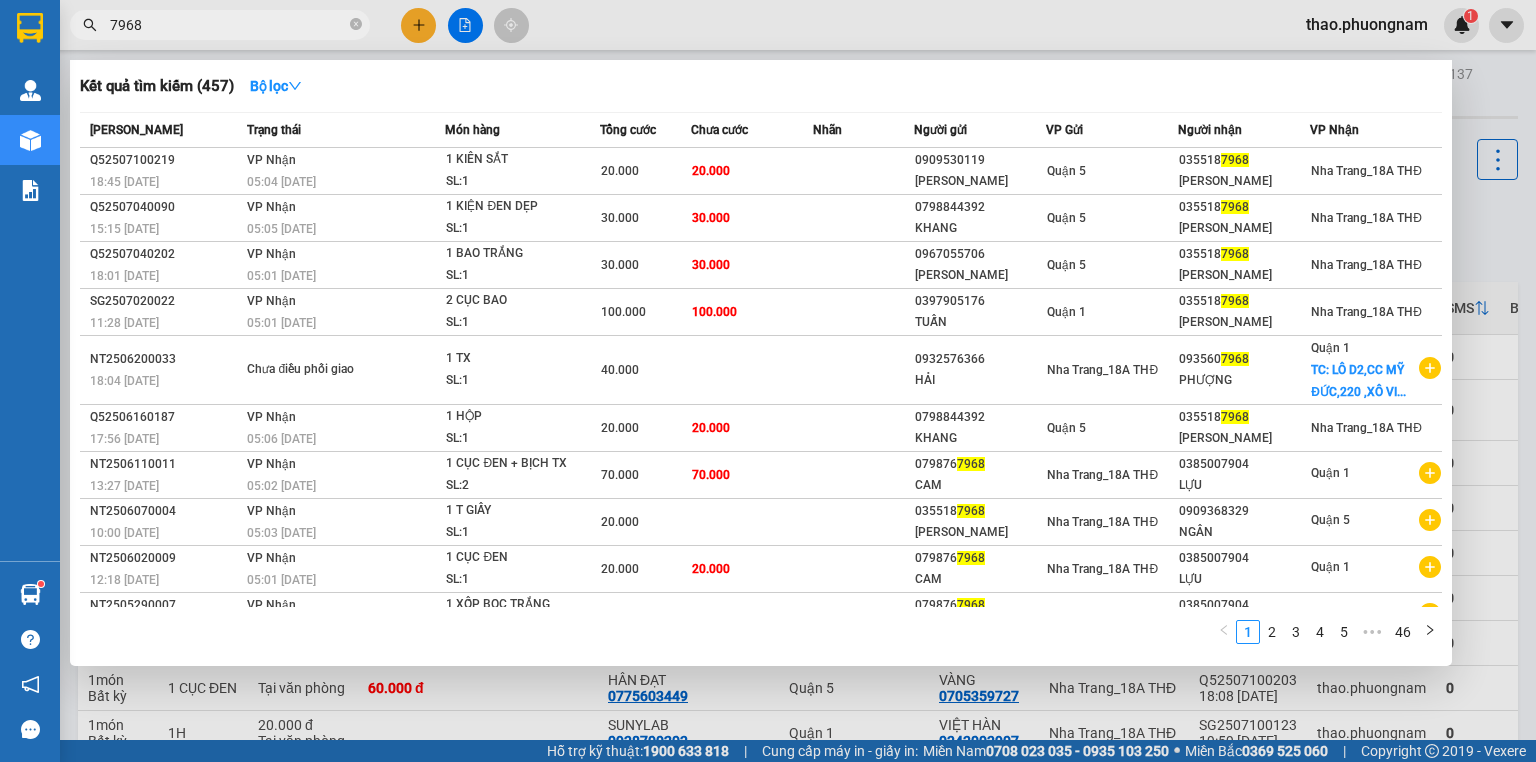 drag, startPoint x: 195, startPoint y: 28, endPoint x: 66, endPoint y: 19, distance: 129.31357 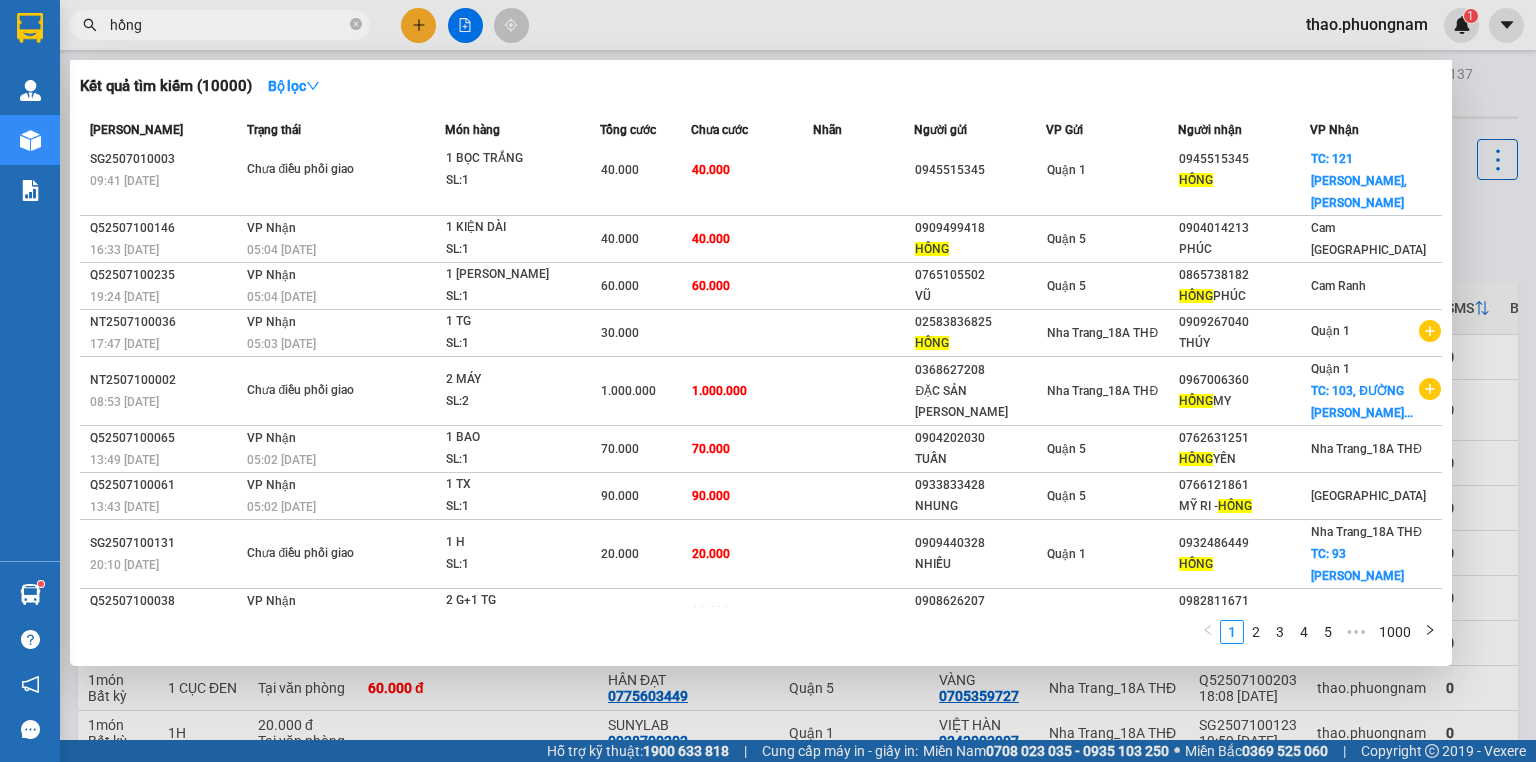 scroll, scrollTop: 0, scrollLeft: 0, axis: both 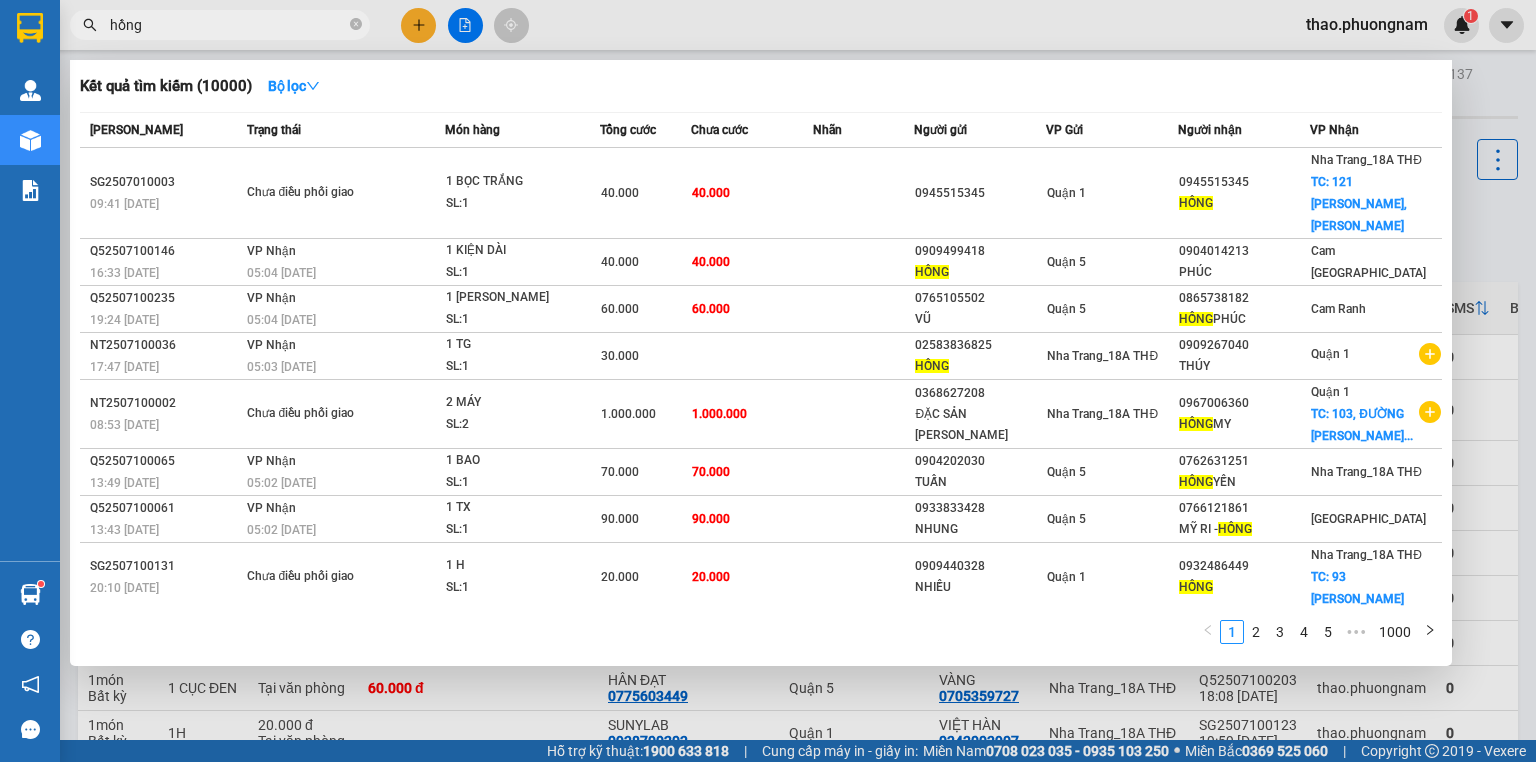 drag, startPoint x: 171, startPoint y: 30, endPoint x: 21, endPoint y: 28, distance: 150.01334 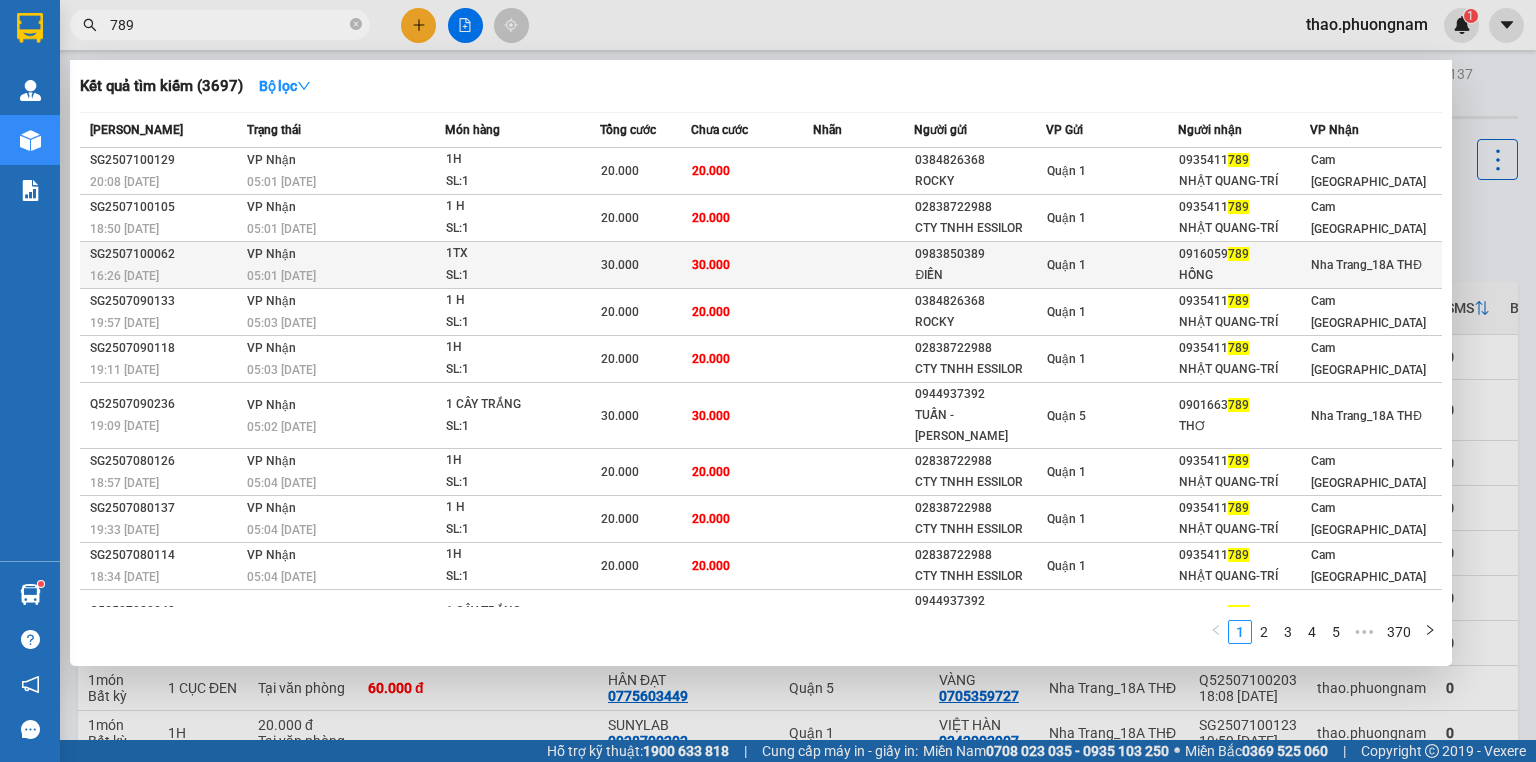 type on "789" 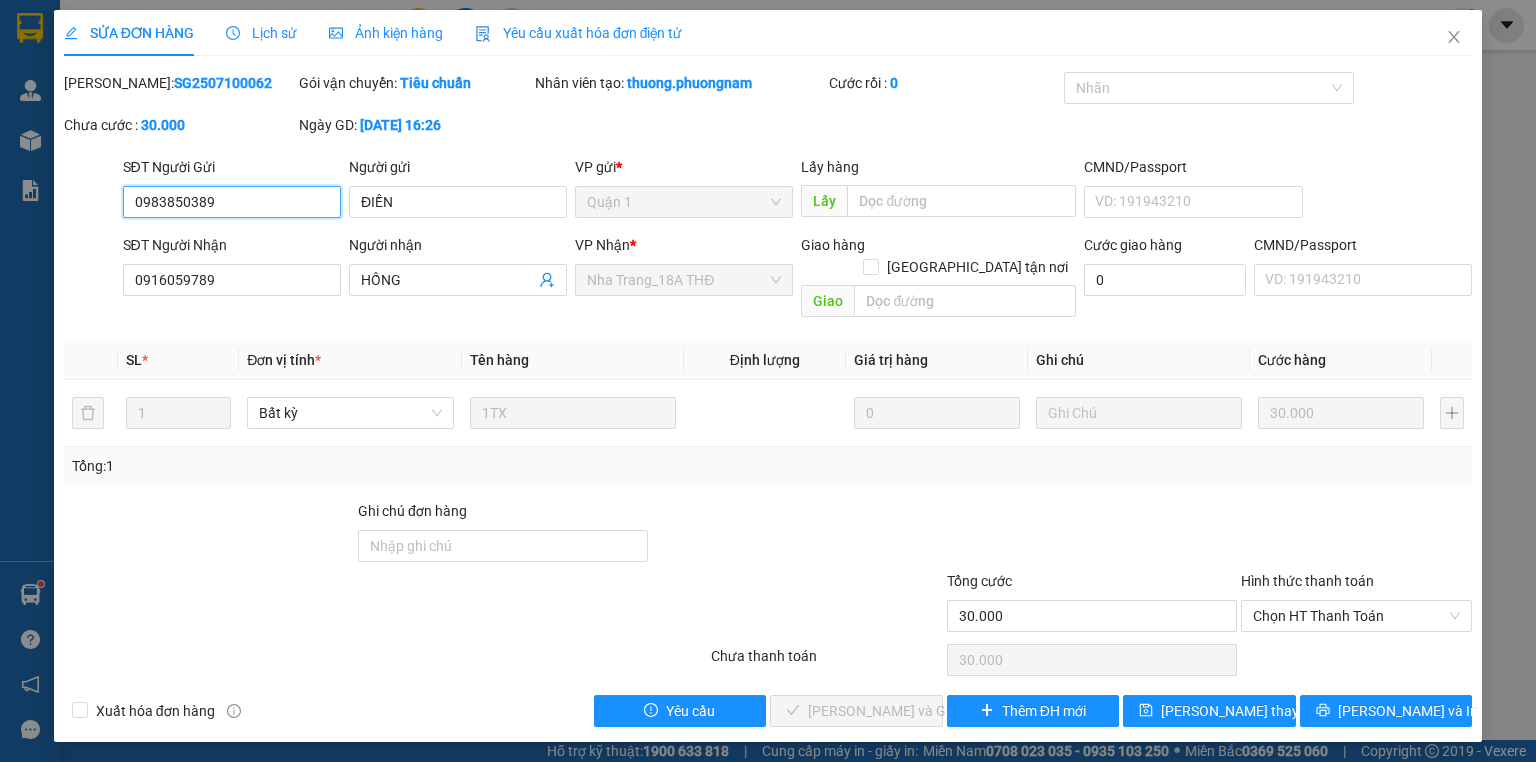 type on "0983850389" 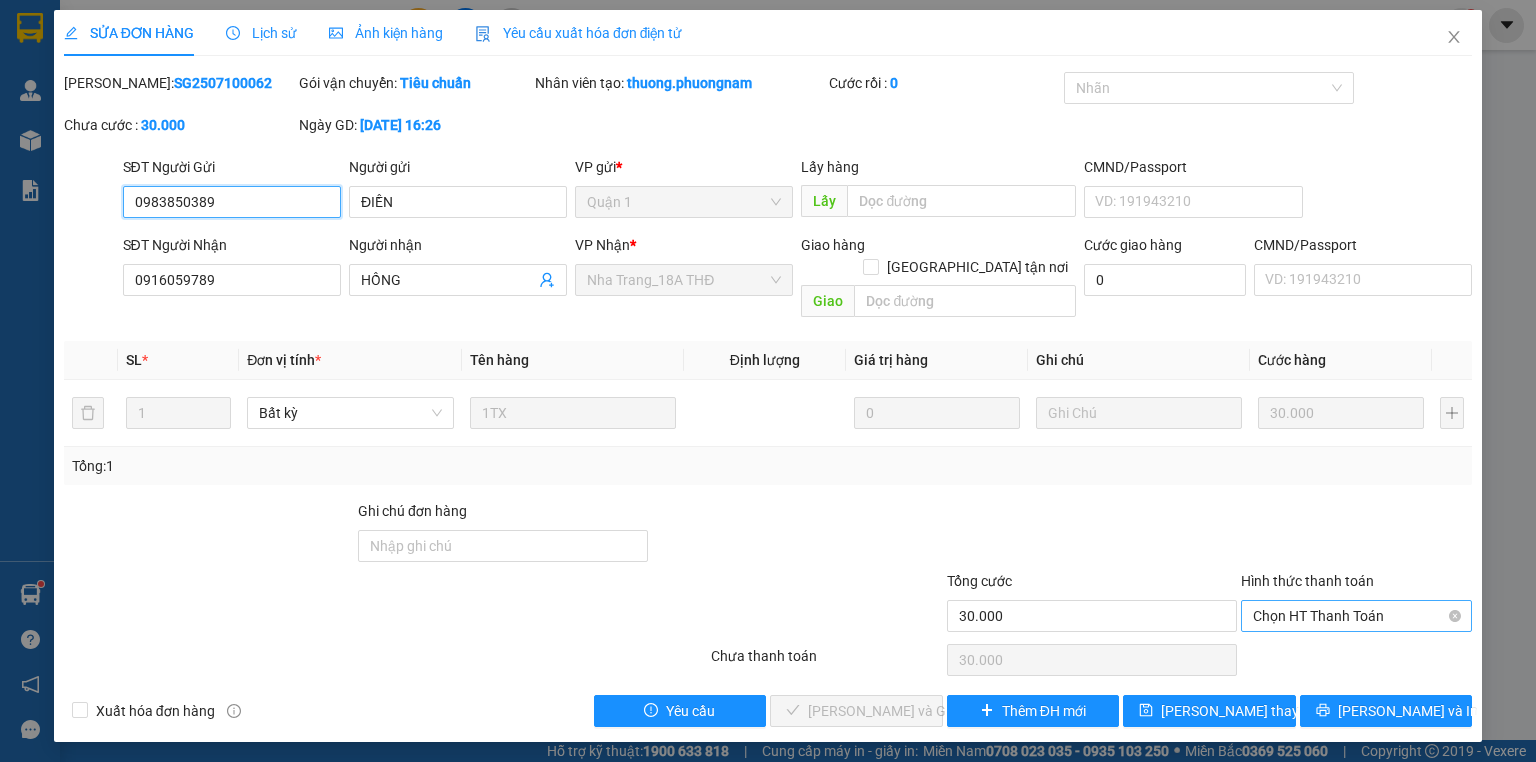 click on "Chọn HT Thanh Toán" at bounding box center [1356, 616] 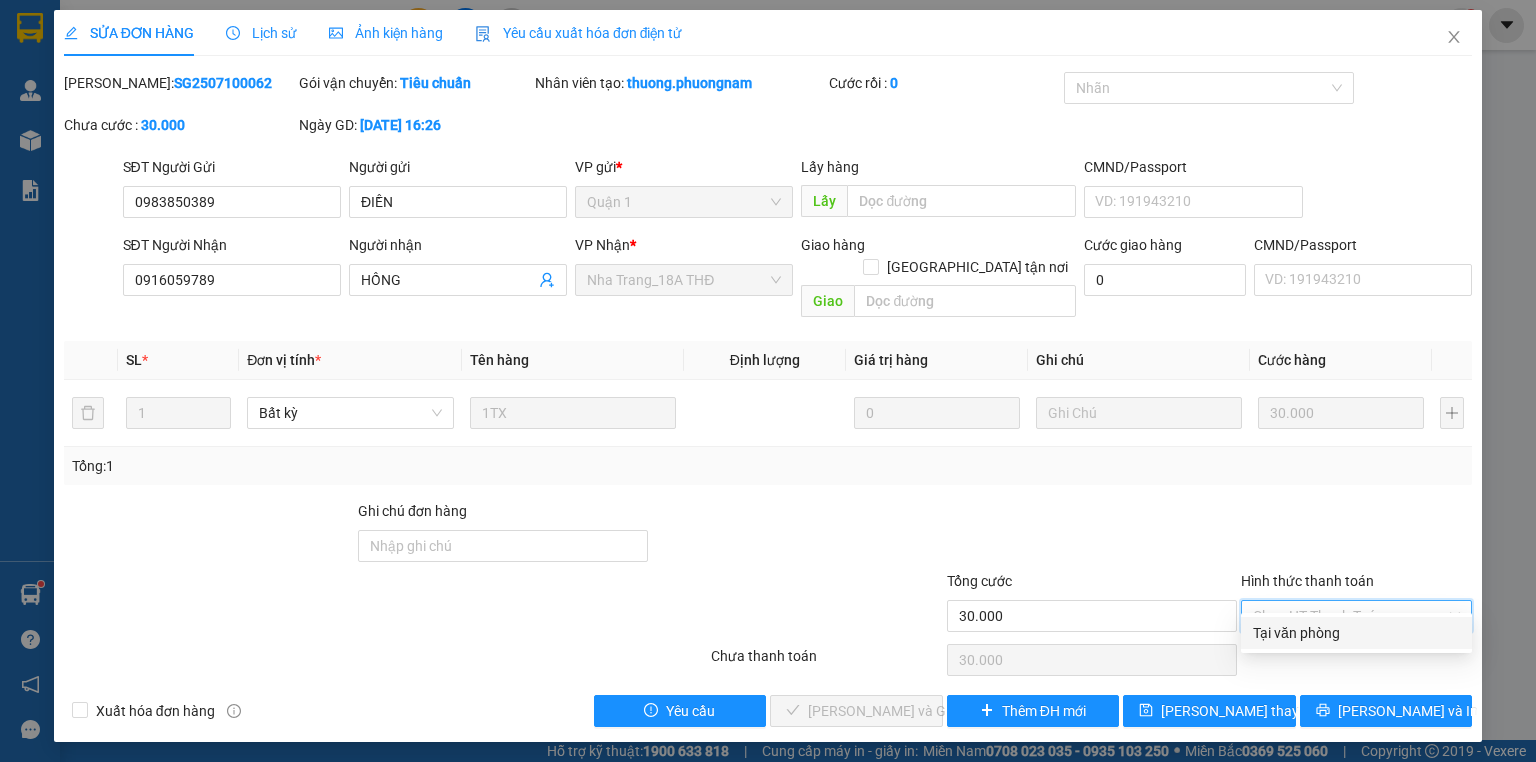 click on "Tại văn phòng" at bounding box center [1356, 633] 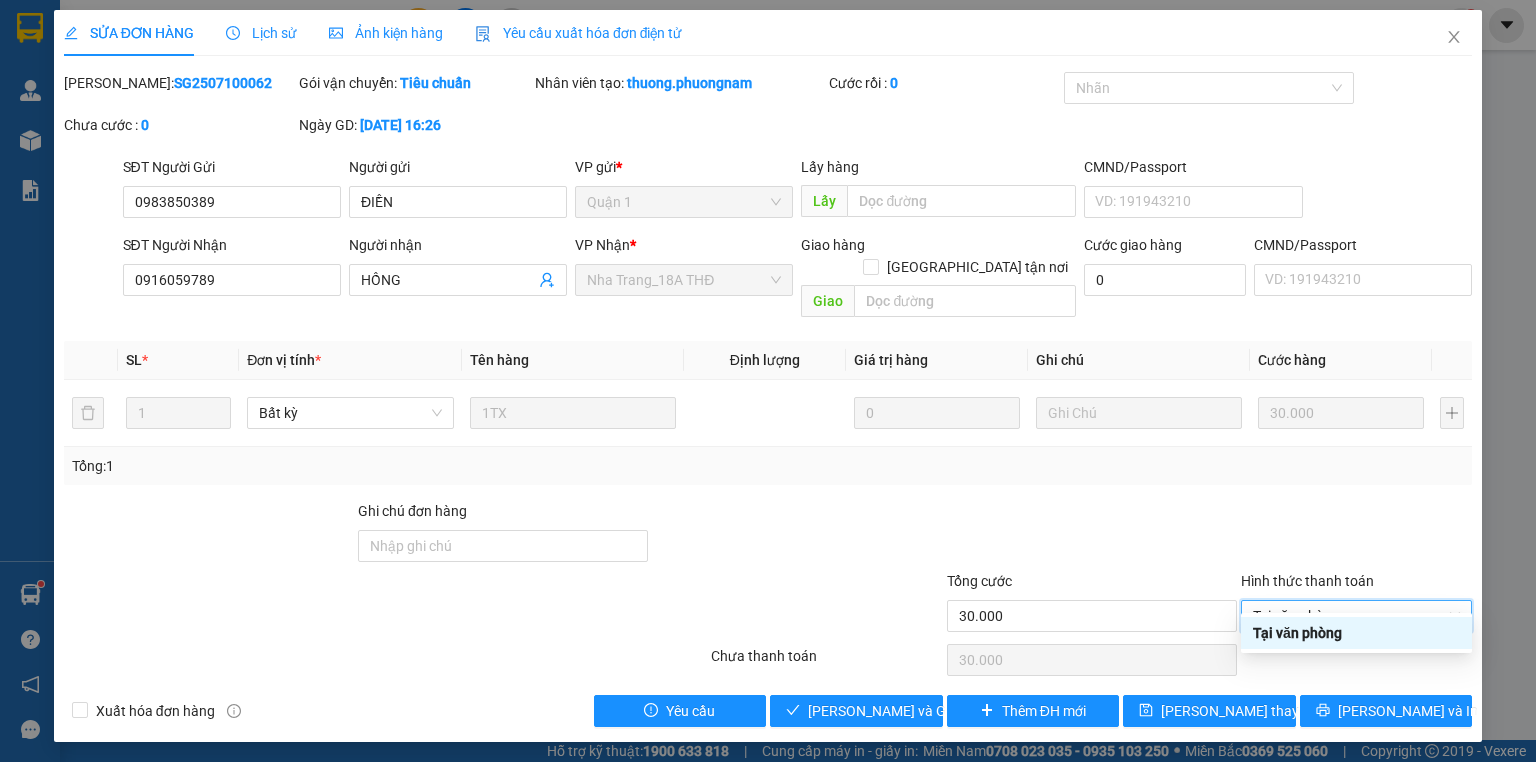 type on "0" 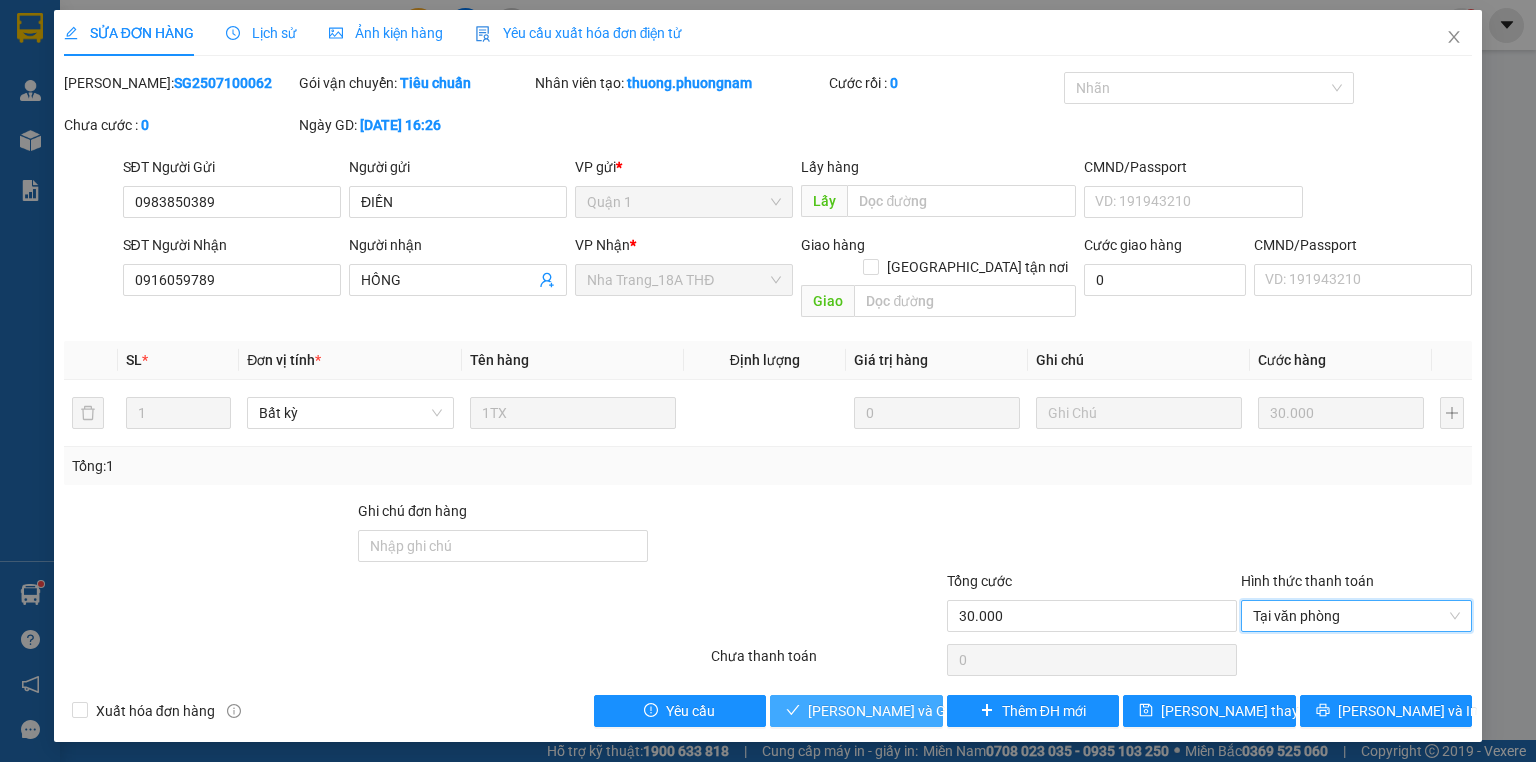 click on "[PERSON_NAME] và Giao hàng" at bounding box center [904, 711] 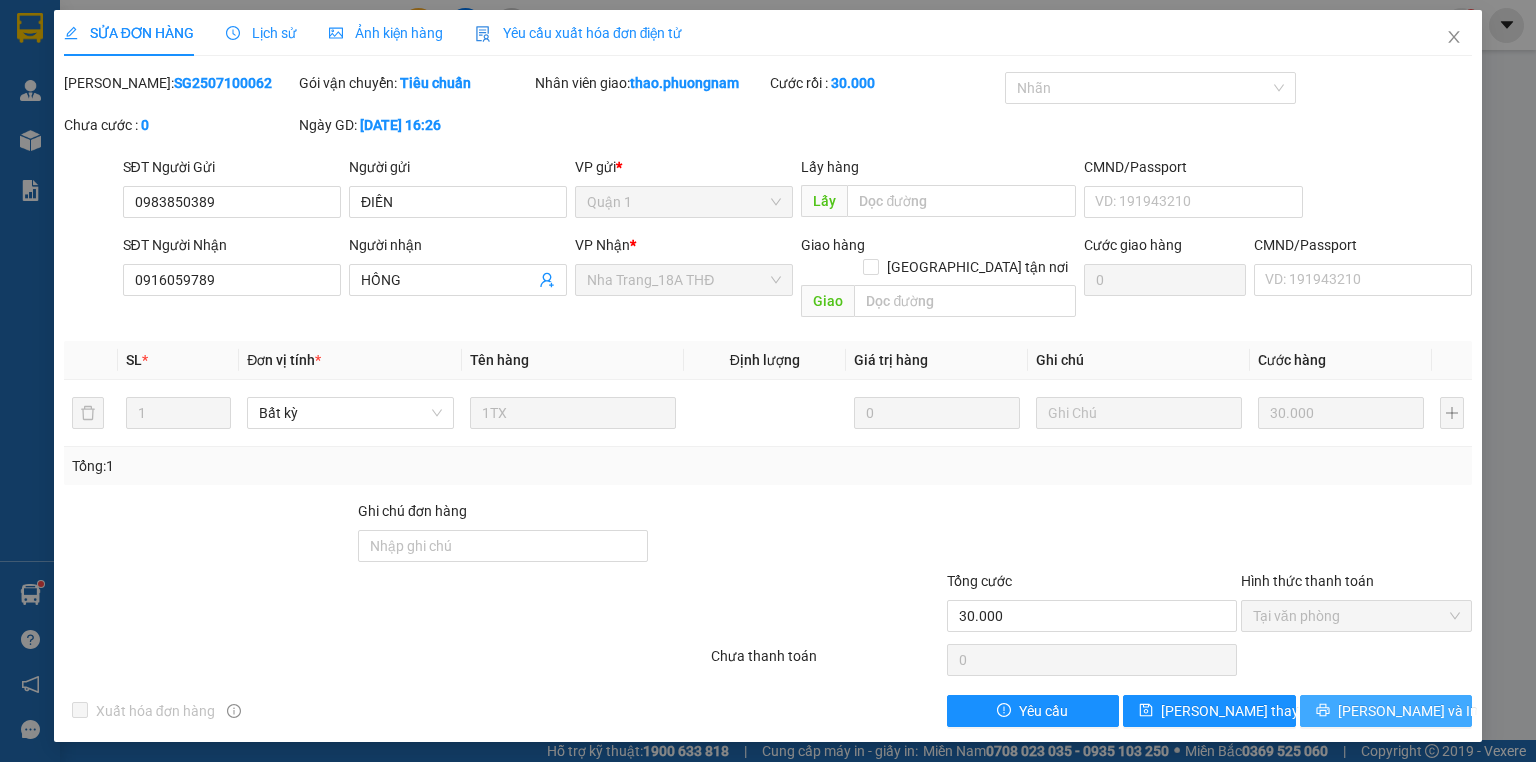 click on "[PERSON_NAME] và In" at bounding box center [1408, 711] 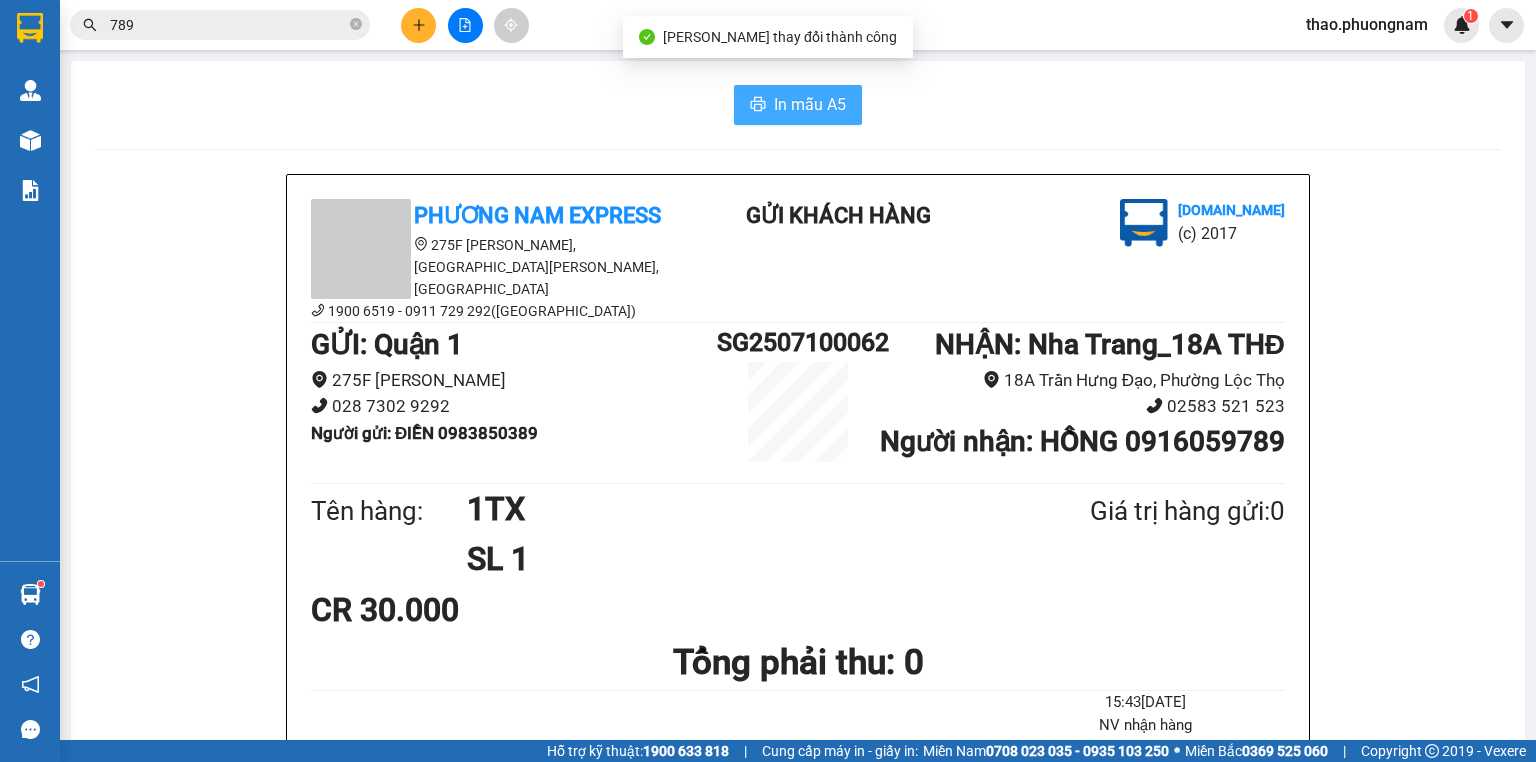 click on "In mẫu A5" at bounding box center [798, 105] 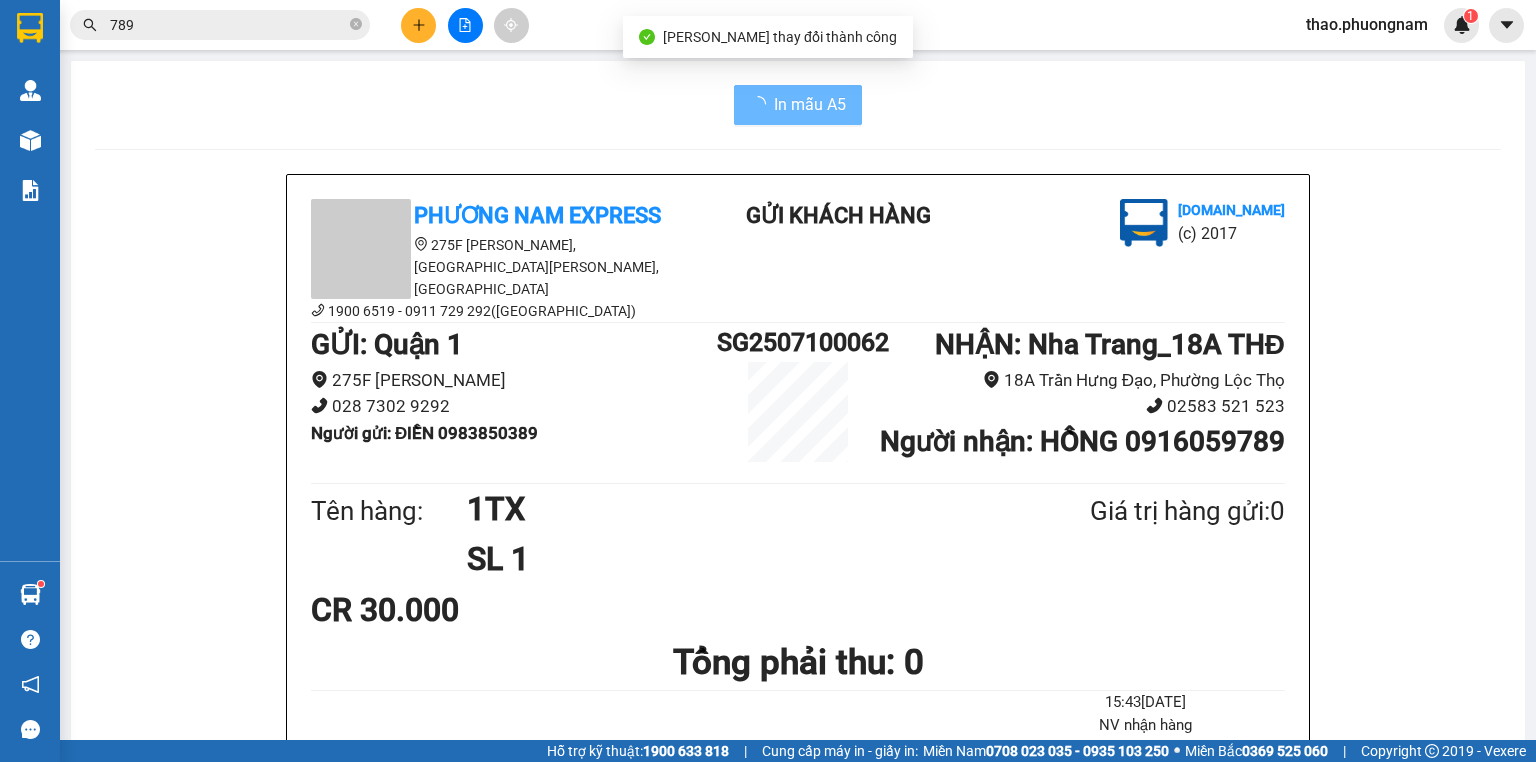 scroll, scrollTop: 0, scrollLeft: 0, axis: both 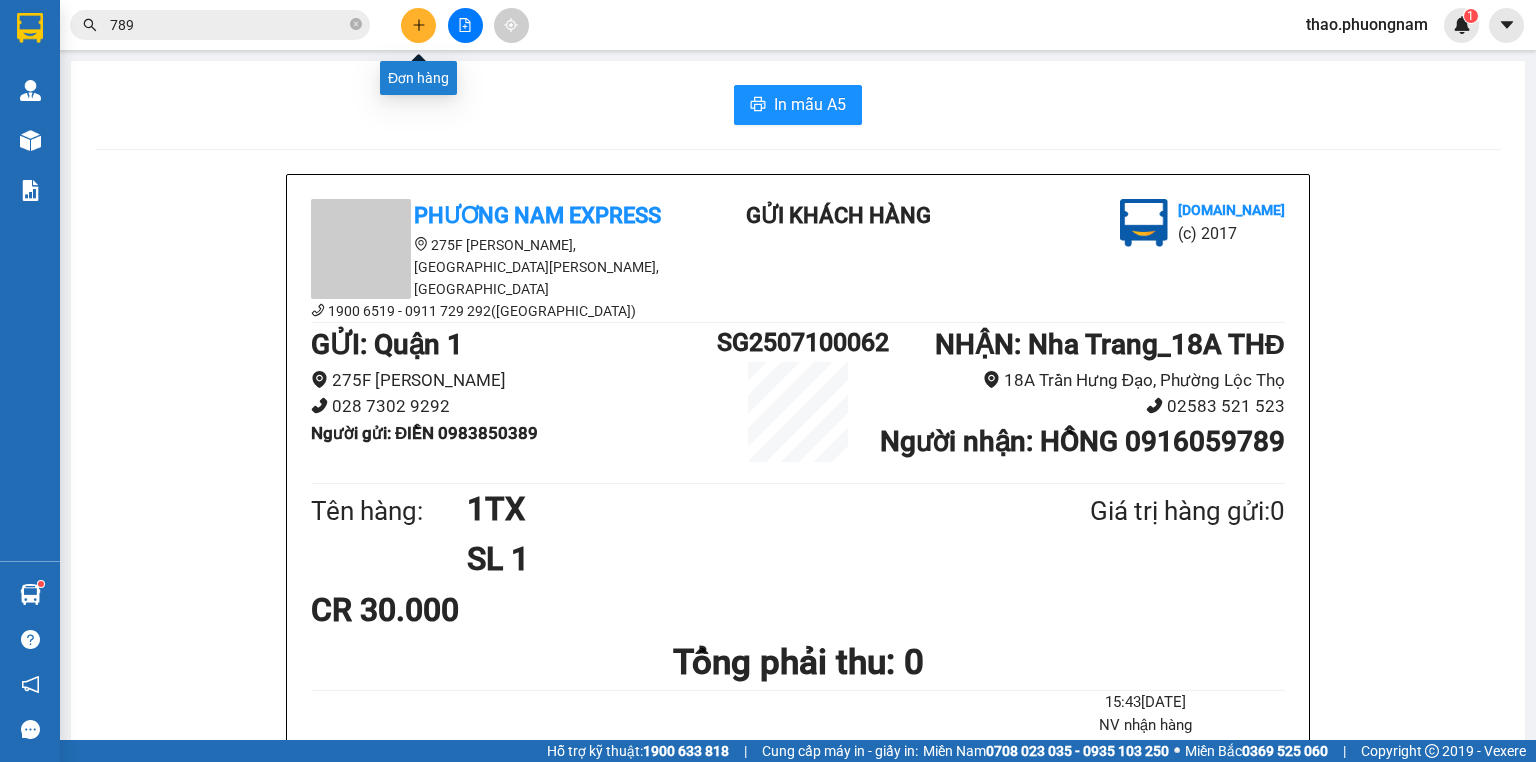 click 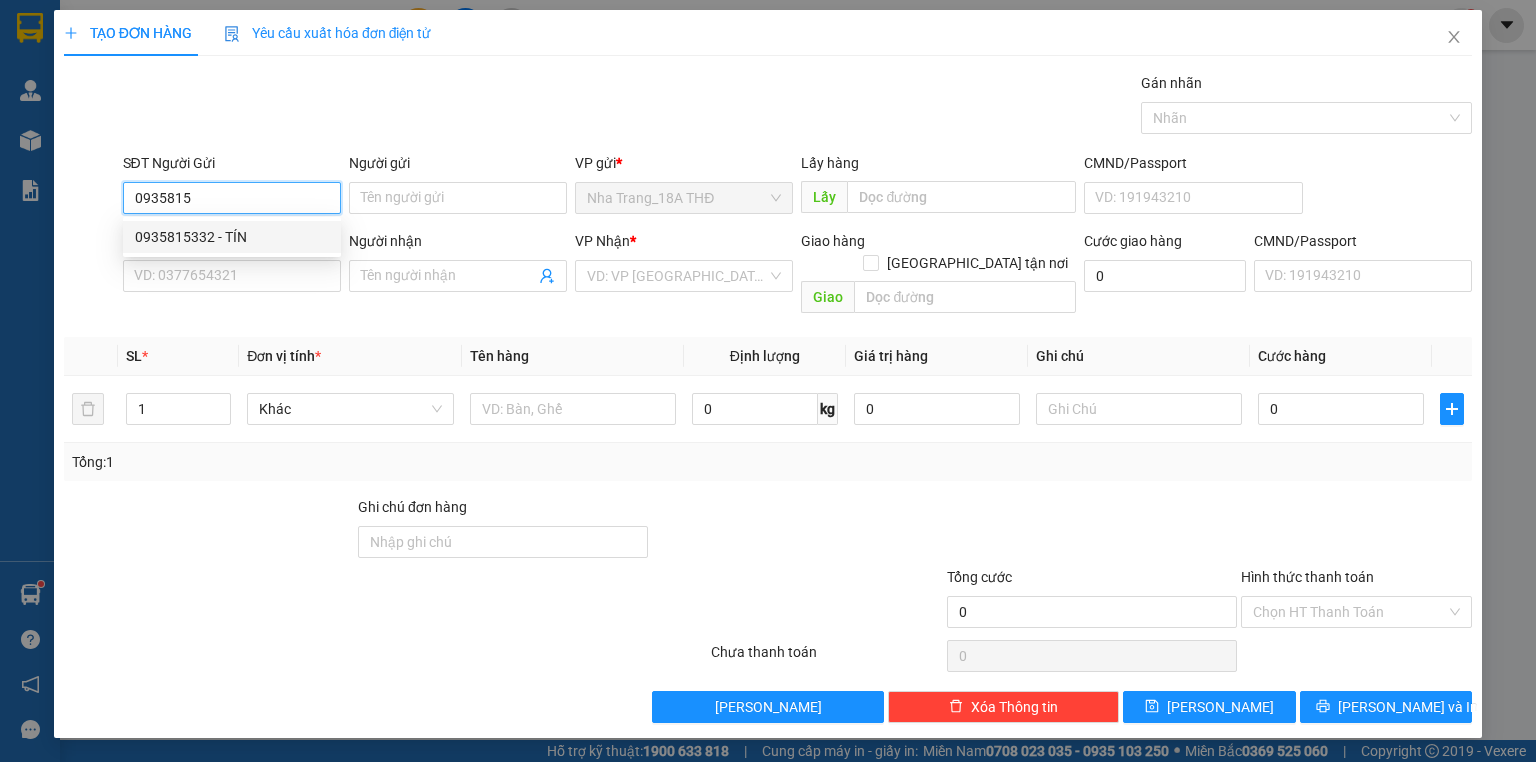 click on "0935815332 - TÍN" at bounding box center (232, 237) 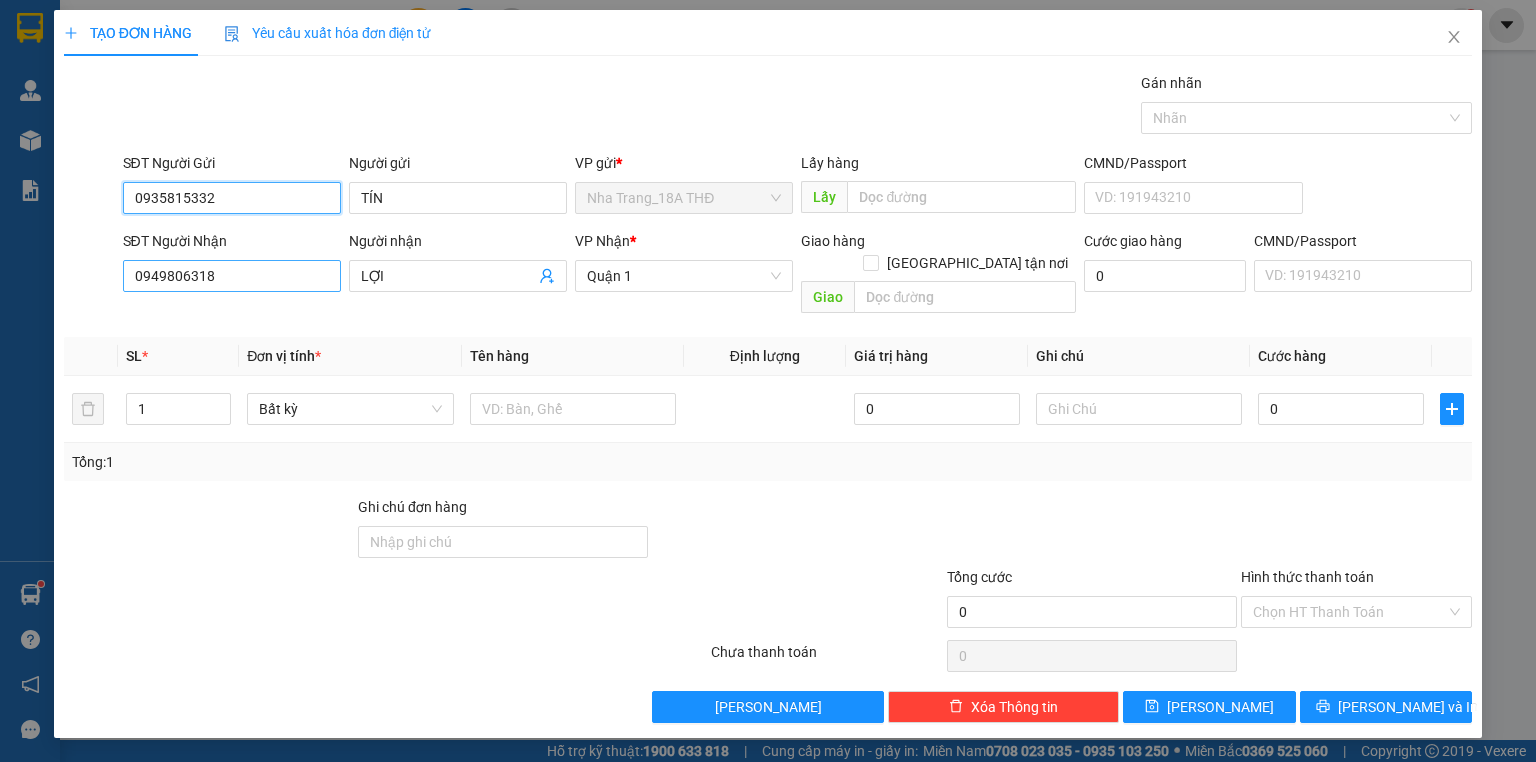 type on "0935815332" 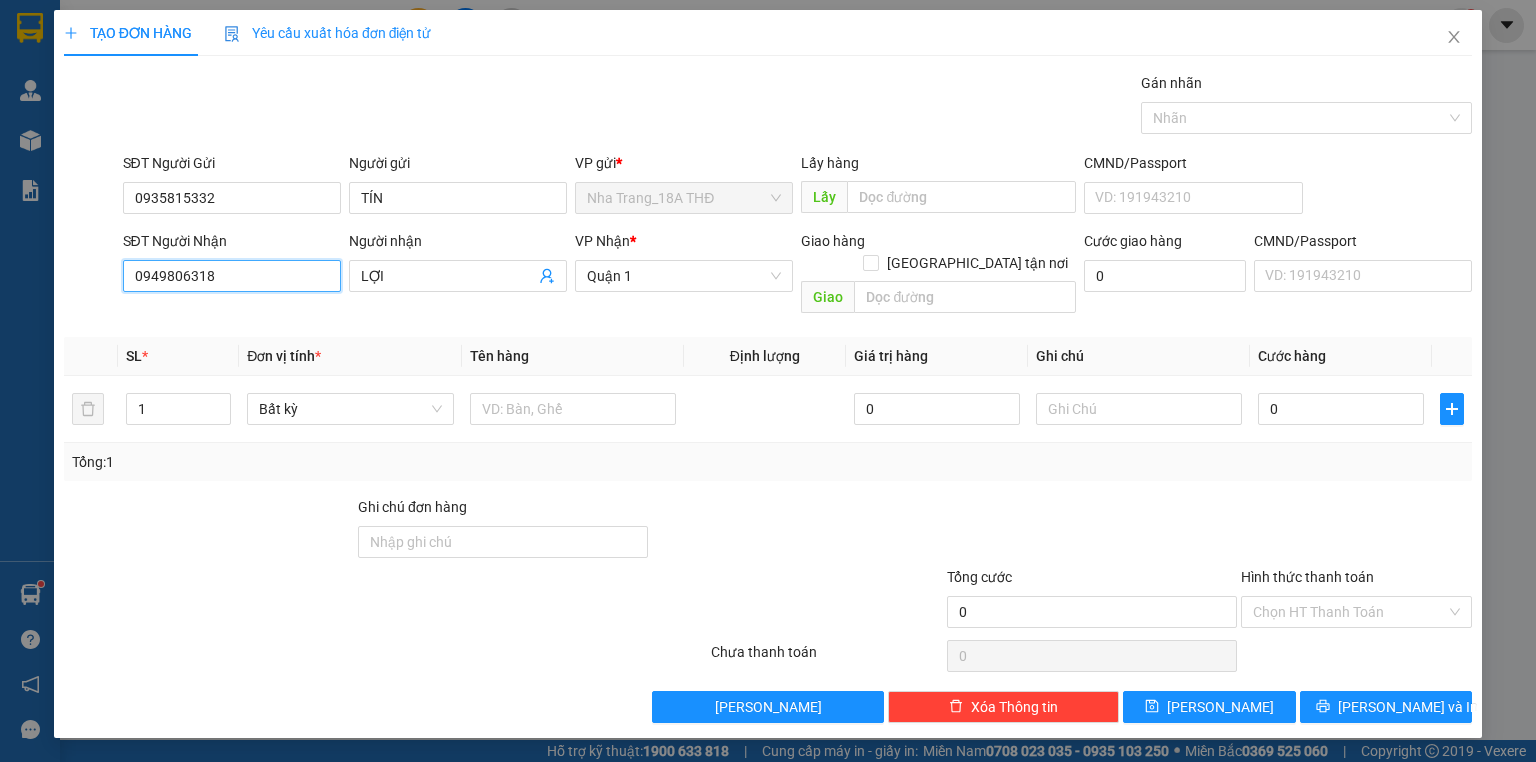 drag, startPoint x: 237, startPoint y: 284, endPoint x: 28, endPoint y: 252, distance: 211.43556 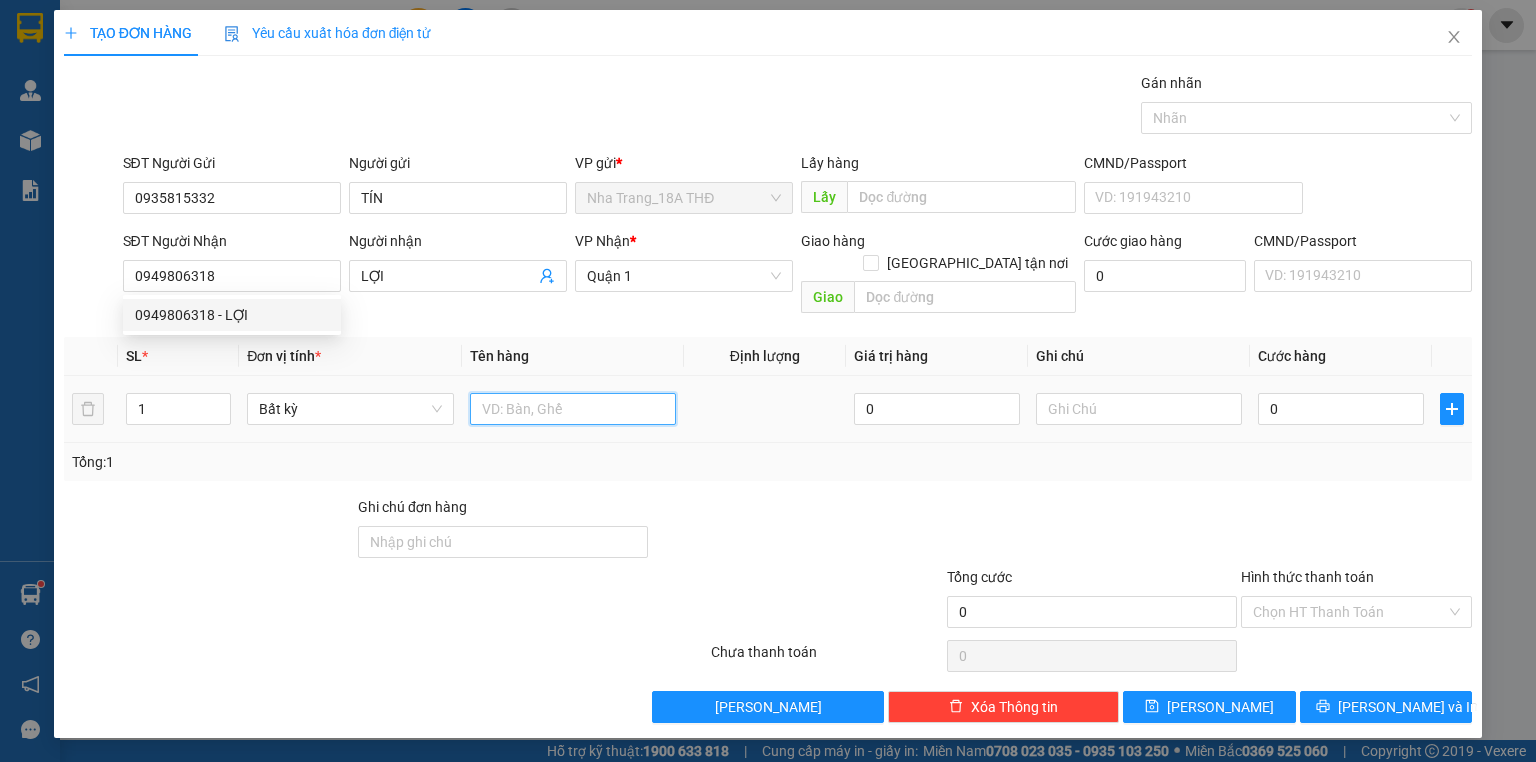 click at bounding box center (573, 409) 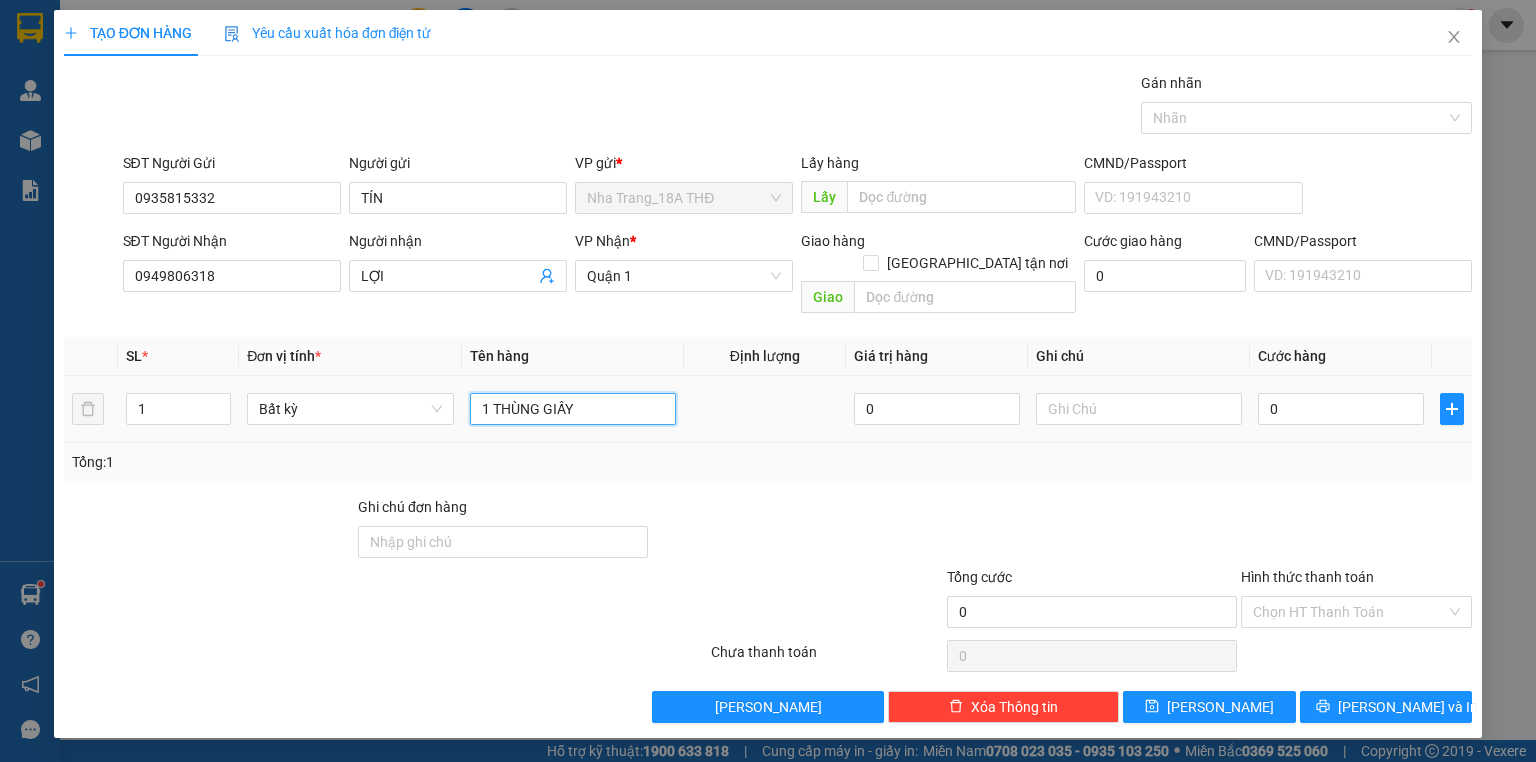 type on "1 THÙNG GIẤY" 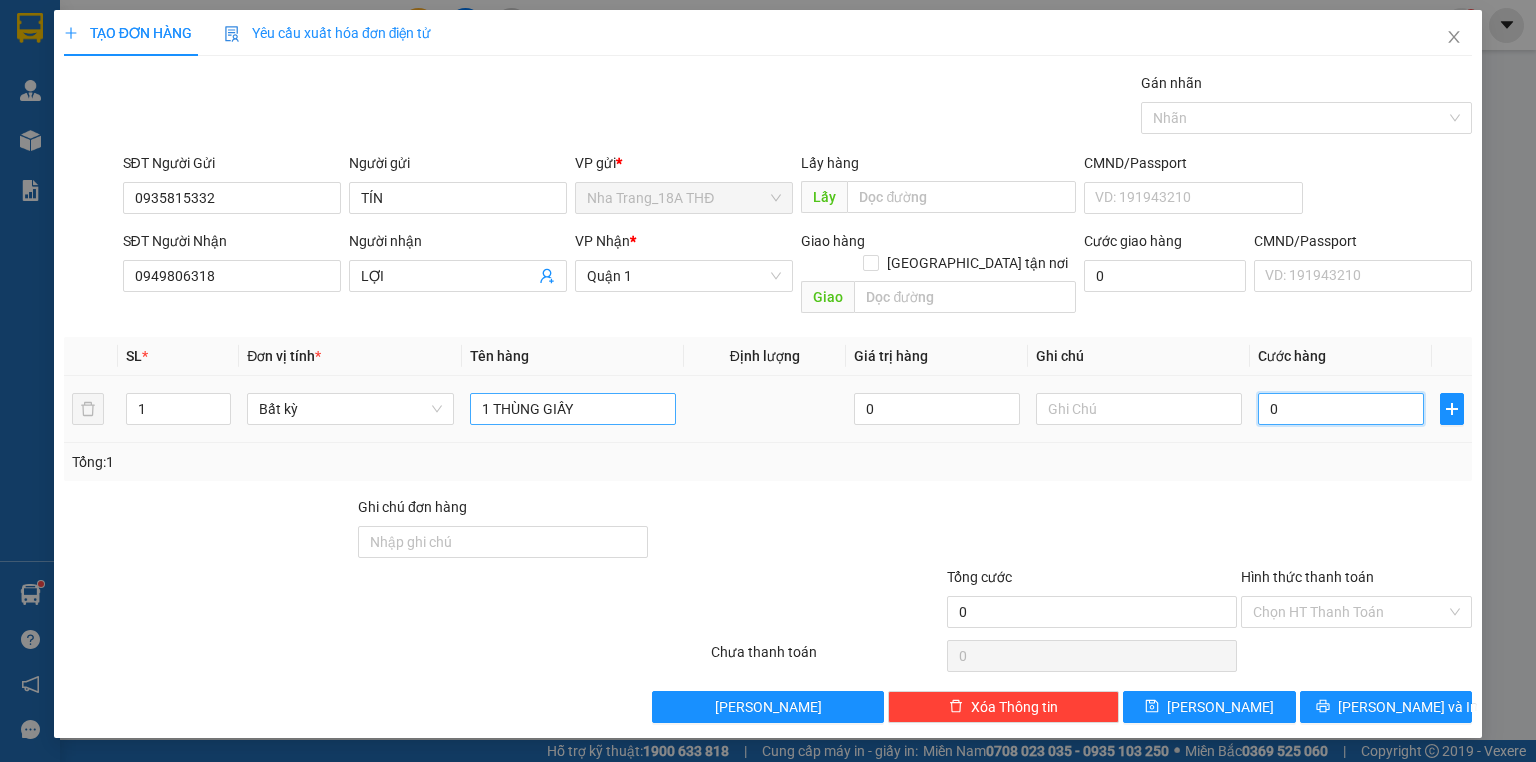 type on "5" 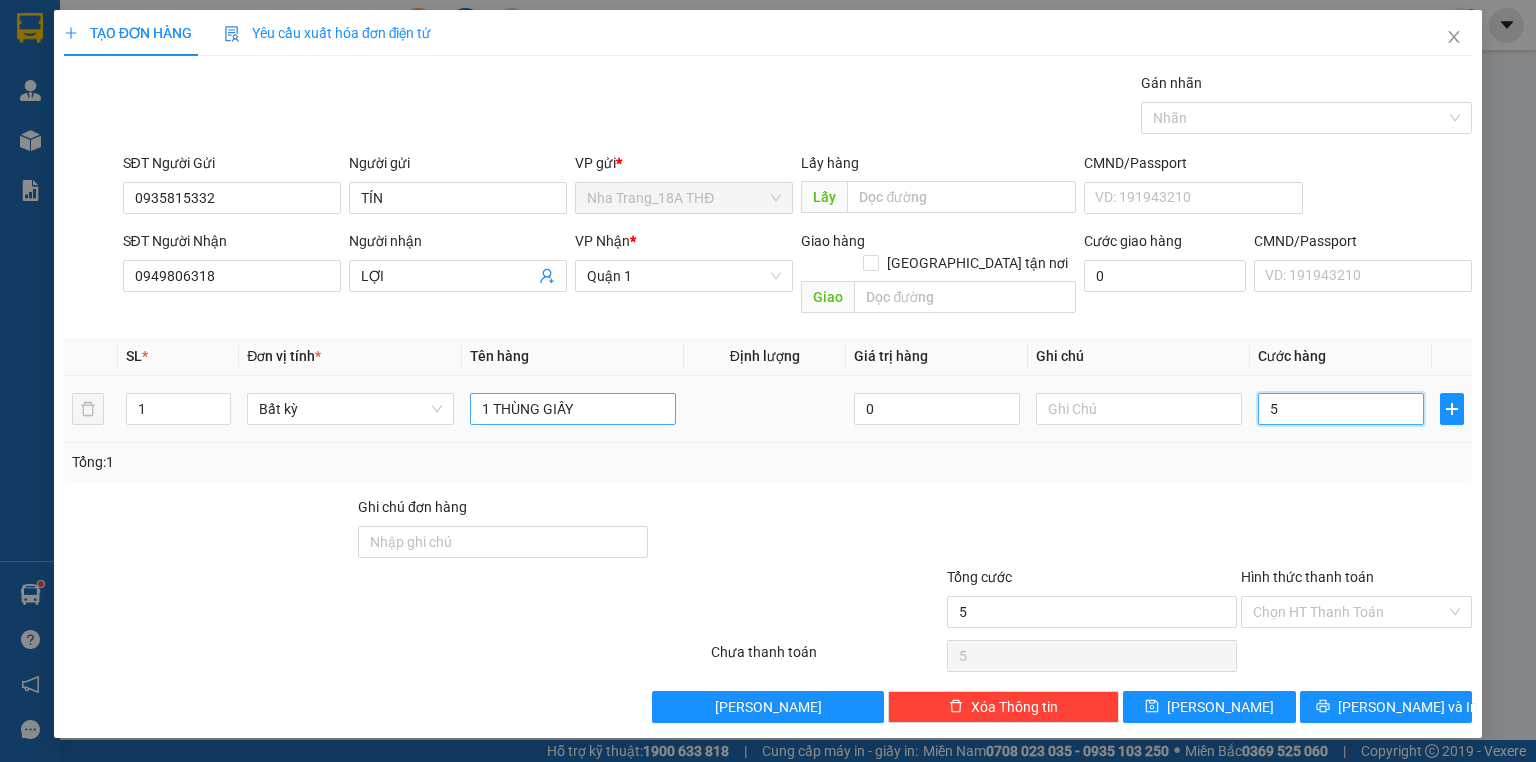 type on "50" 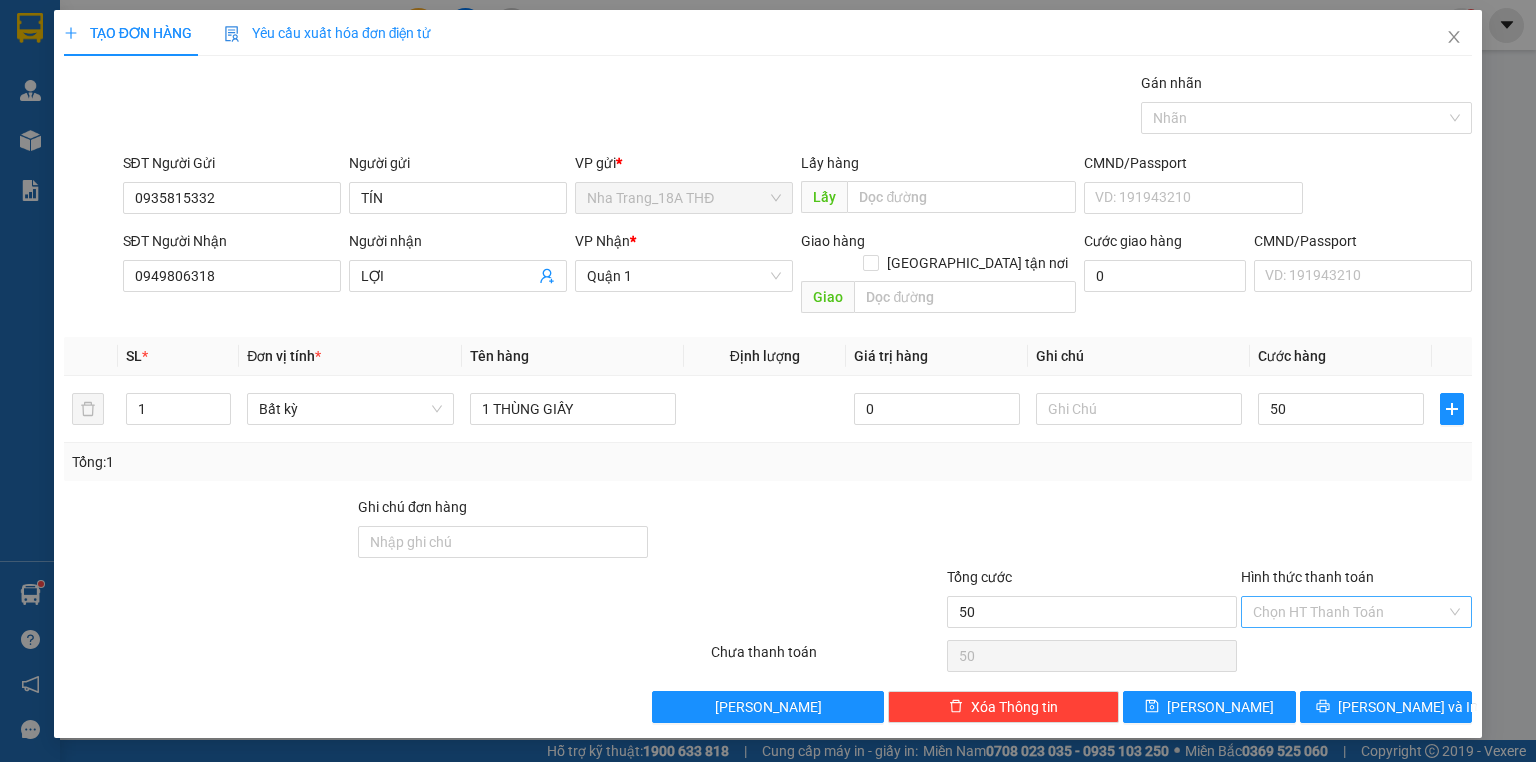 type on "50.000" 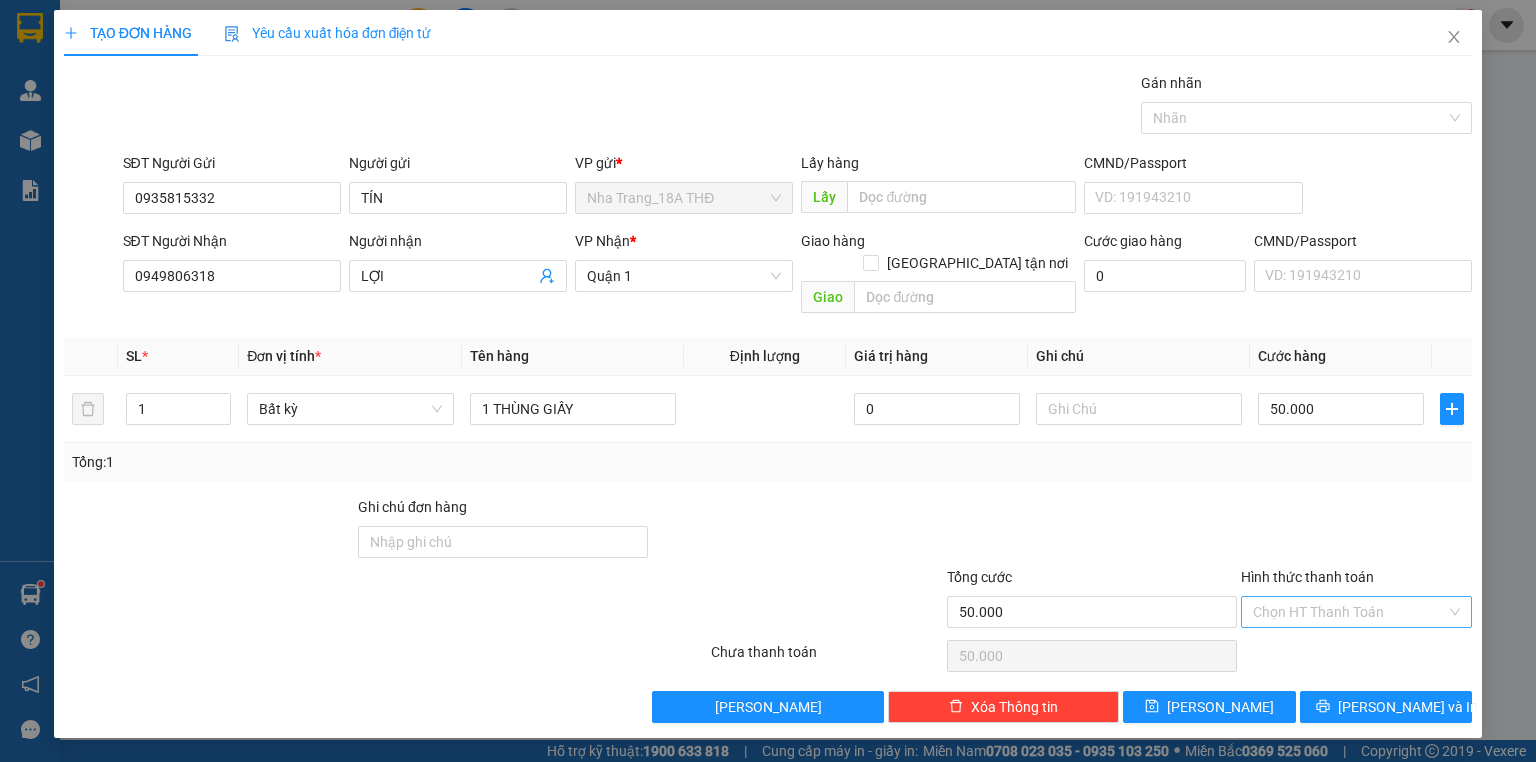 click on "Hình thức thanh toán" at bounding box center [1349, 612] 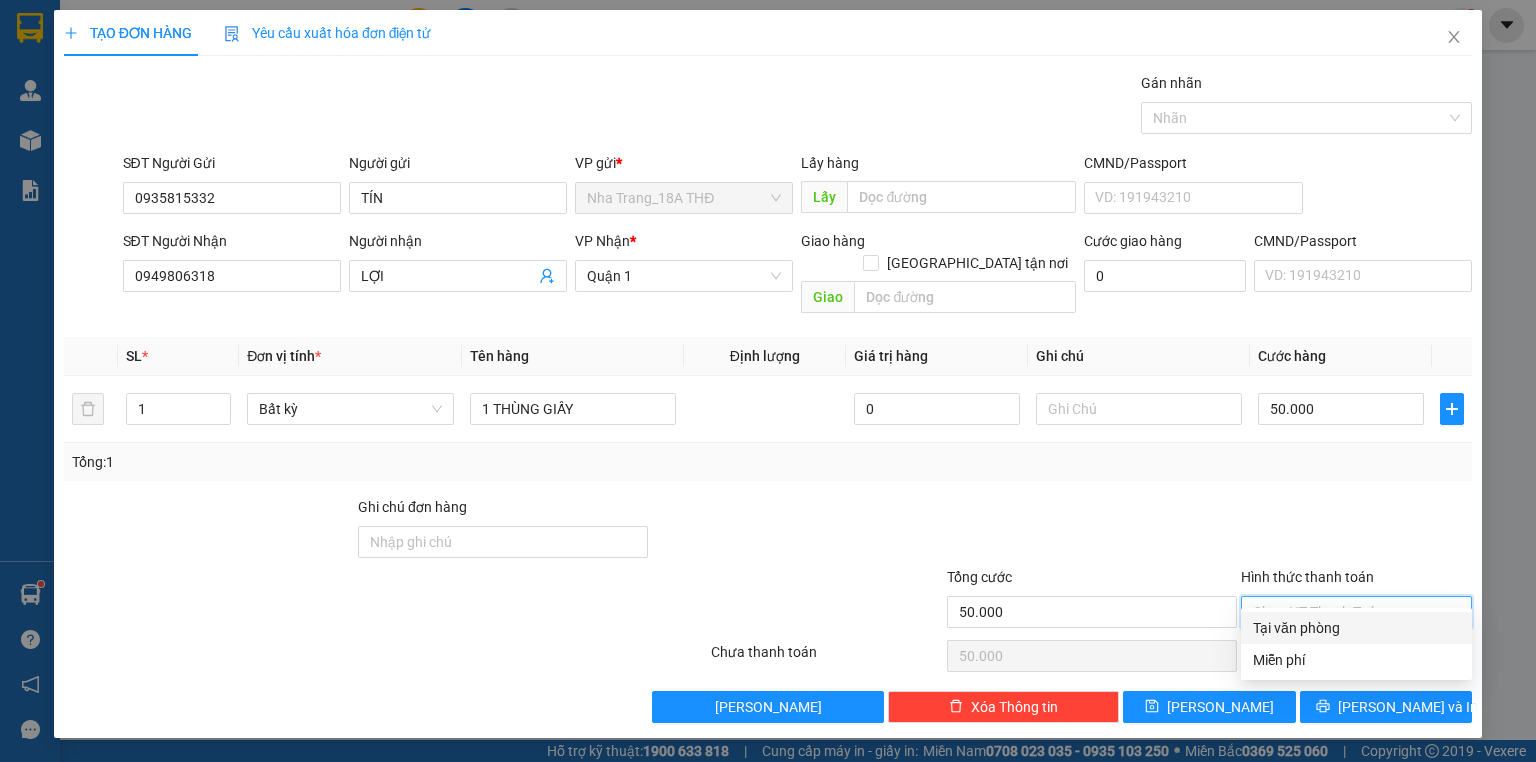 click on "Tại văn phòng" at bounding box center [1356, 628] 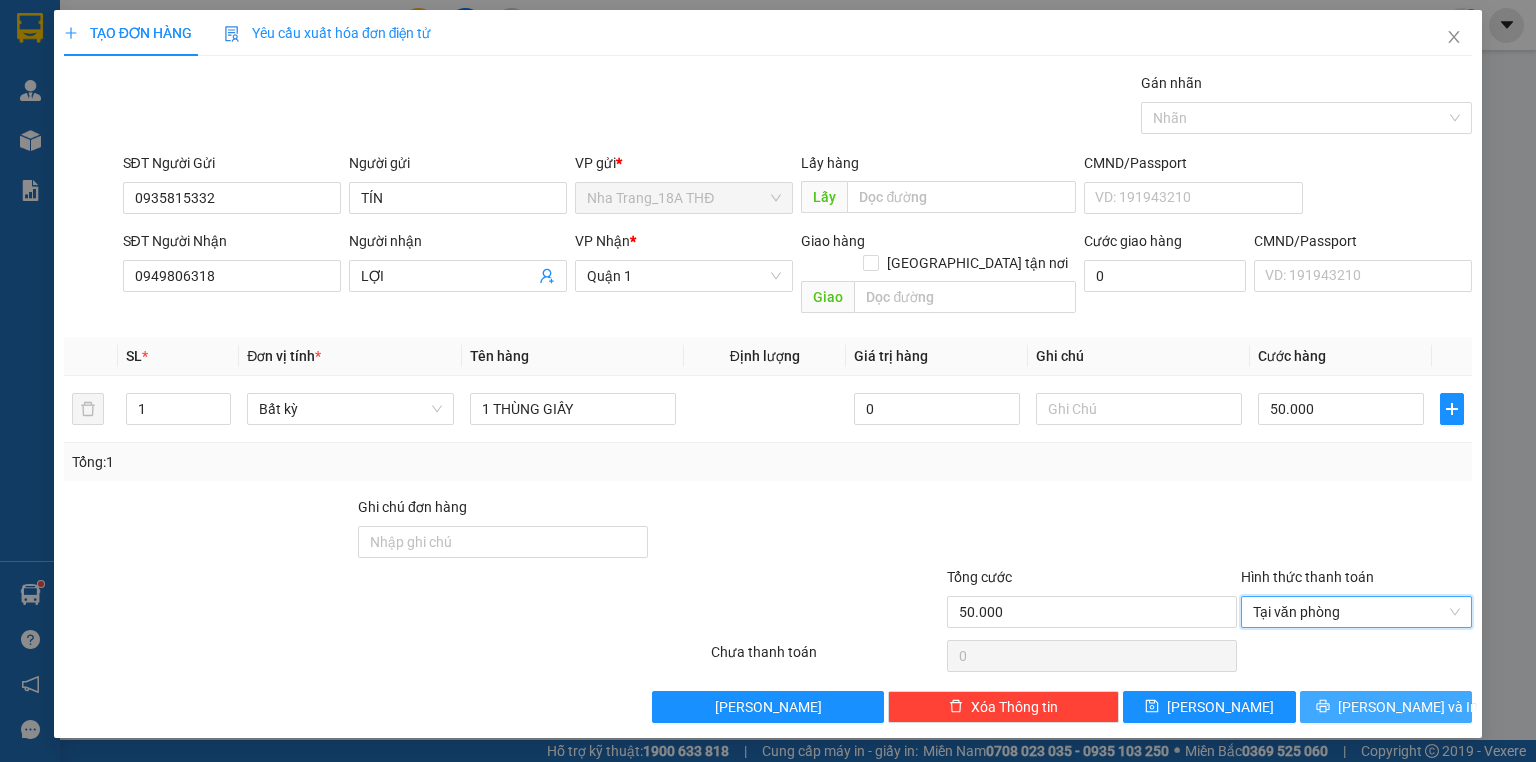 click on "[PERSON_NAME] và In" at bounding box center (1386, 707) 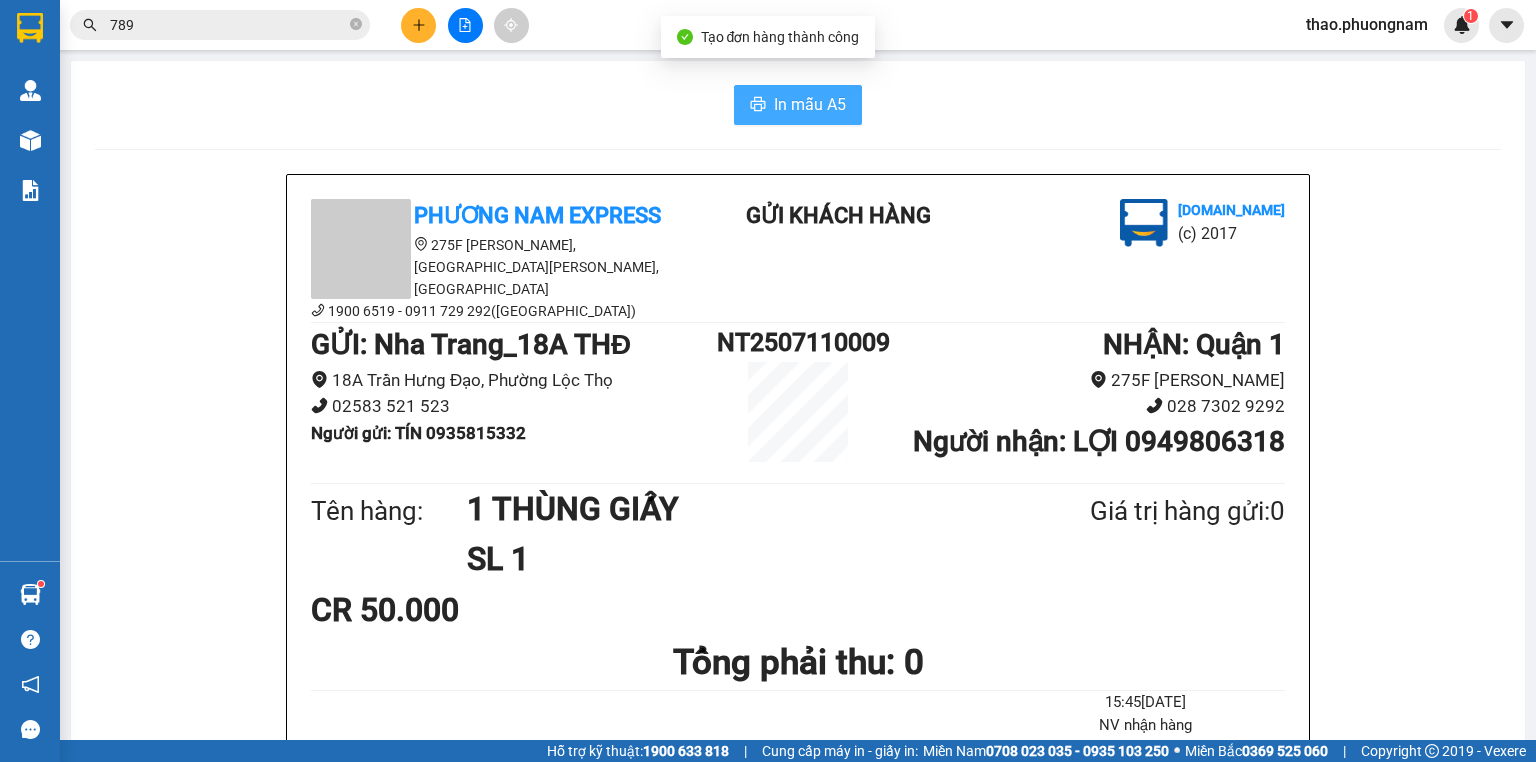 click on "In mẫu A5" at bounding box center (798, 105) 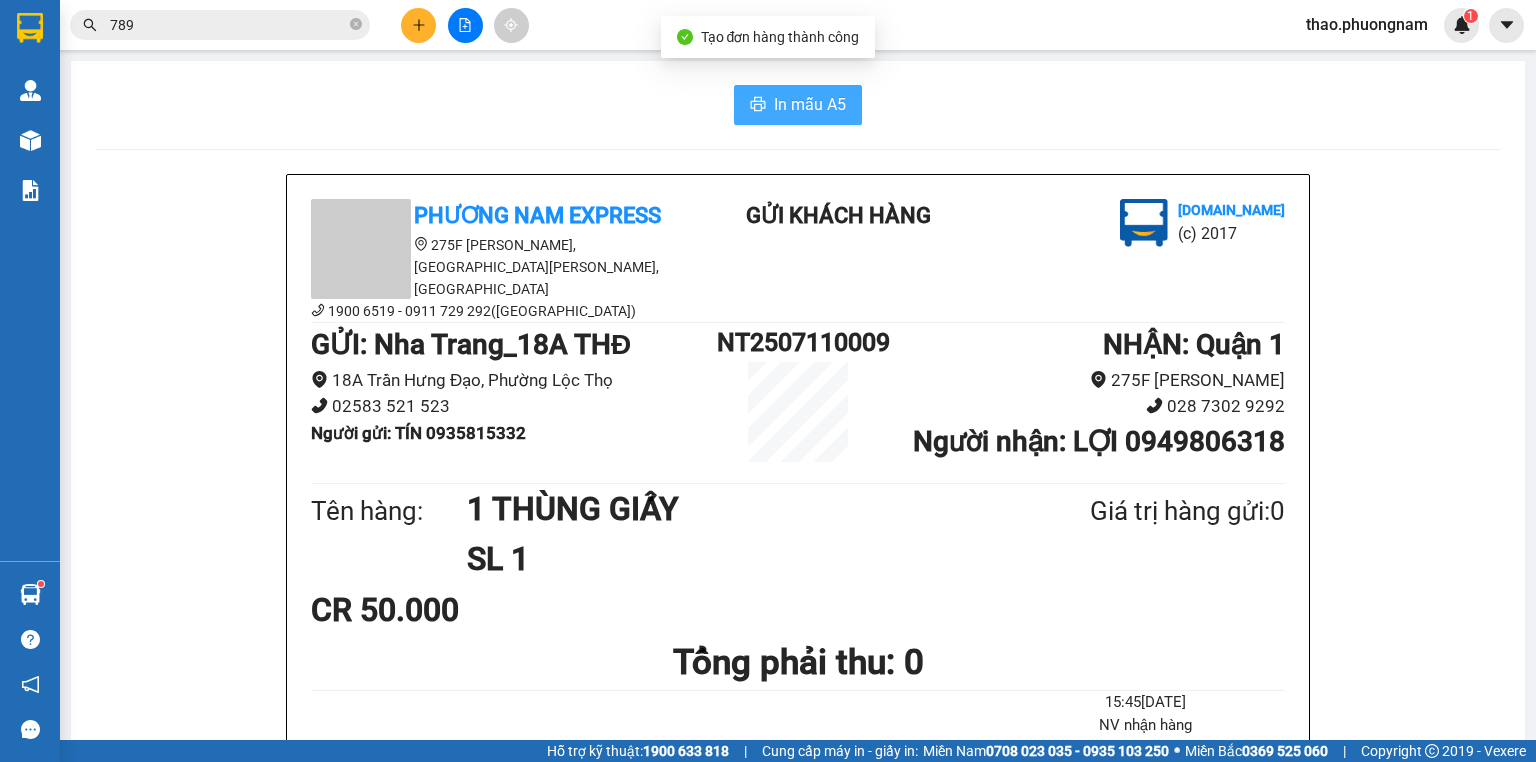 scroll, scrollTop: 0, scrollLeft: 0, axis: both 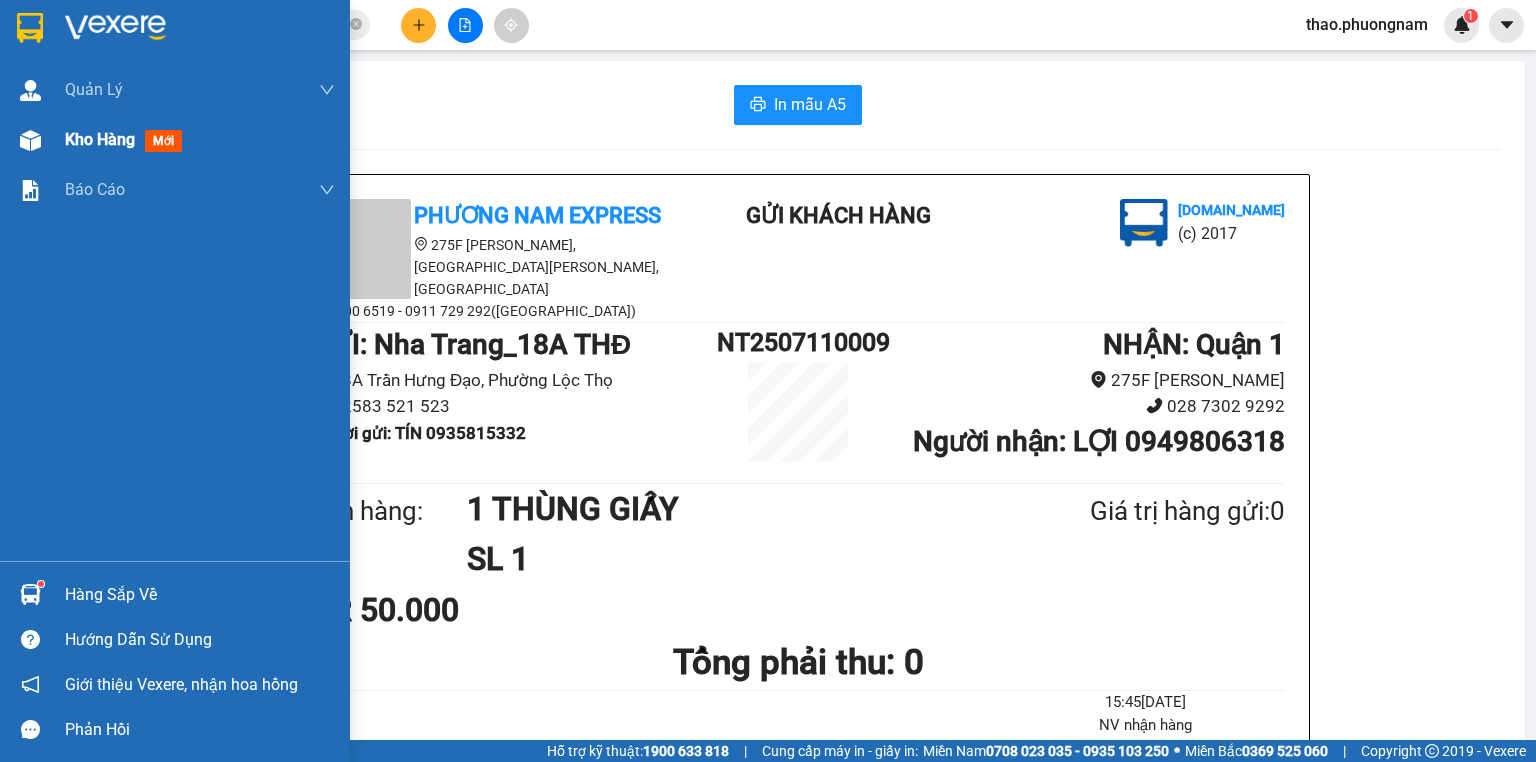 click on "Kho hàng mới" at bounding box center (175, 140) 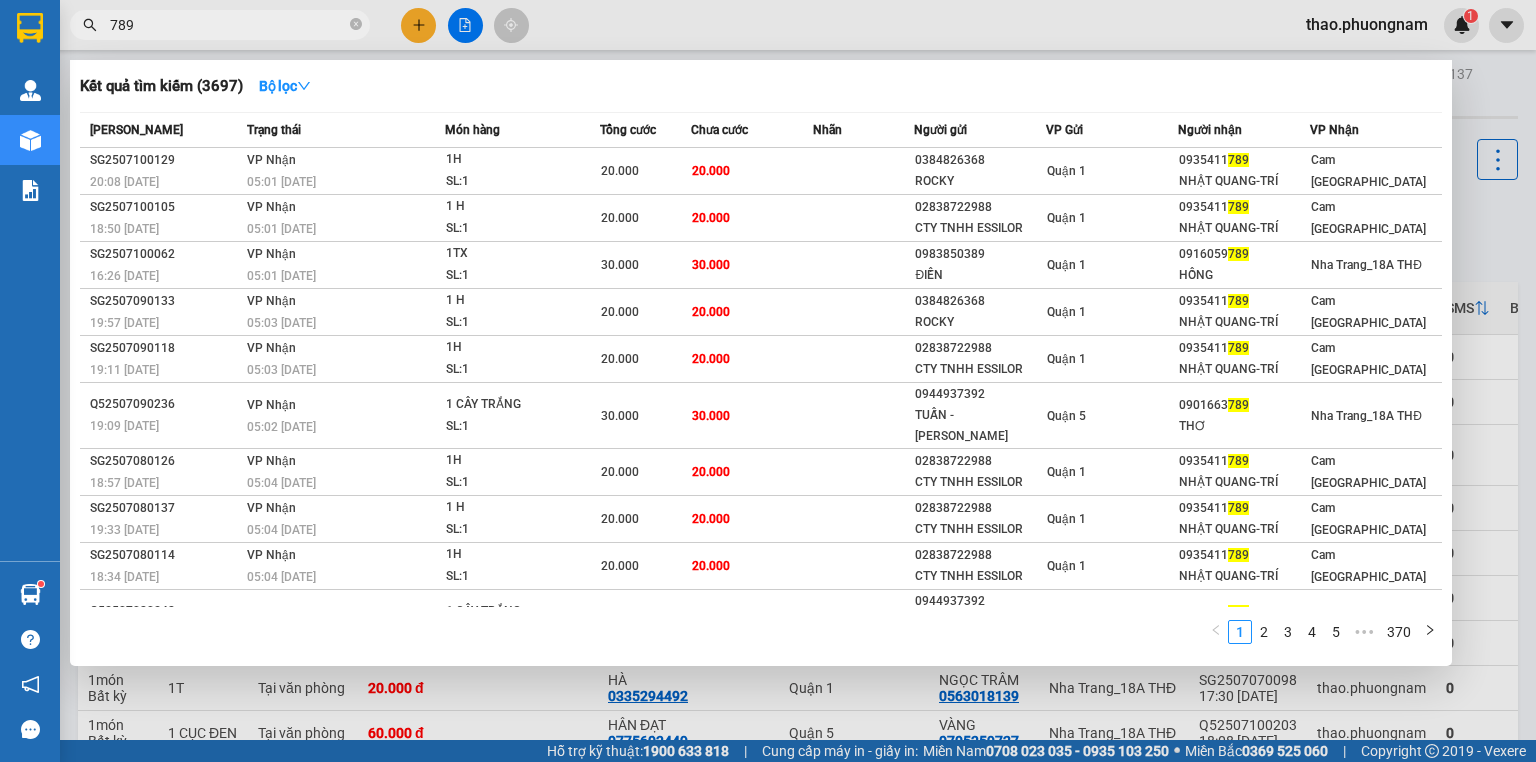 click on "789" at bounding box center [228, 25] 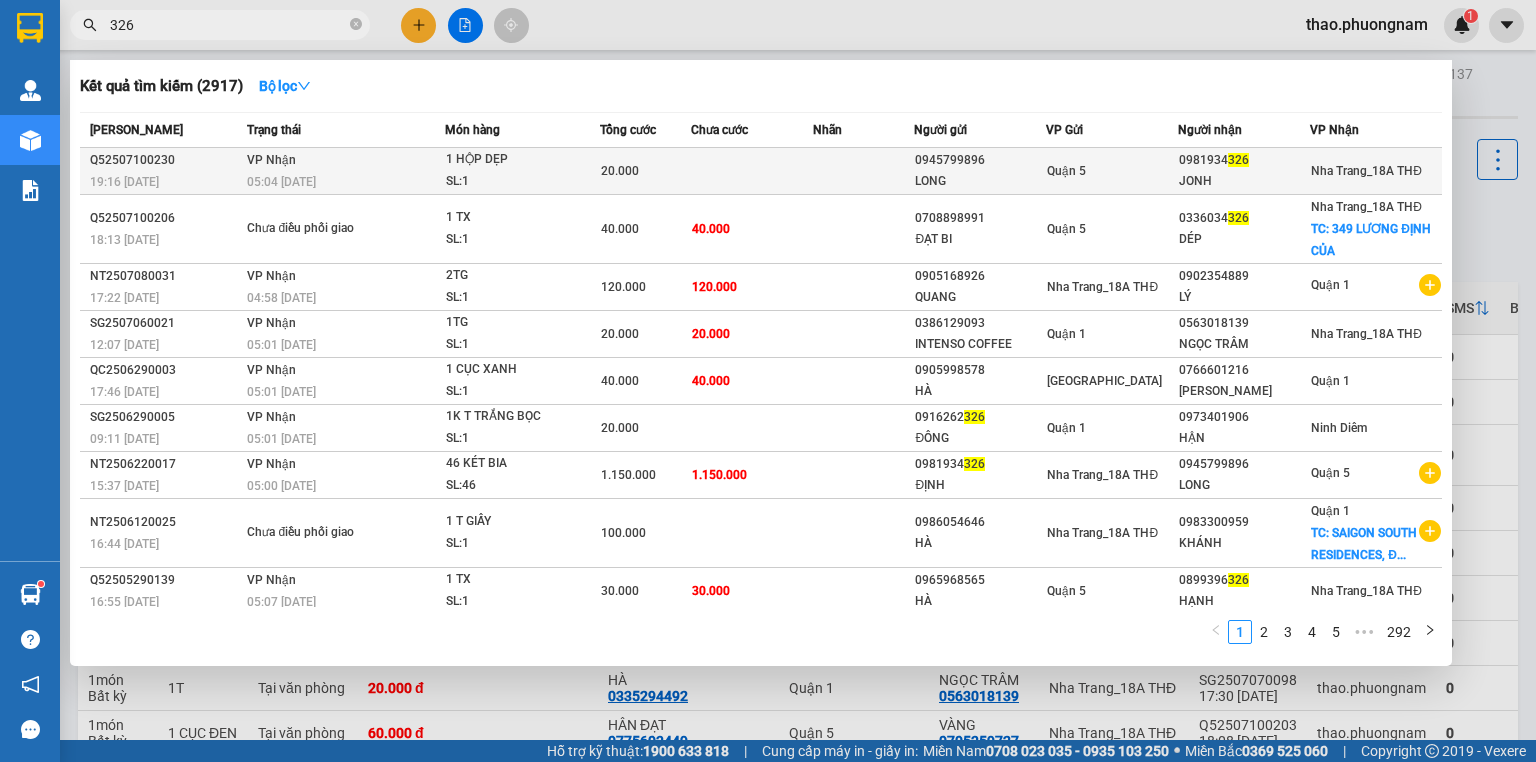 type on "326" 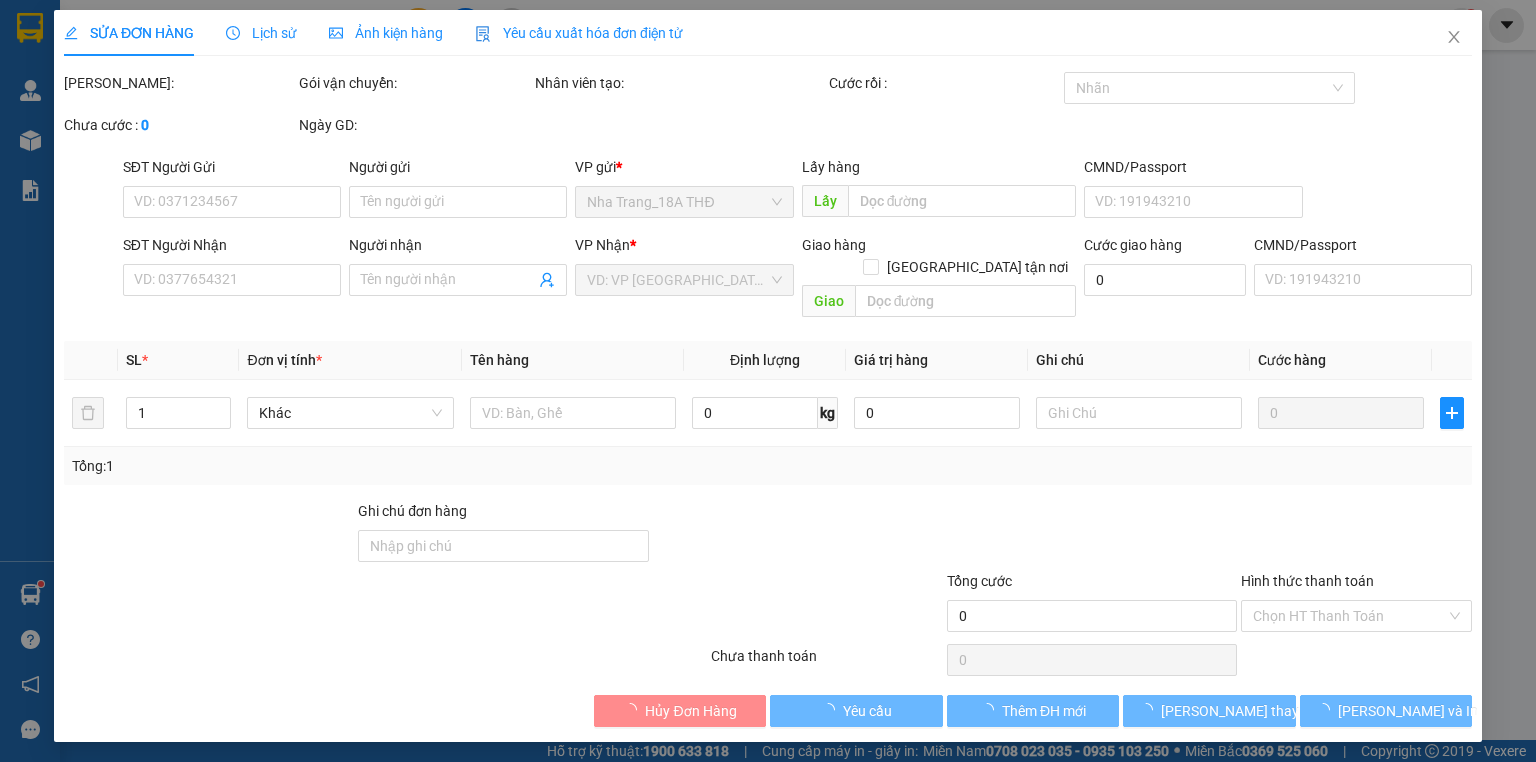 type on "0945799896" 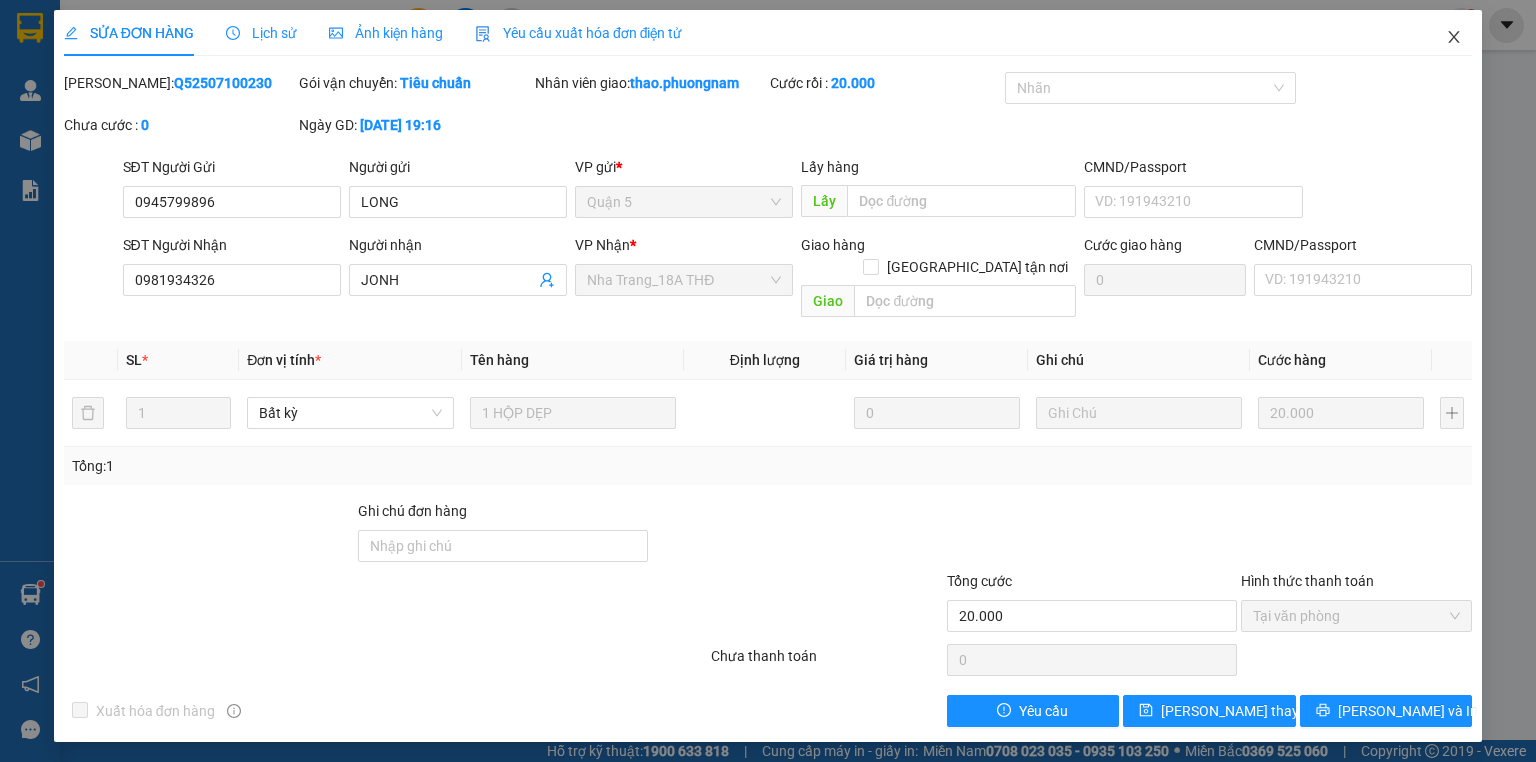 click 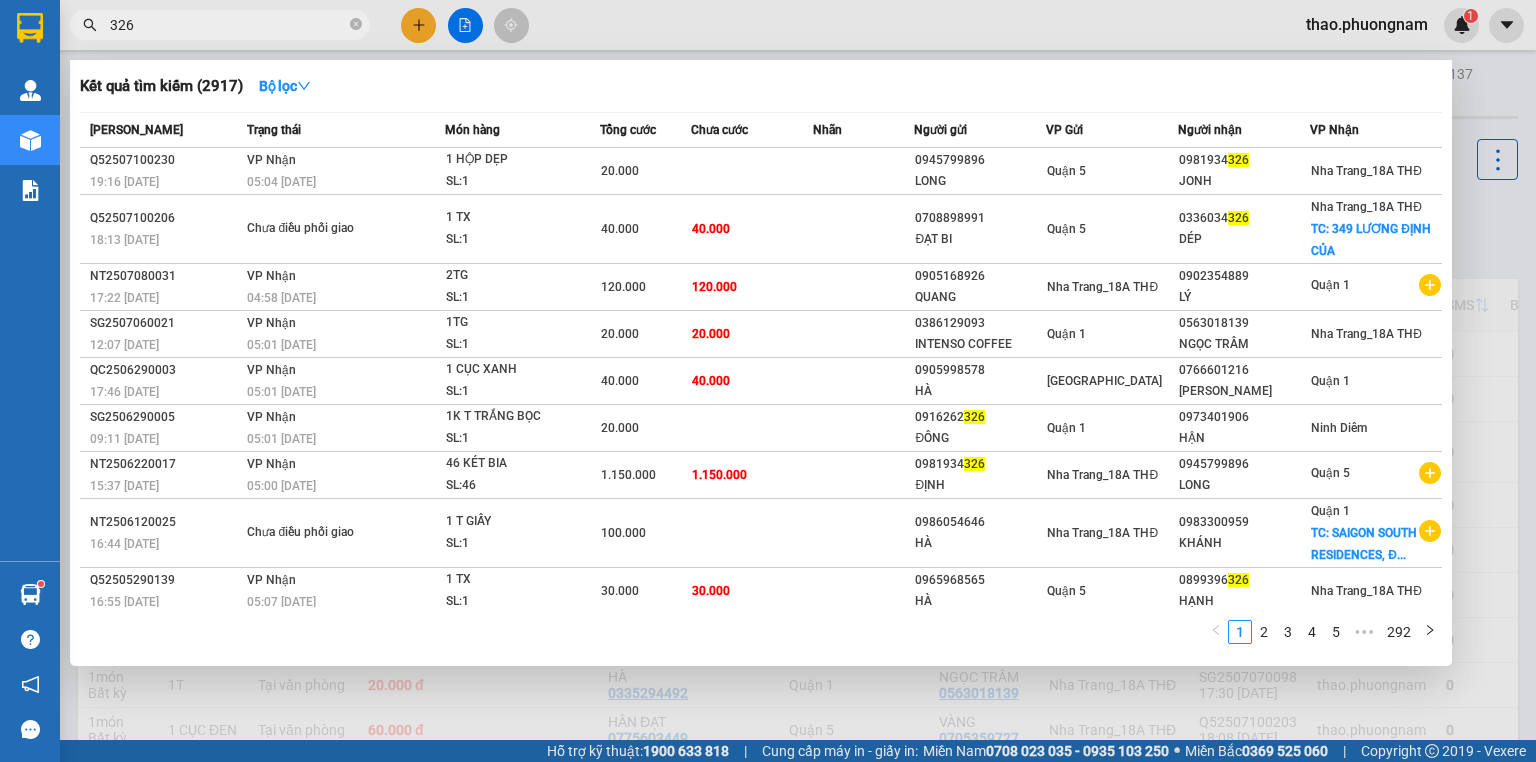 click on "326" at bounding box center (228, 25) 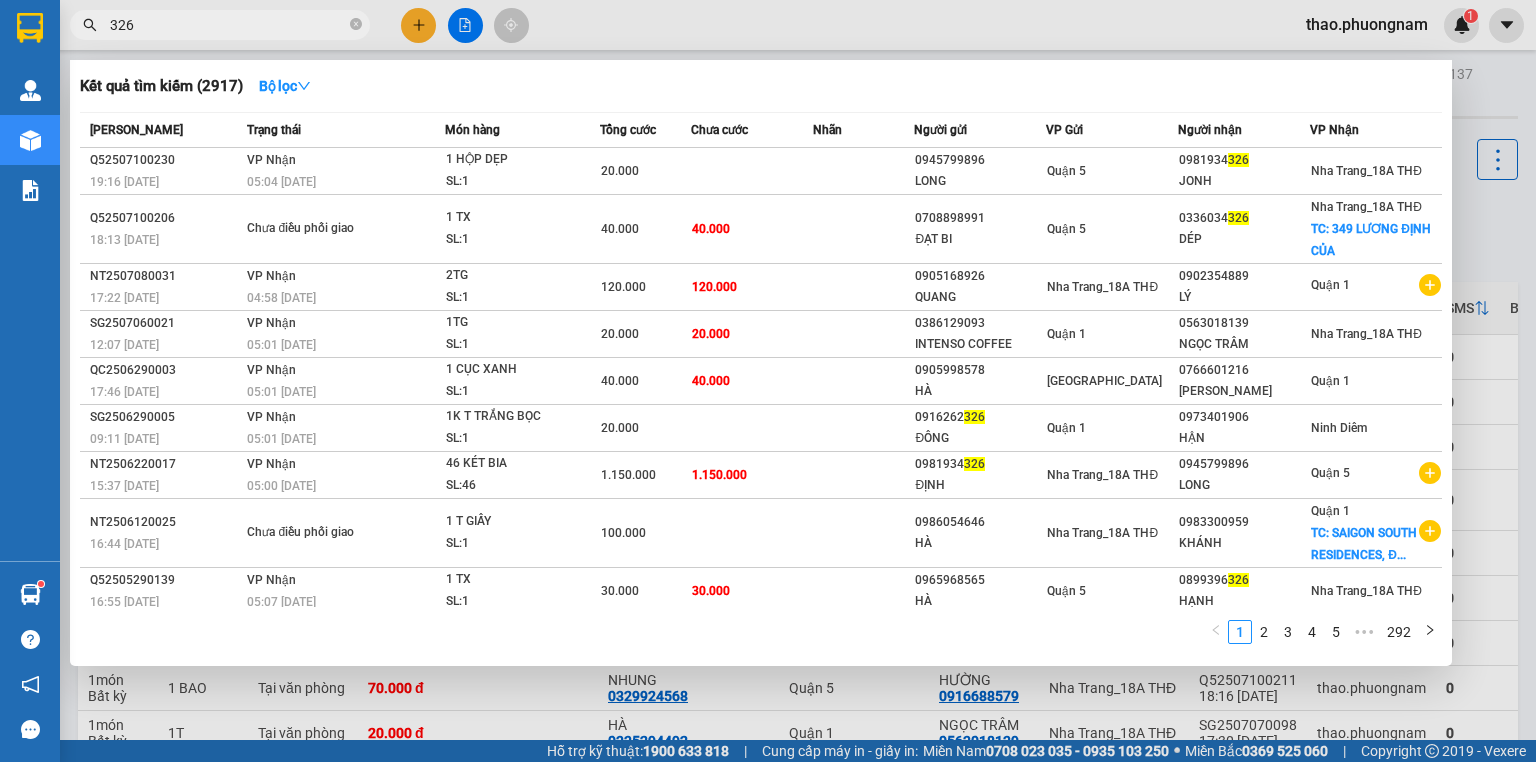 click at bounding box center [768, 381] 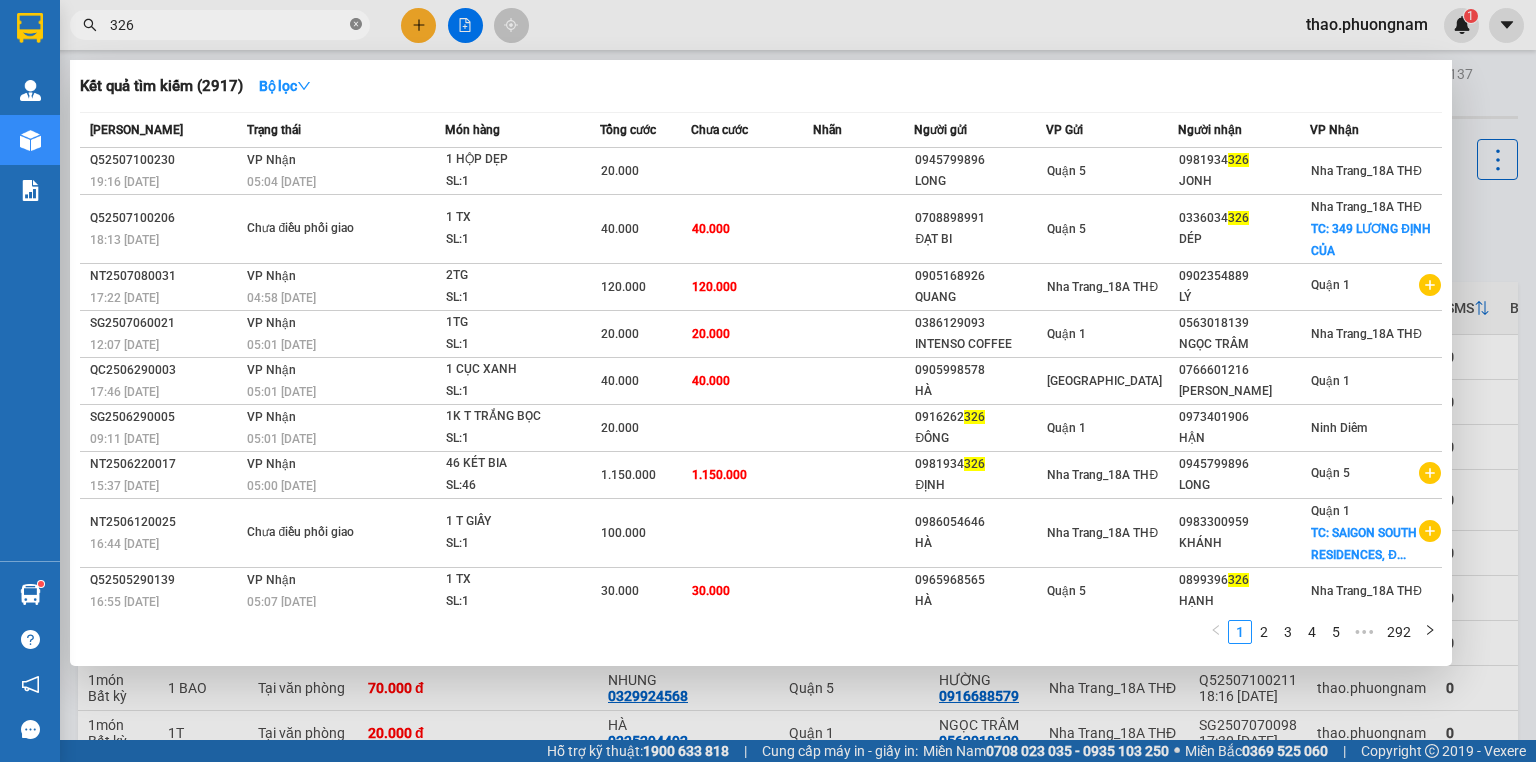 click at bounding box center [356, 25] 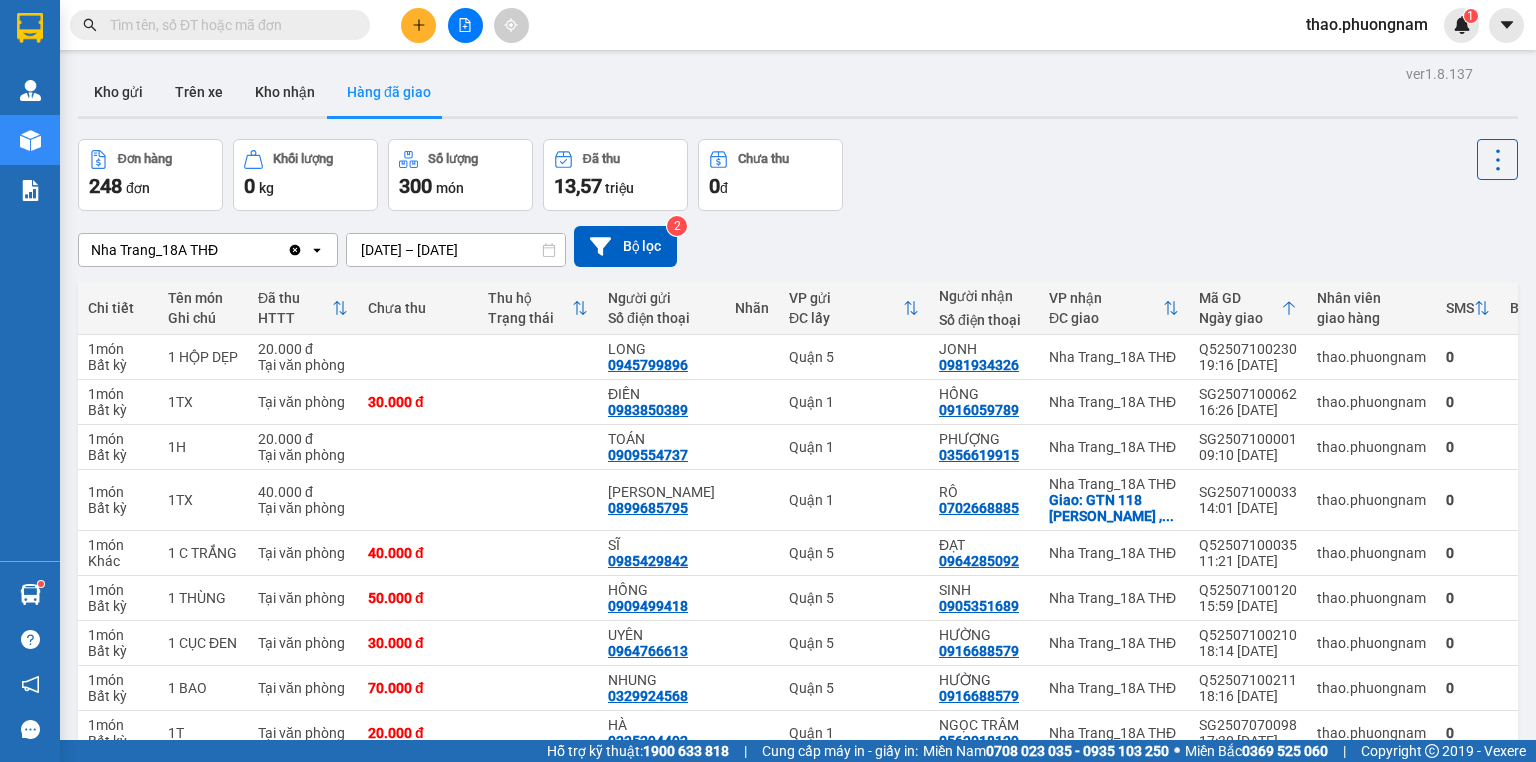 click at bounding box center (228, 25) 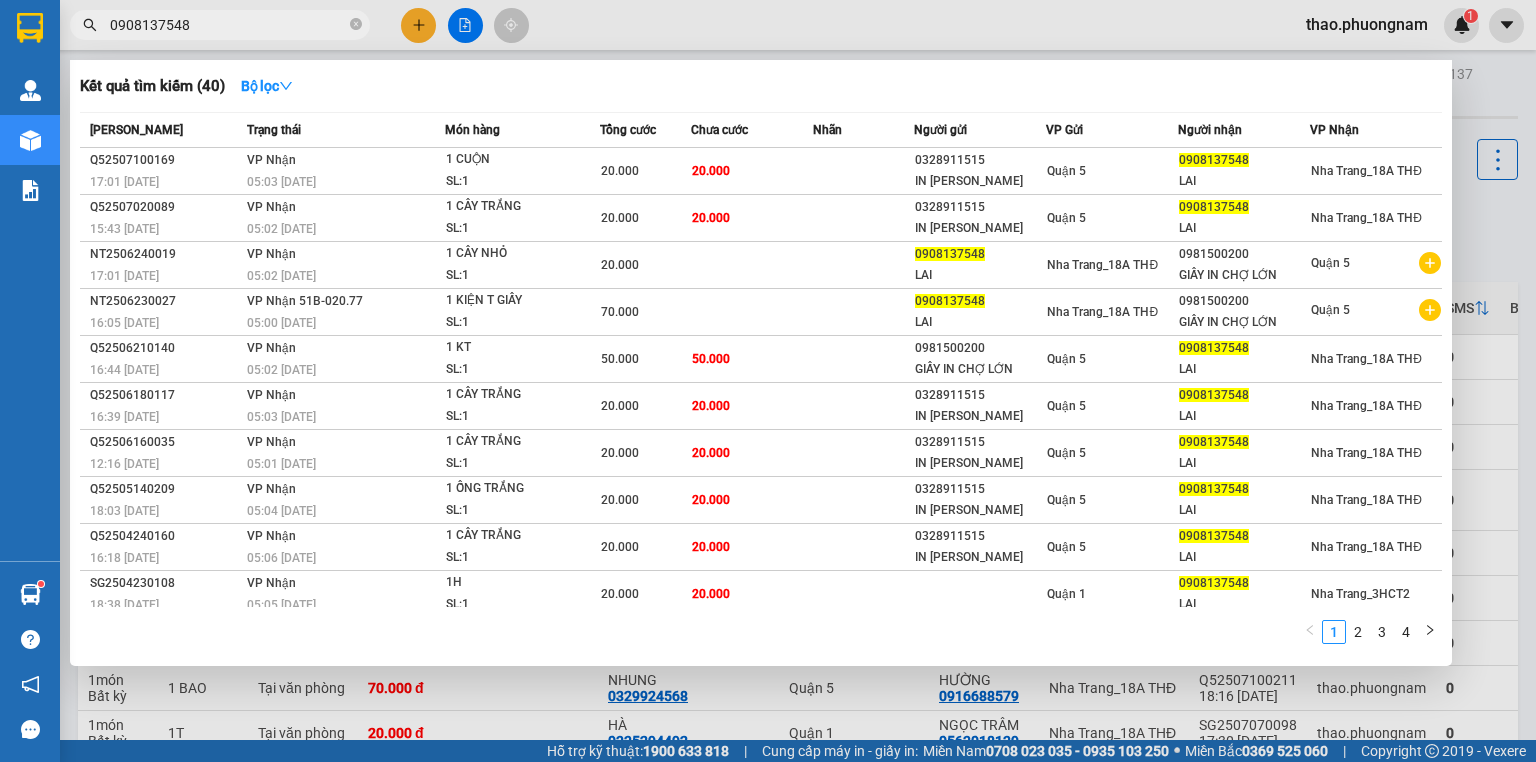 type on "0908137548" 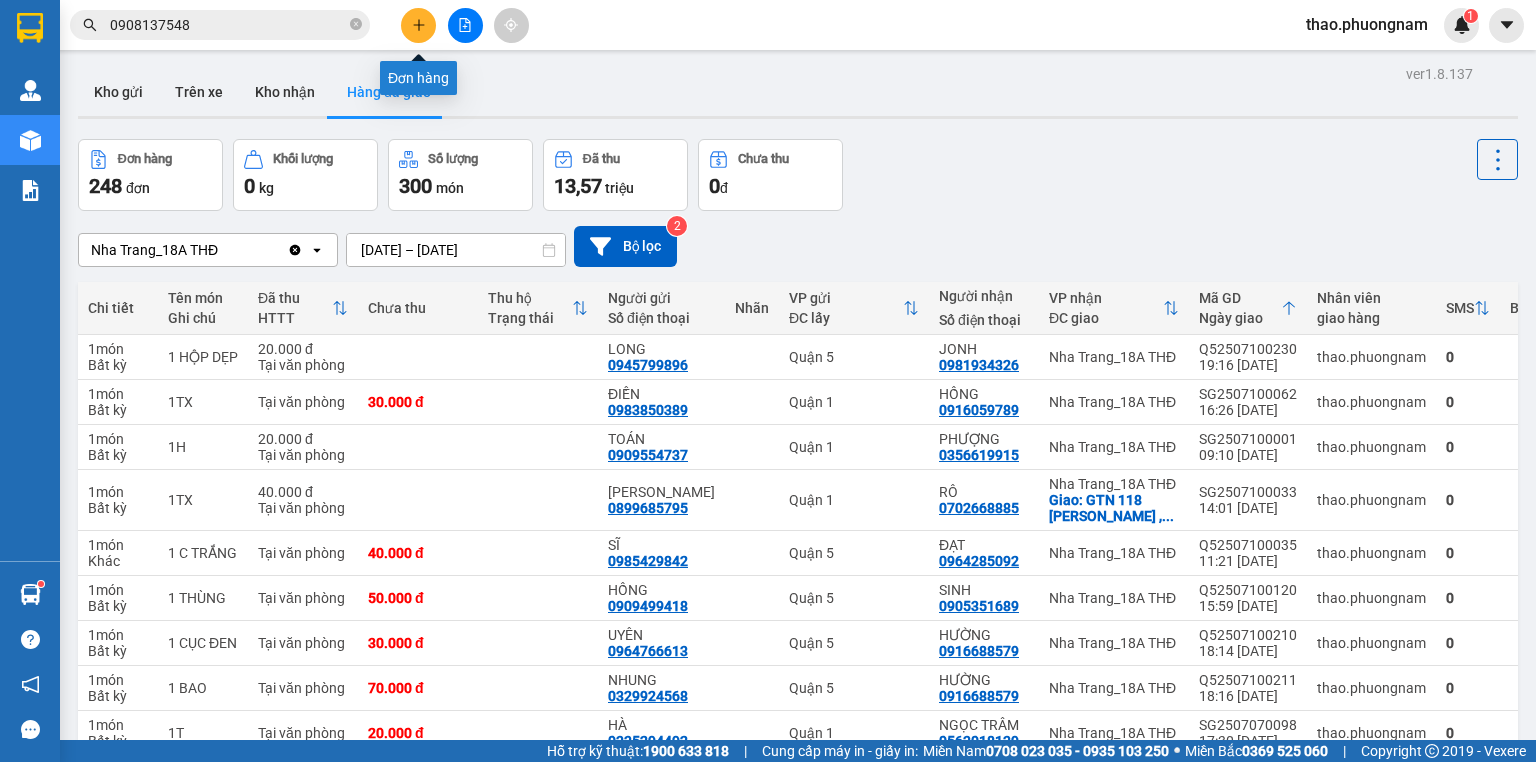 click 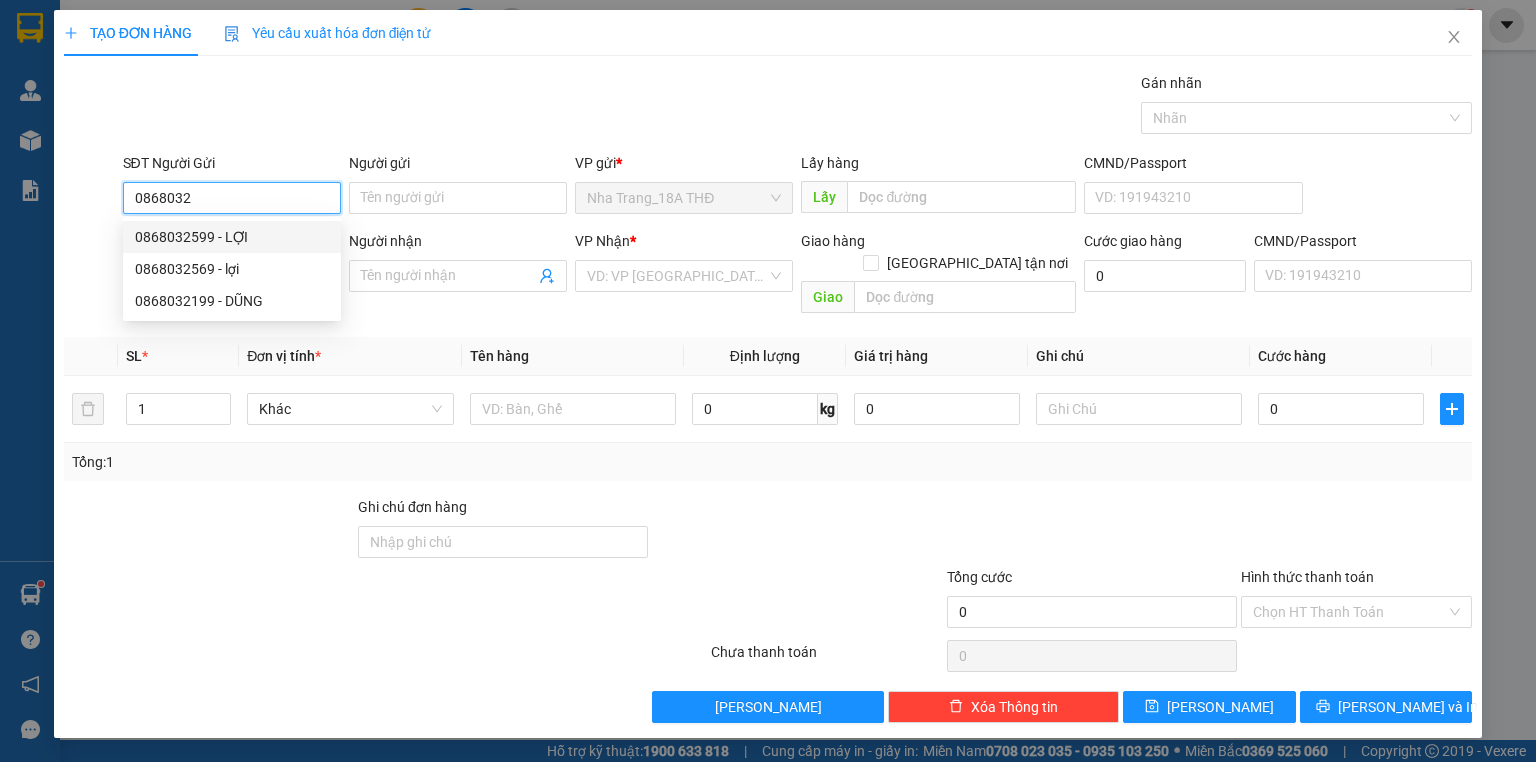 click on "0868032599 - LỢI" at bounding box center (232, 237) 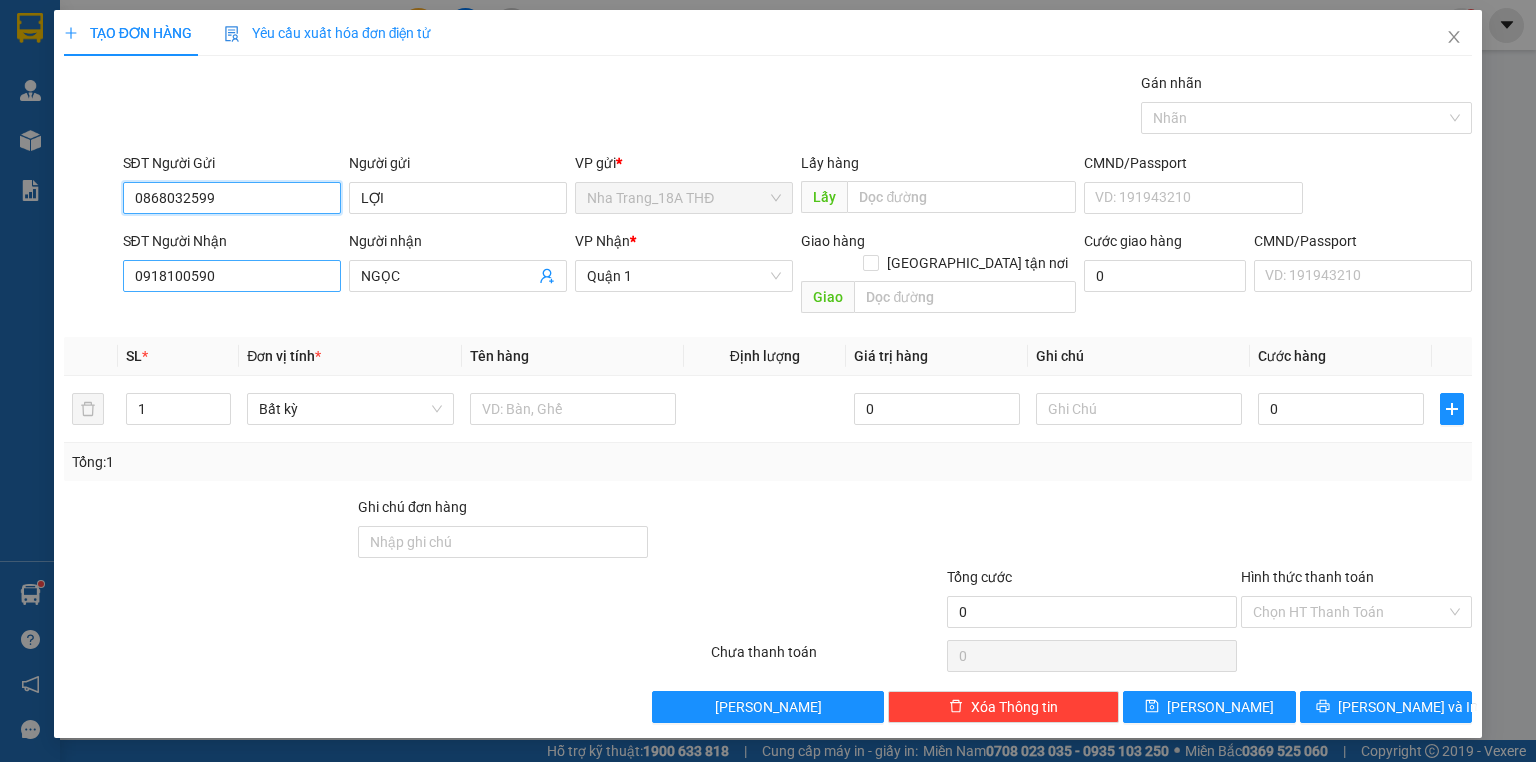 type on "0868032599" 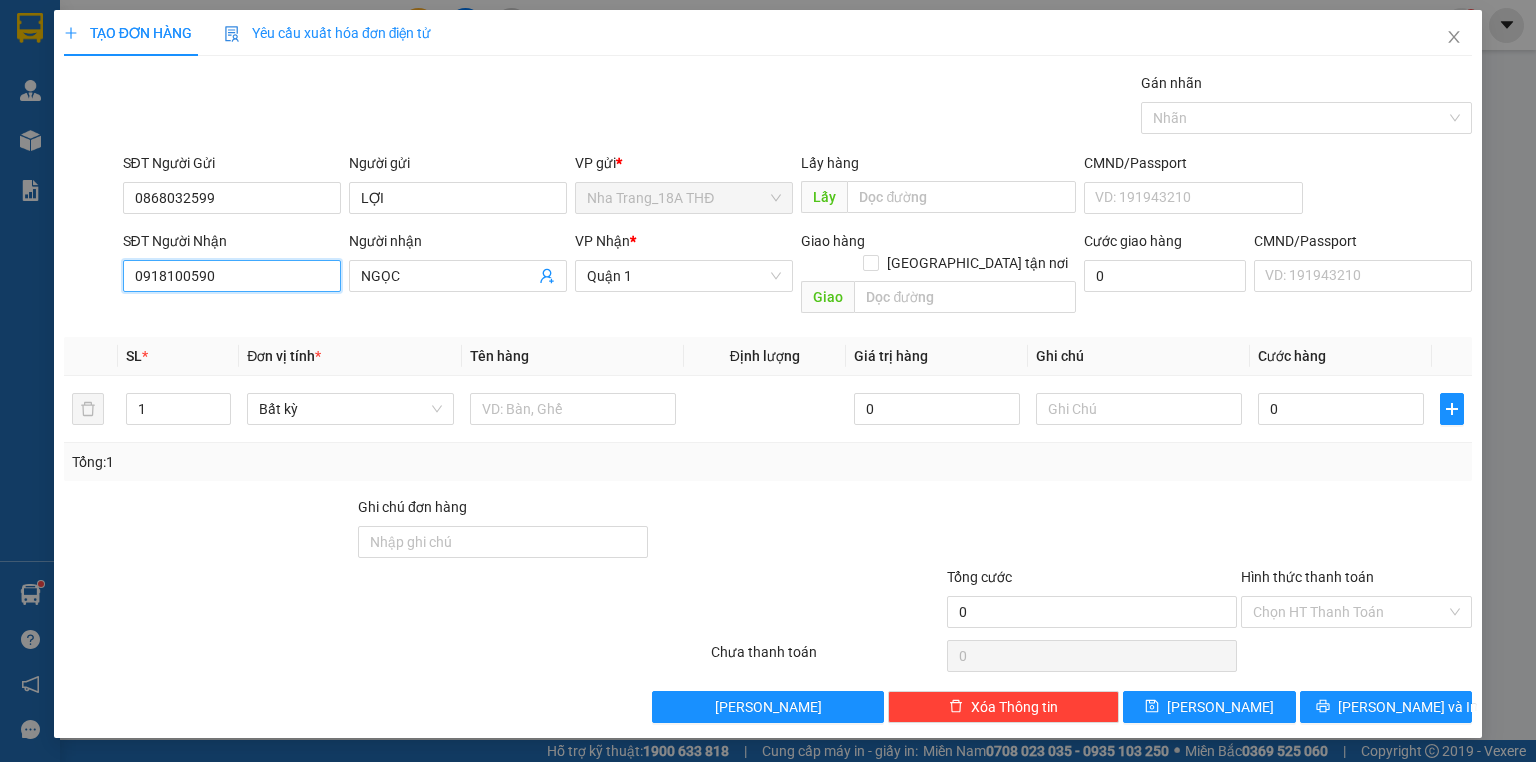 click on "0918100590" at bounding box center [232, 276] 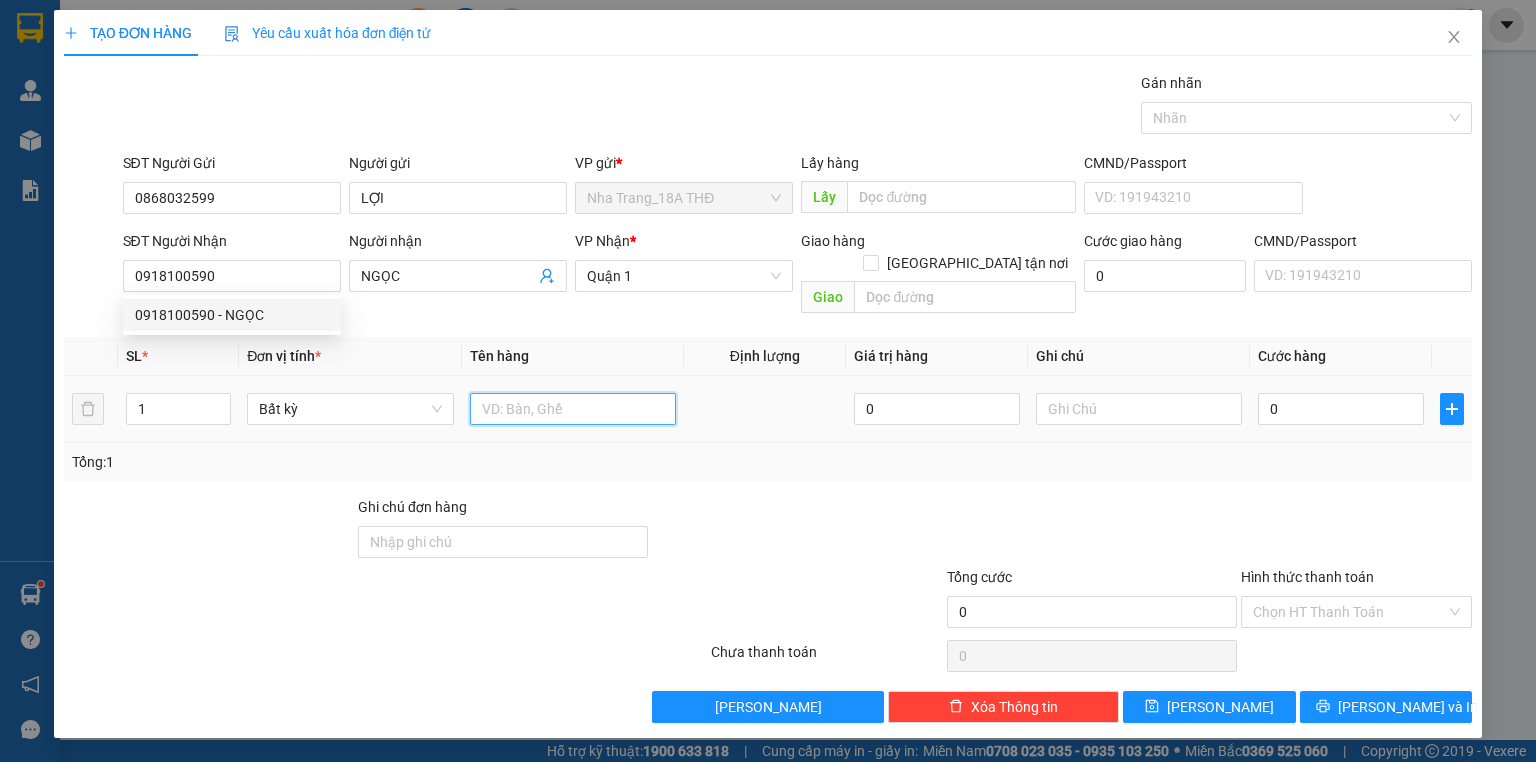 click at bounding box center [573, 409] 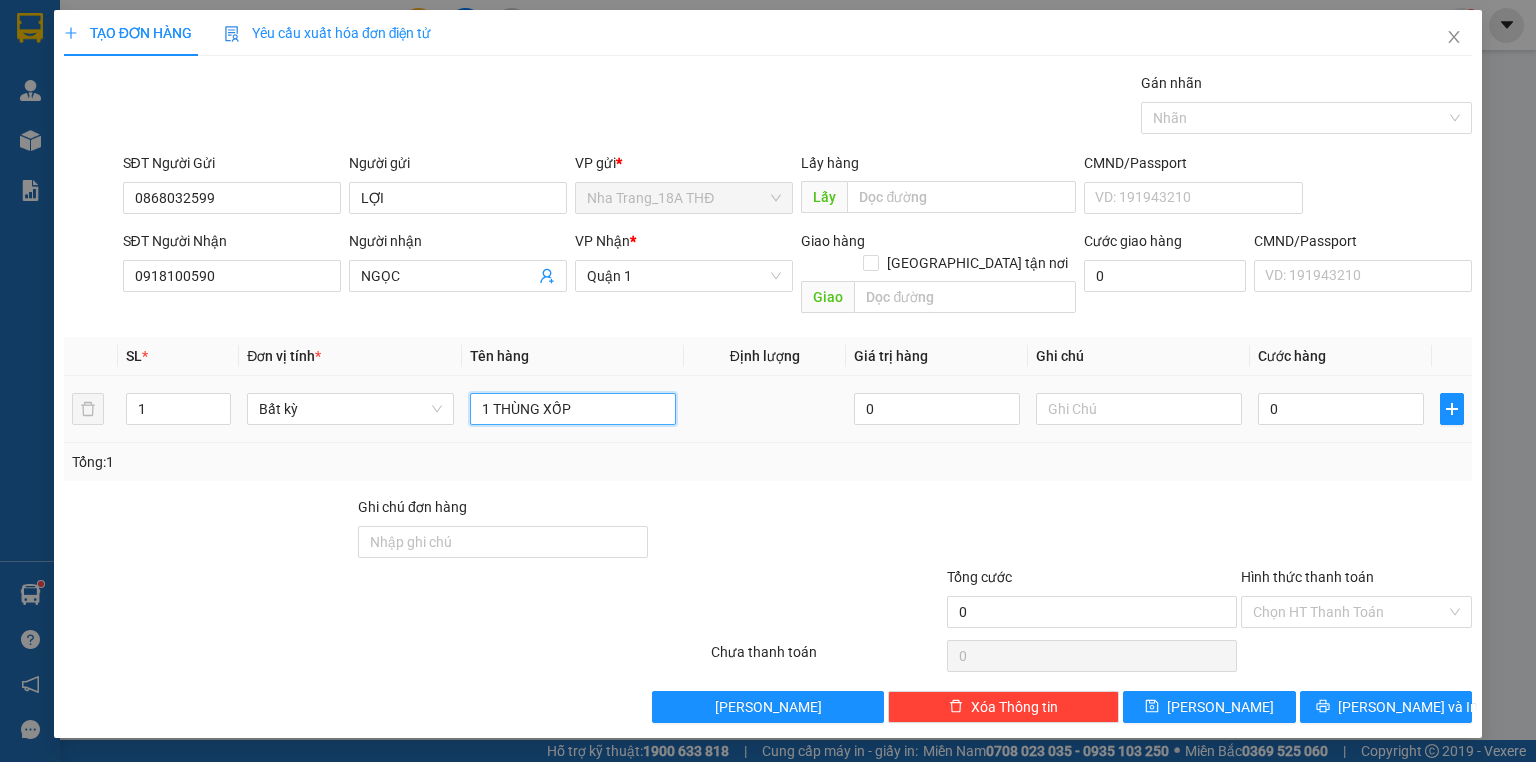 type on "1 THÙNG XỐP" 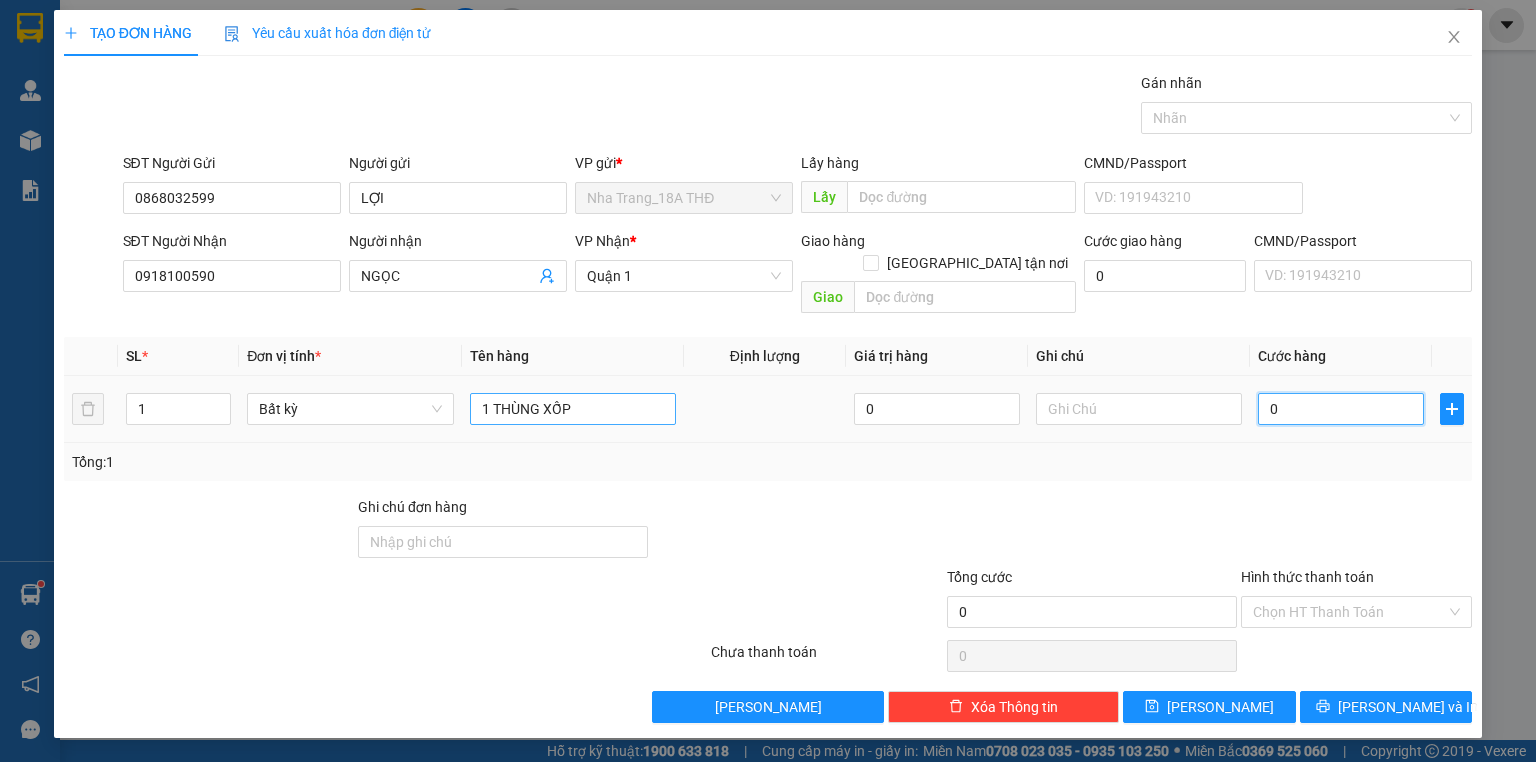 type on "5" 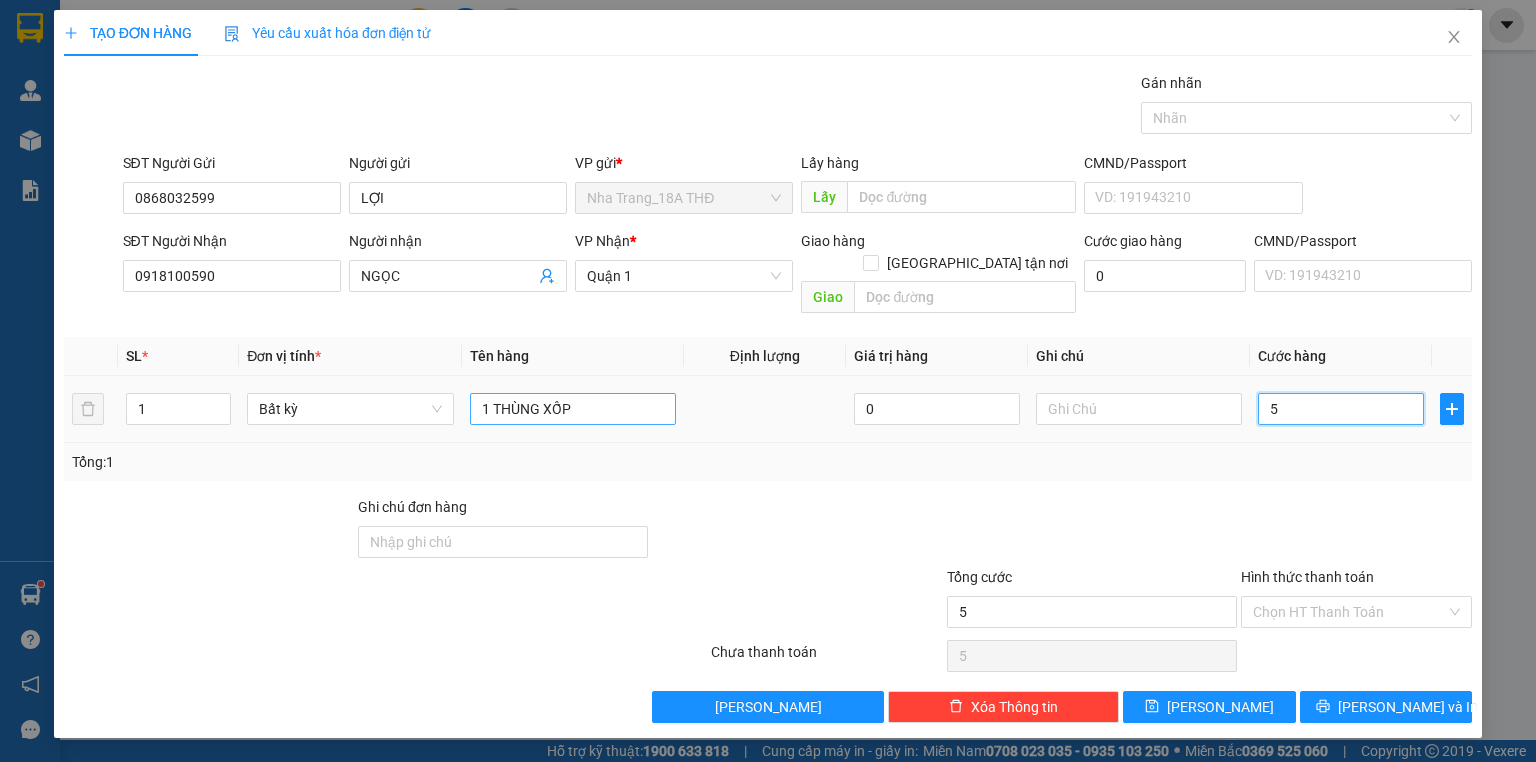 type on "50" 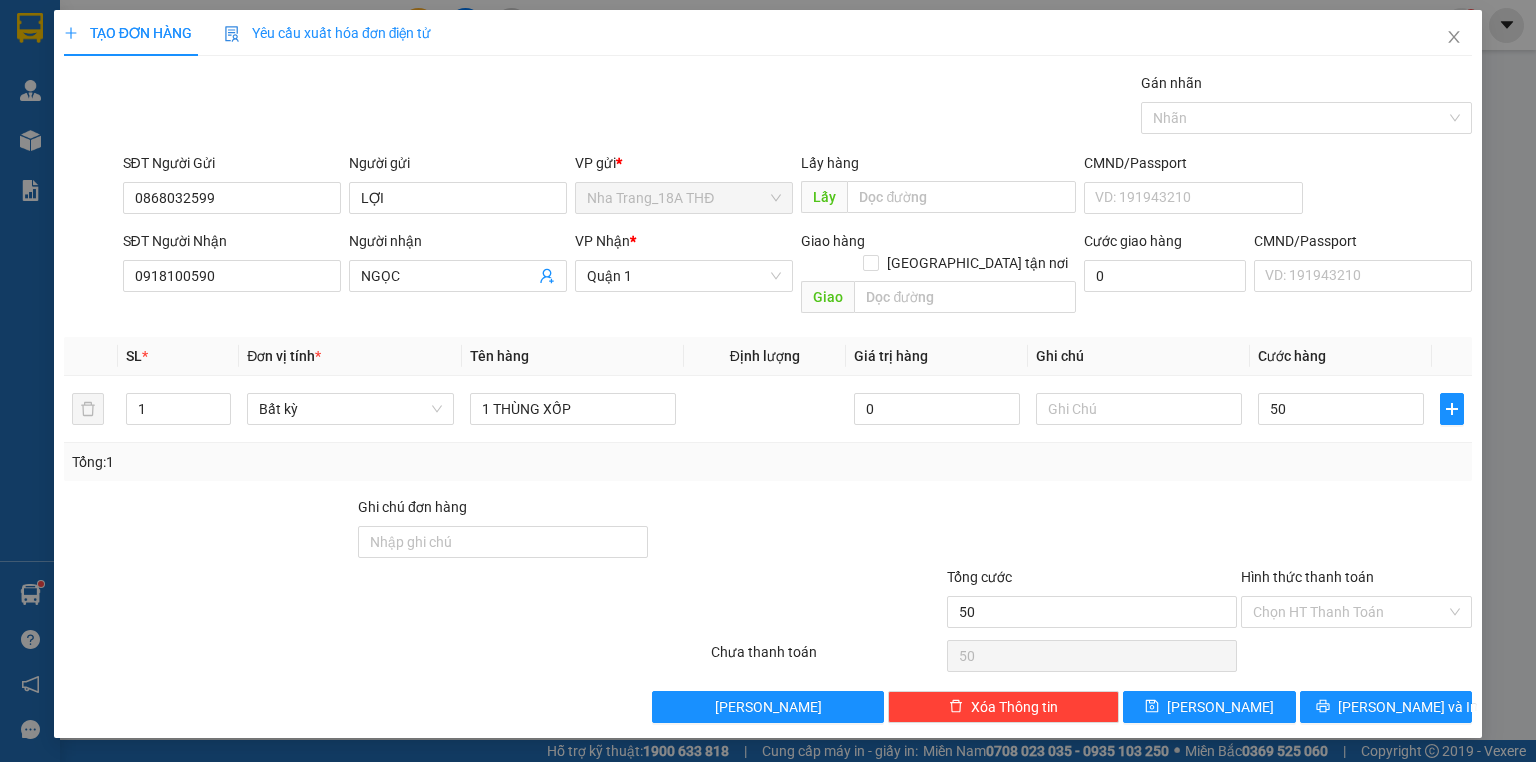 type on "50.000" 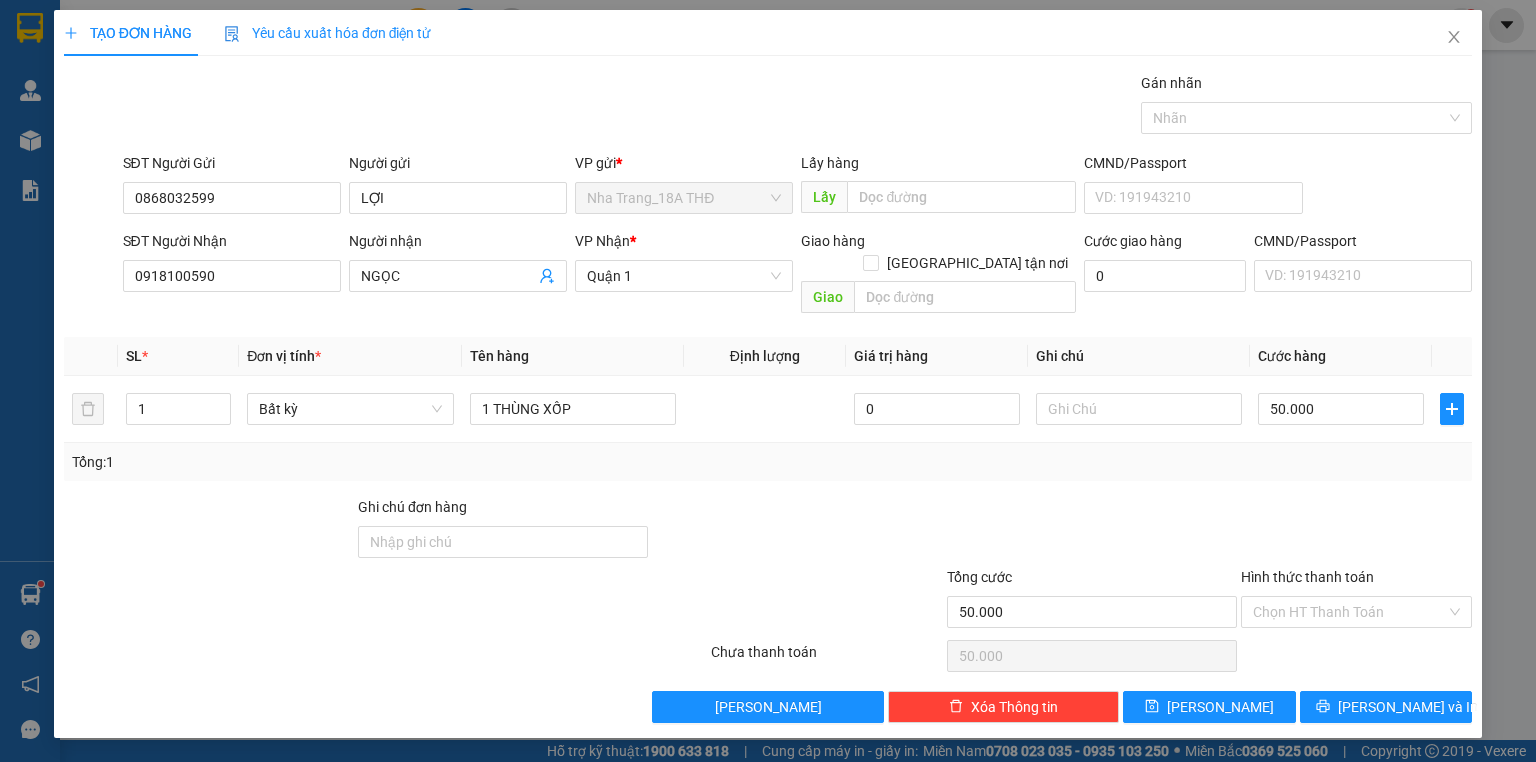 click at bounding box center [797, 531] 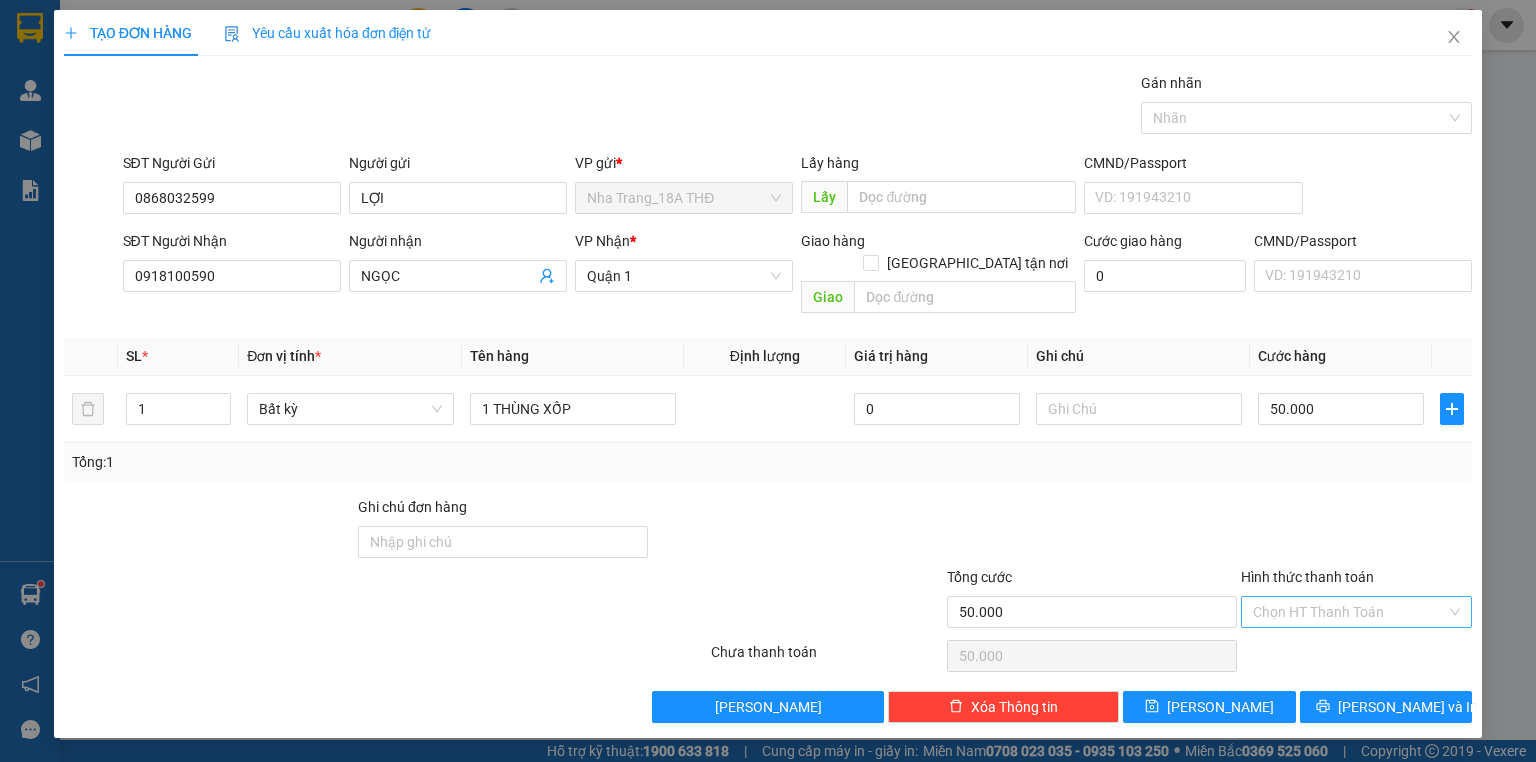 click on "Hình thức thanh toán" at bounding box center [1349, 612] 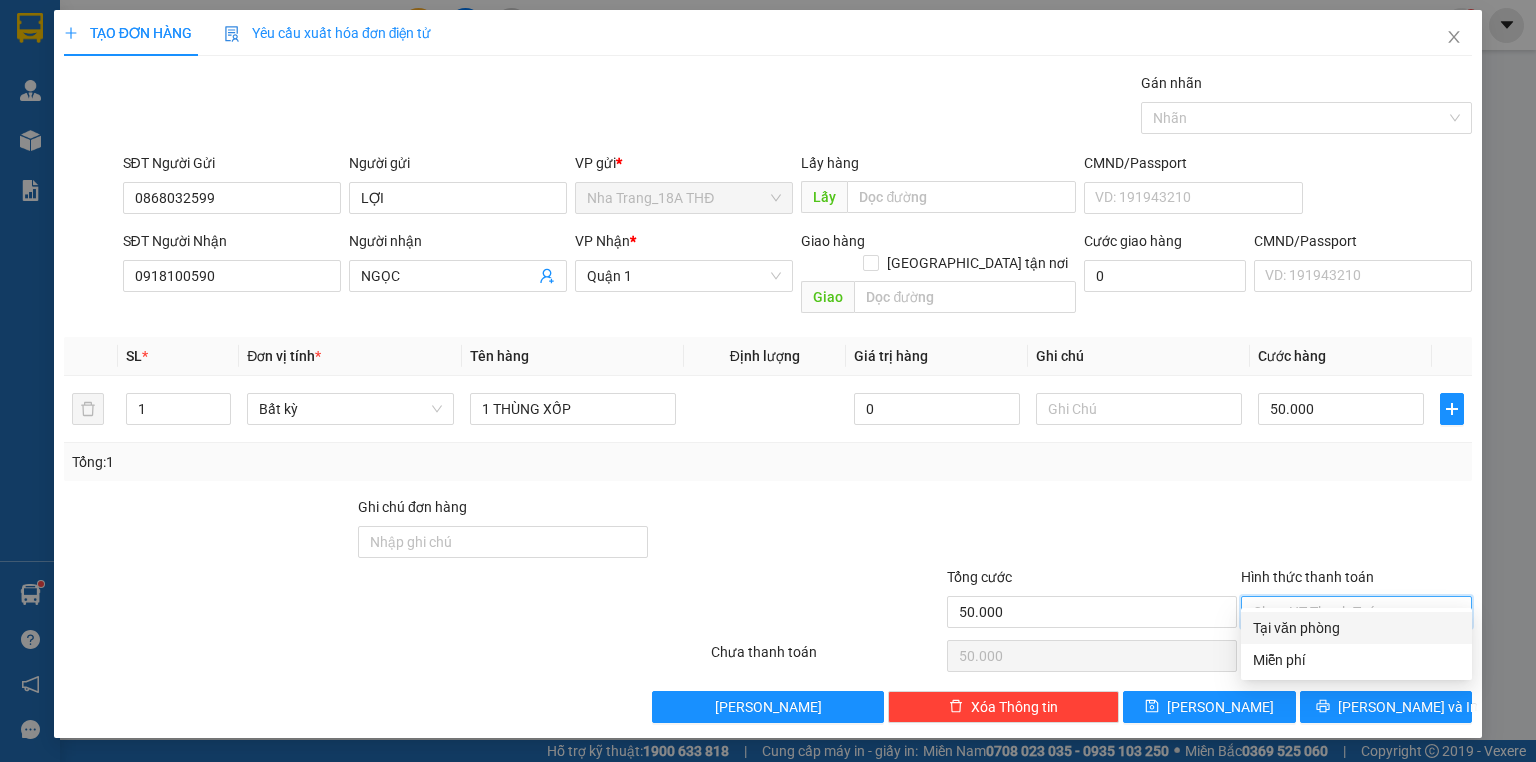 click on "Tại văn phòng" at bounding box center [1356, 628] 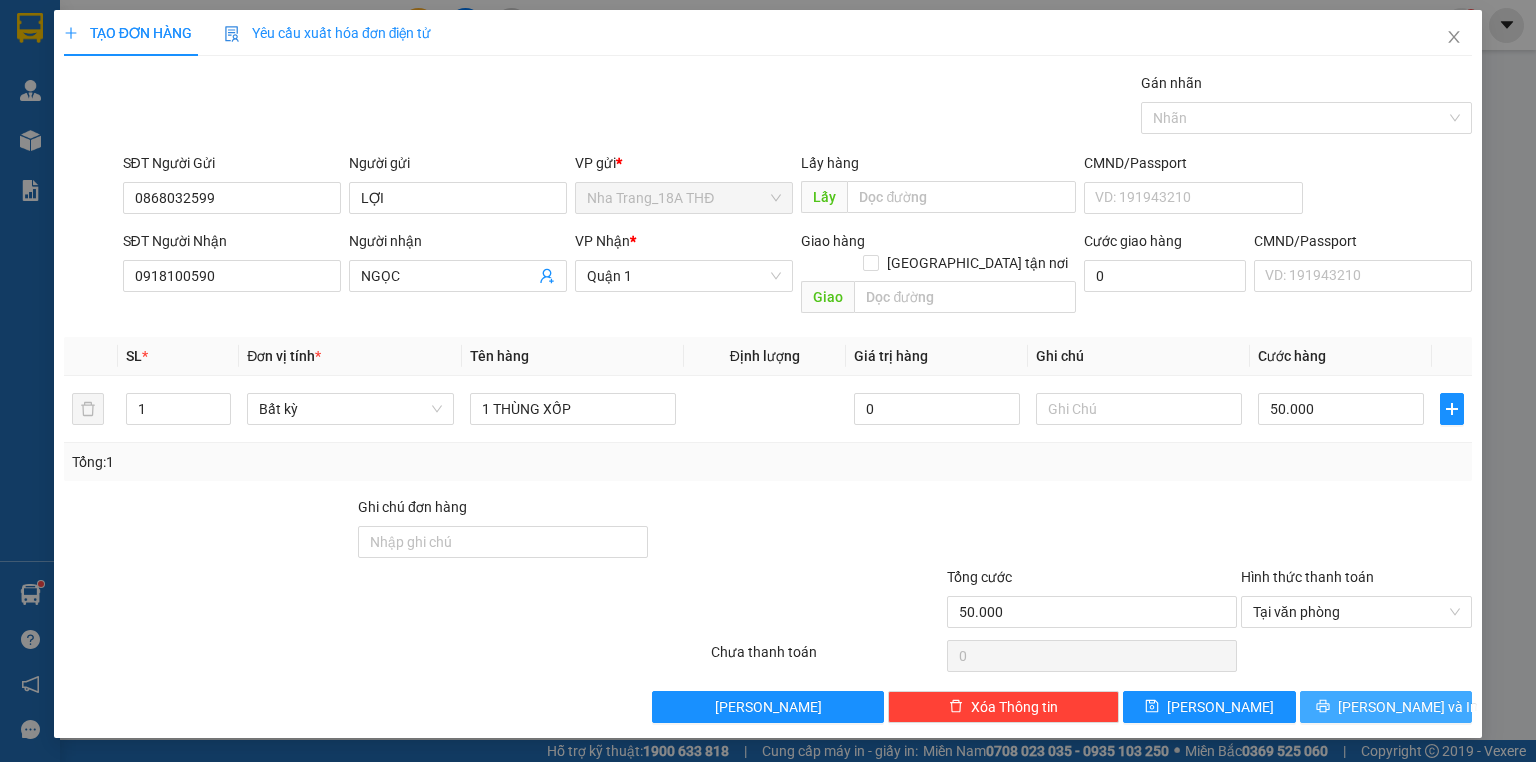 click on "[PERSON_NAME] và In" at bounding box center [1408, 707] 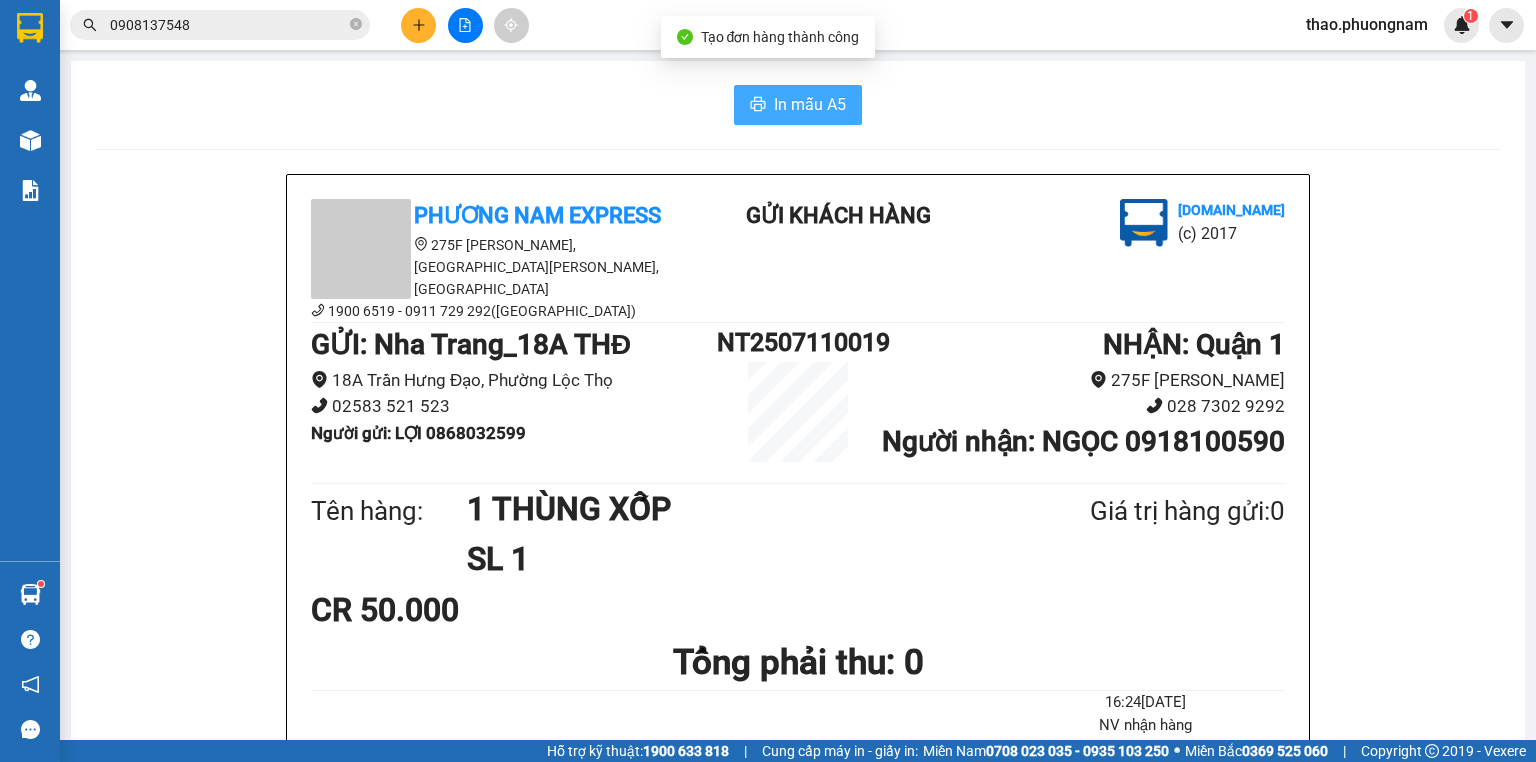 click on "In mẫu A5" at bounding box center [810, 104] 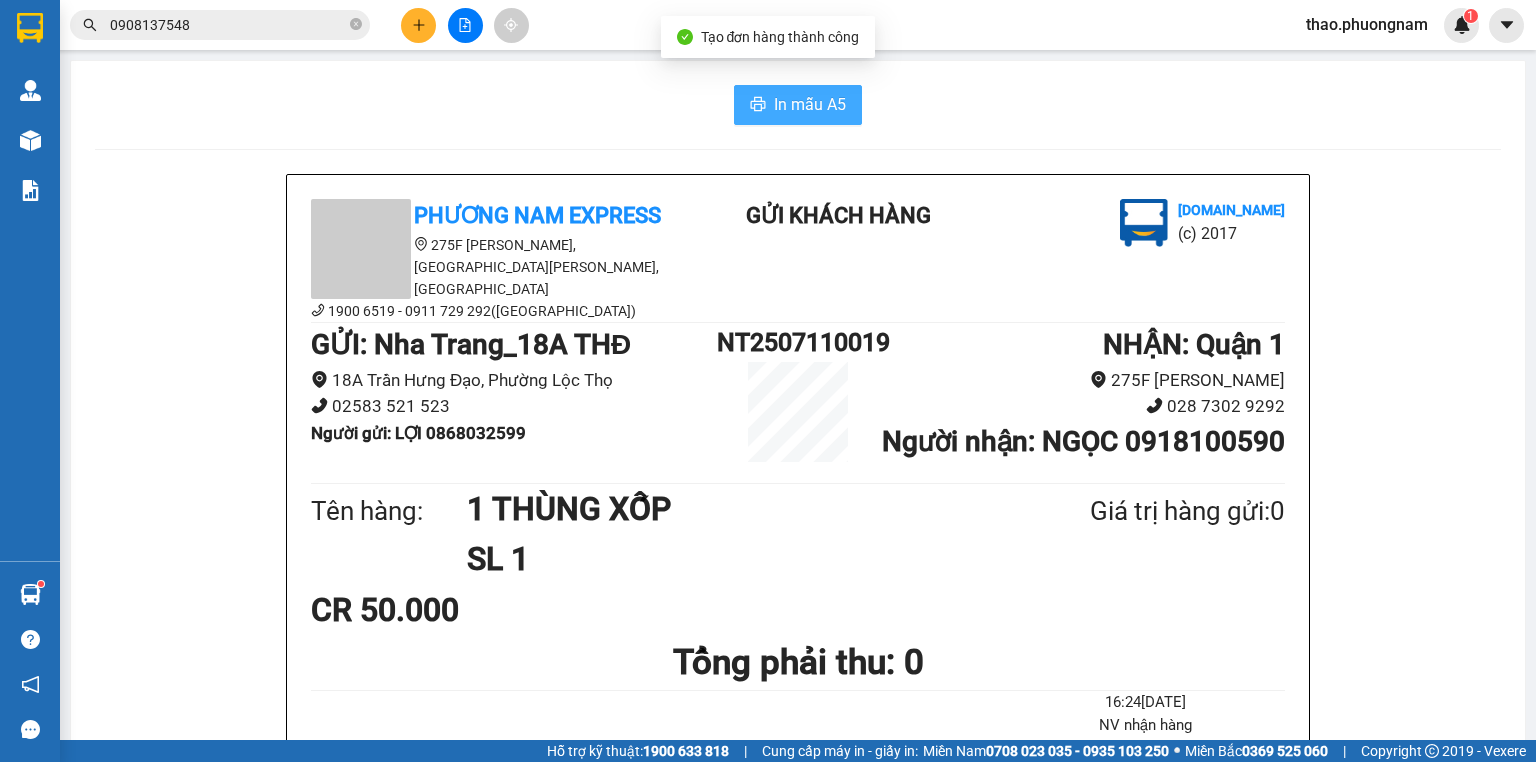 scroll, scrollTop: 0, scrollLeft: 0, axis: both 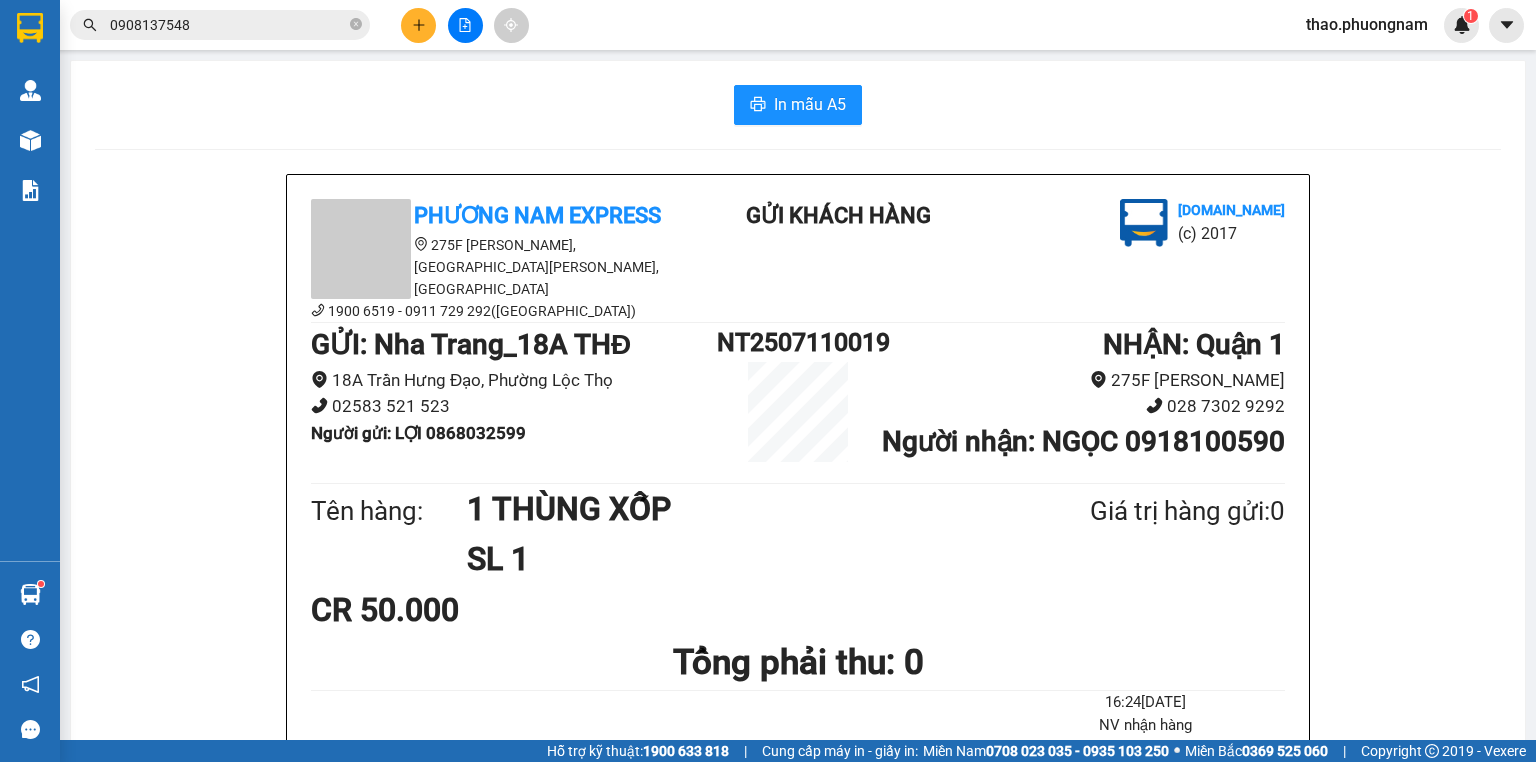click on "0908137548" at bounding box center [228, 25] 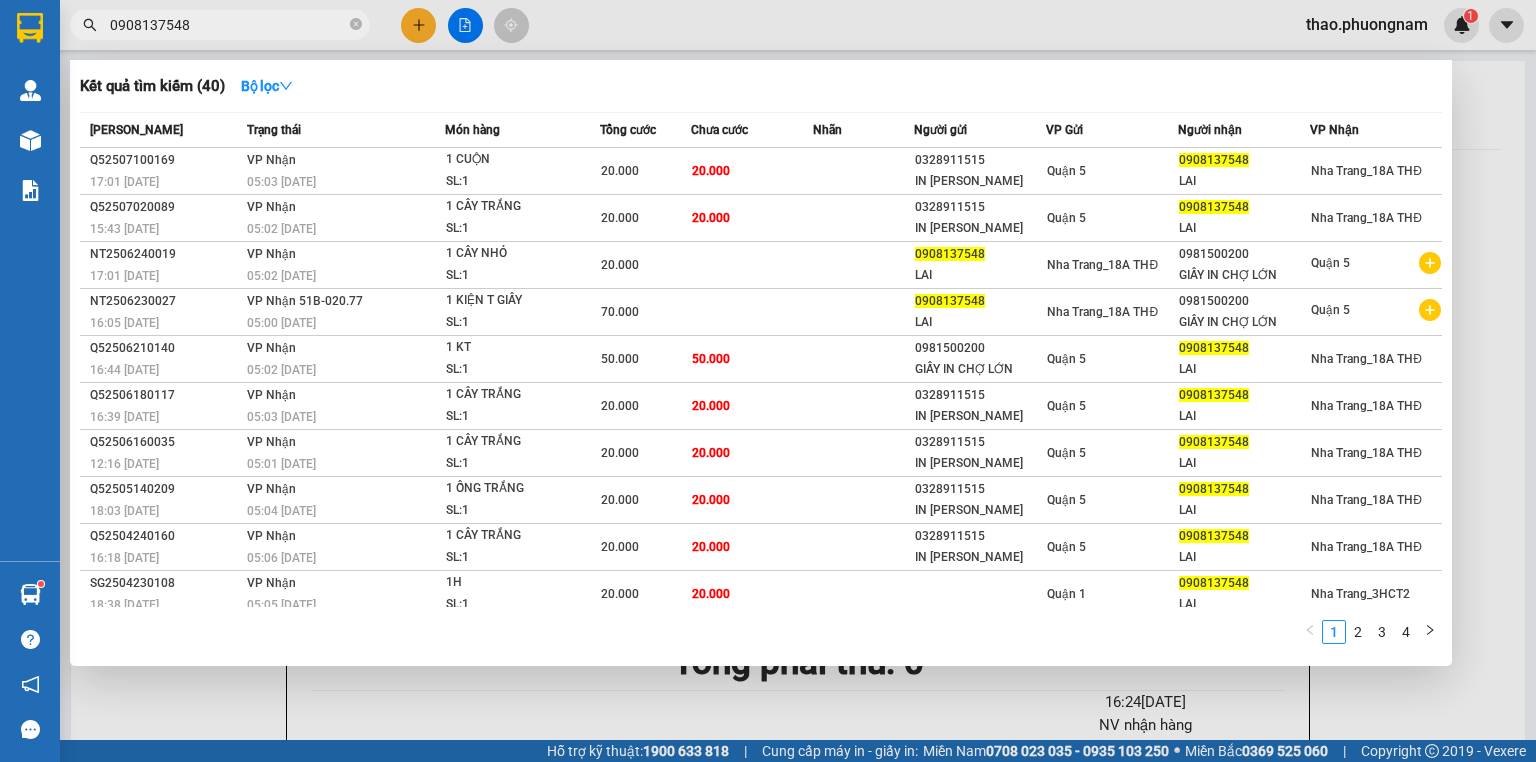 click on "0908137548" at bounding box center (228, 25) 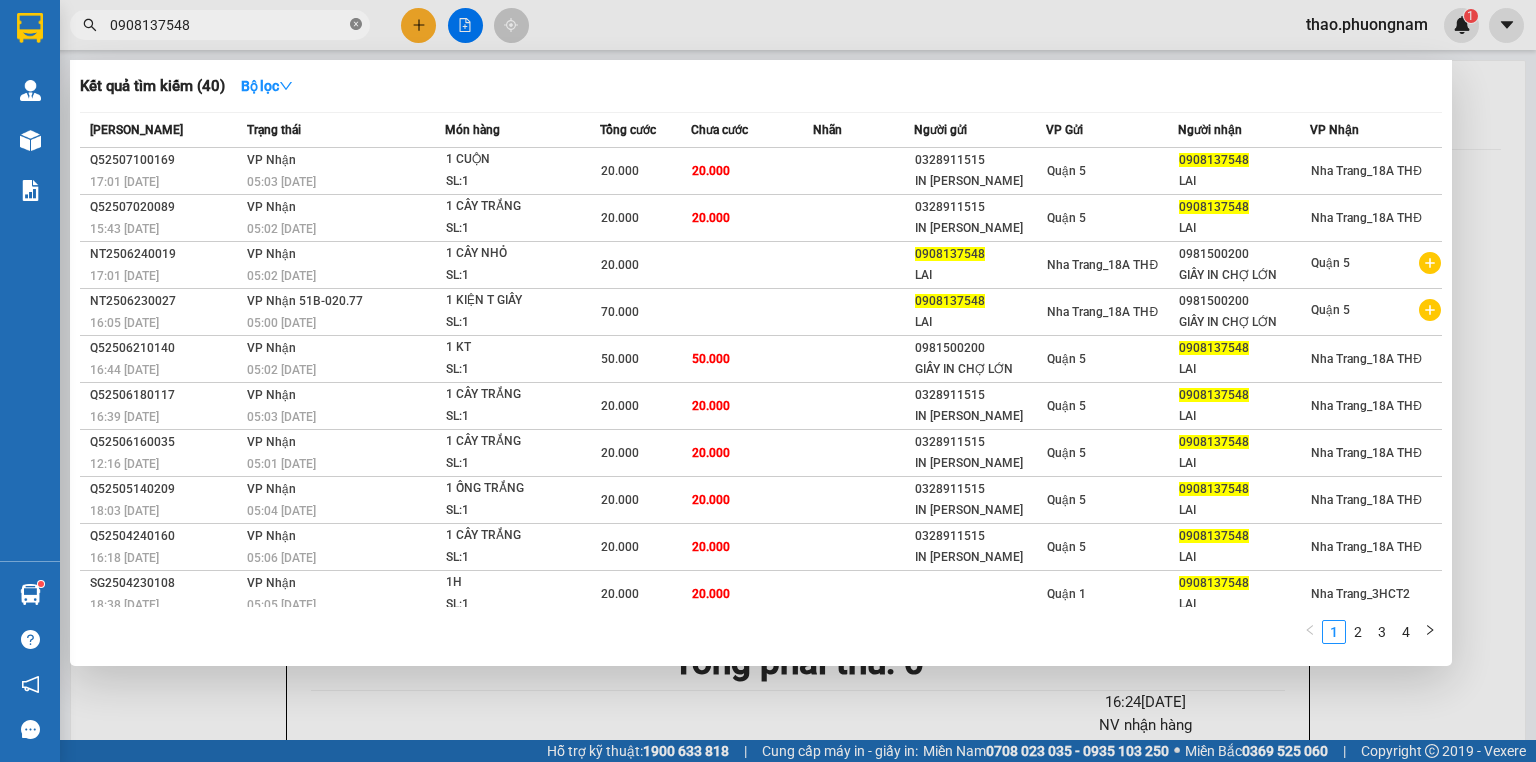 click 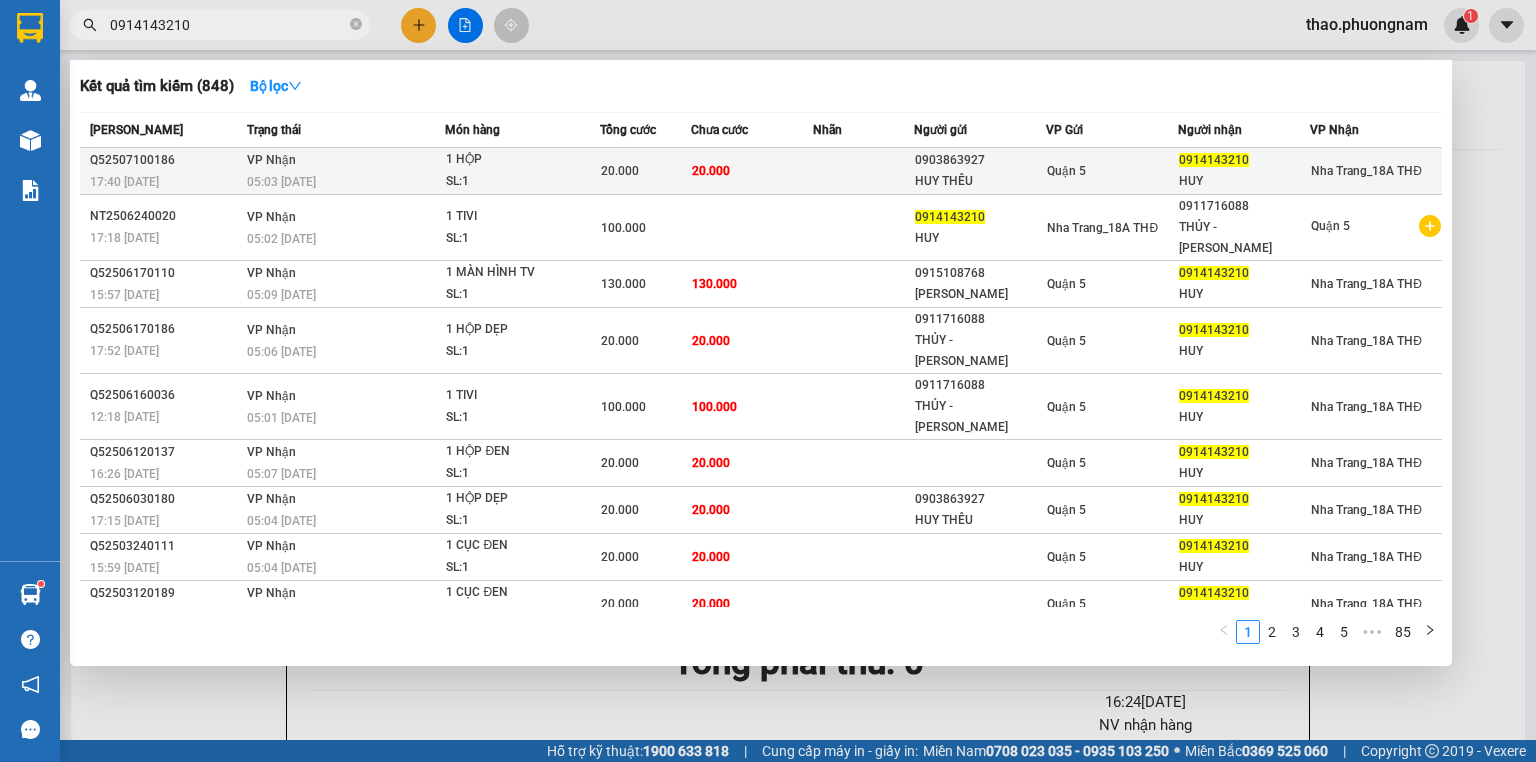 type on "0914143210" 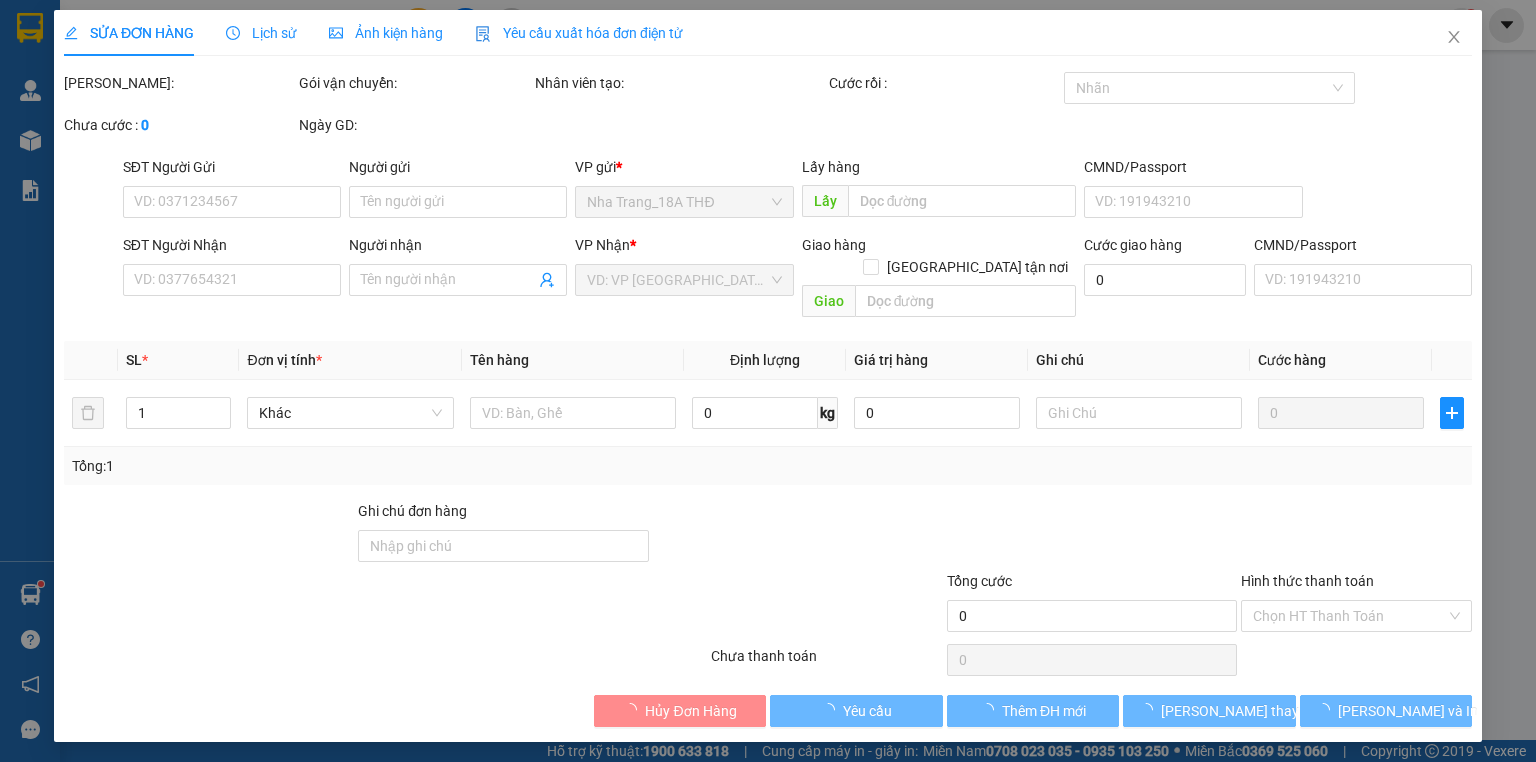 type on "0903863927" 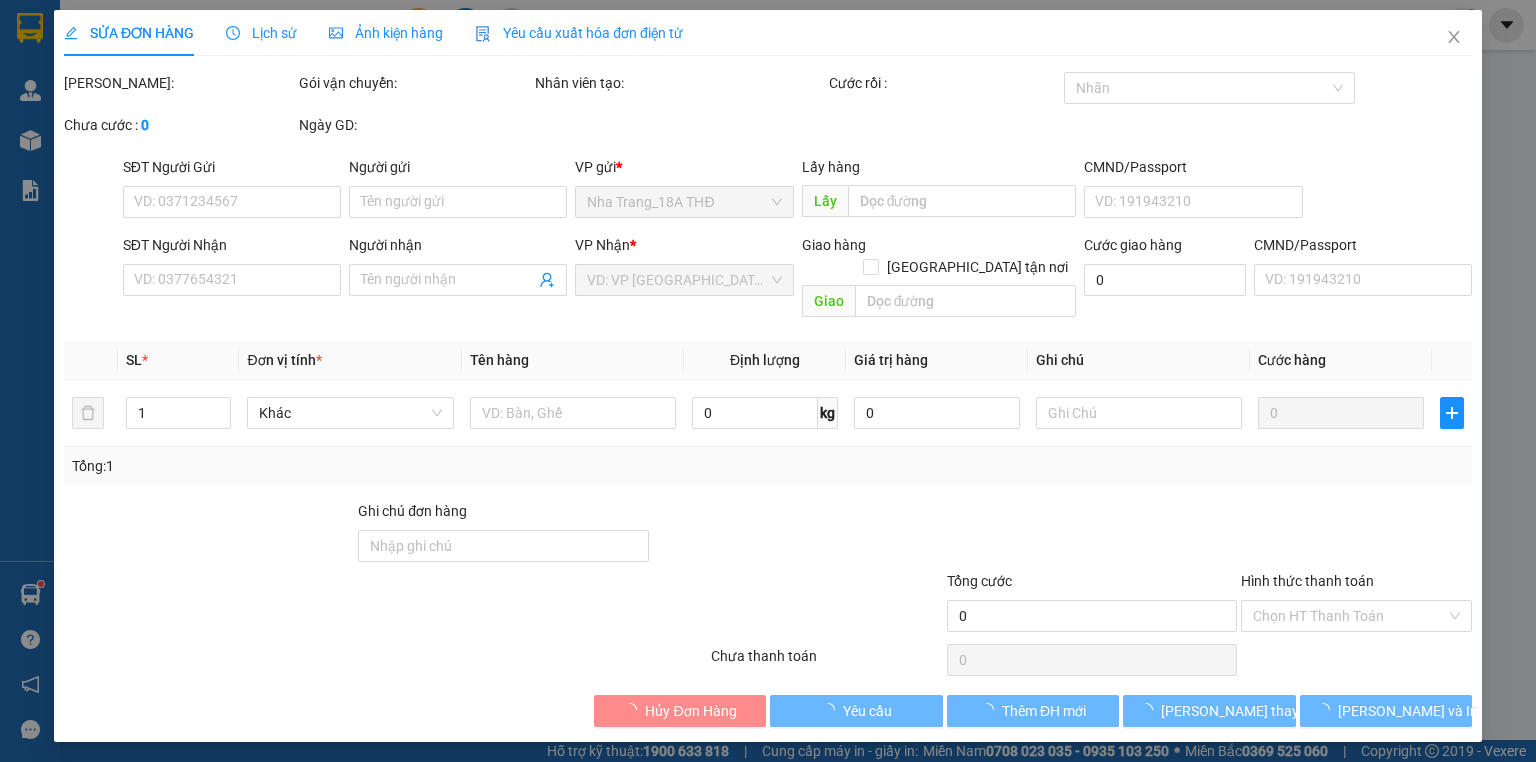 type on "HUY THÊU" 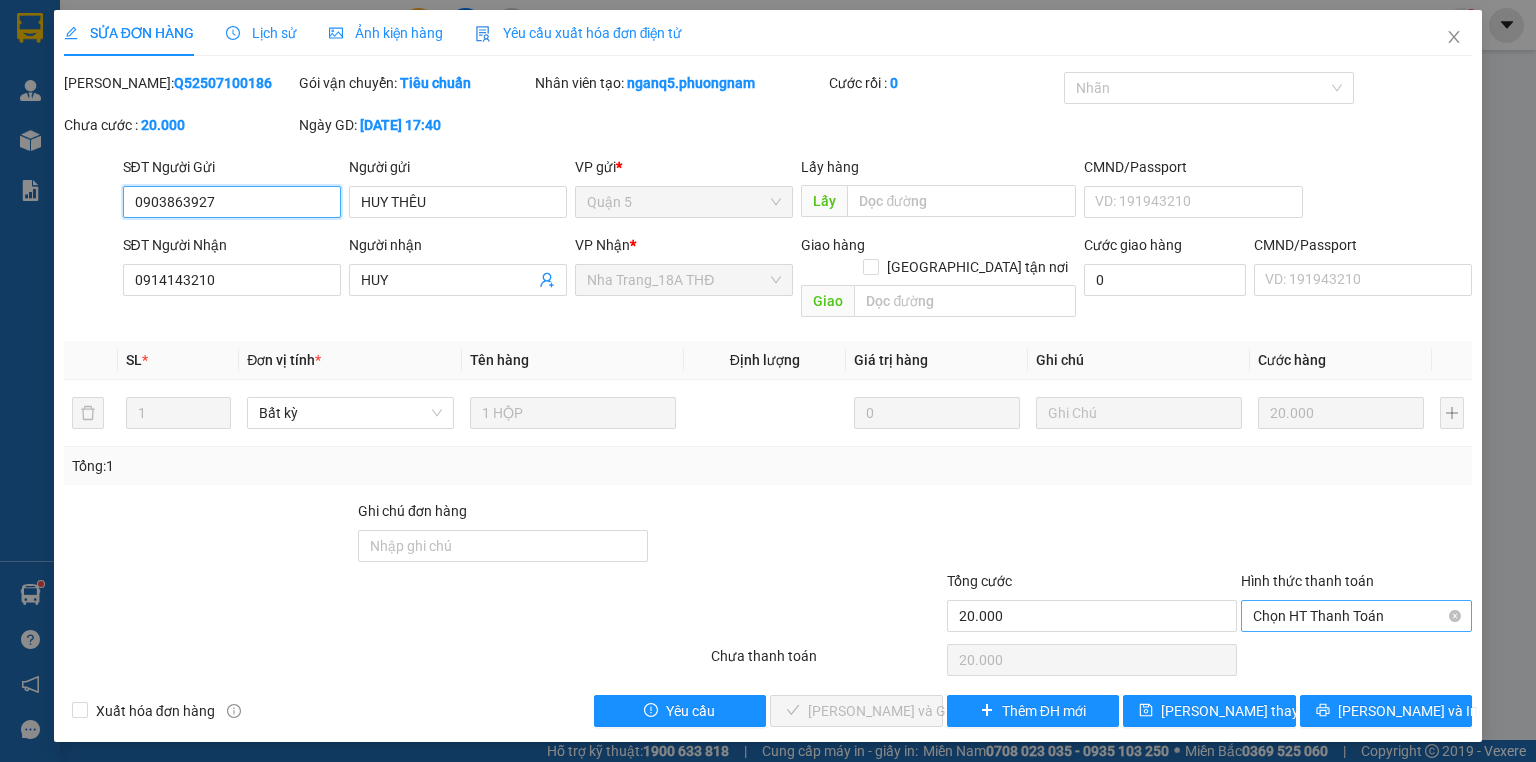 click on "Chọn HT Thanh Toán" at bounding box center (1356, 616) 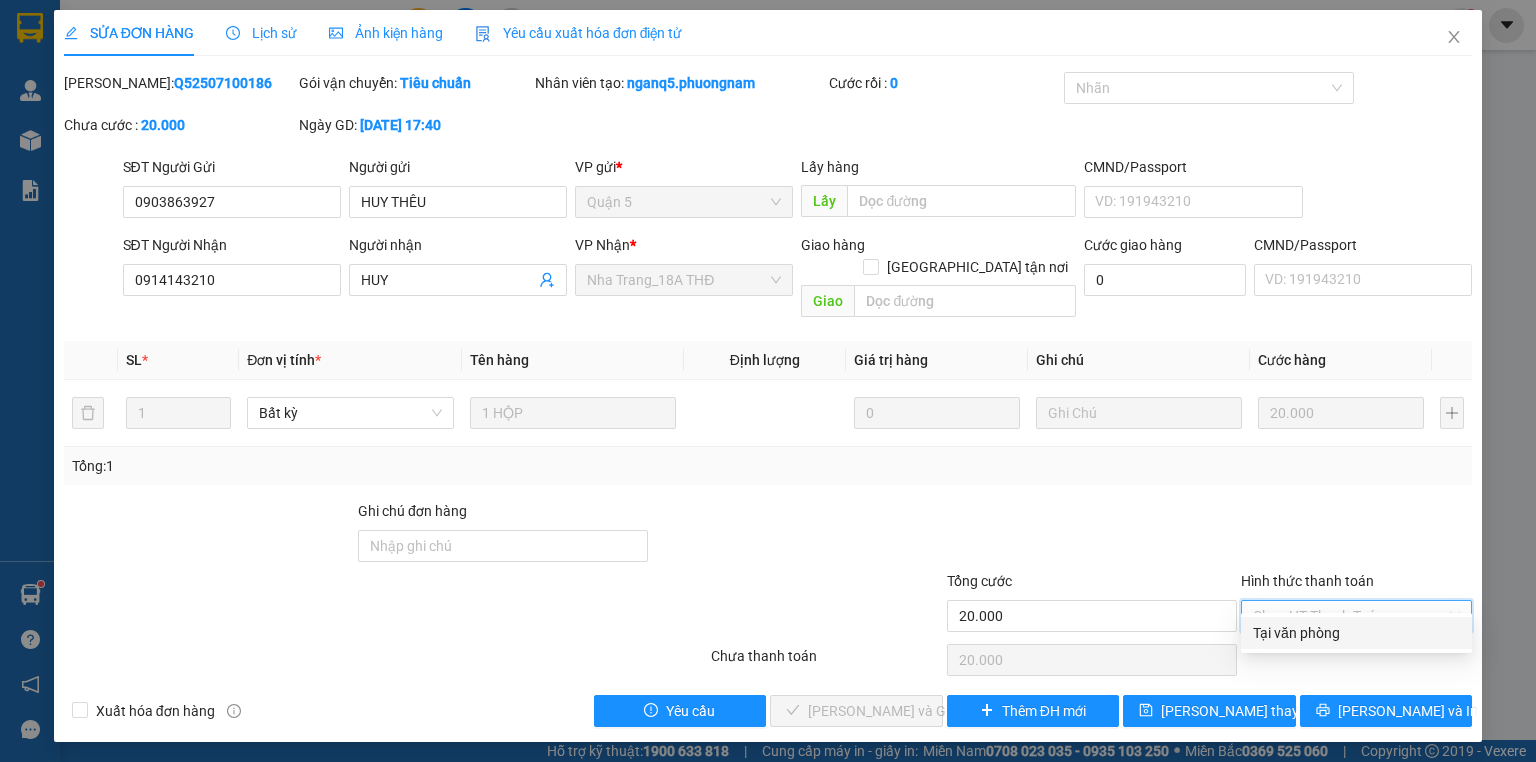 click on "Tại văn phòng" at bounding box center (1356, 633) 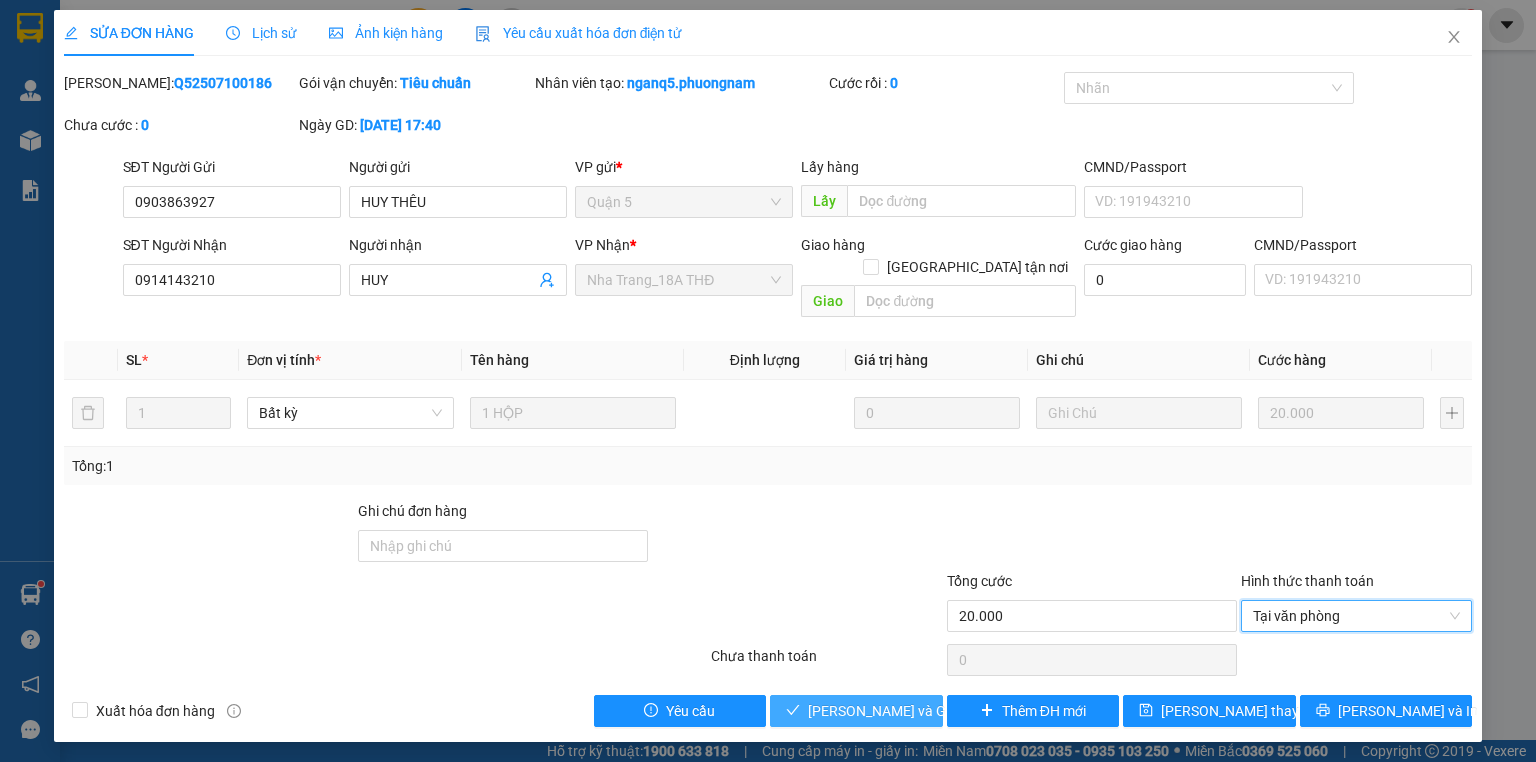 click 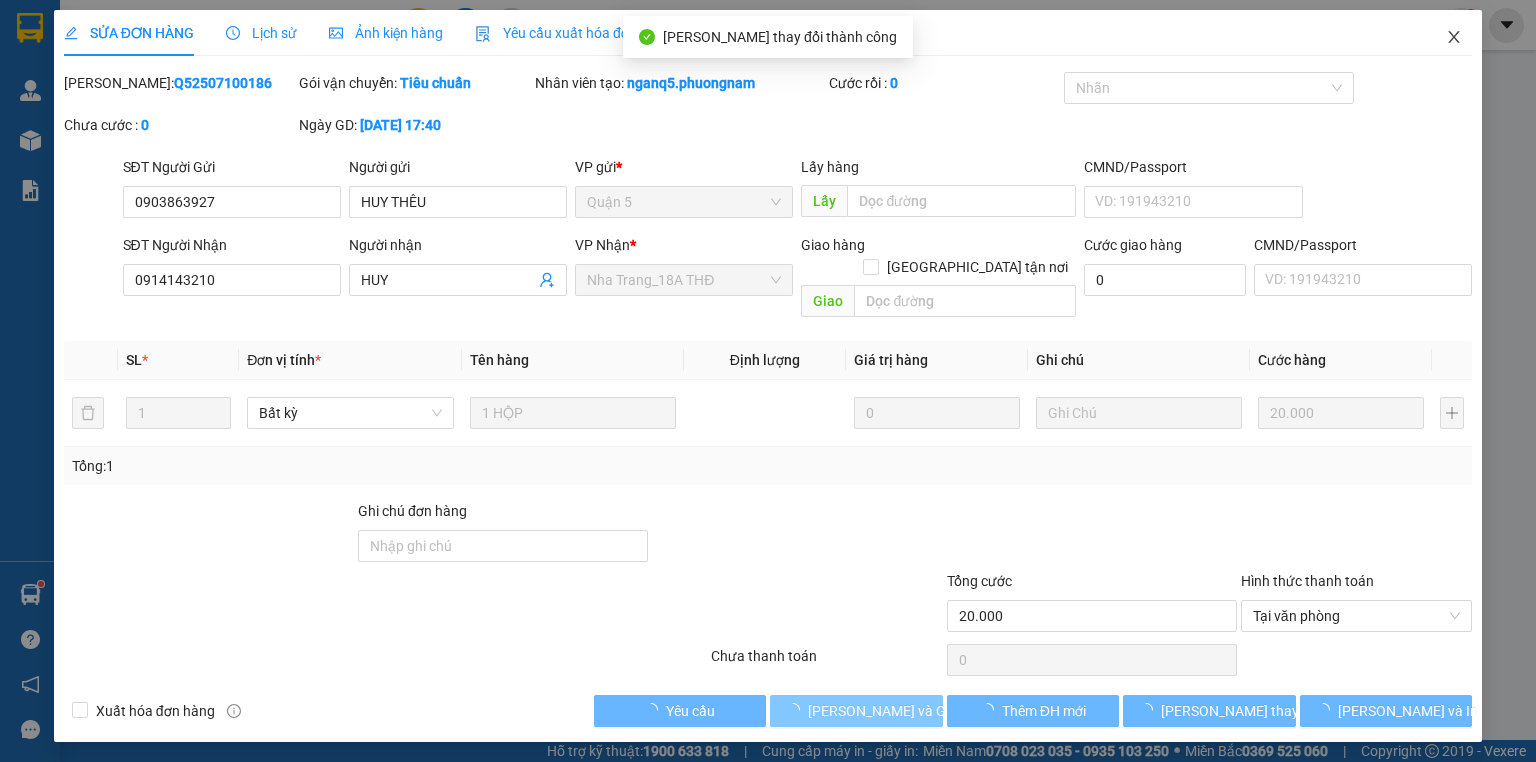 click 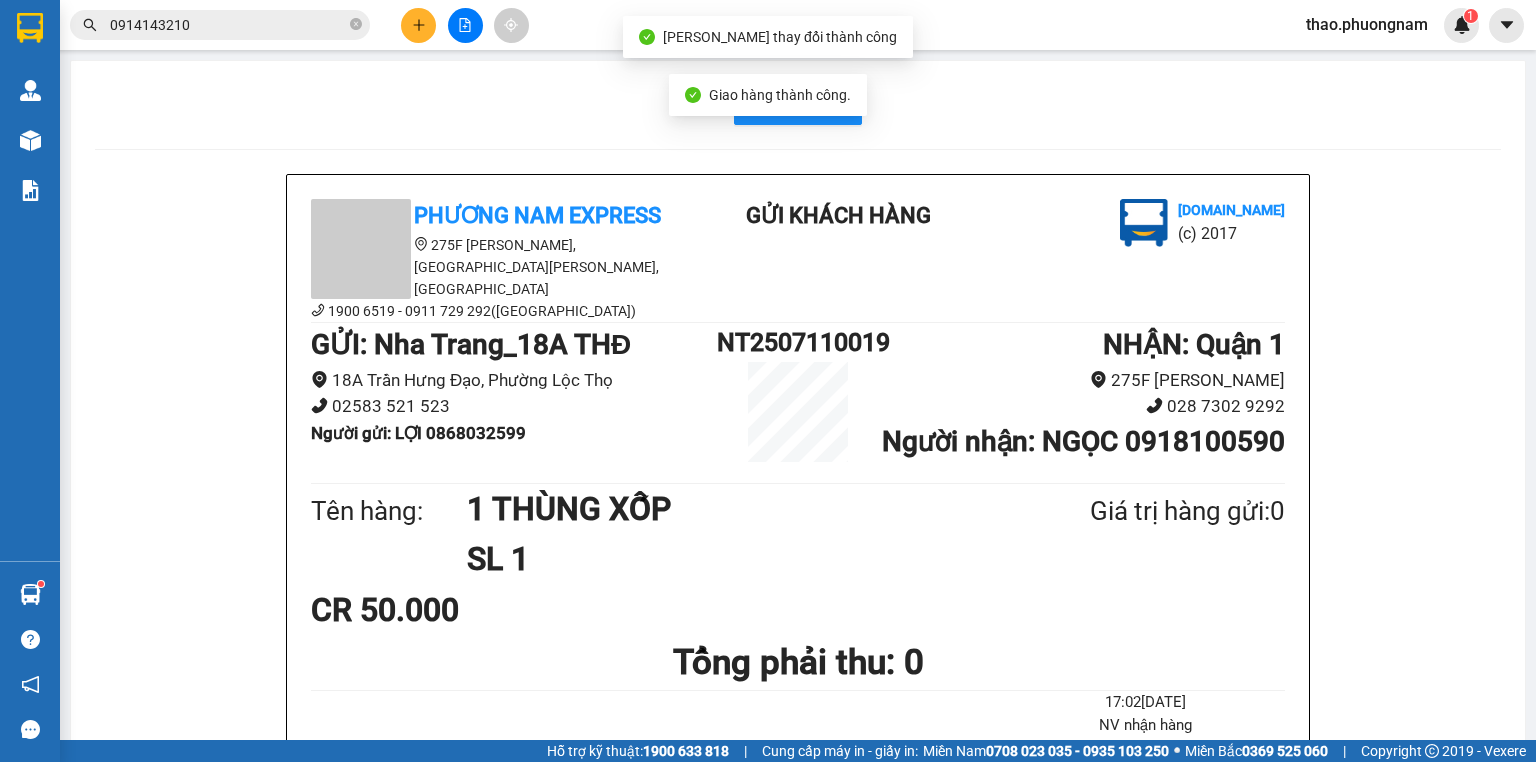 click on "0914143210" at bounding box center [228, 25] 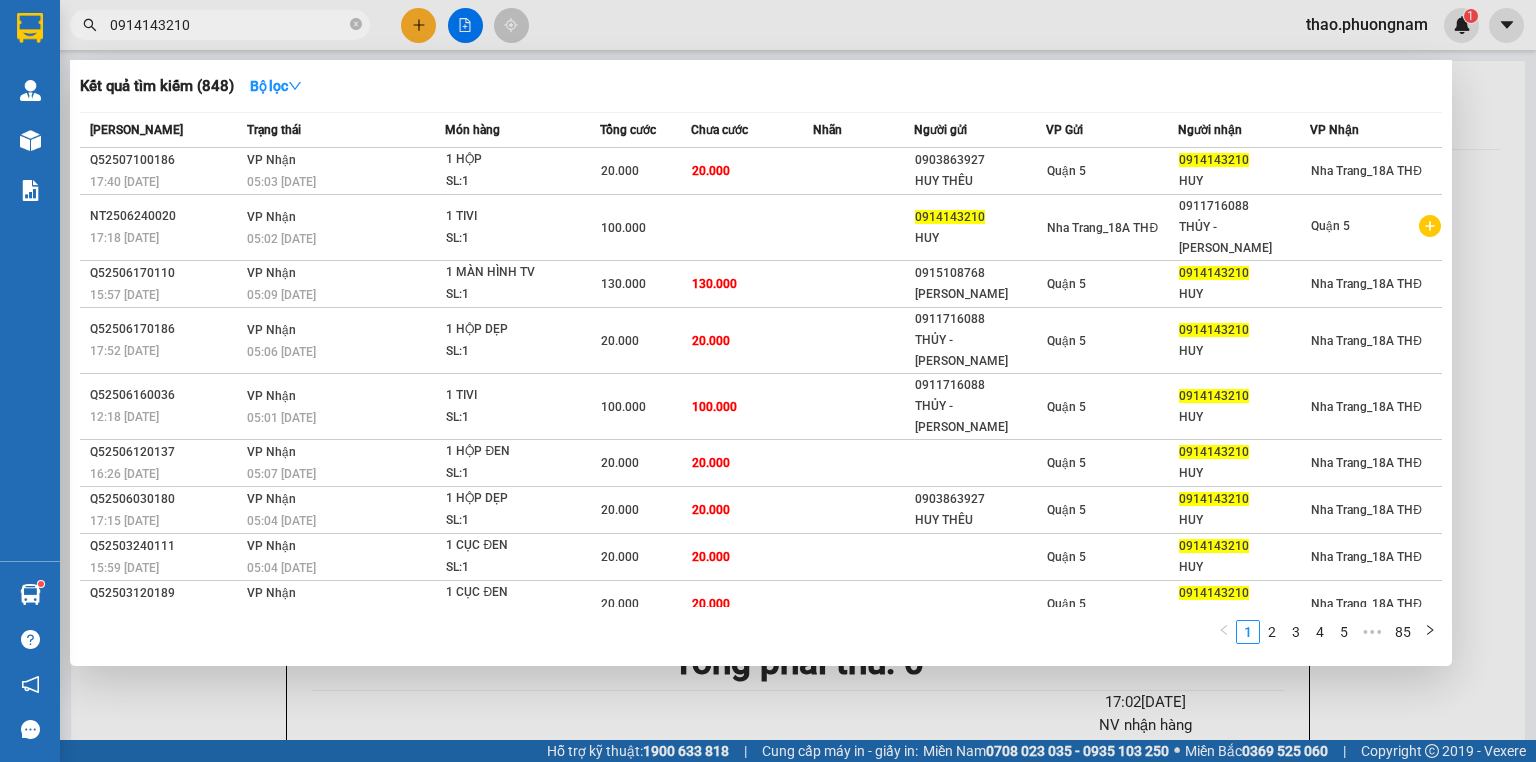 click at bounding box center [768, 381] 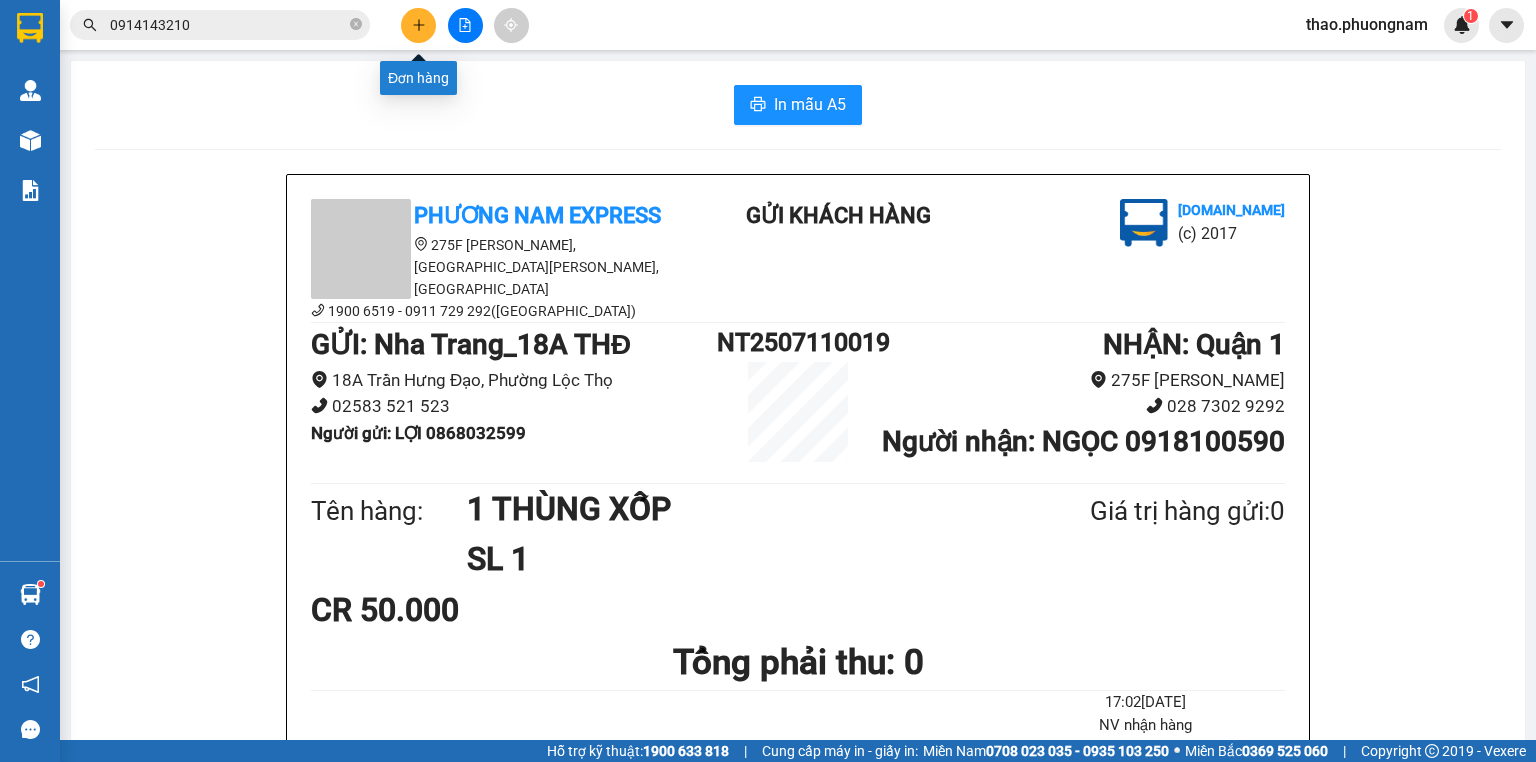 click 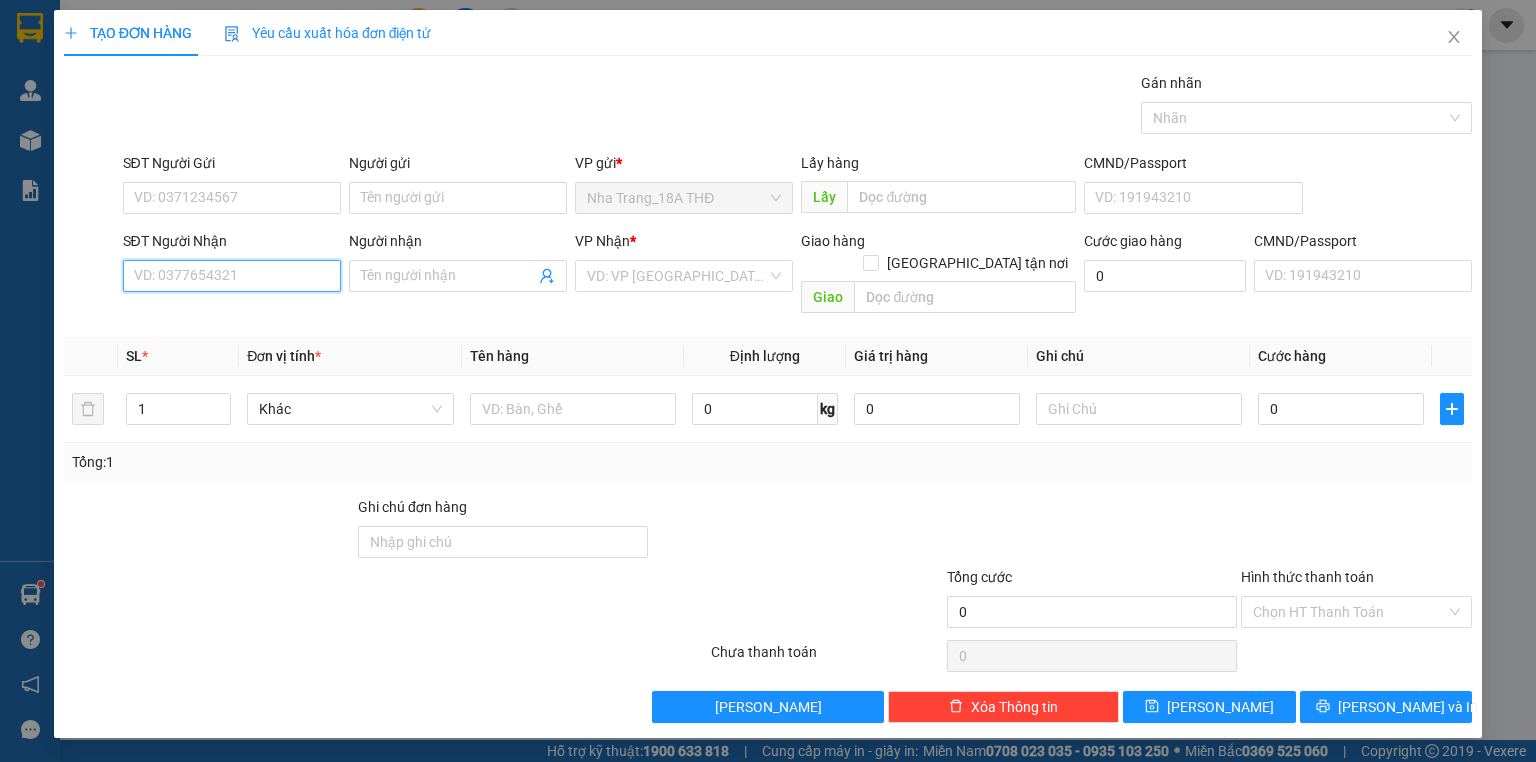 click on "SĐT Người Nhận" at bounding box center (232, 276) 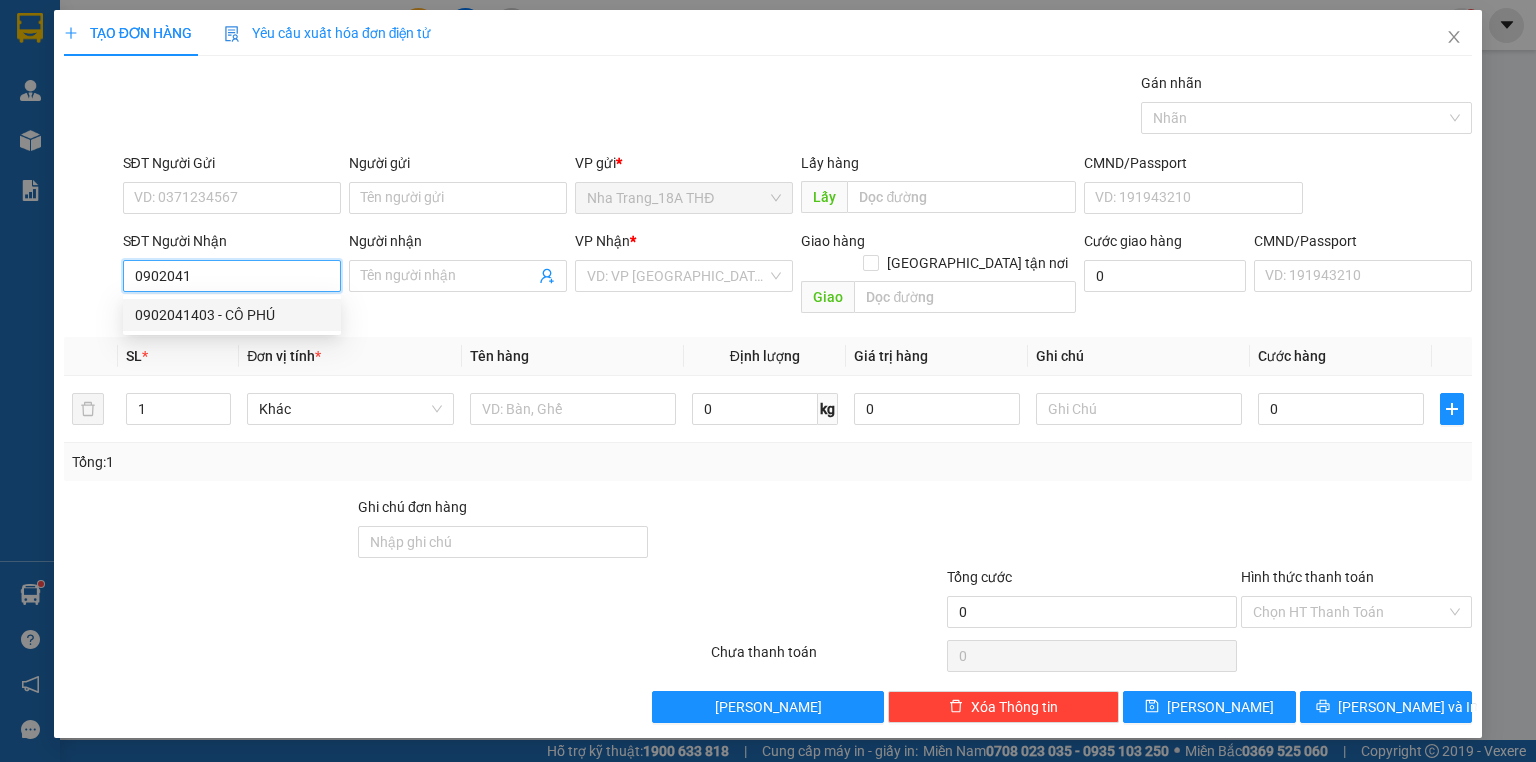 click on "0902041403 - CÔ PHÚ" at bounding box center [232, 315] 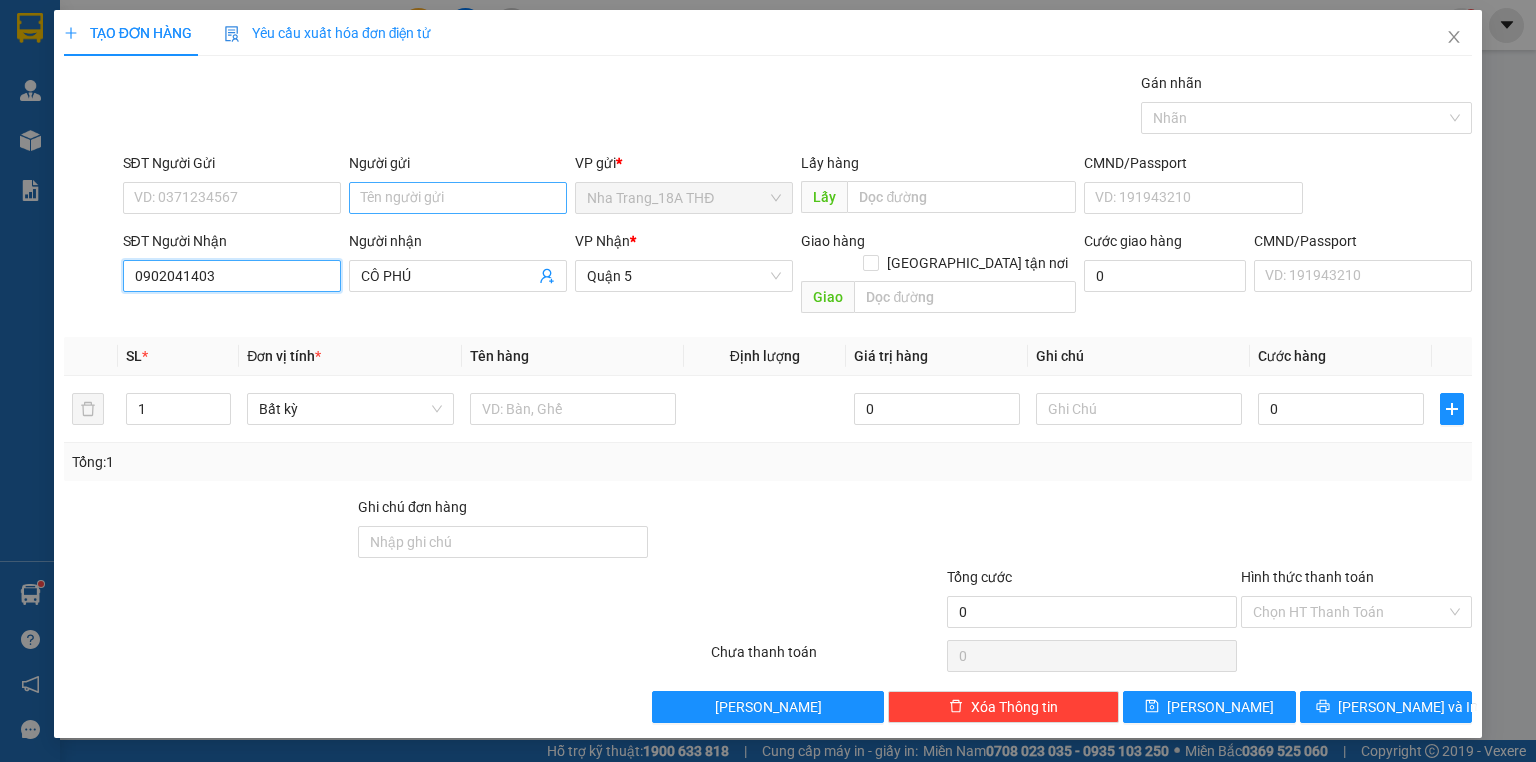 type on "0902041403" 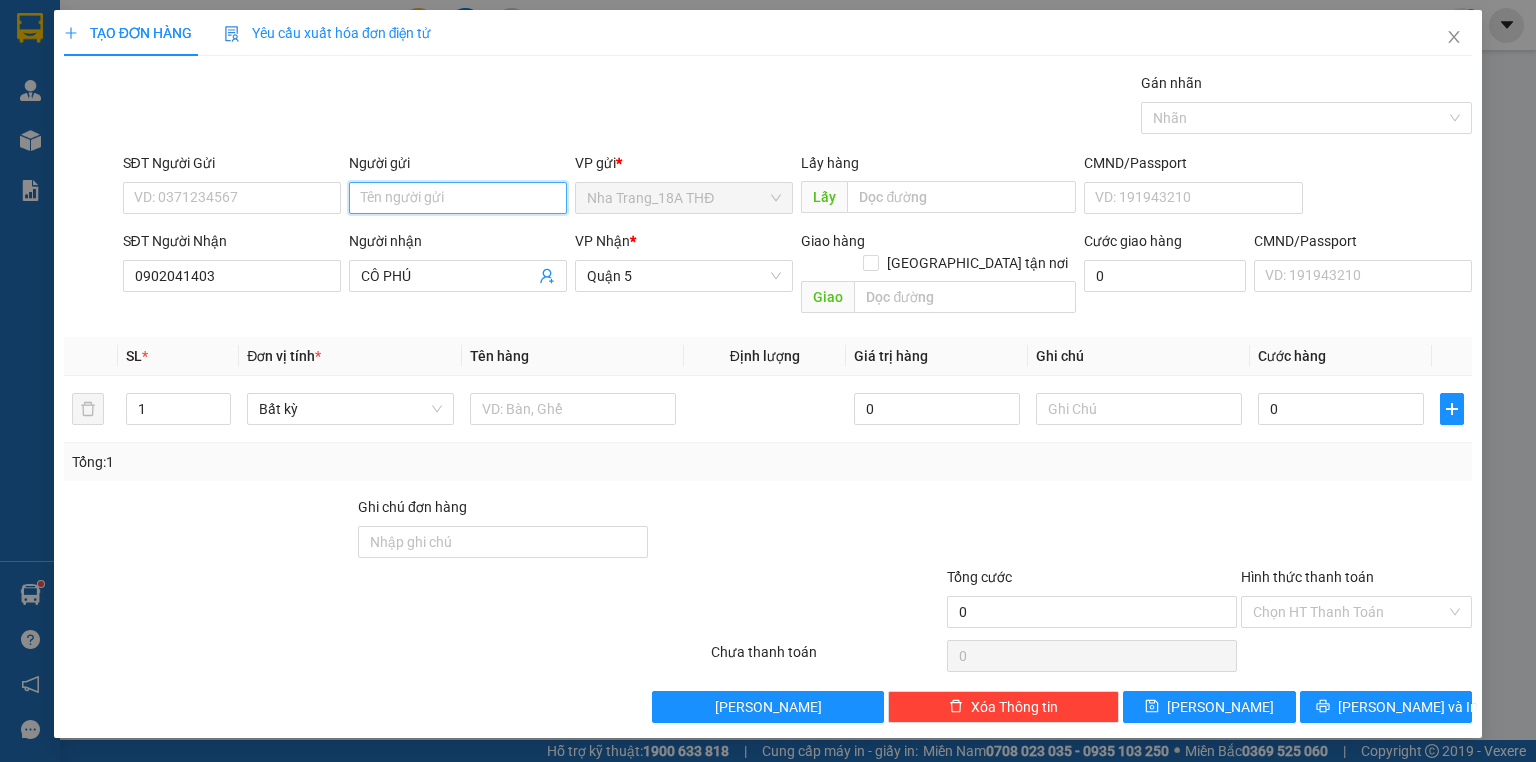 click on "Người gửi" at bounding box center (458, 198) 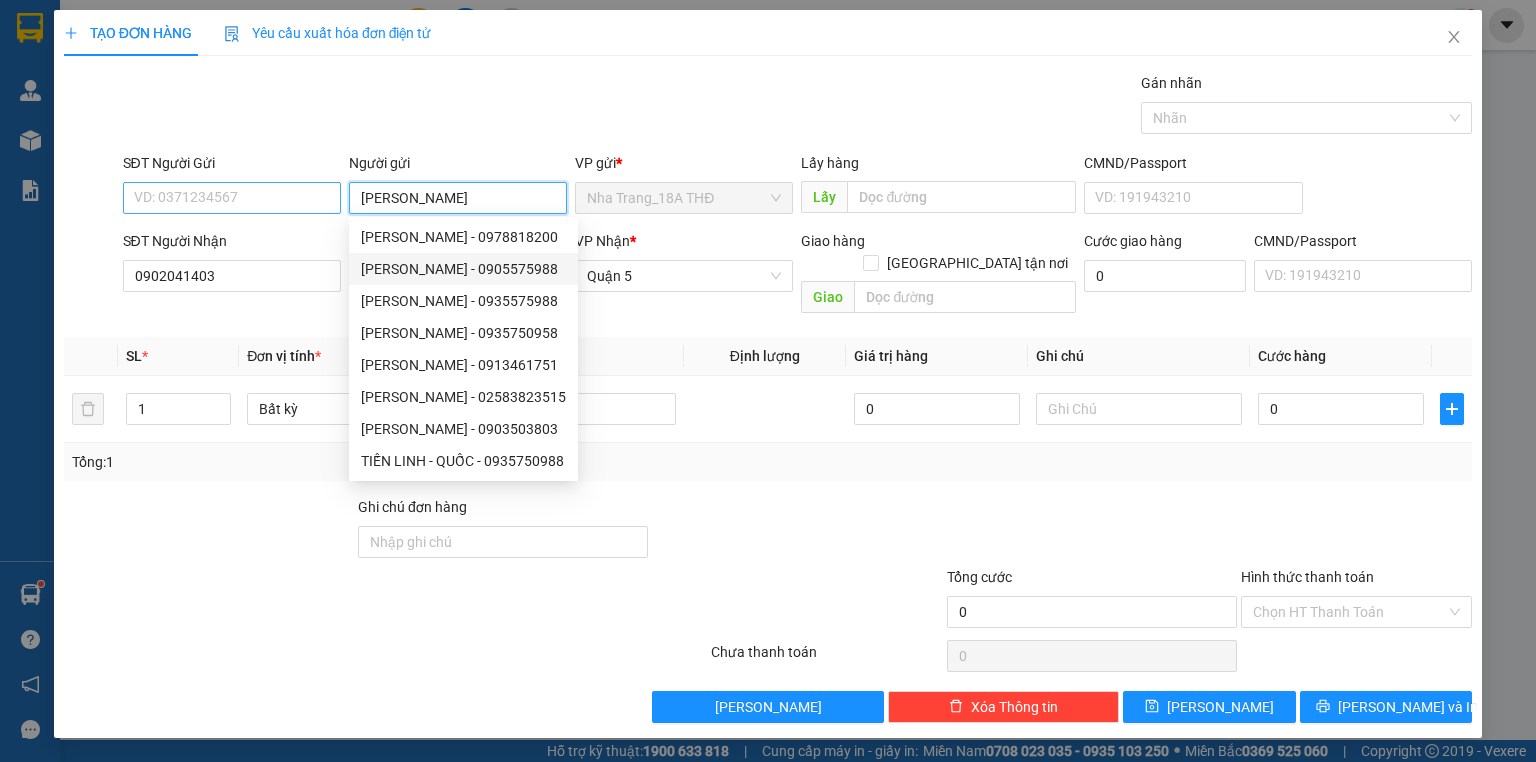 type on "[PERSON_NAME]" 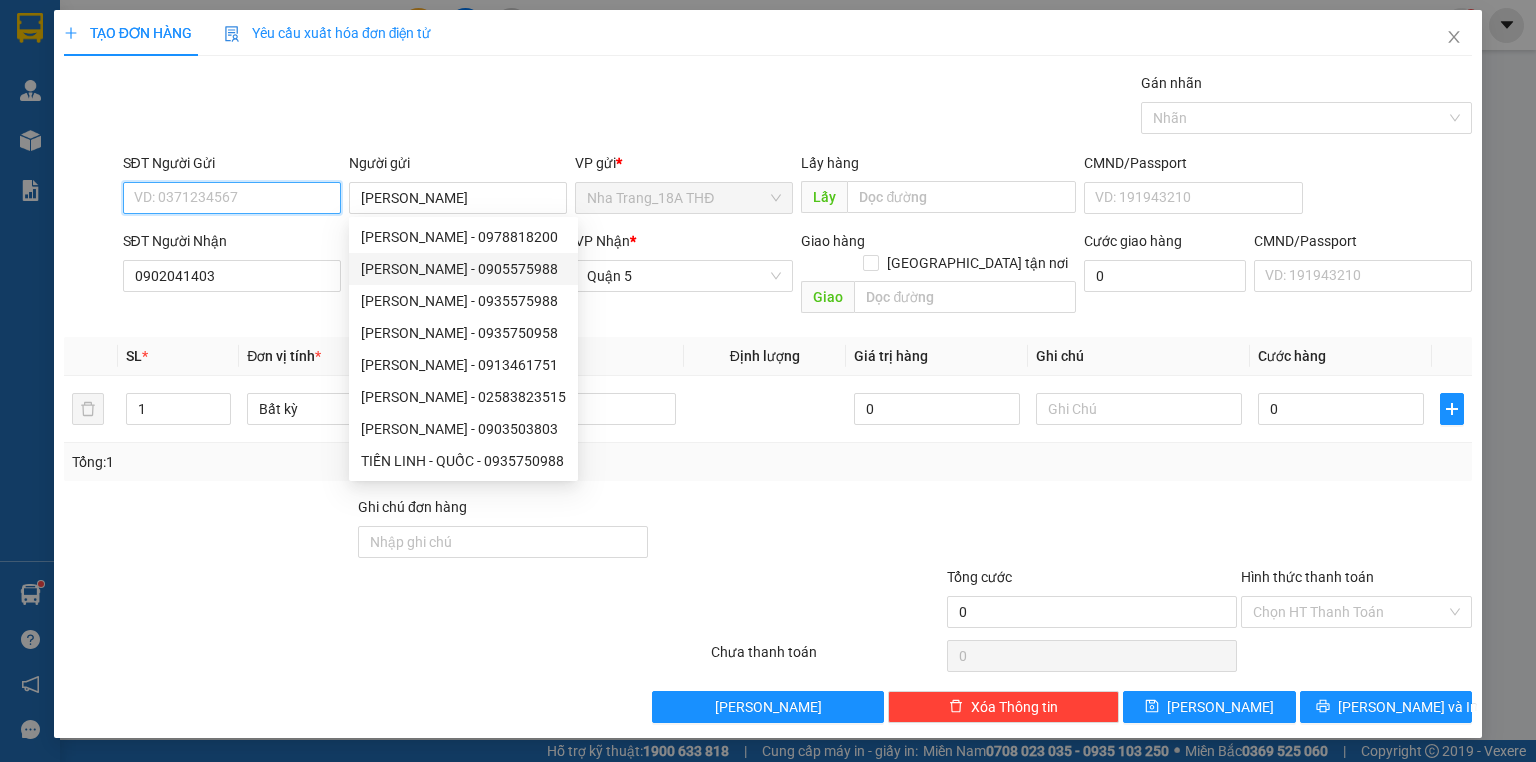 click on "SĐT Người Gửi" at bounding box center [232, 198] 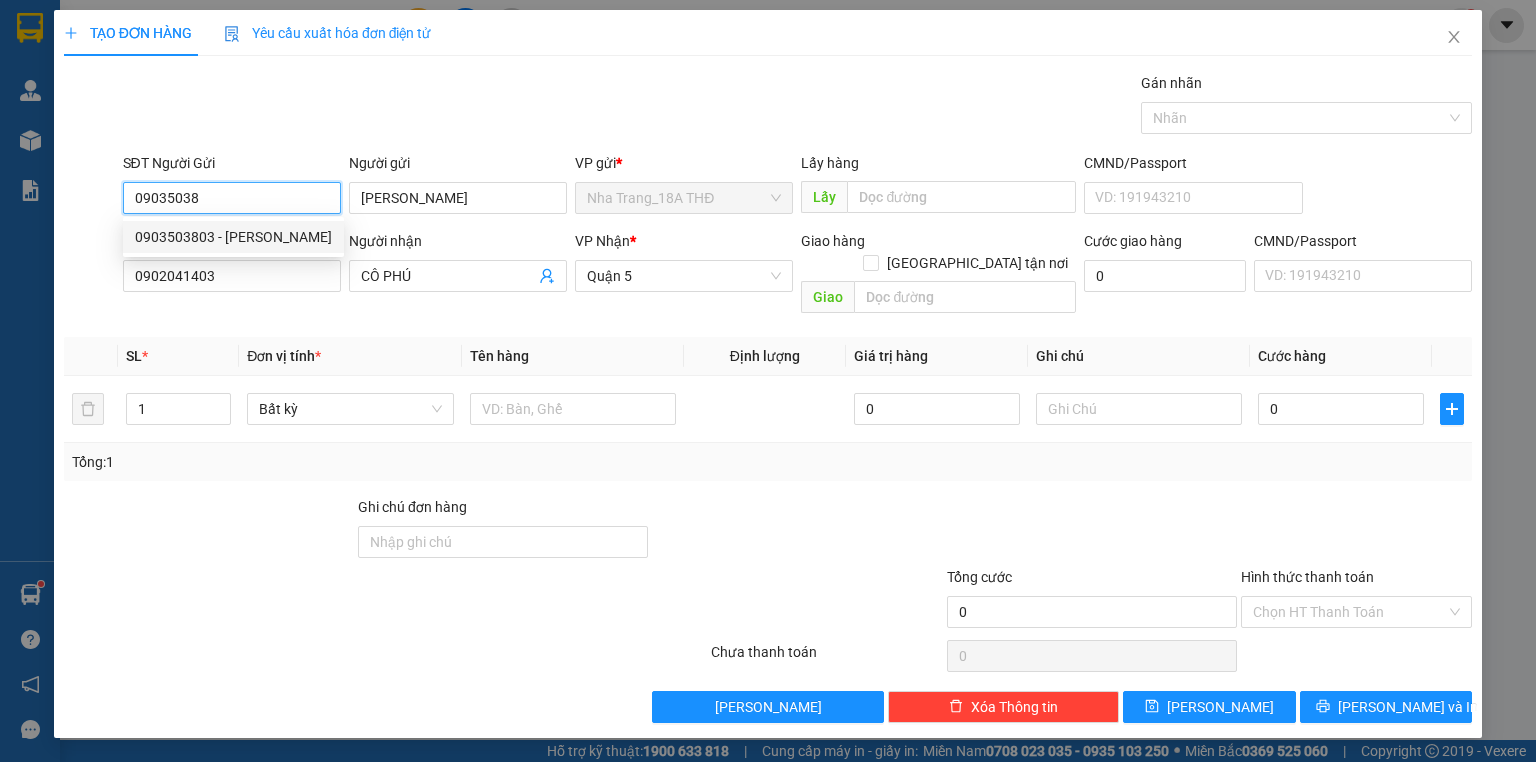 click on "0903503803 - [PERSON_NAME]" at bounding box center (233, 237) 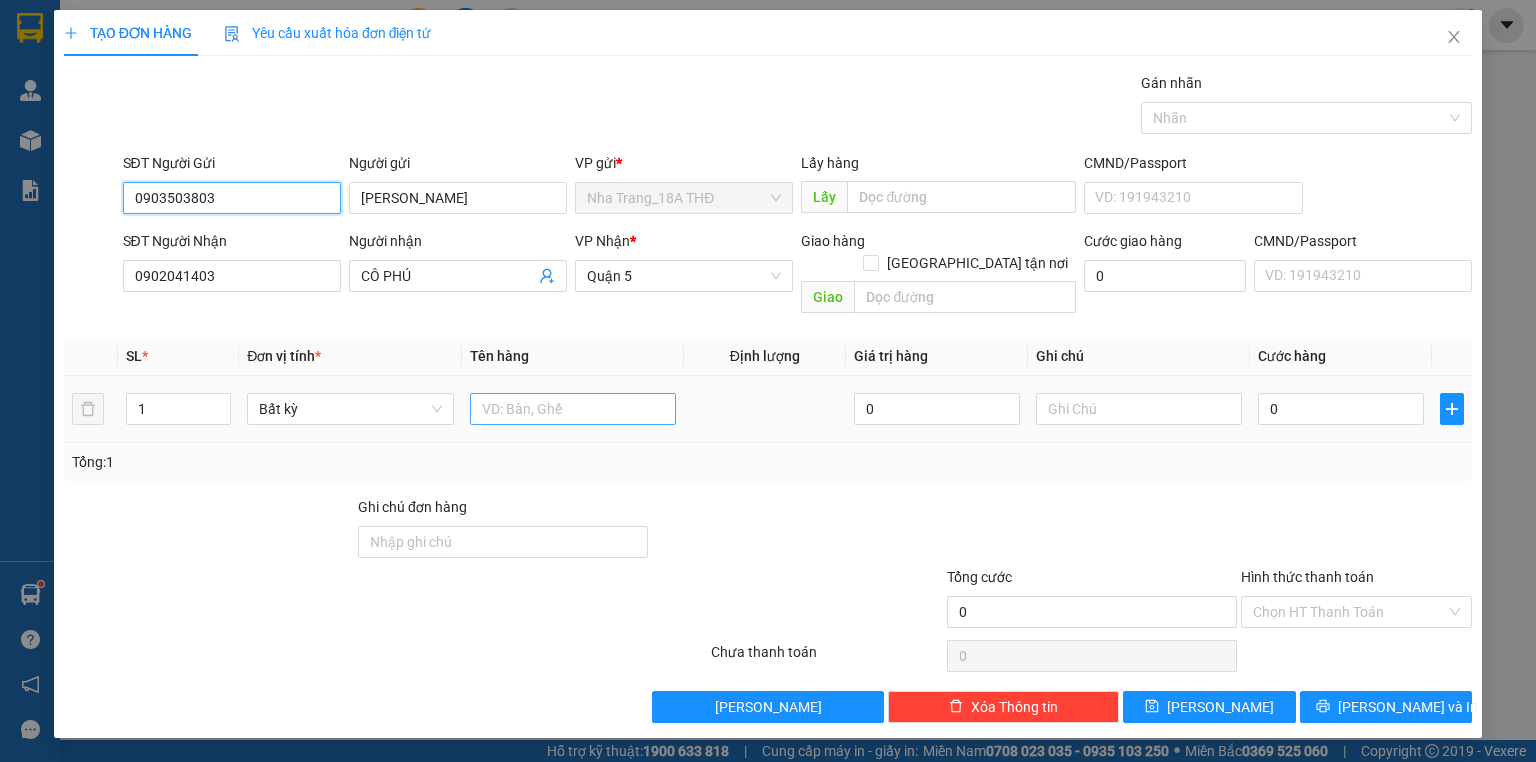 type on "0903503803" 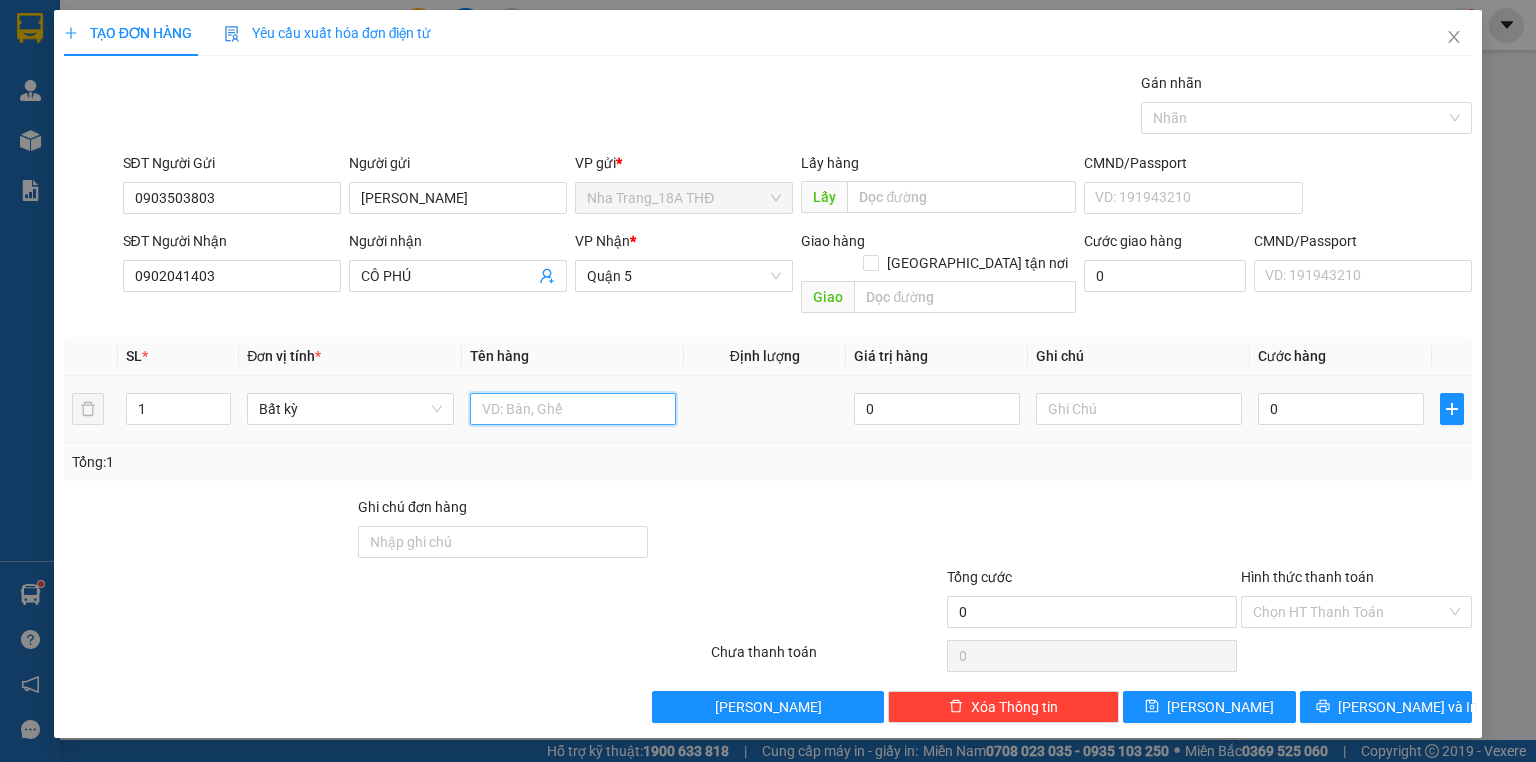 click at bounding box center (573, 409) 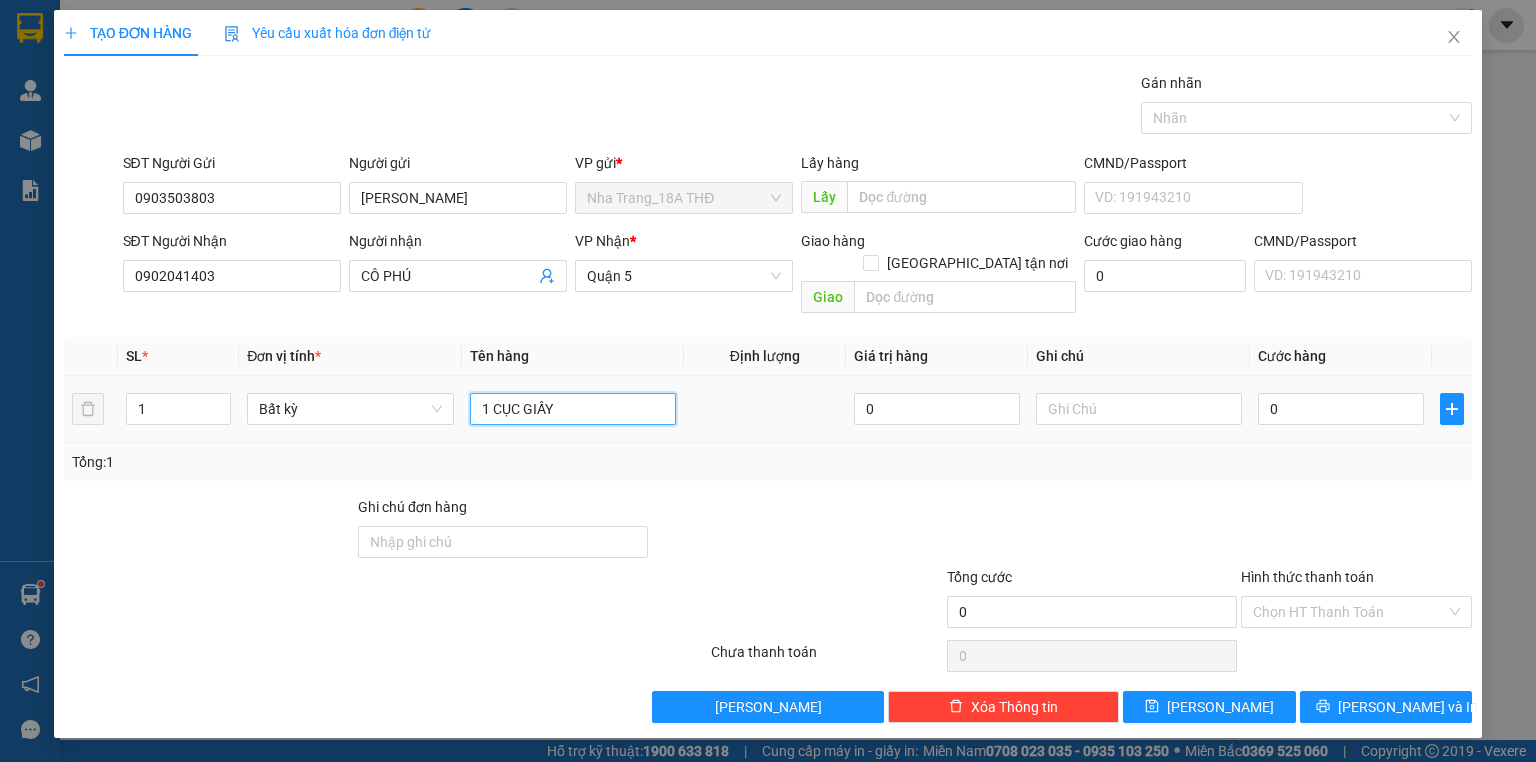 type on "1 CỤC GIẤY" 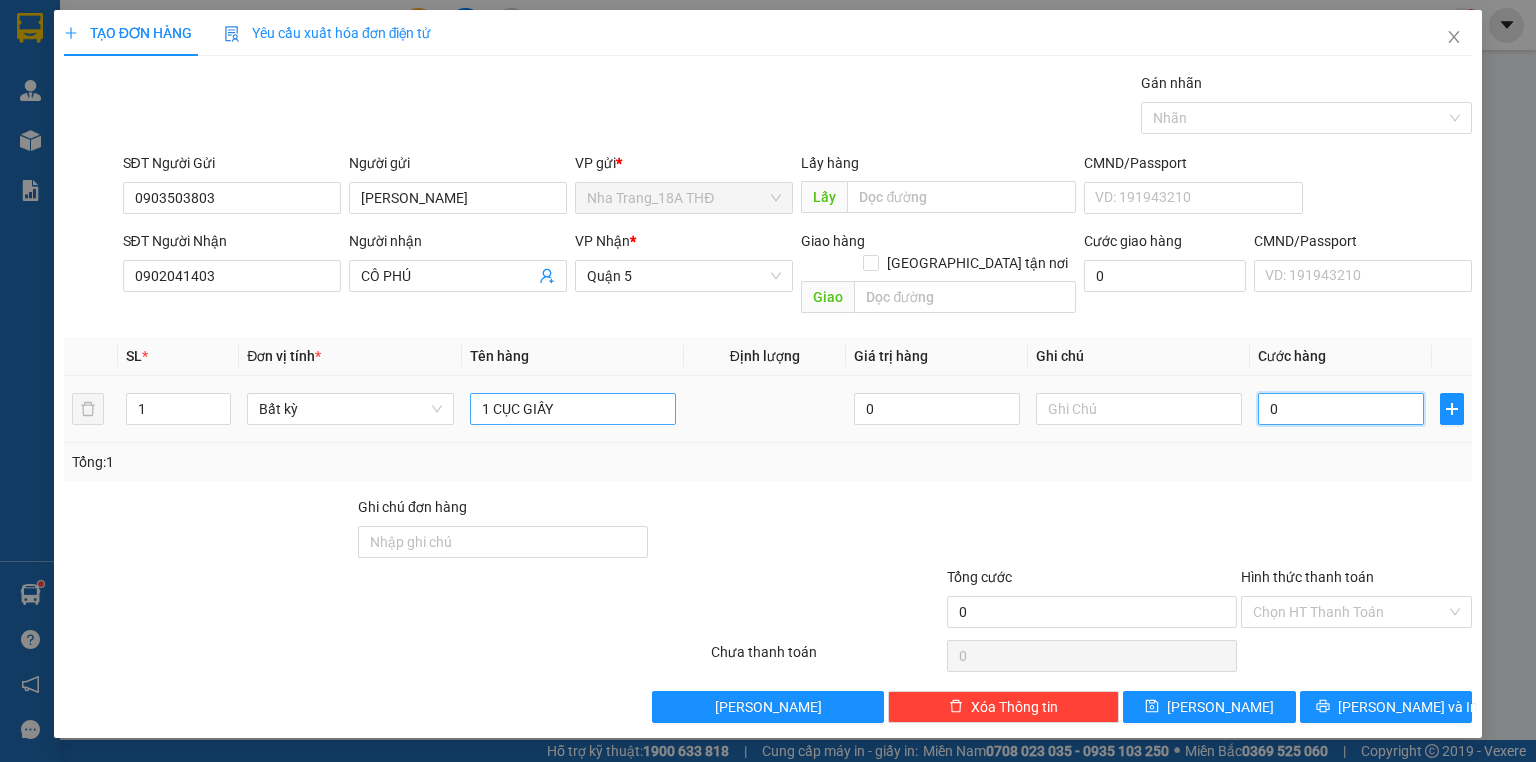 type on "3" 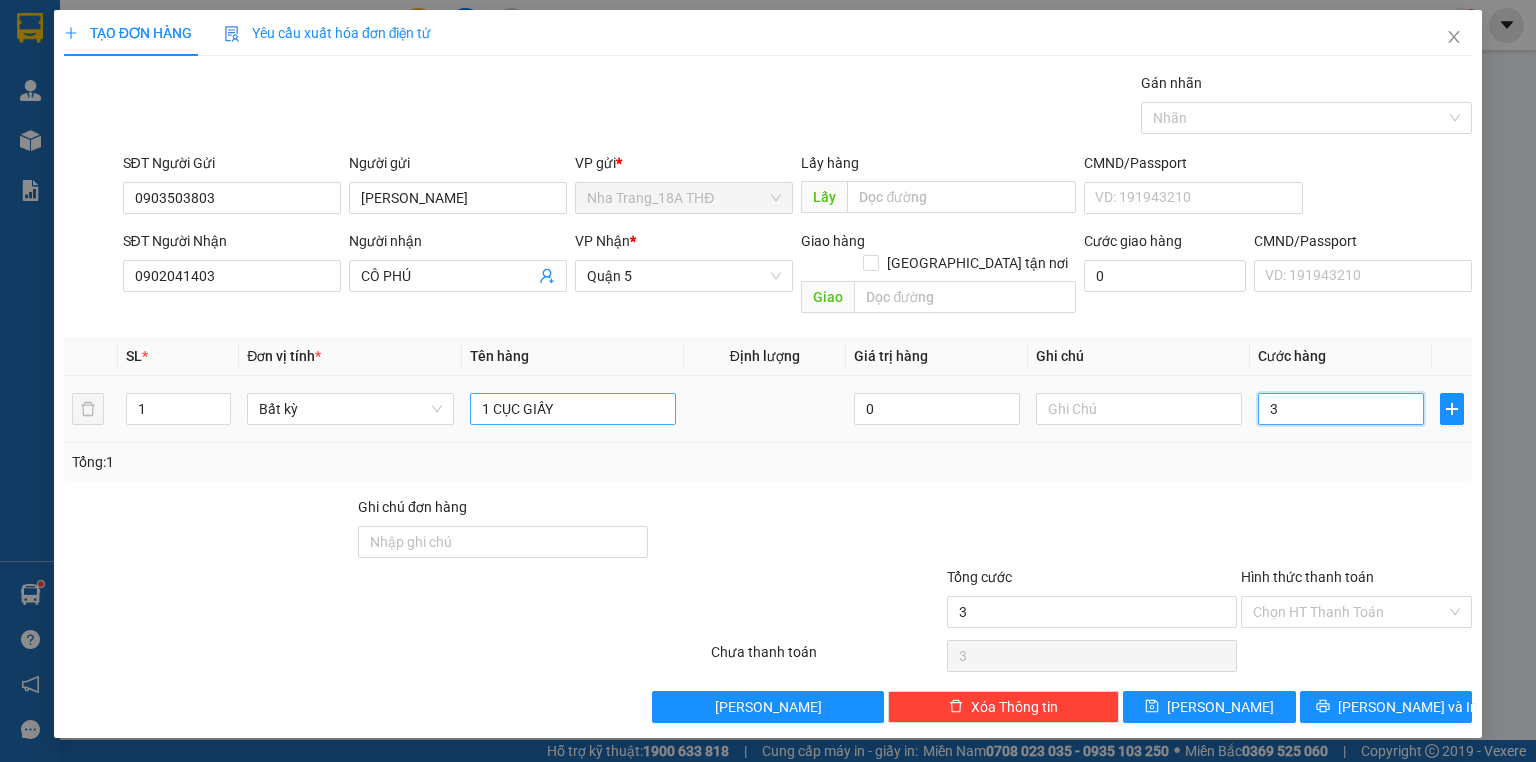type on "30" 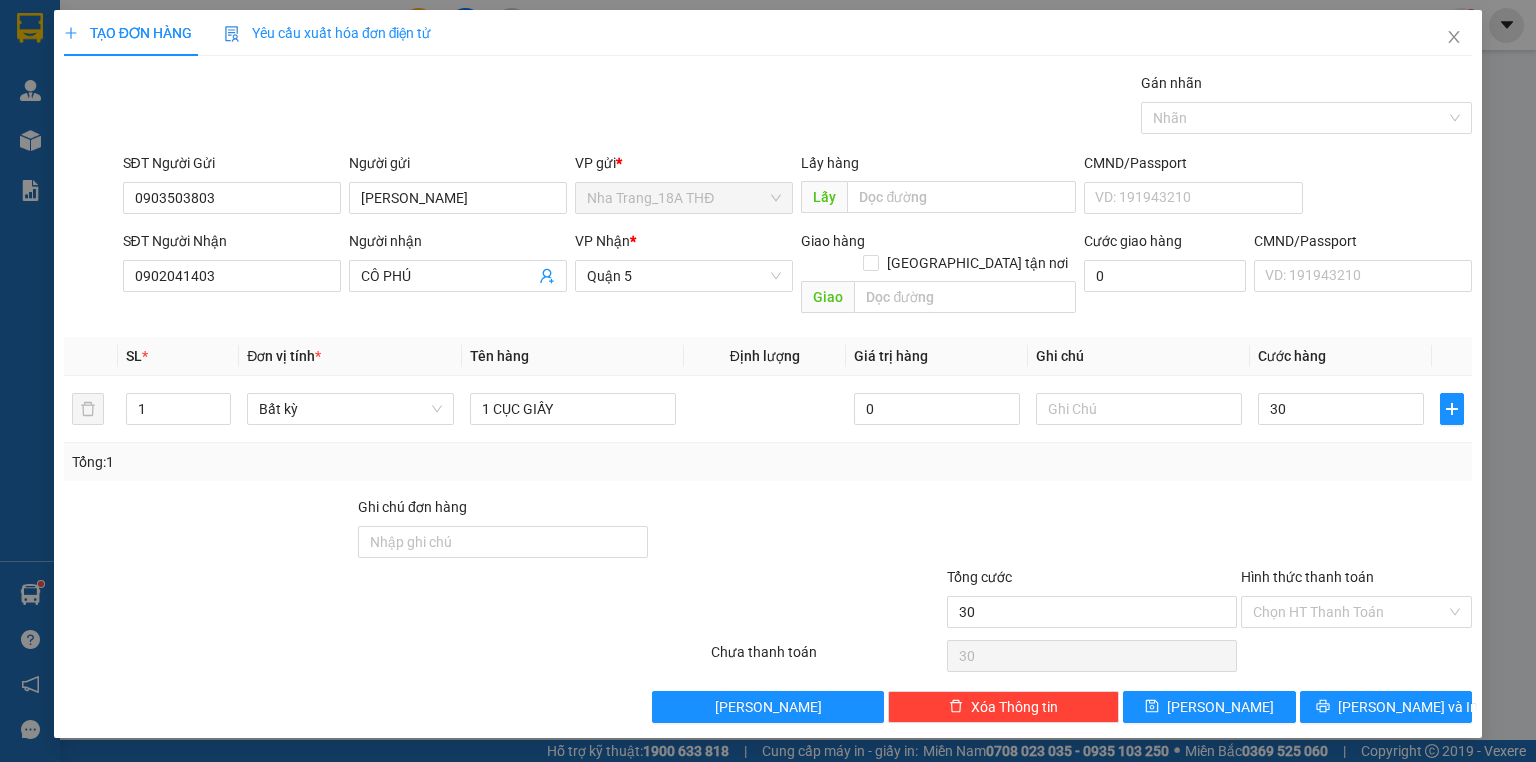 type on "30.000" 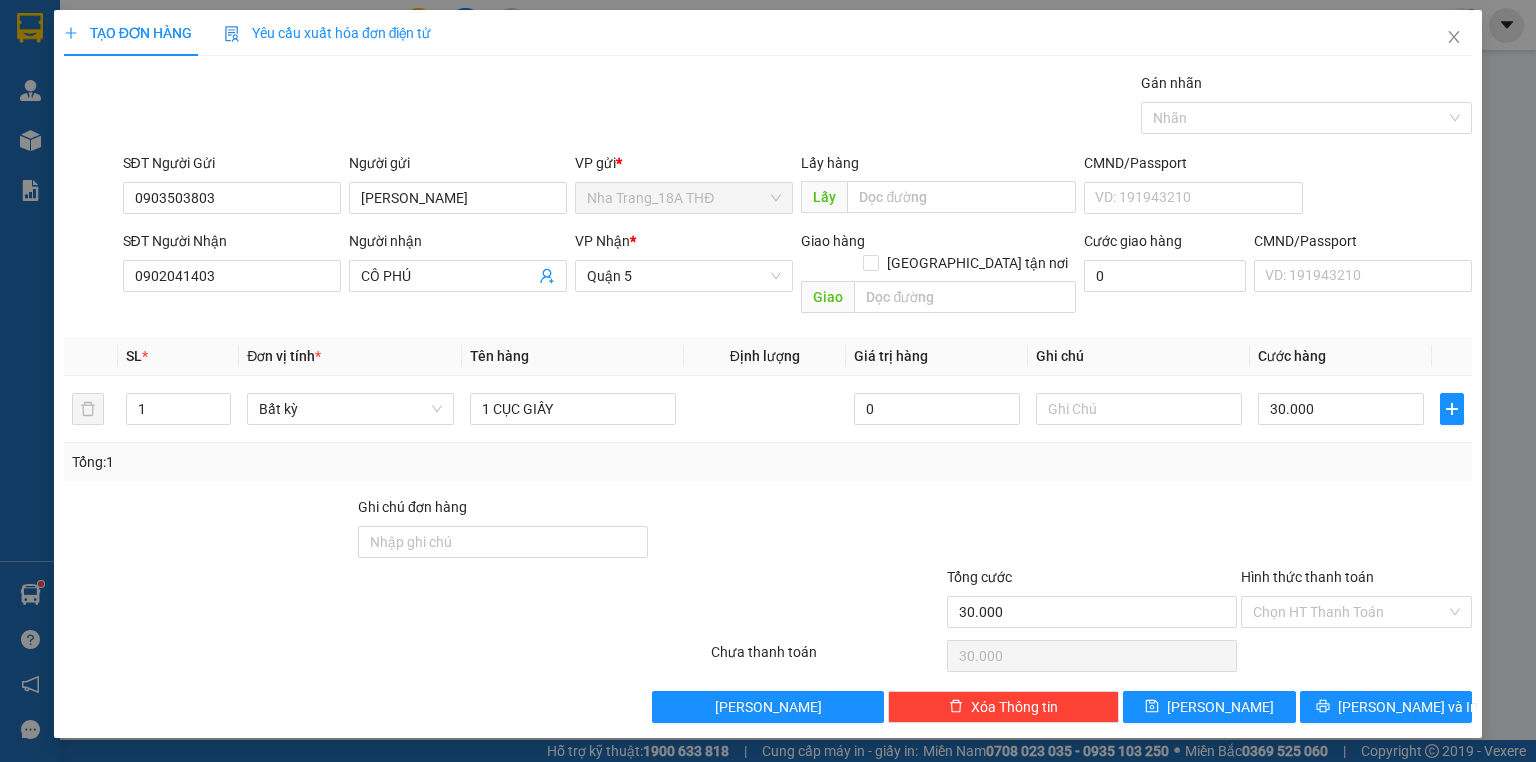 click at bounding box center (1092, 531) 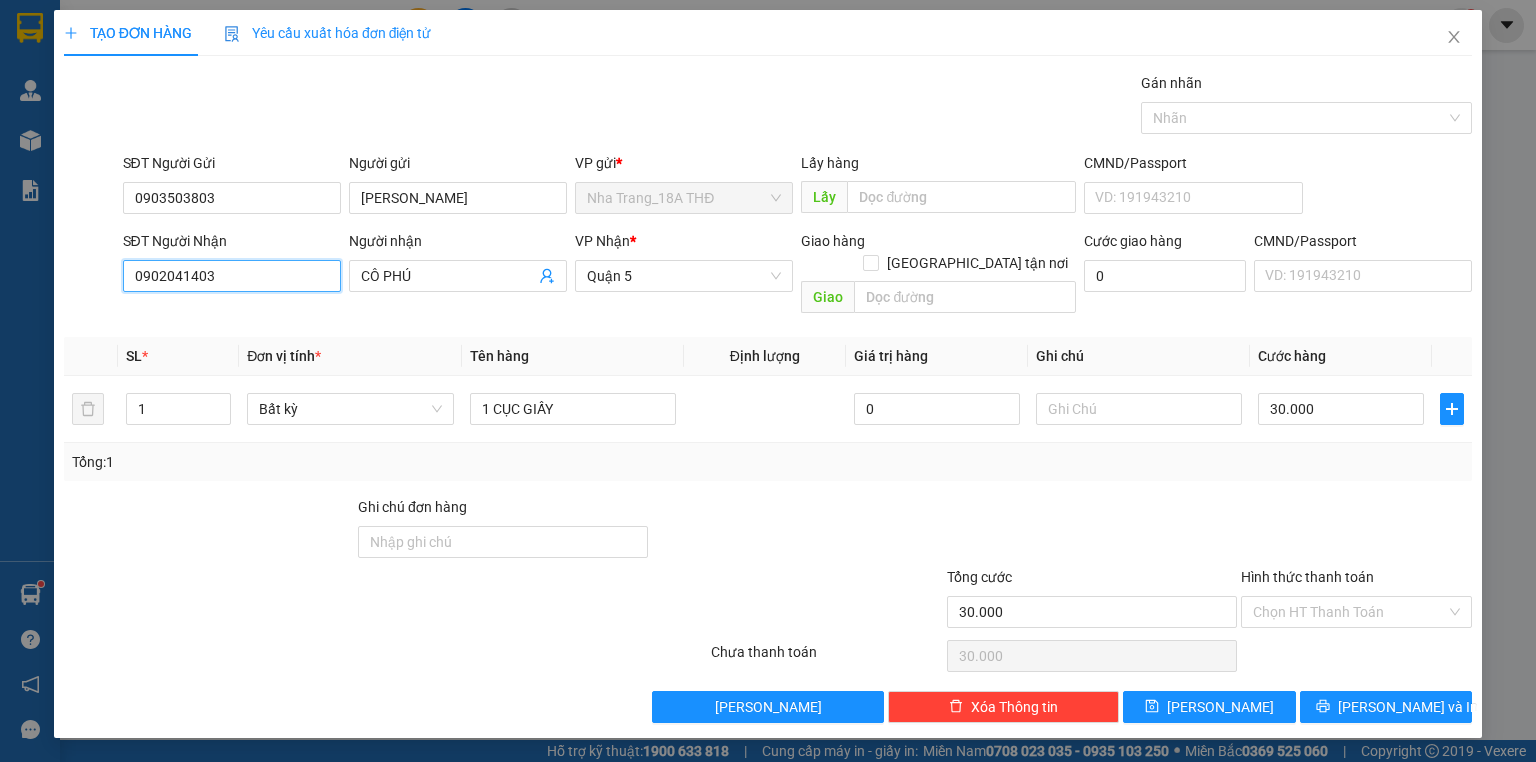 drag, startPoint x: 273, startPoint y: 281, endPoint x: 20, endPoint y: 244, distance: 255.69122 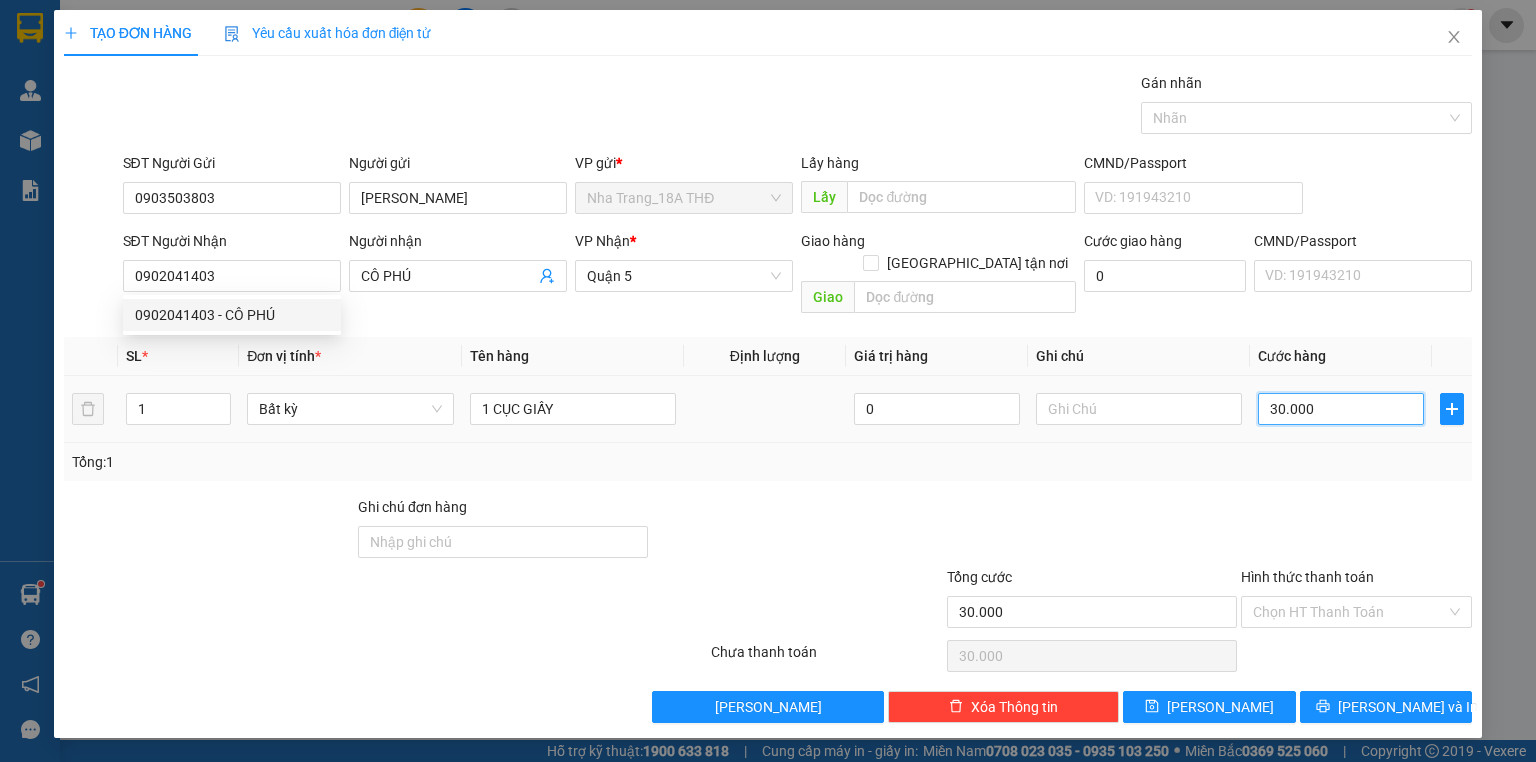 click on "30.000" at bounding box center (1341, 409) 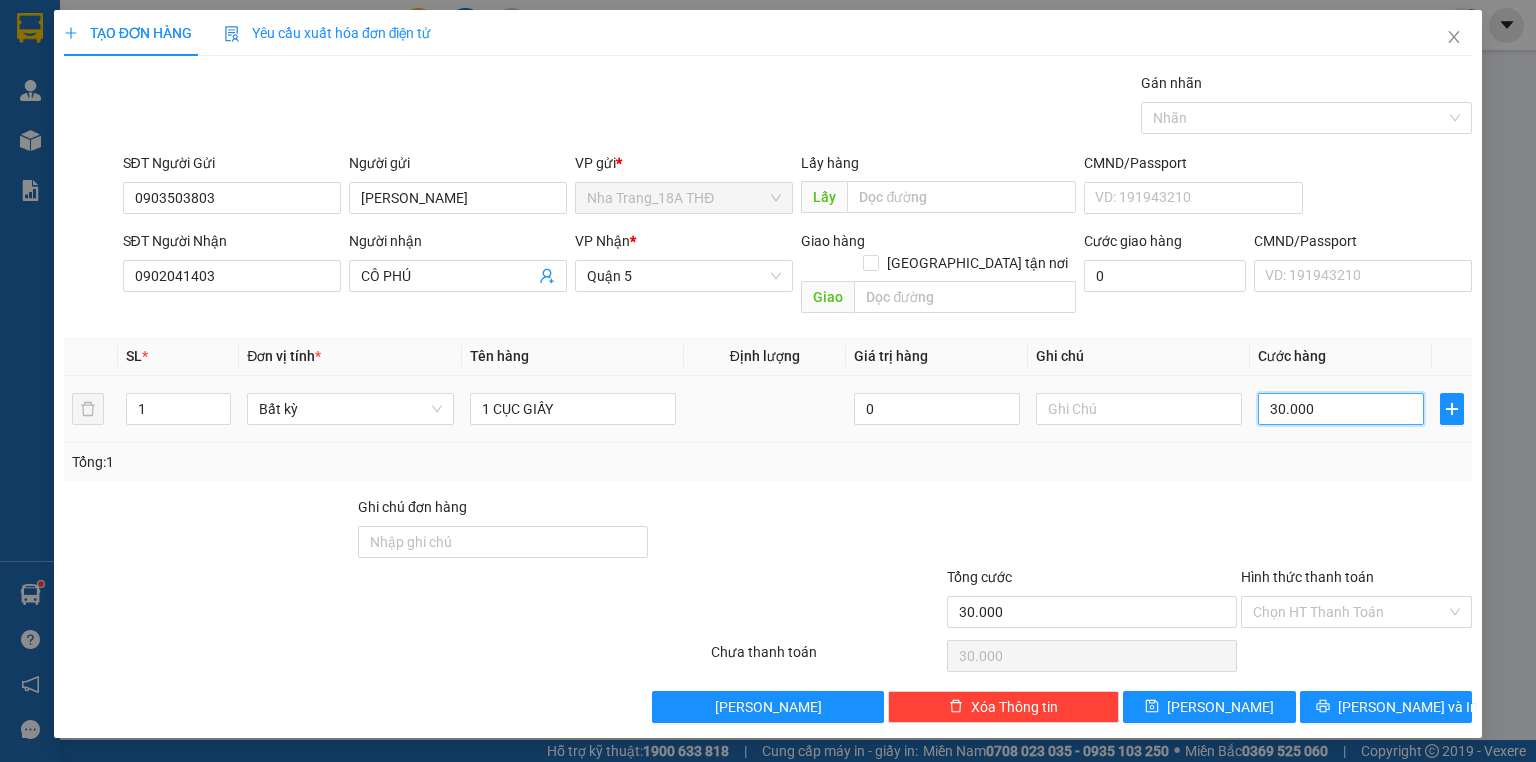 type on "2" 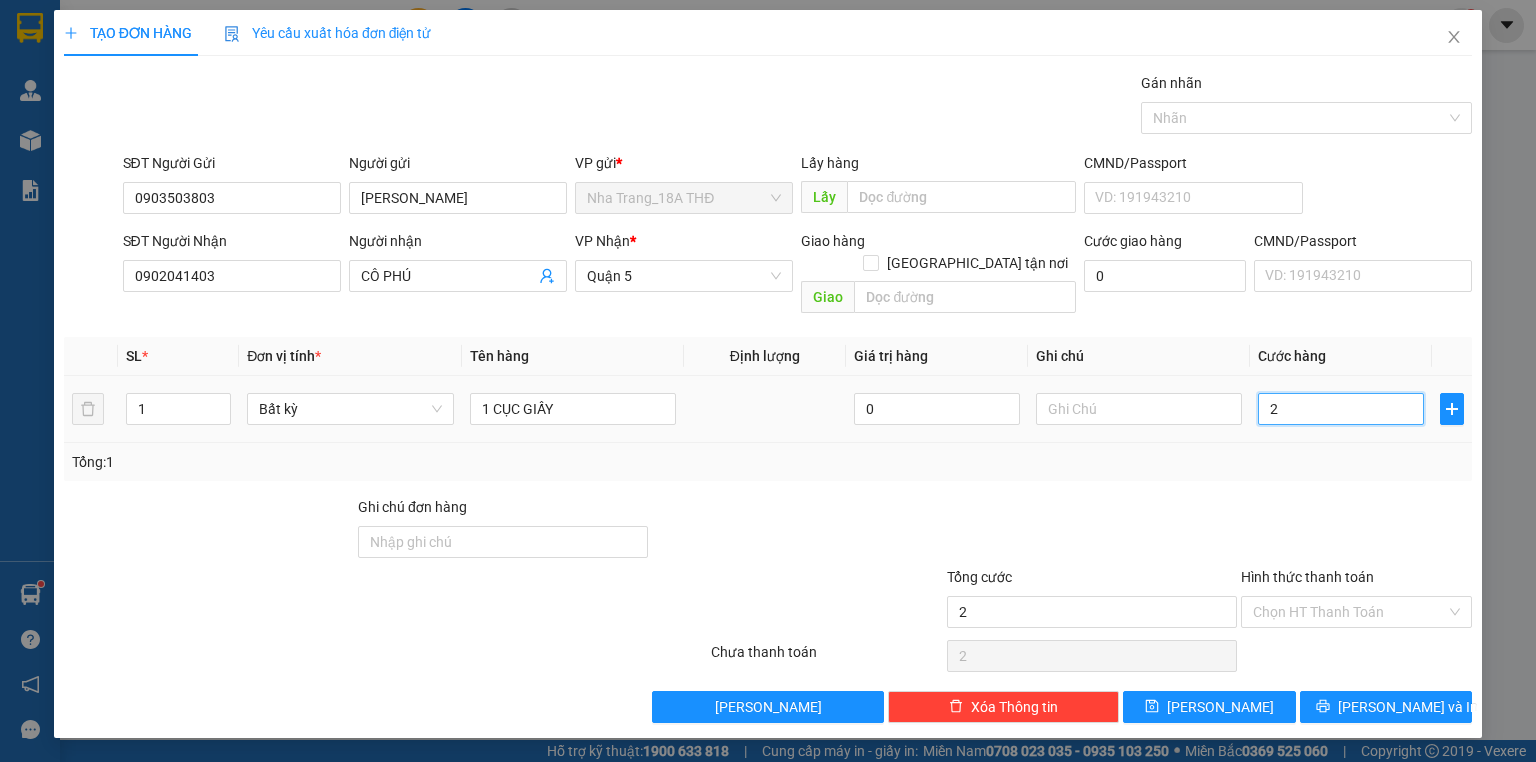 type on "20" 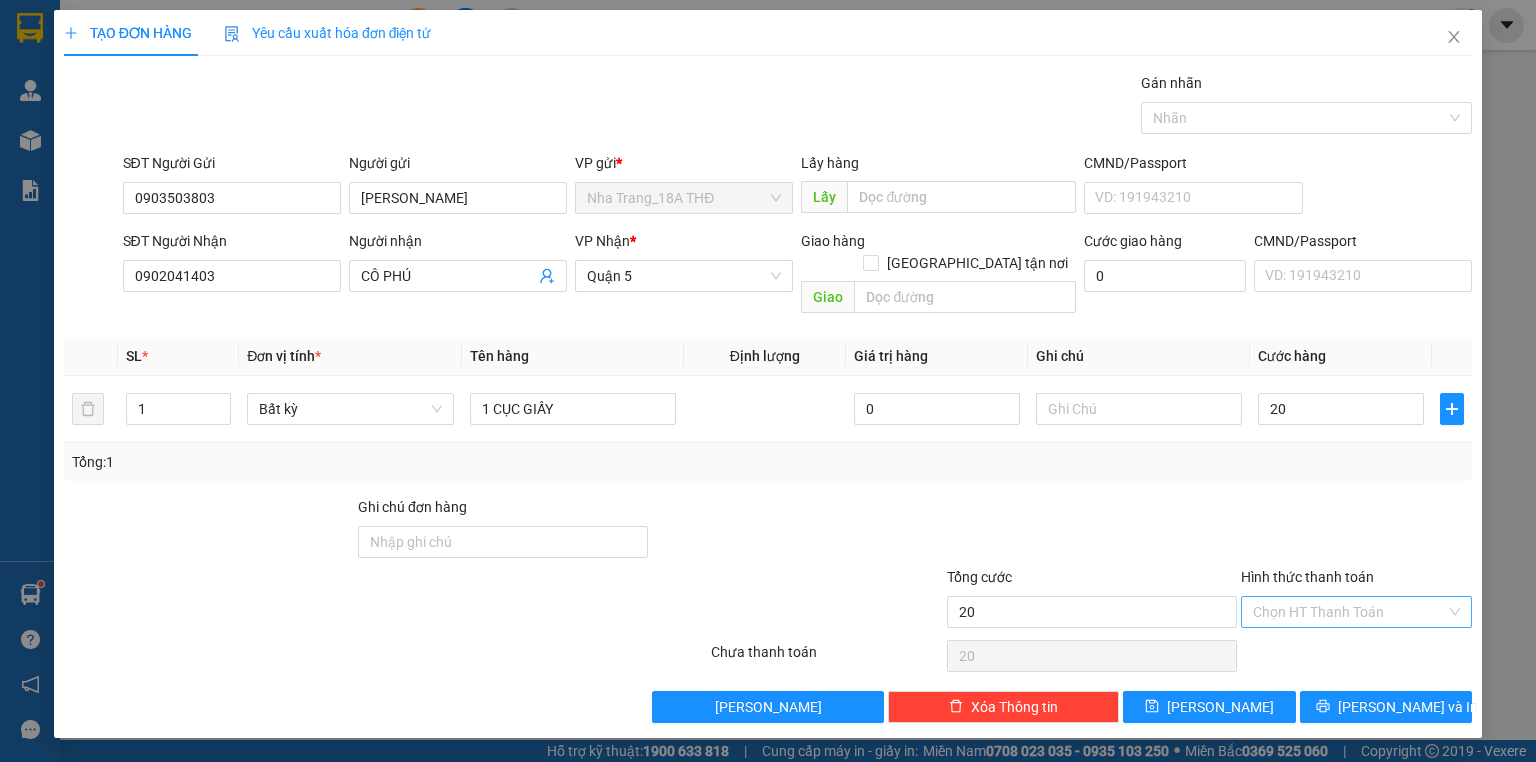 type on "20.000" 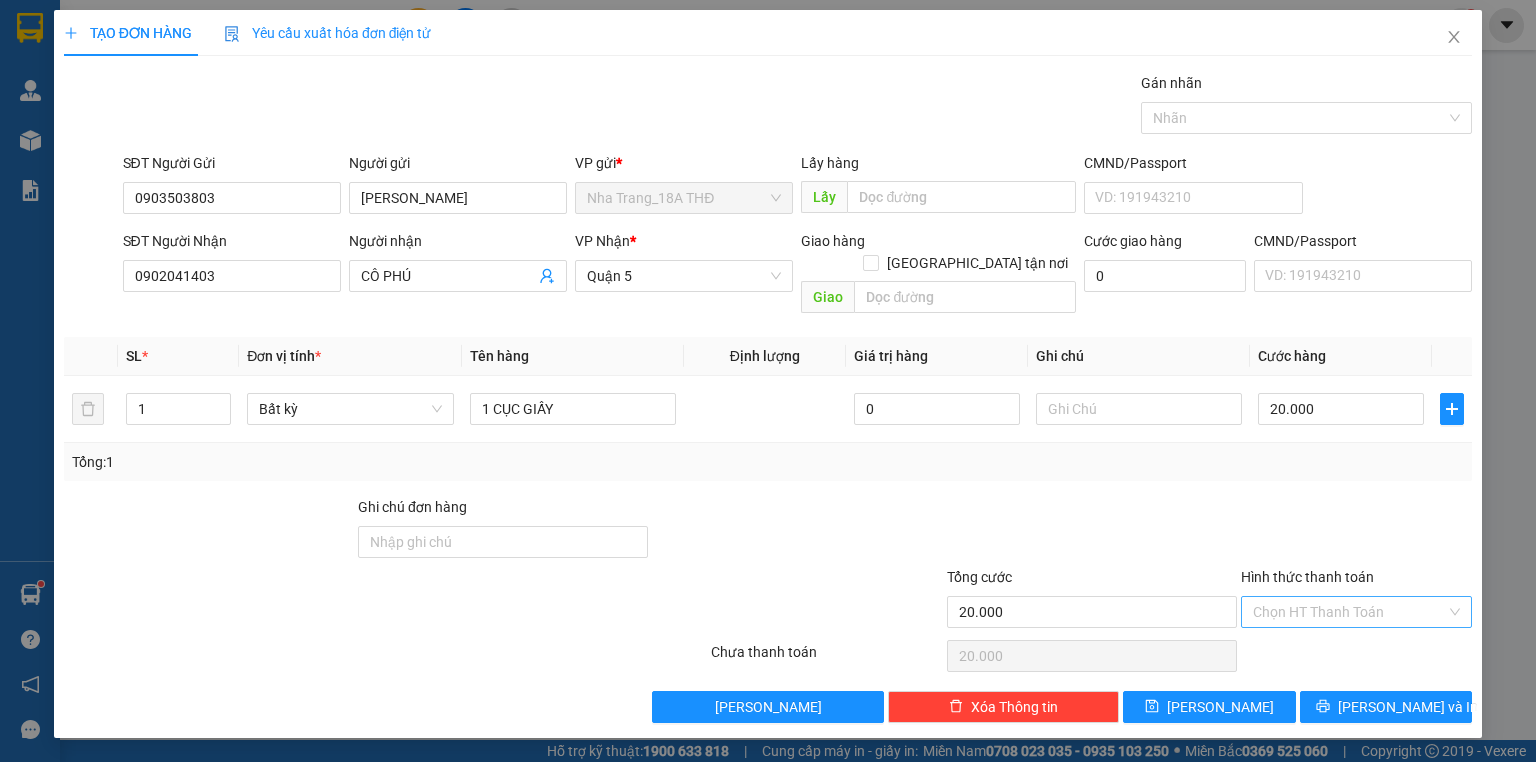 click on "Hình thức thanh toán" at bounding box center (1349, 612) 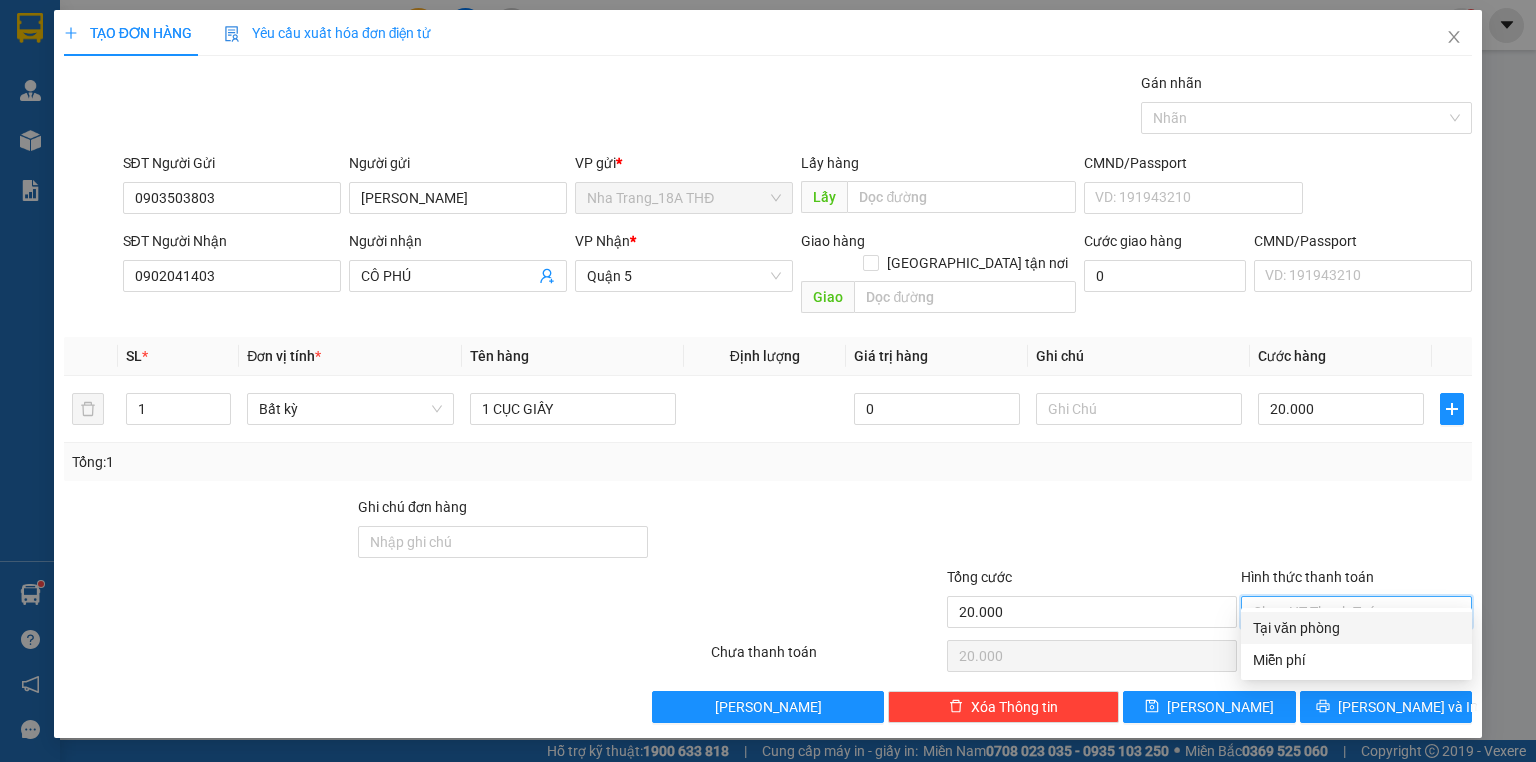 click on "Tại văn phòng" at bounding box center (1356, 628) 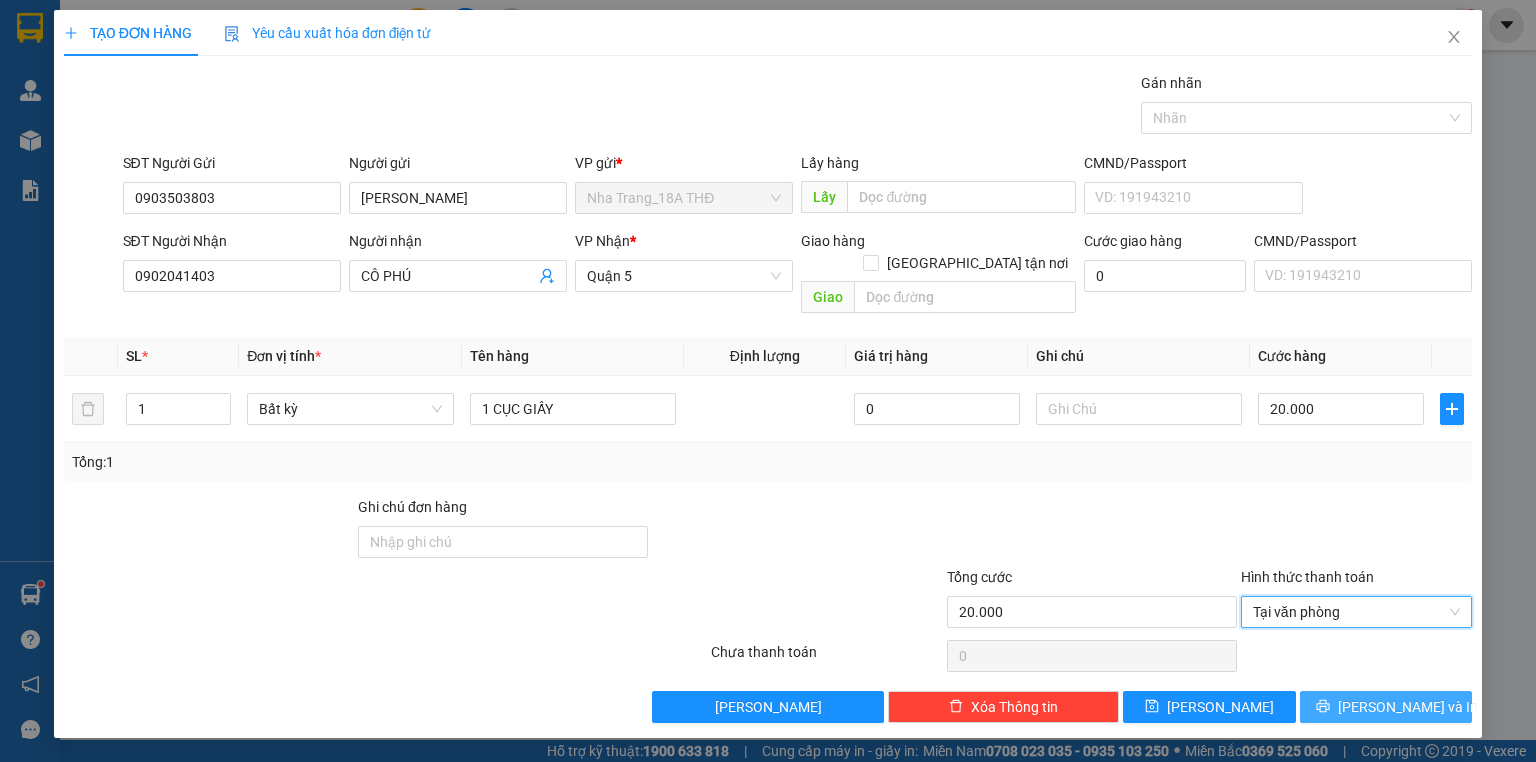 click on "[PERSON_NAME] và In" at bounding box center (1386, 707) 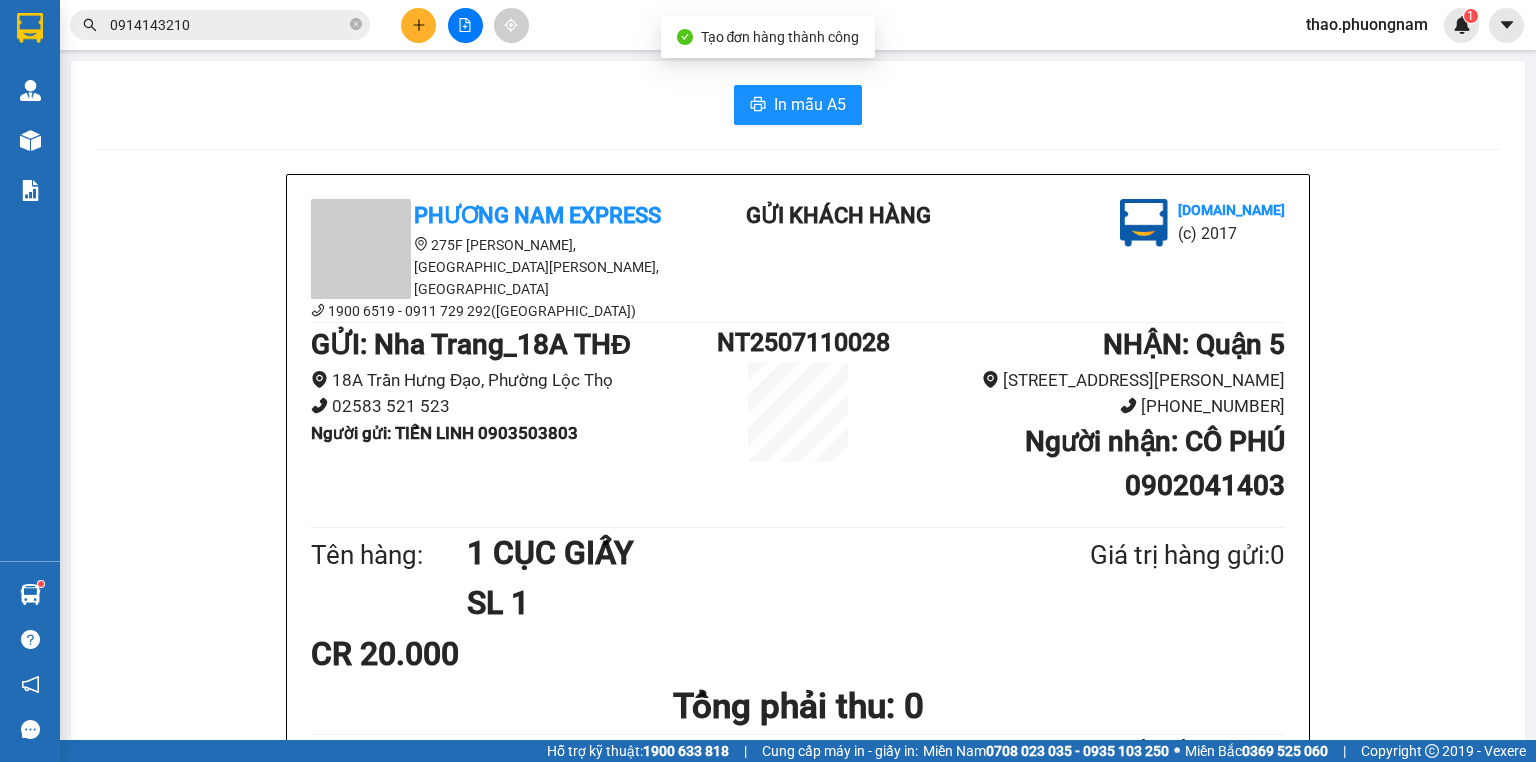 click on "In mẫu A5
Phương Nam Express   [STREET_ADDRESS][PERSON_NAME] 6519 - 0911 729 292([GEOGRAPHIC_DATA]) Gửi [GEOGRAPHIC_DATA] hàng [DOMAIN_NAME] (c) 2017 GỬI :   [GEOGRAPHIC_DATA] THĐ   18A Trần Hưng Đạo, Phường Lộc Thọ   02583 521 523 Người gửi :   TIẾN LINH 0903503803 NT2507110028 NHẬN :   Quận [GEOGRAPHIC_DATA][PERSON_NAME]   (028) 38321086 Người nhận :   CÔ PHÚ 0902041403 Tên hàng: 1 CỤC GIẤY SL 1 Giá trị hàng gửi:  0 CR   20.000 Tổng phải thu:   0 17:06[DATE] NV nhận hàng Nguyễn  Thảo Quy định nhận/gửi hàng : 1. Quý khách phải báo mã số “Phiếu Gửi Hàng” khi nhận hàng, phải trình CMND hoặc giấy giới thiệu đối với hàng gửi bảo đảm, hàng có giá trị. 2. Hàng gửi phải được nhận trong vòng 02 ngày kể từ ngày gửi. Quá thời hạn trên, Công ty không chịu trách nhiệm. Phương Nam Express VP" at bounding box center [798, 931] 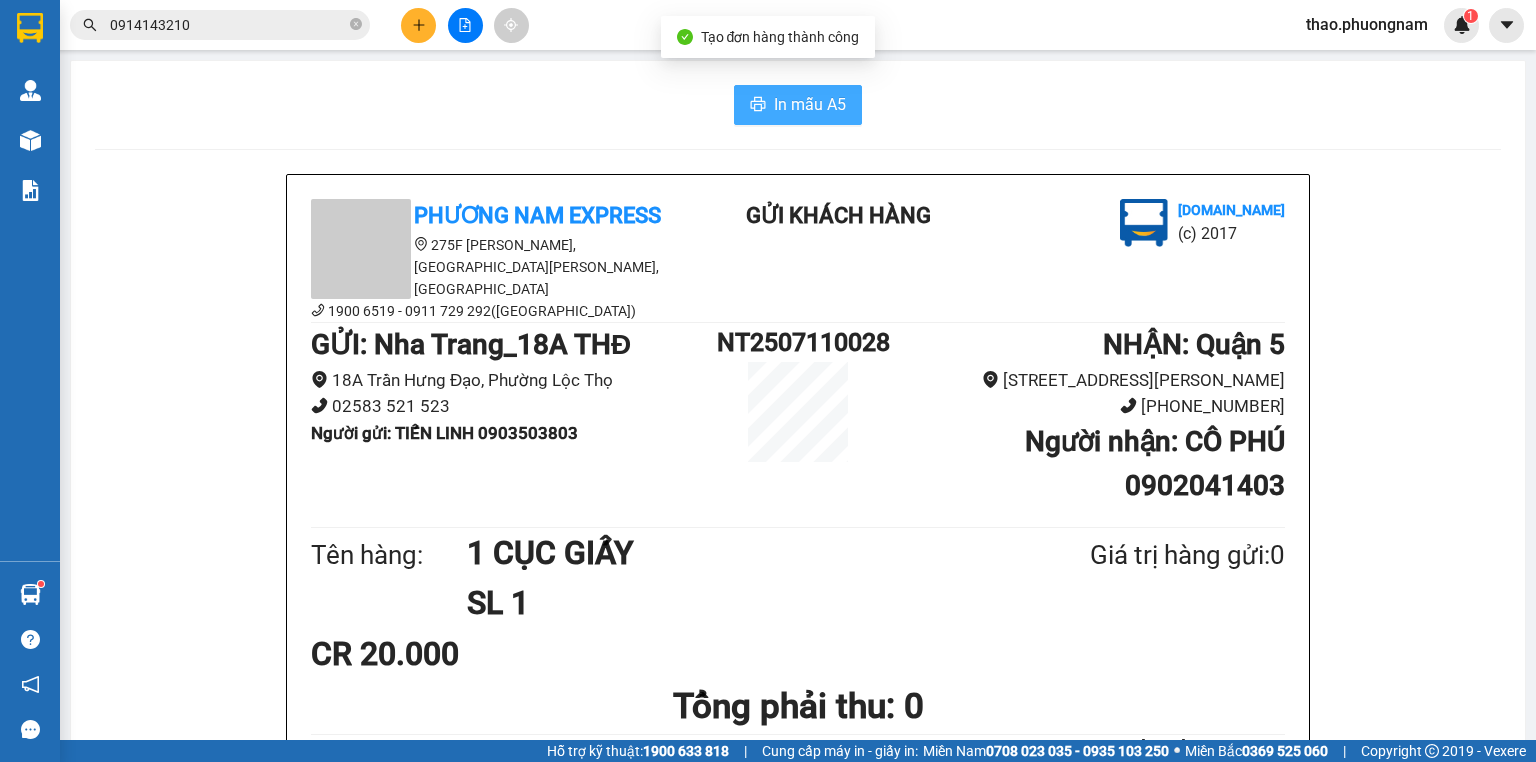 click on "In mẫu A5" at bounding box center [798, 105] 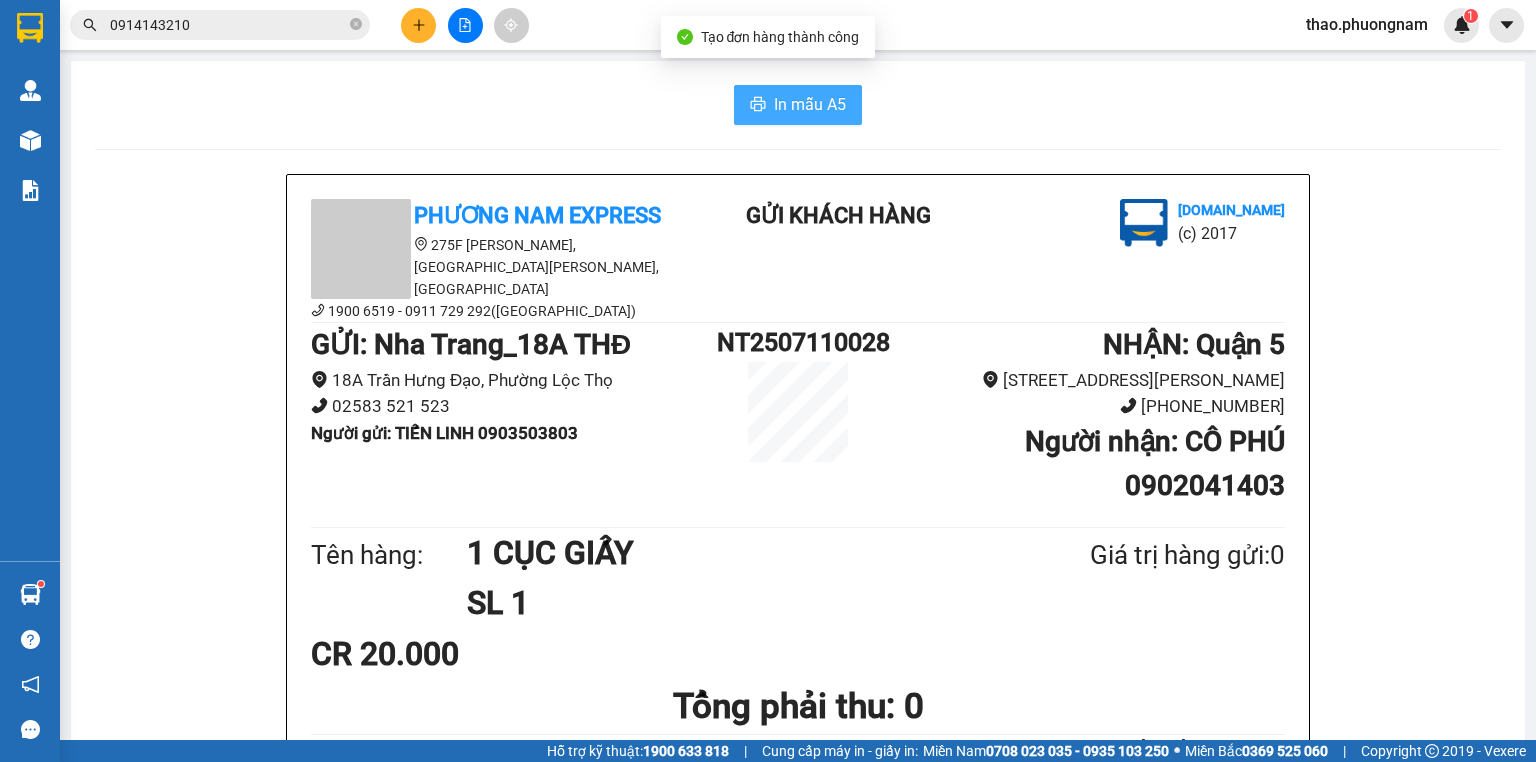 scroll, scrollTop: 0, scrollLeft: 0, axis: both 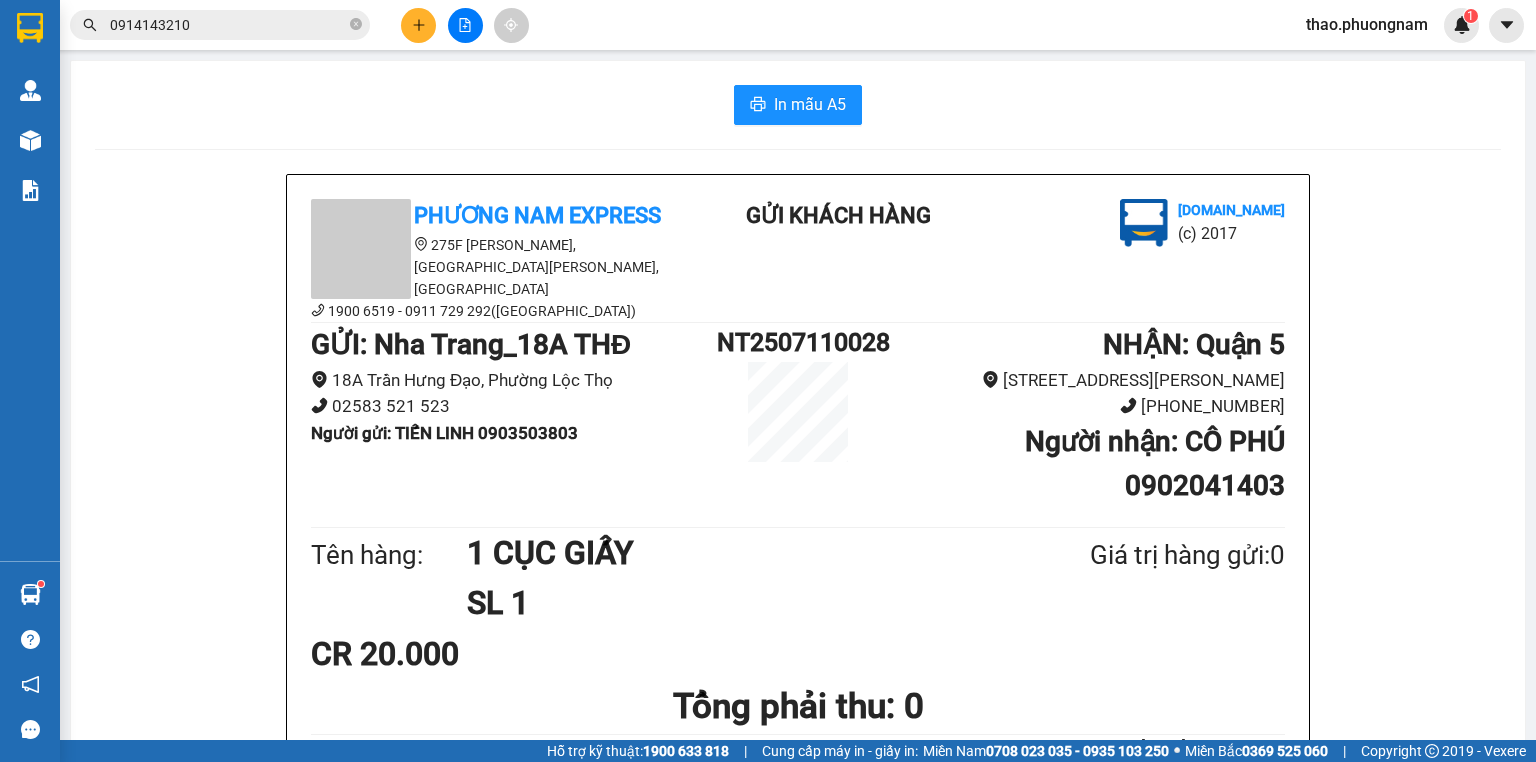 click on "Người gửi :   TIẾN LINH 0903503803" at bounding box center (444, 433) 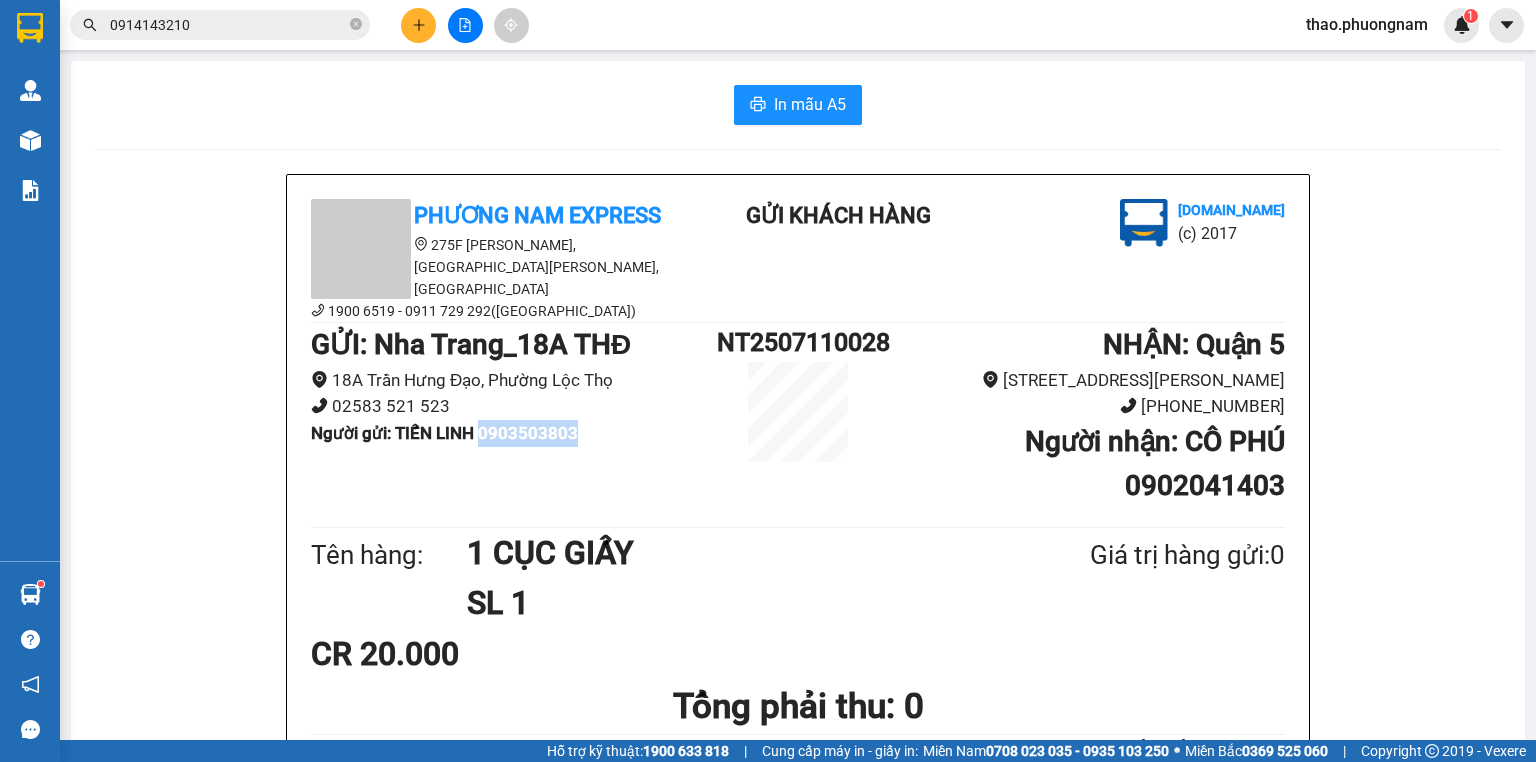 click on "Người gửi :   TIẾN LINH 0903503803" at bounding box center [444, 433] 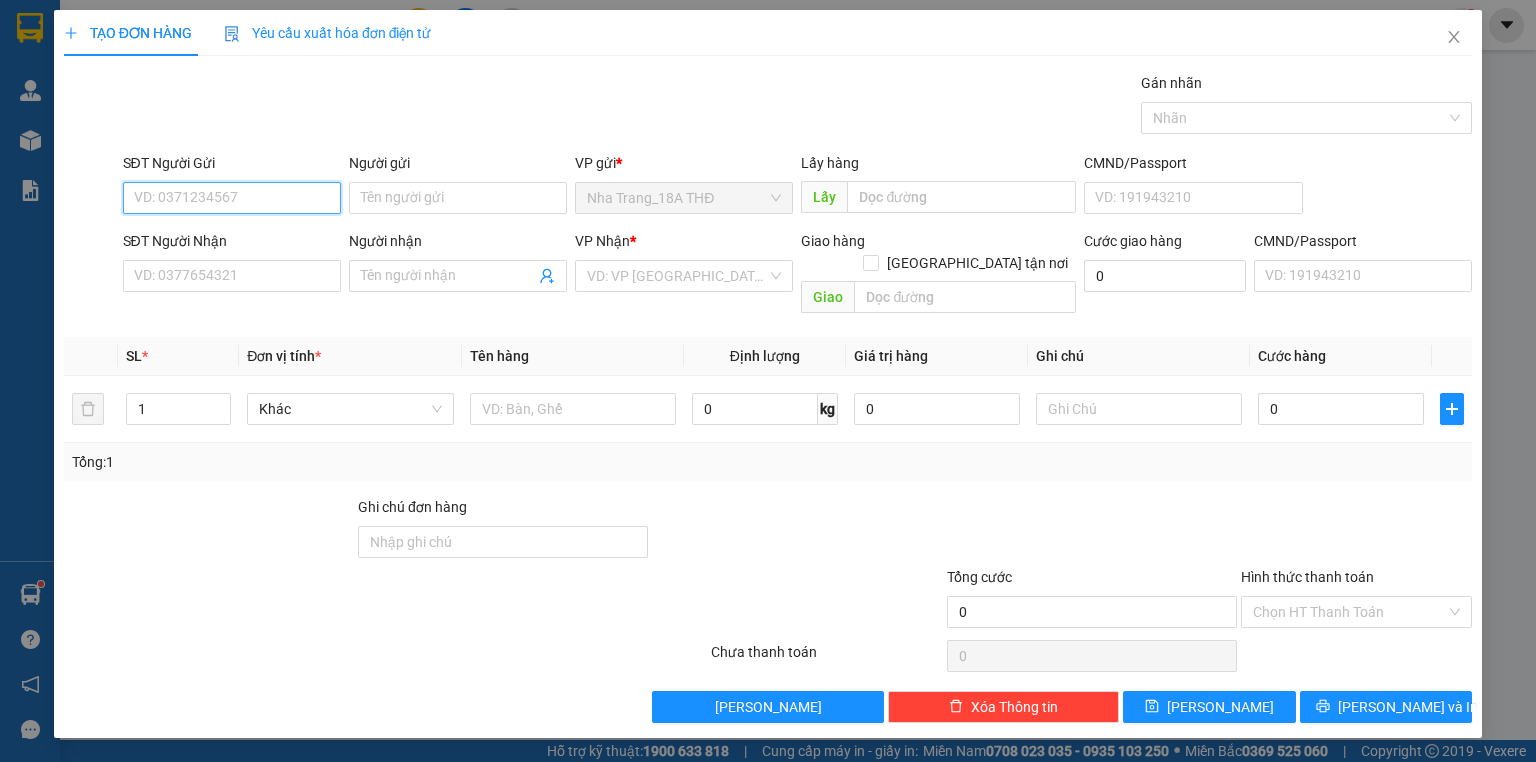 paste on "0903503803" 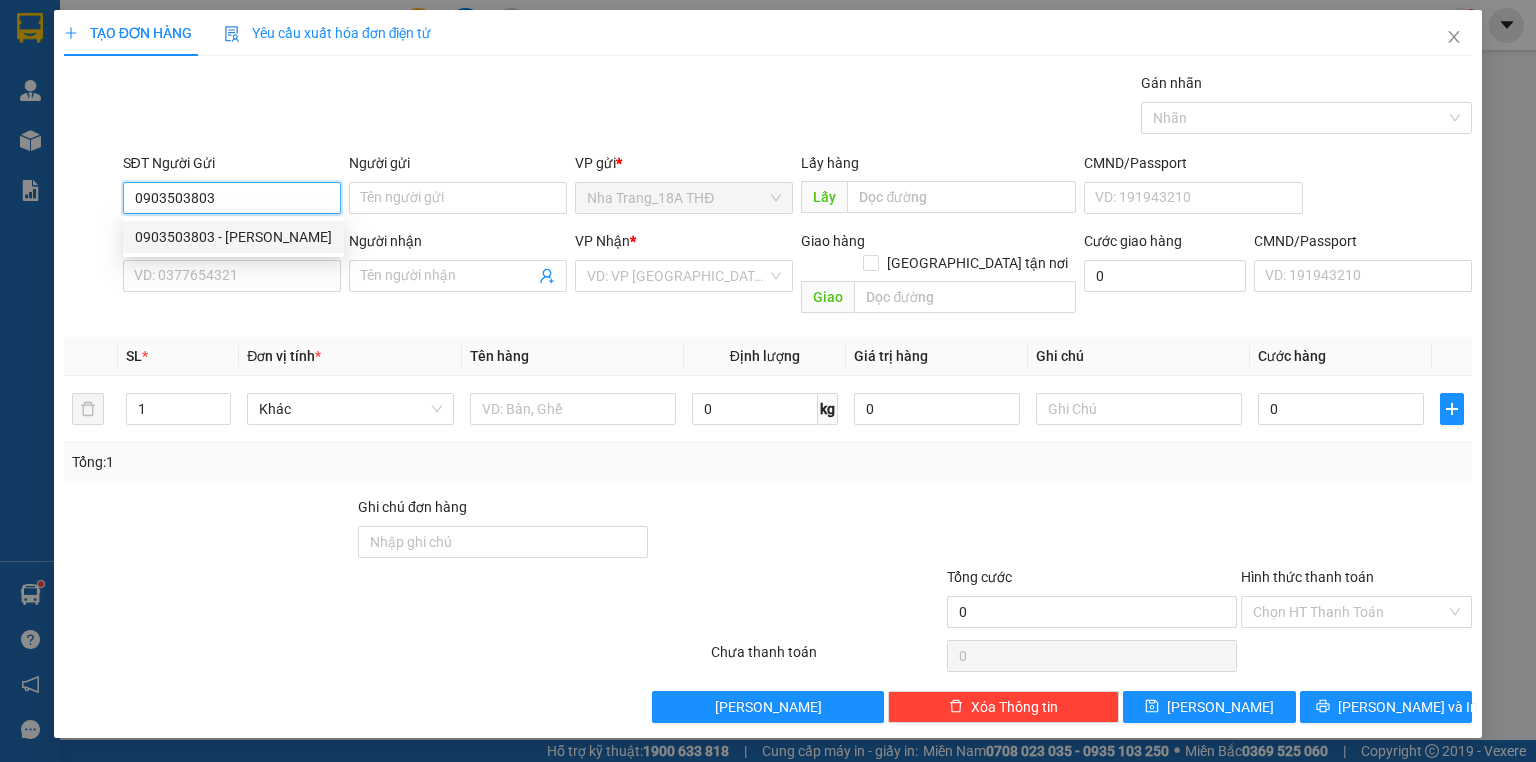 click on "0903503803 - [PERSON_NAME]" at bounding box center [233, 237] 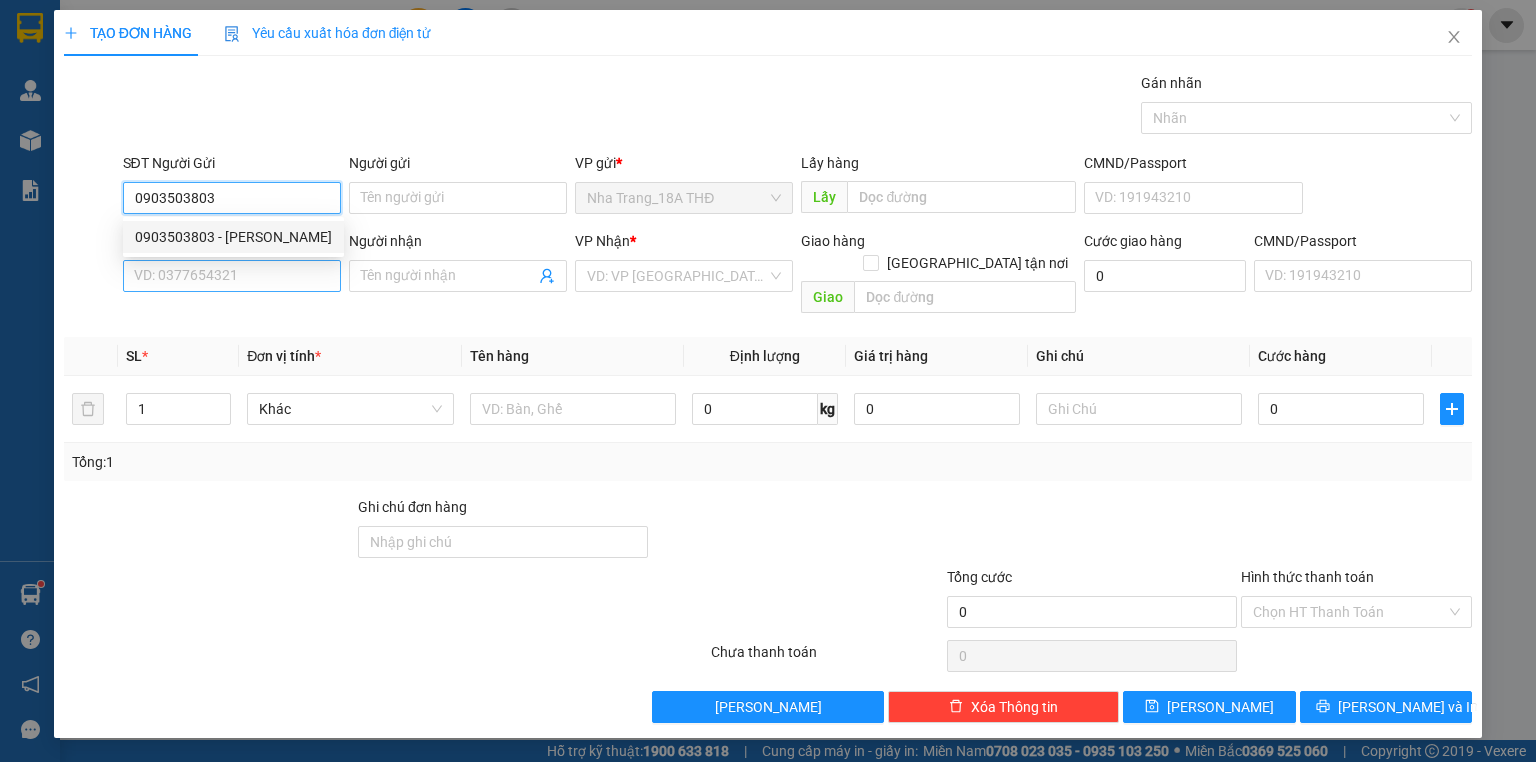 type on "[PERSON_NAME]" 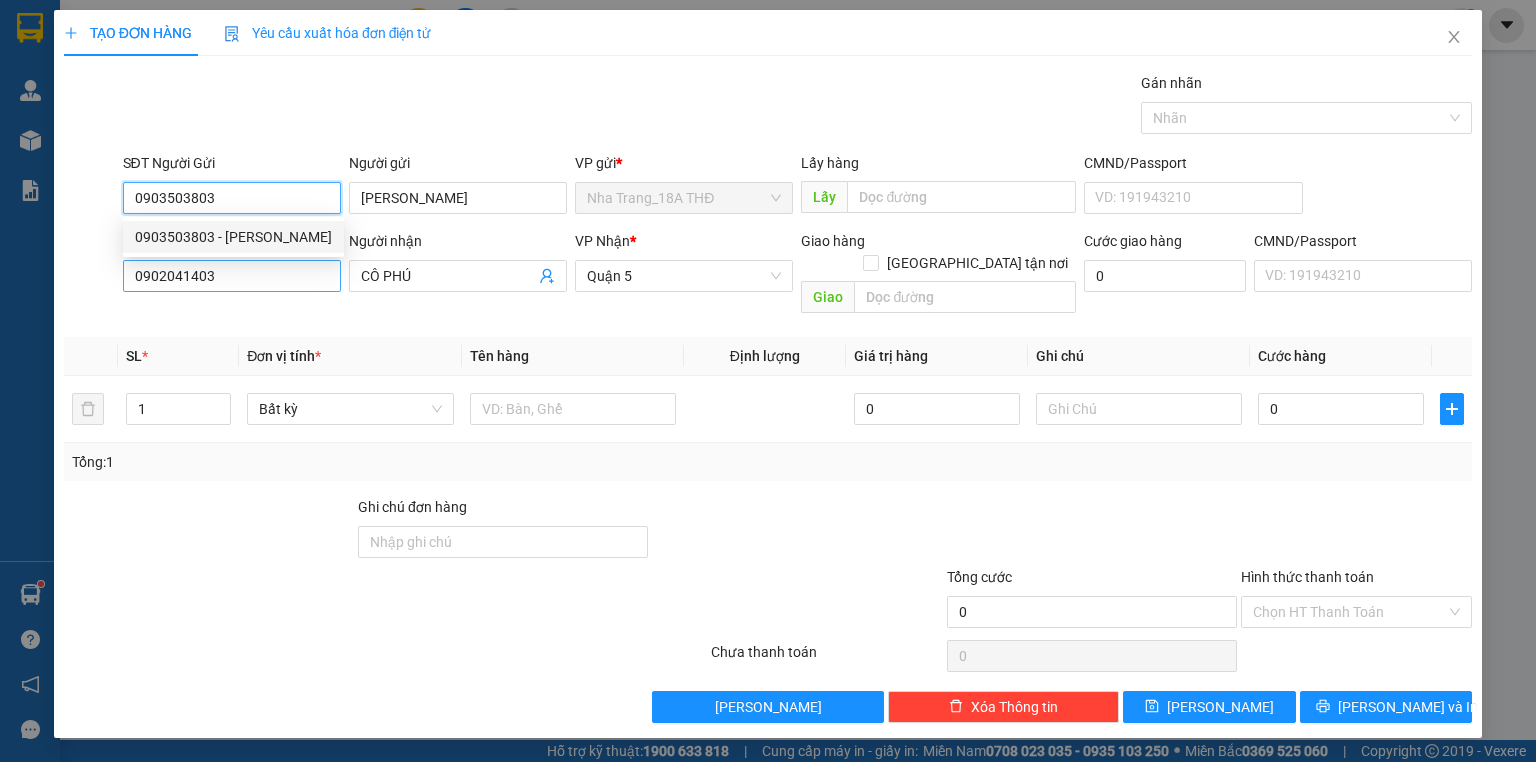 type on "0903503803" 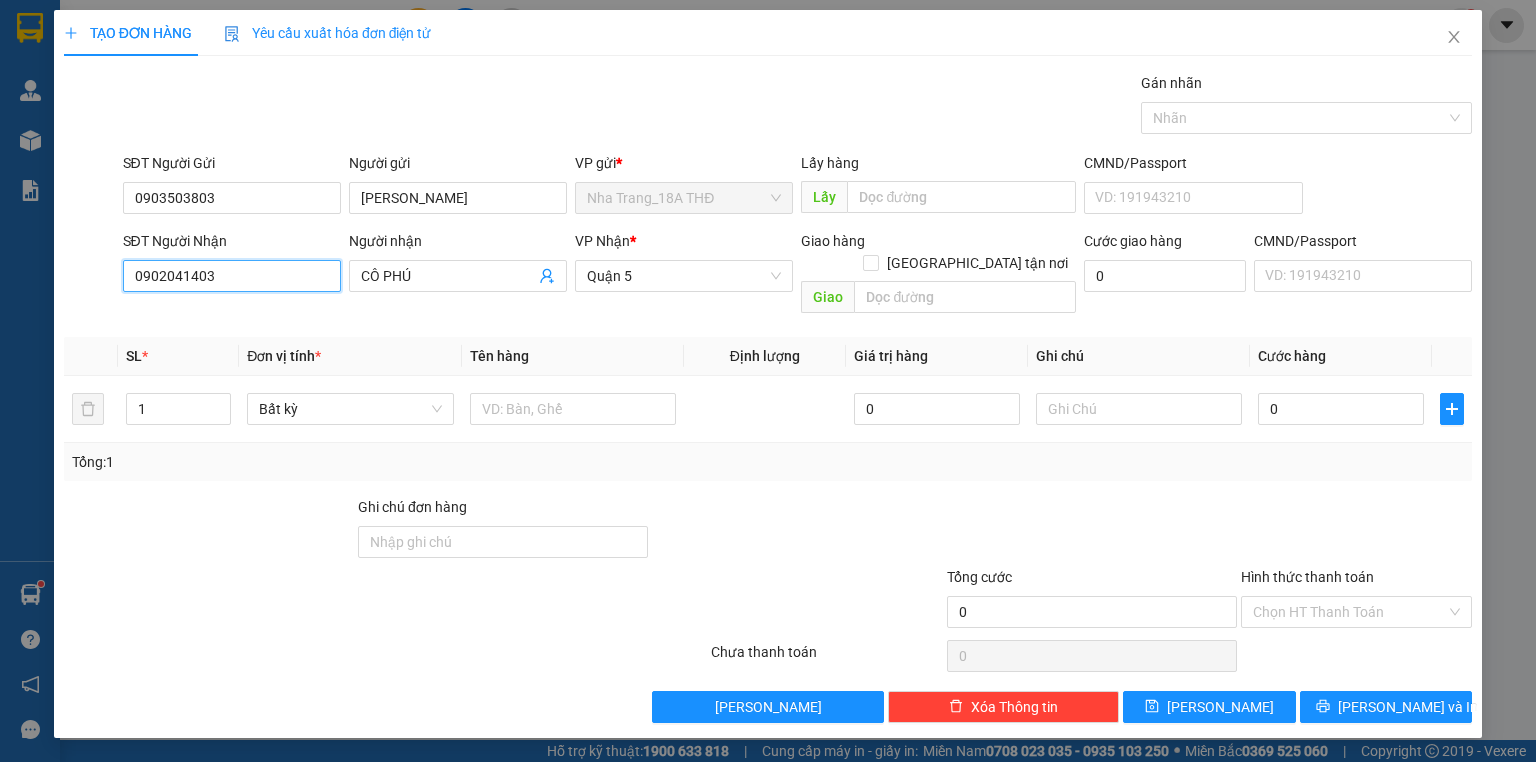 drag, startPoint x: 231, startPoint y: 277, endPoint x: 0, endPoint y: 246, distance: 233.0708 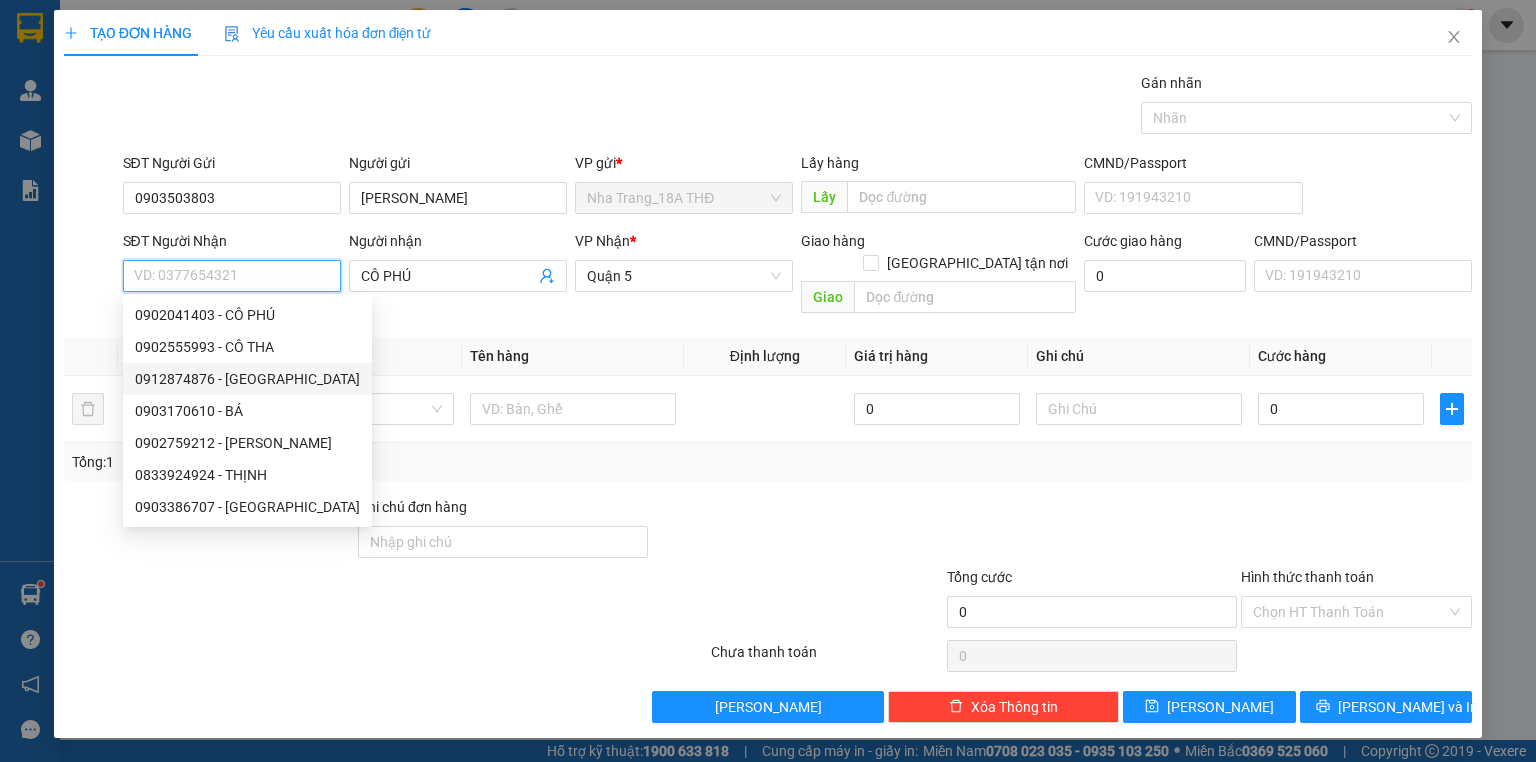 click on "0912874876 - [GEOGRAPHIC_DATA]" at bounding box center (247, 379) 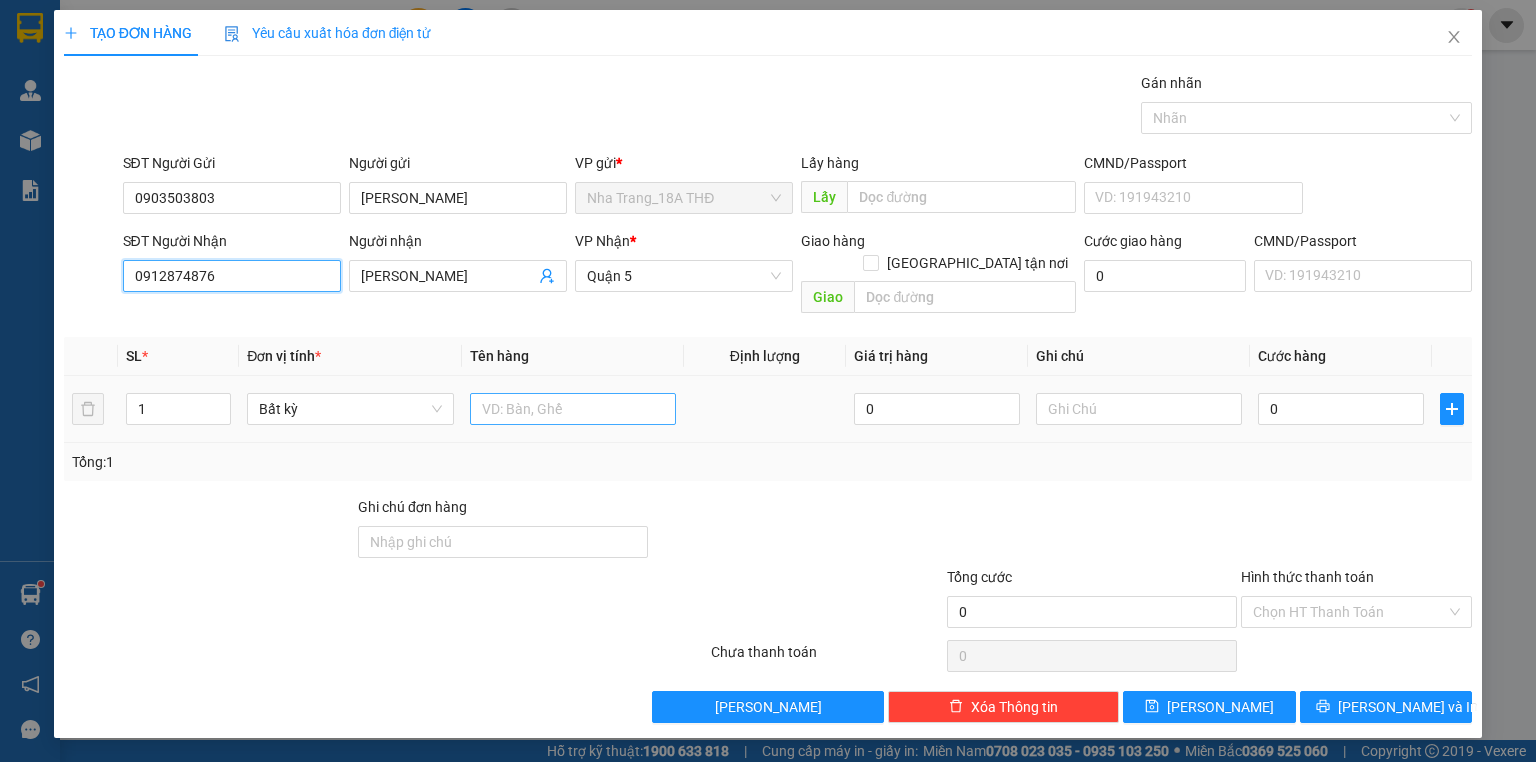 type on "0912874876" 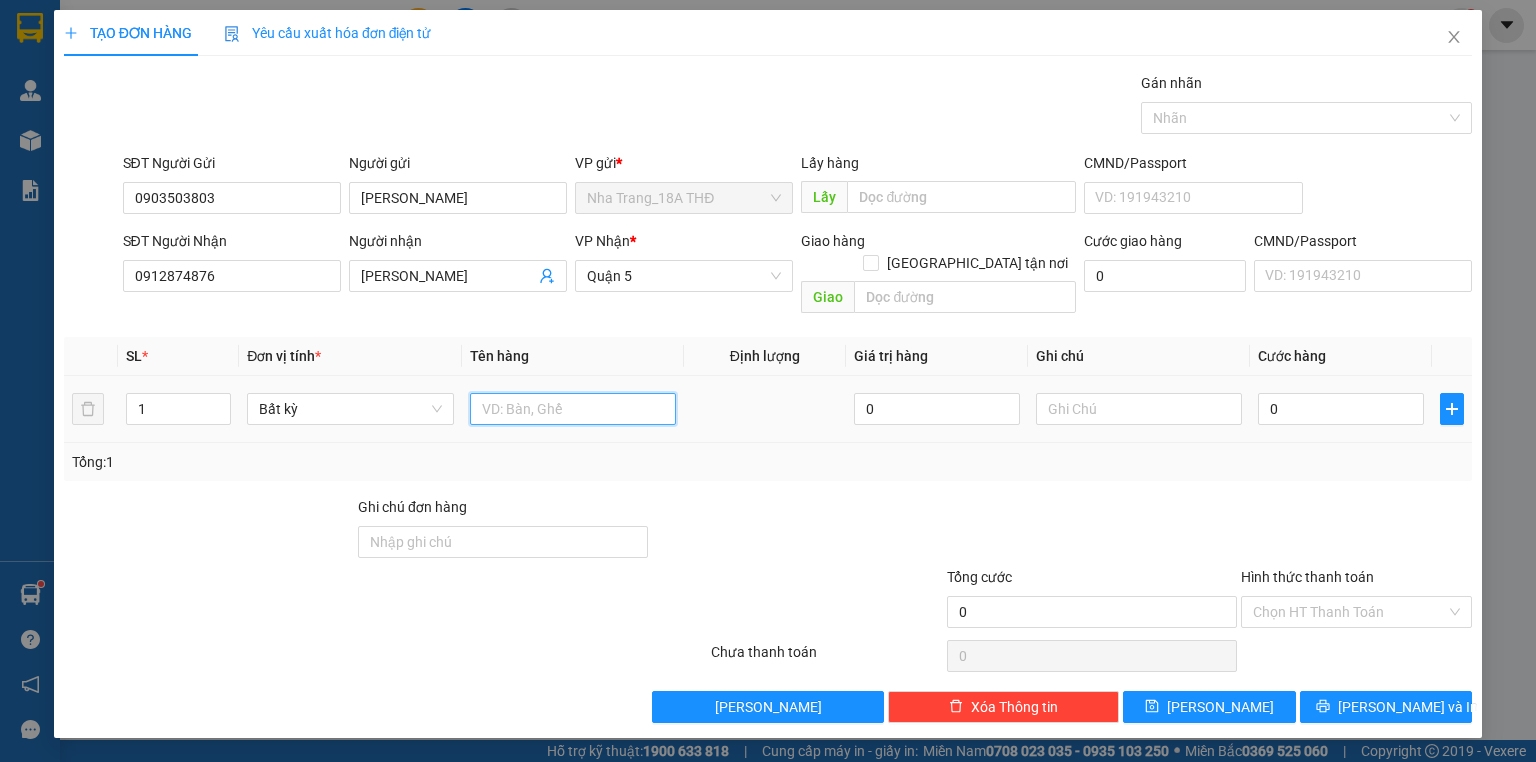 click at bounding box center (573, 409) 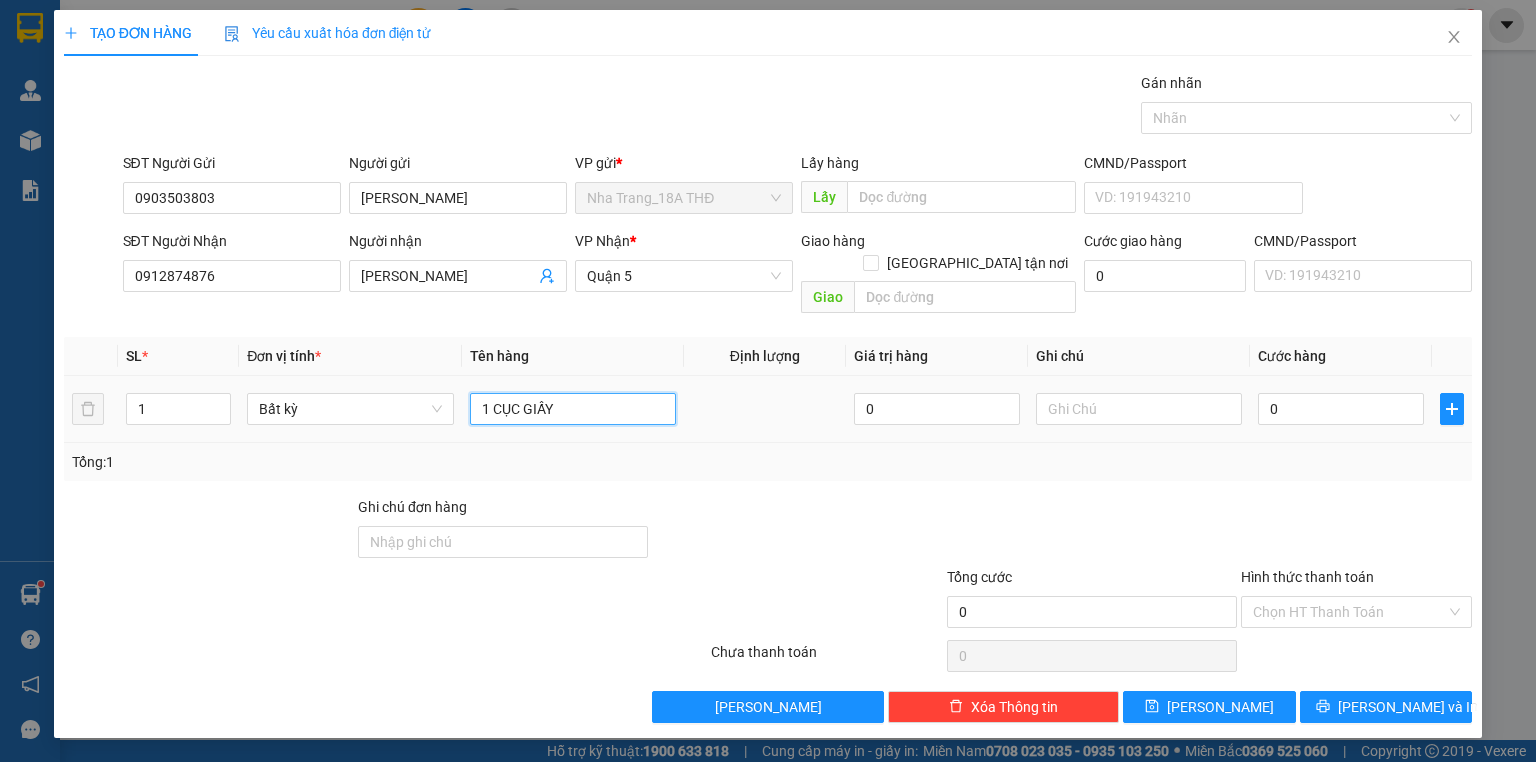 type on "1 CỤC GIẤY" 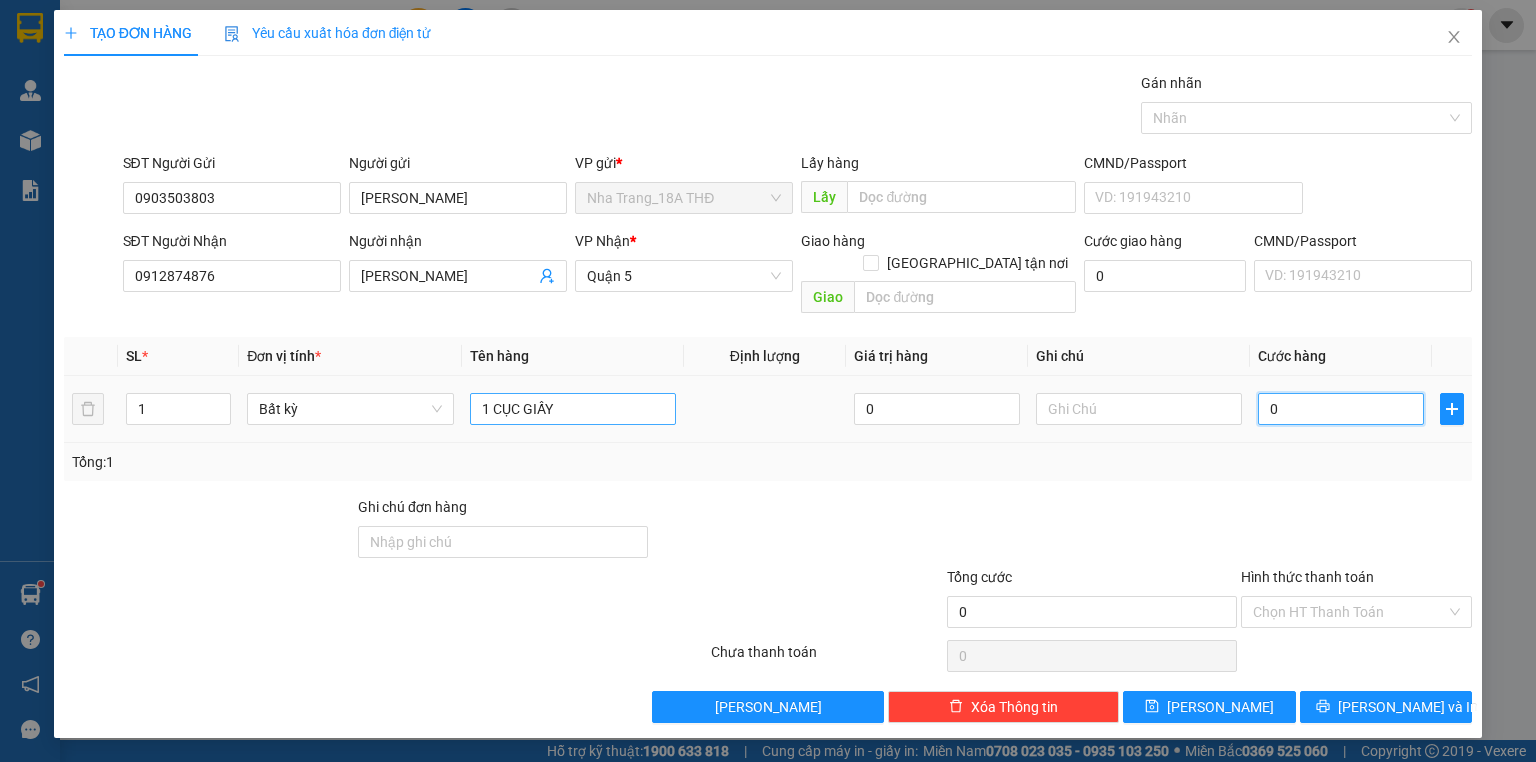 type on "2" 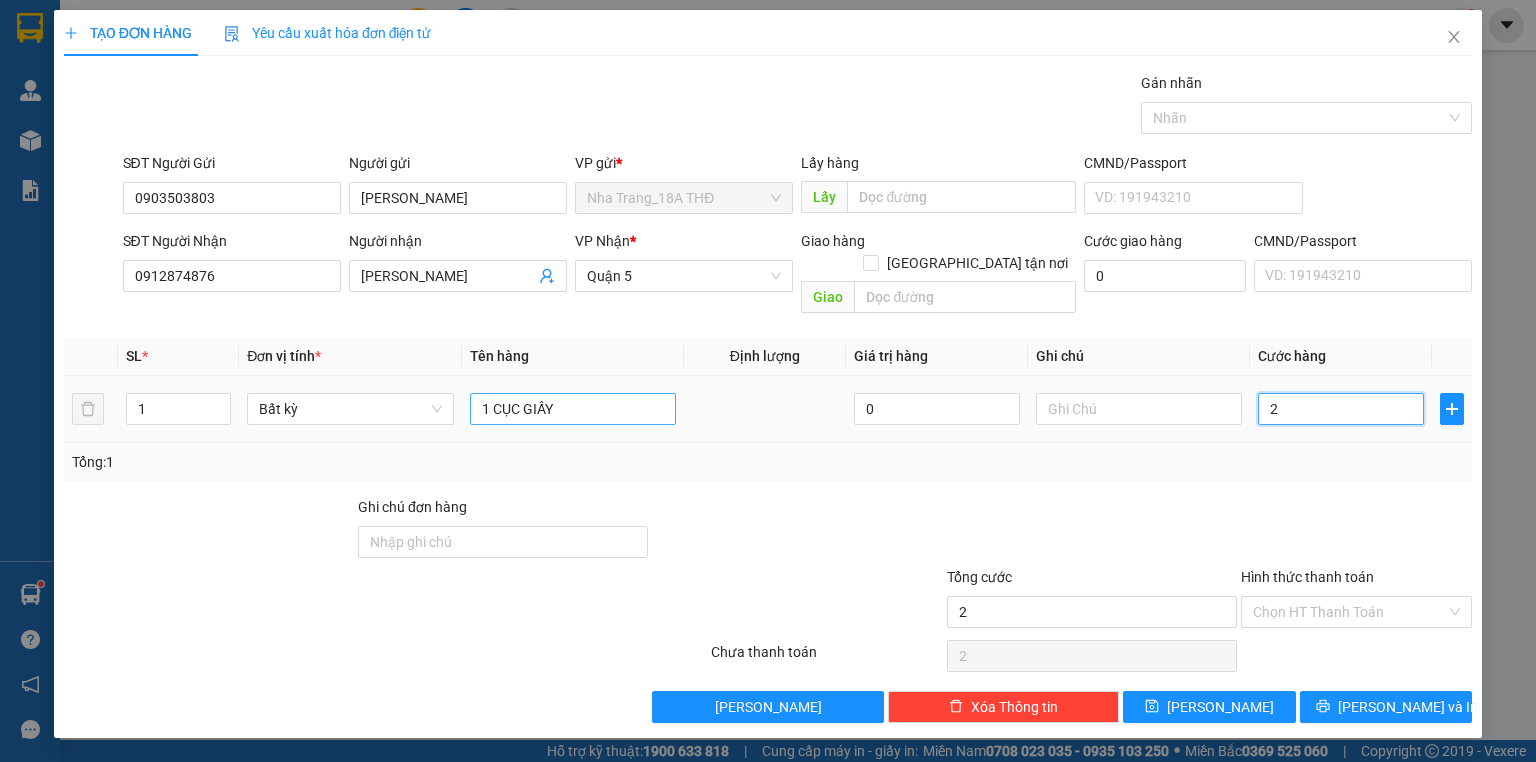 type on "20" 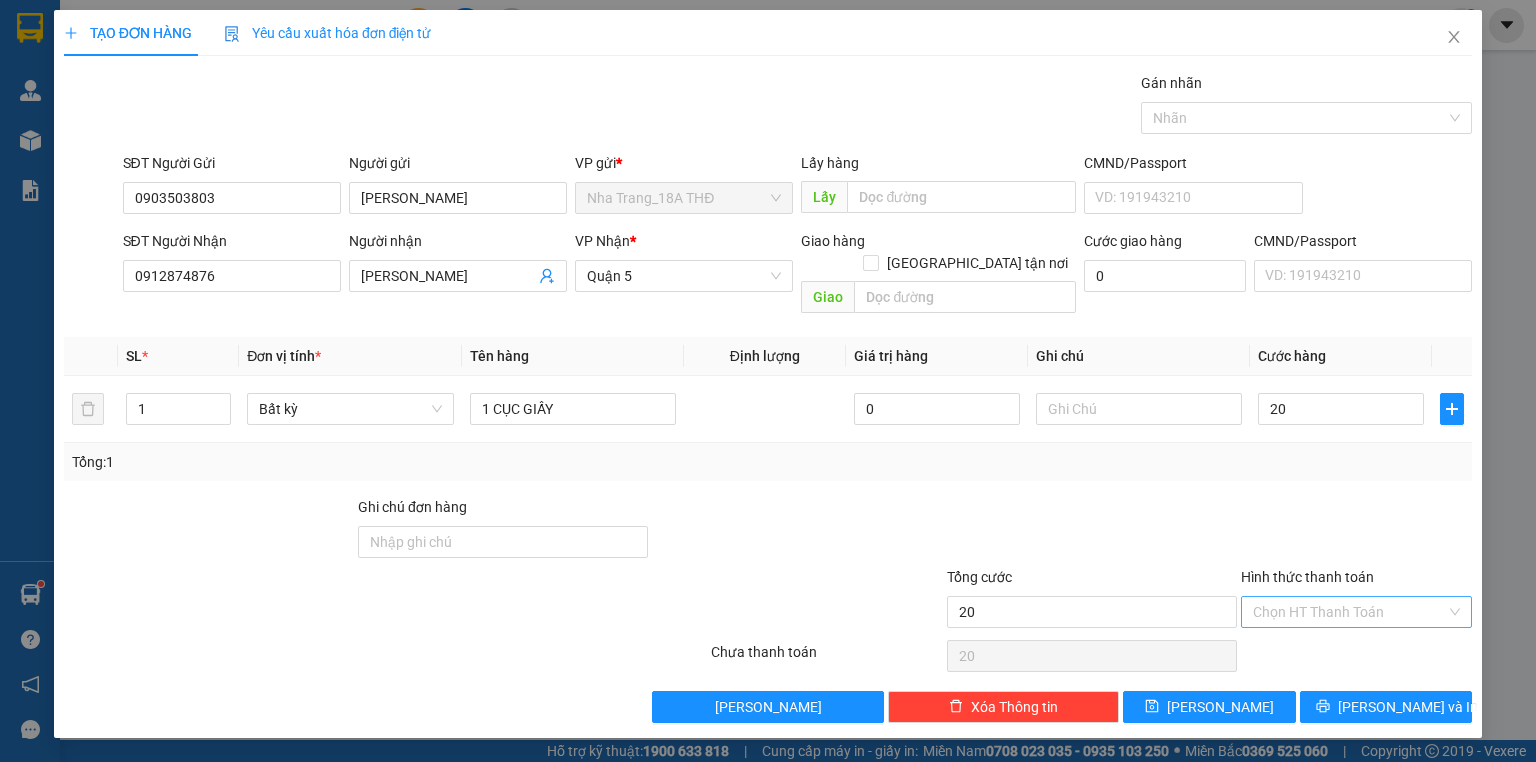type on "20.000" 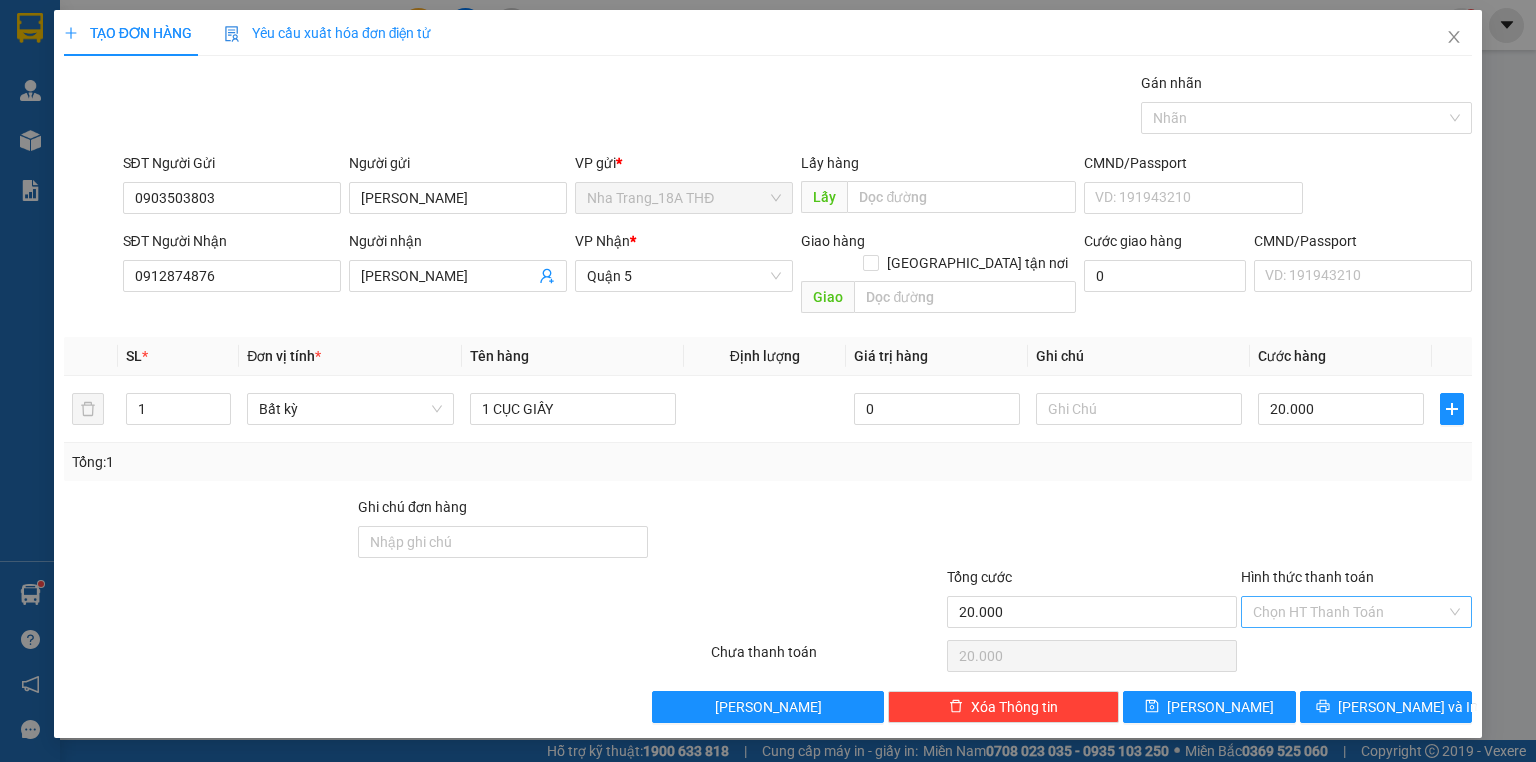 click on "Hình thức thanh toán" at bounding box center (1349, 612) 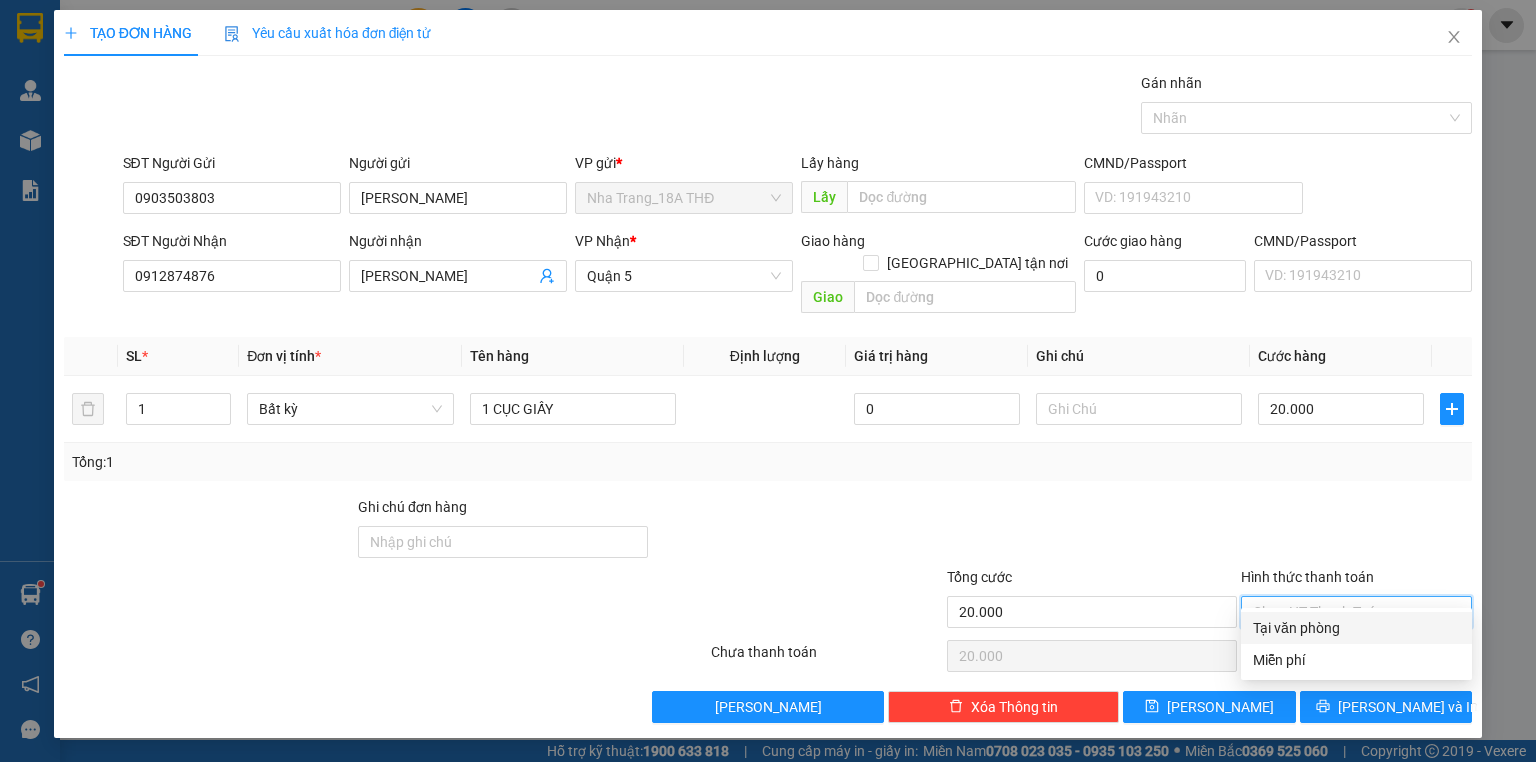 click on "Tại văn phòng" at bounding box center (1356, 628) 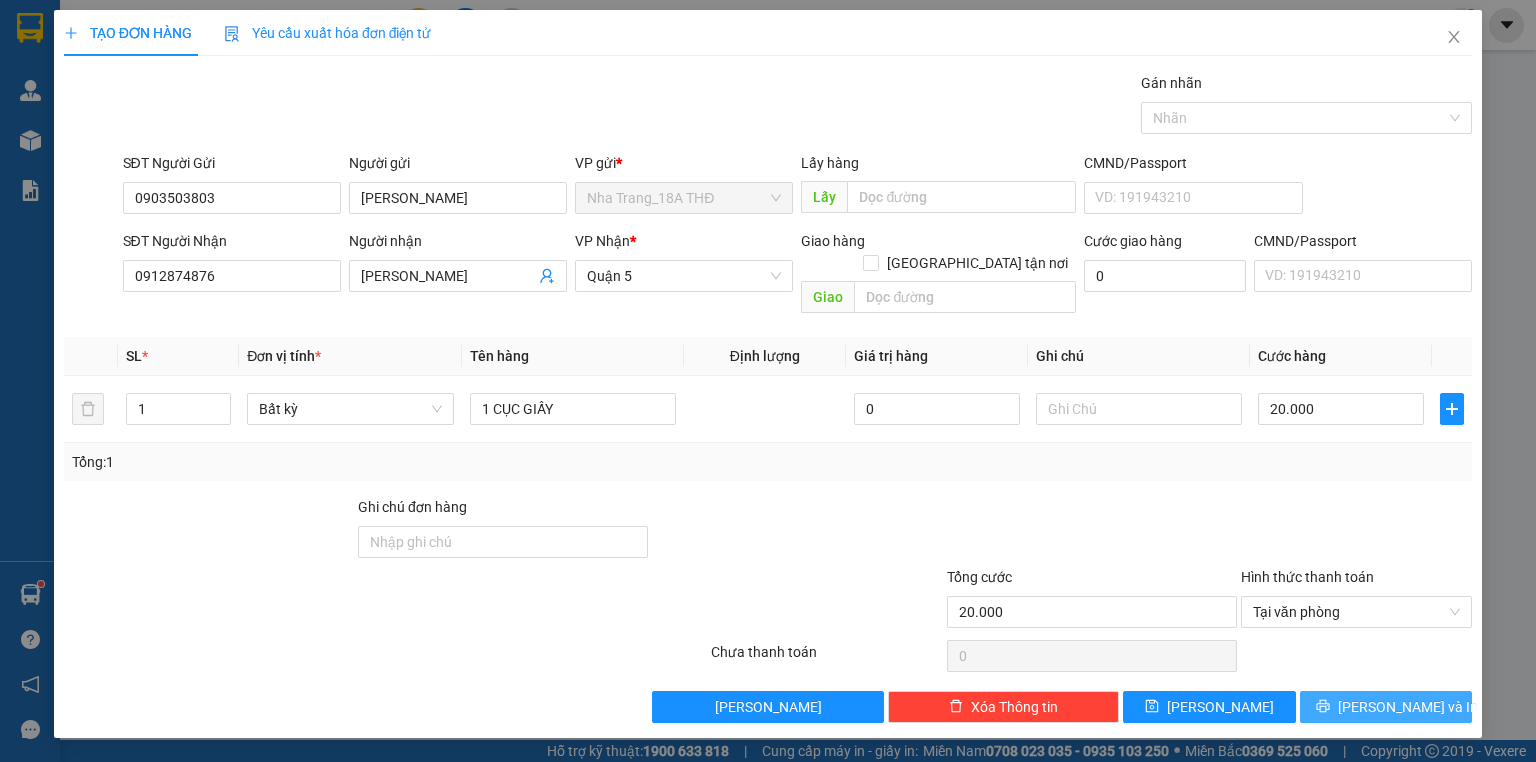 click on "[PERSON_NAME] và In" at bounding box center [1386, 707] 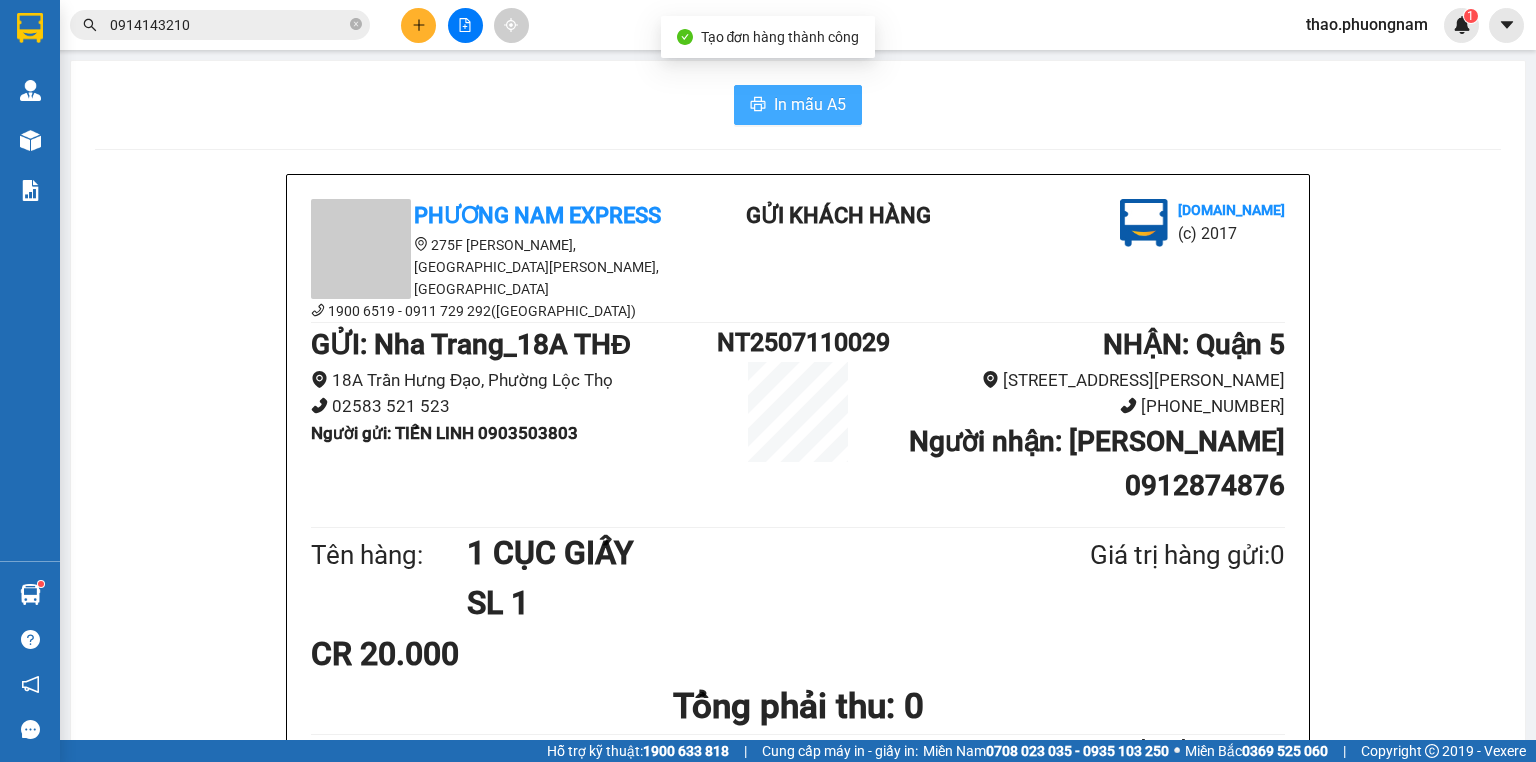 click on "In mẫu A5" at bounding box center [798, 105] 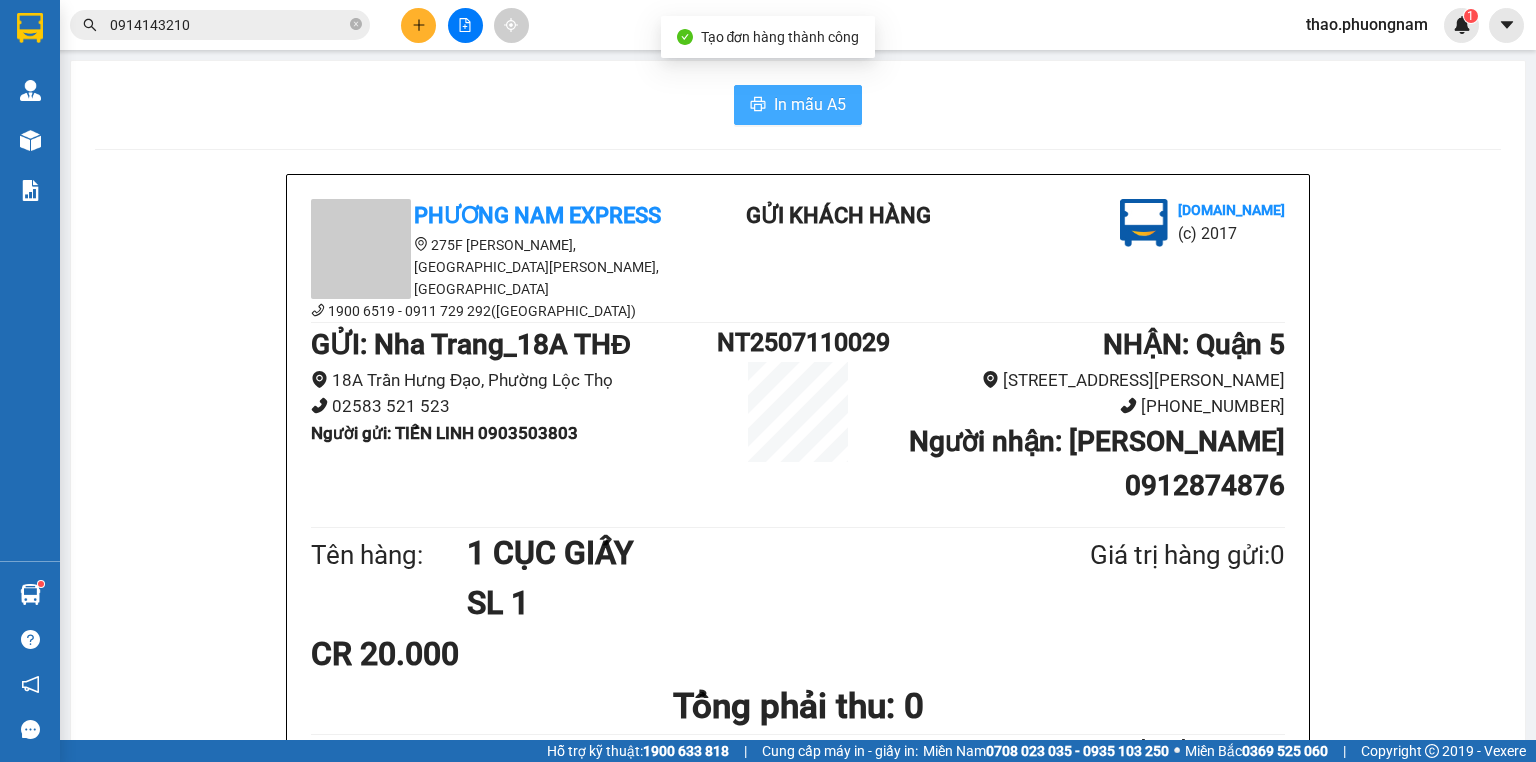 scroll, scrollTop: 0, scrollLeft: 0, axis: both 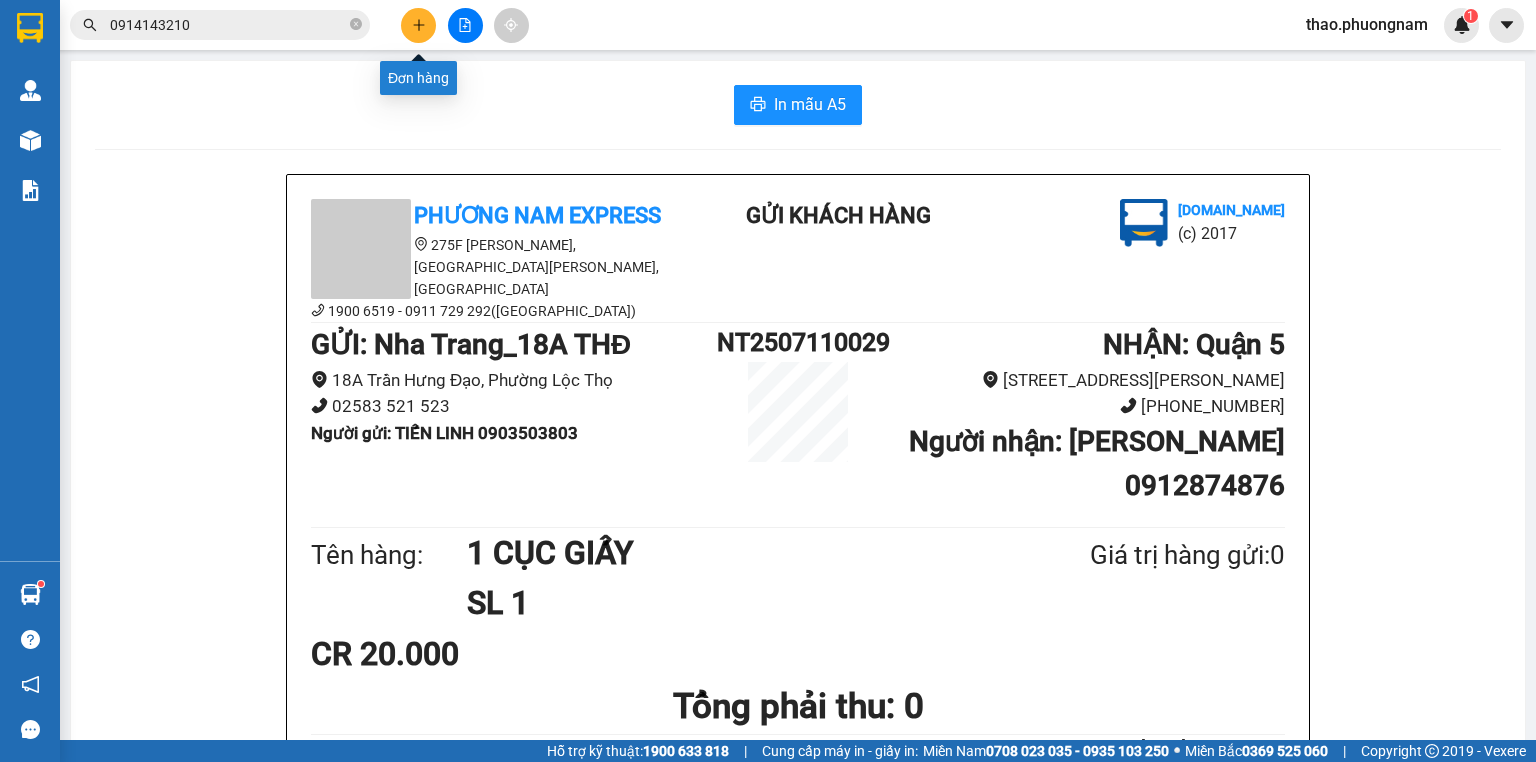 click 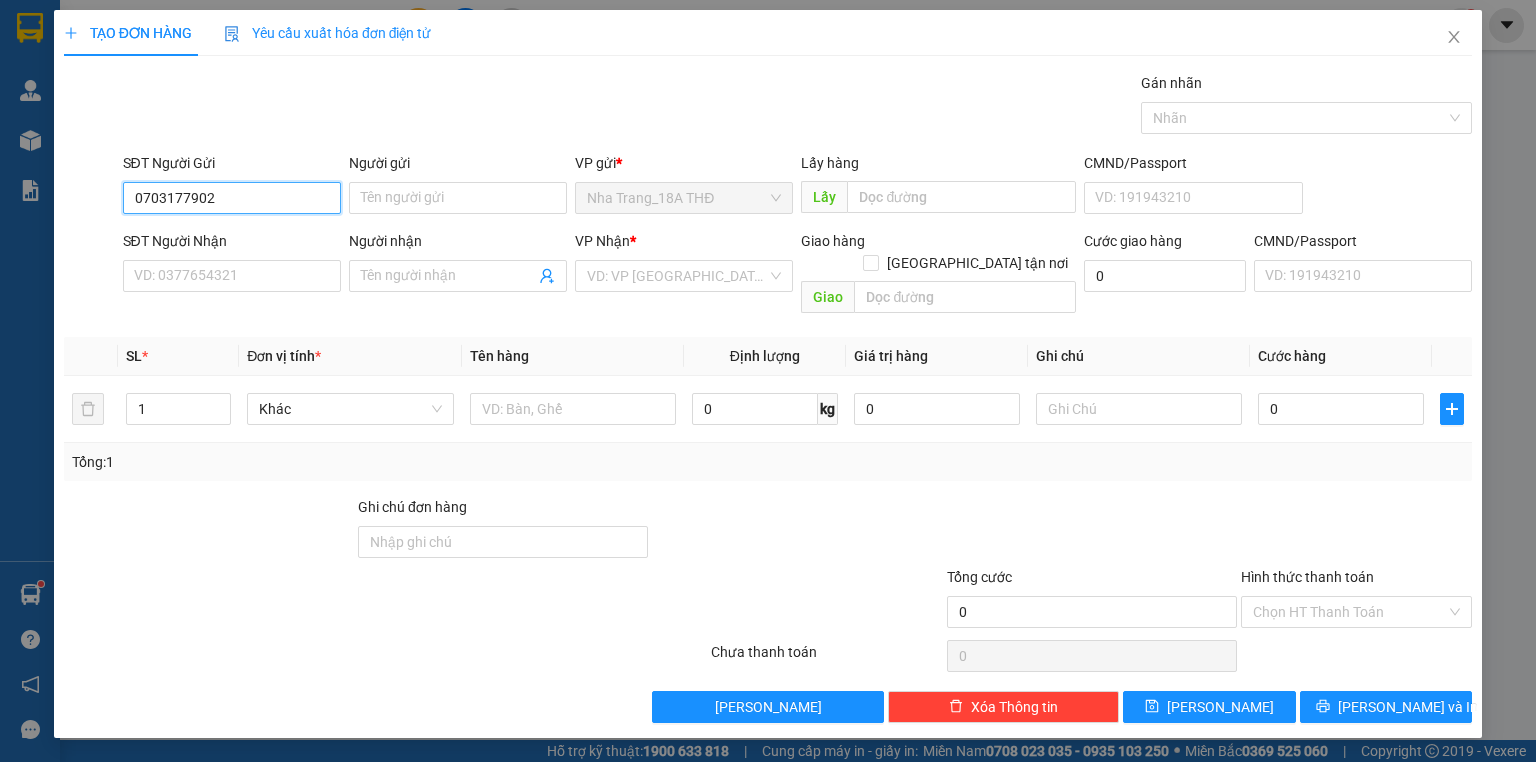 type on "0703177902" 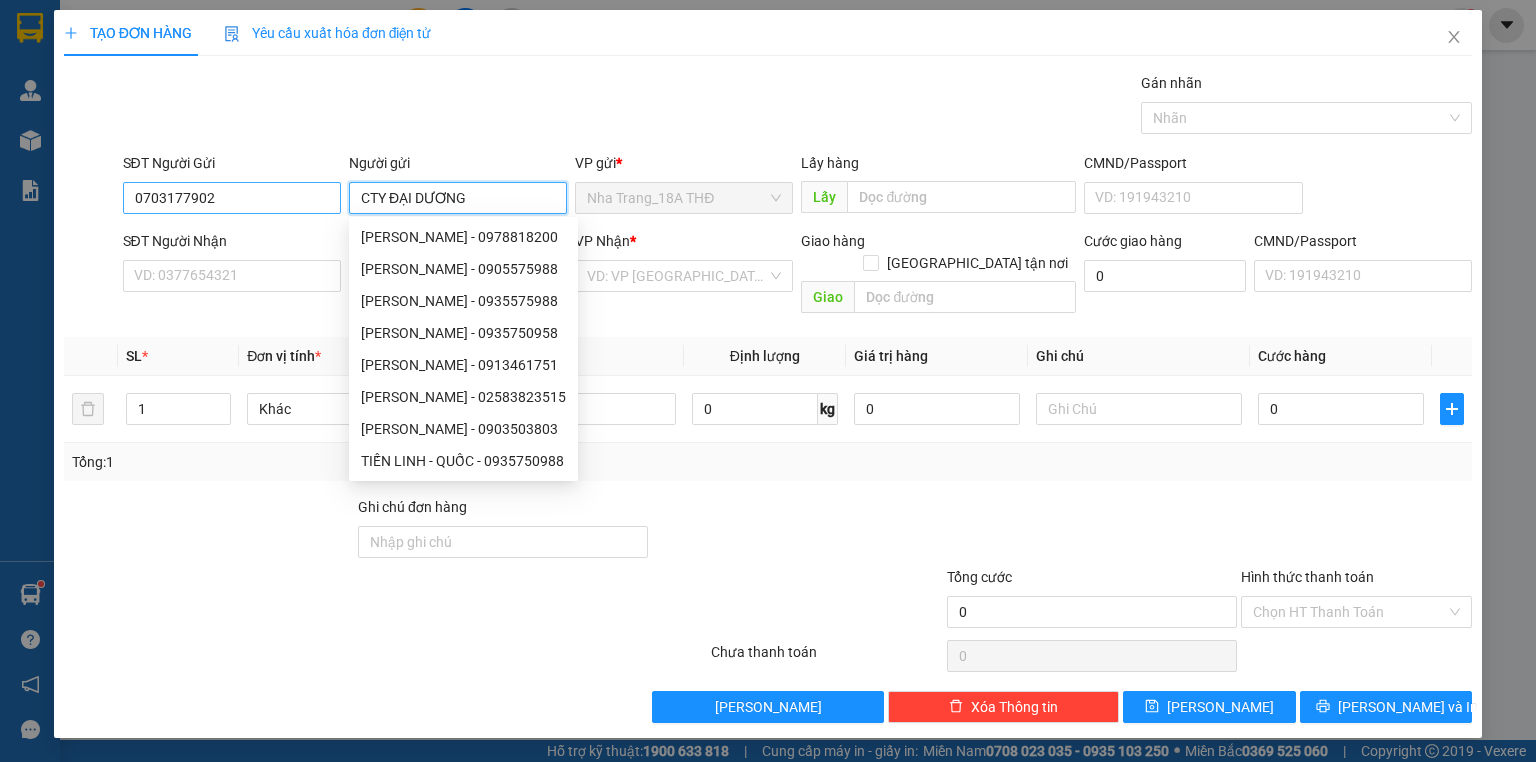 type on "CTY ĐẠI DƯƠNG" 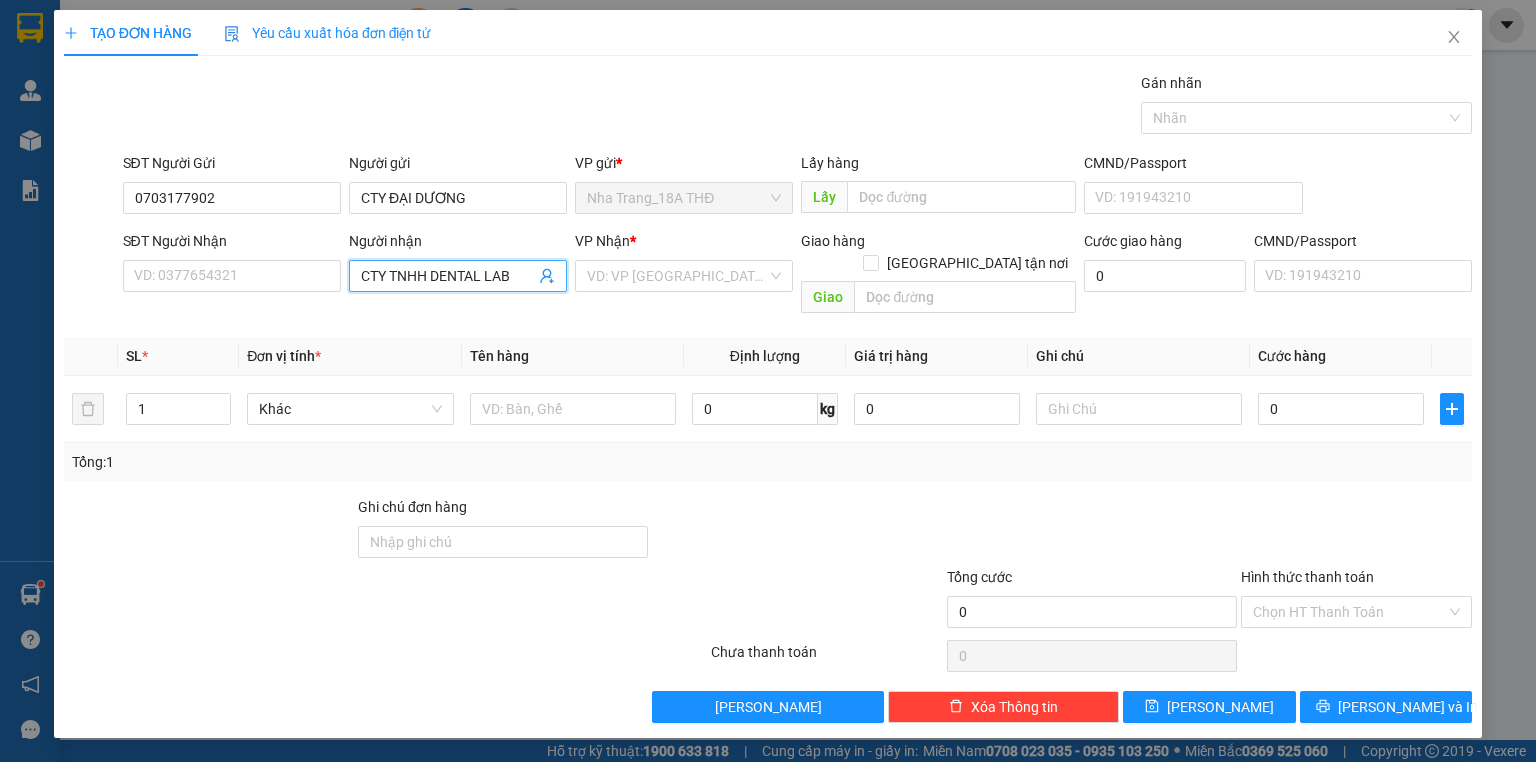 click on "CTY TNHH DENTAL LAB" at bounding box center (448, 276) 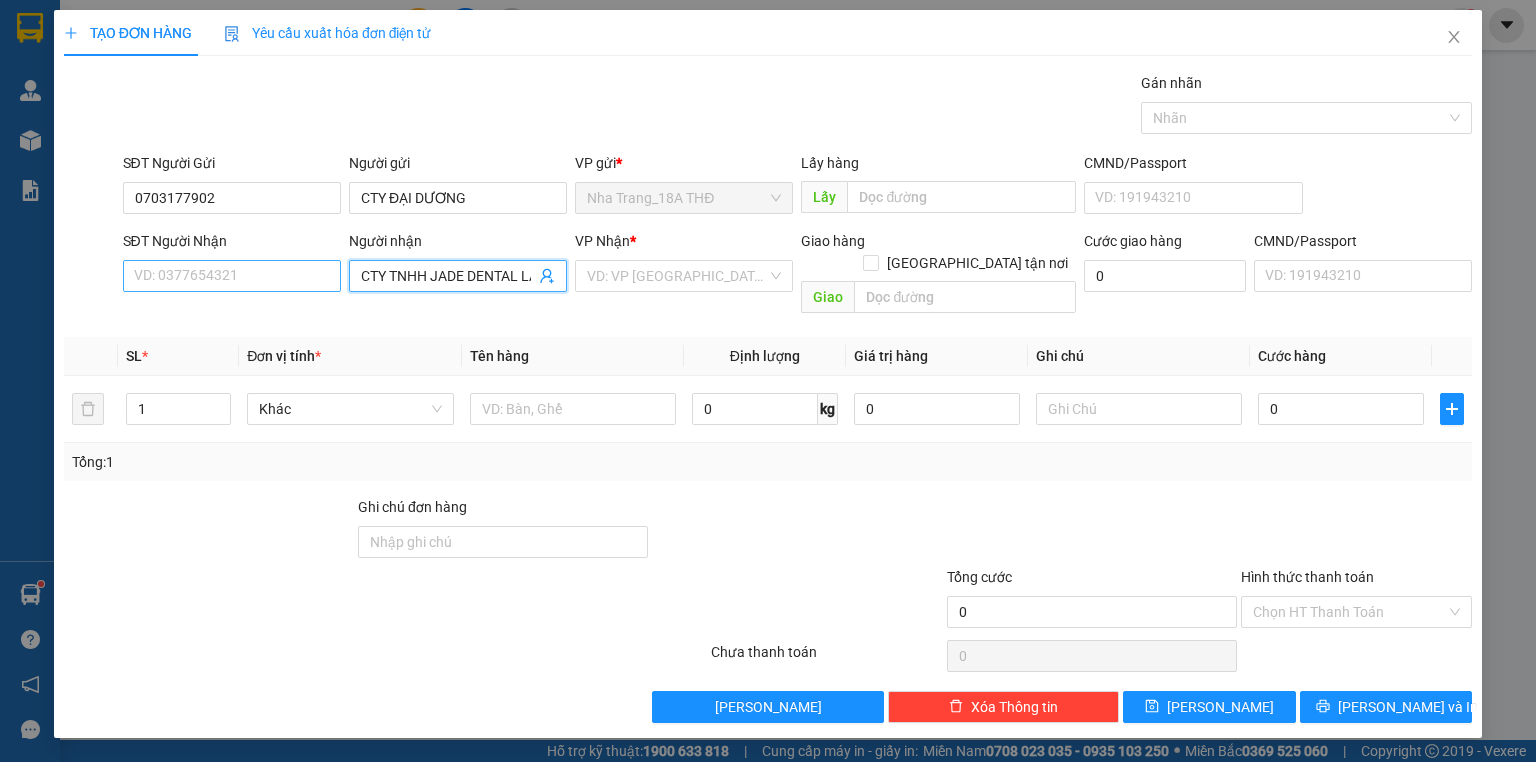 type on "CTY TNHH JADE DENTAL LAB" 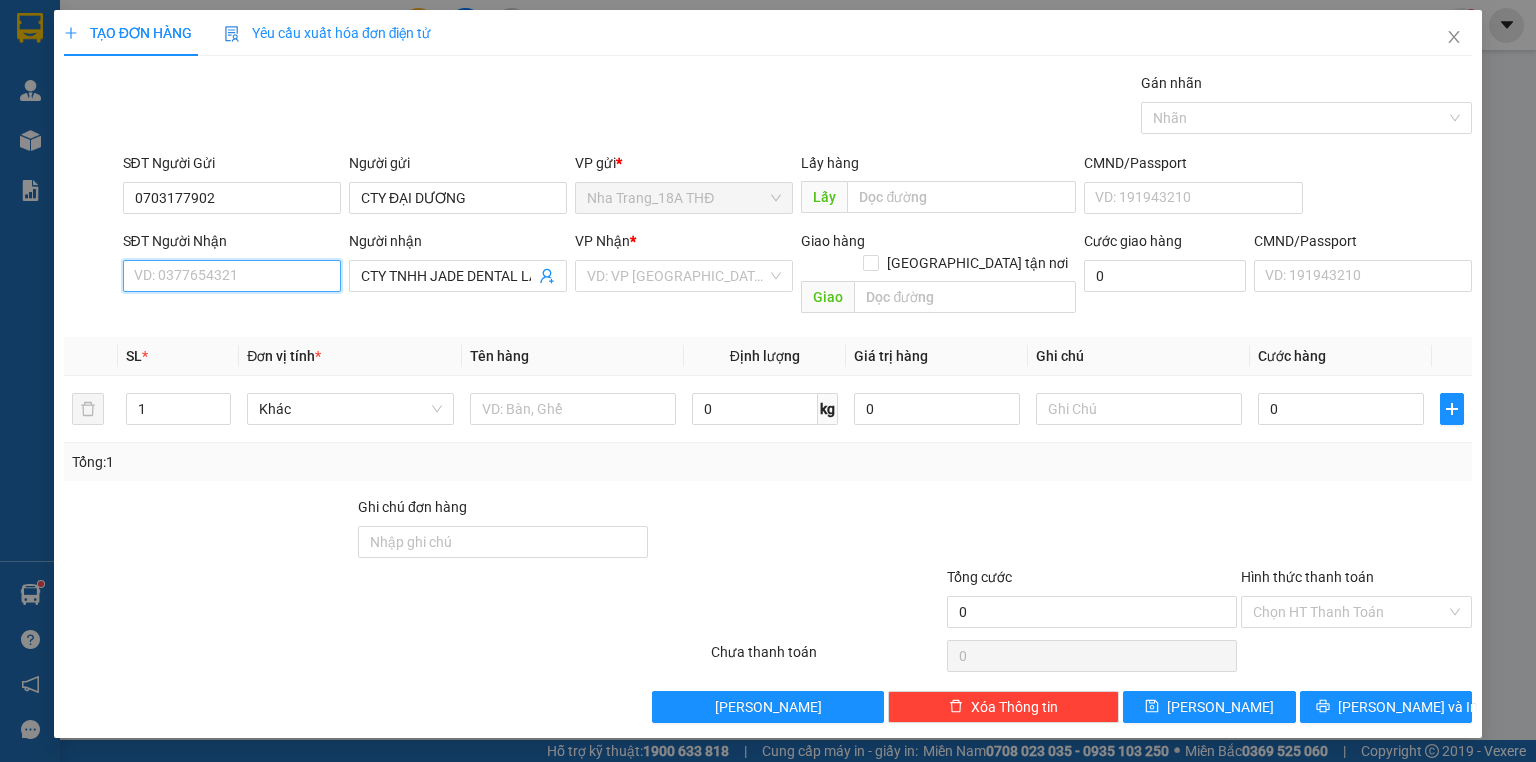 click on "SĐT Người Nhận" at bounding box center [232, 276] 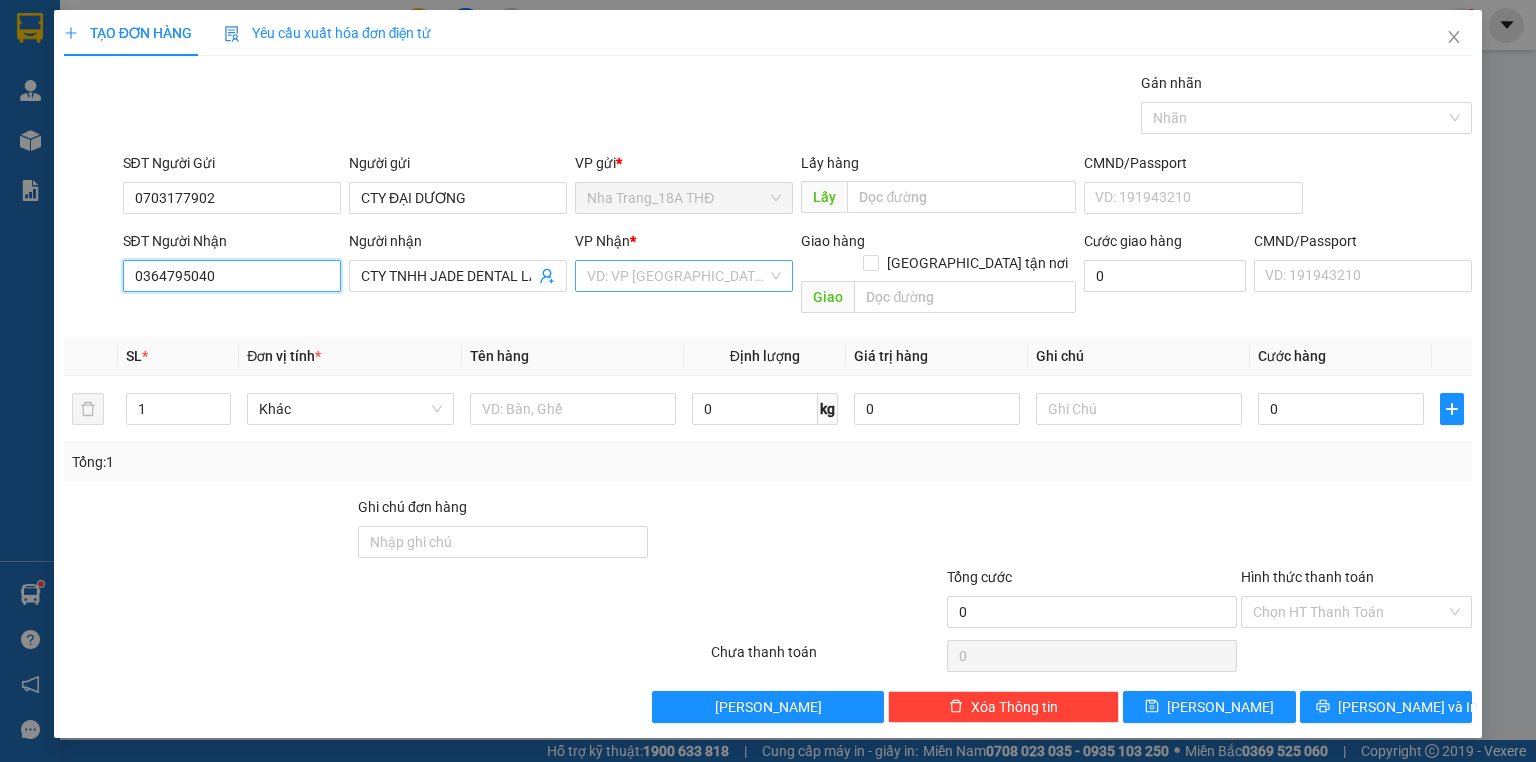 type on "0364795040" 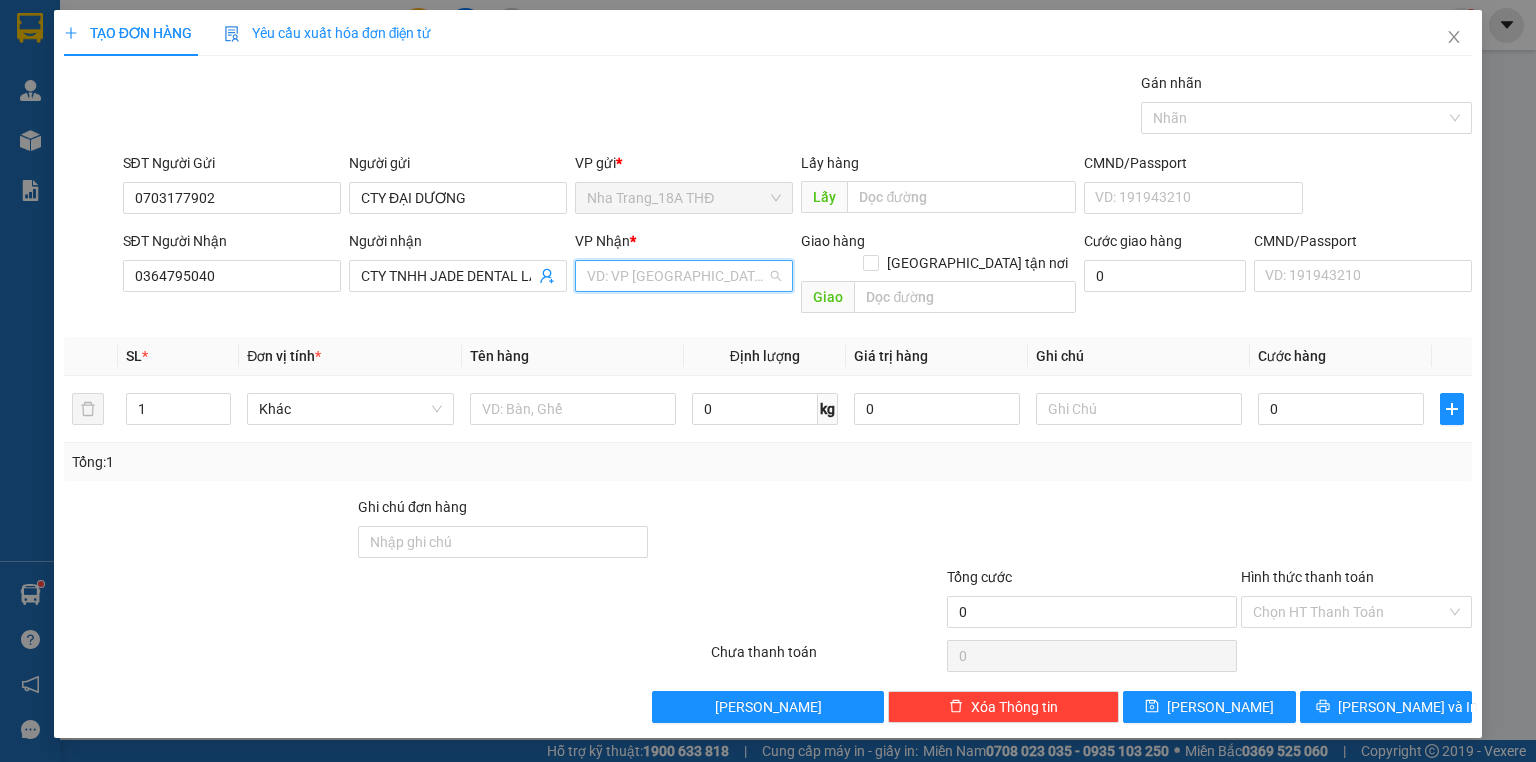 click at bounding box center [677, 276] 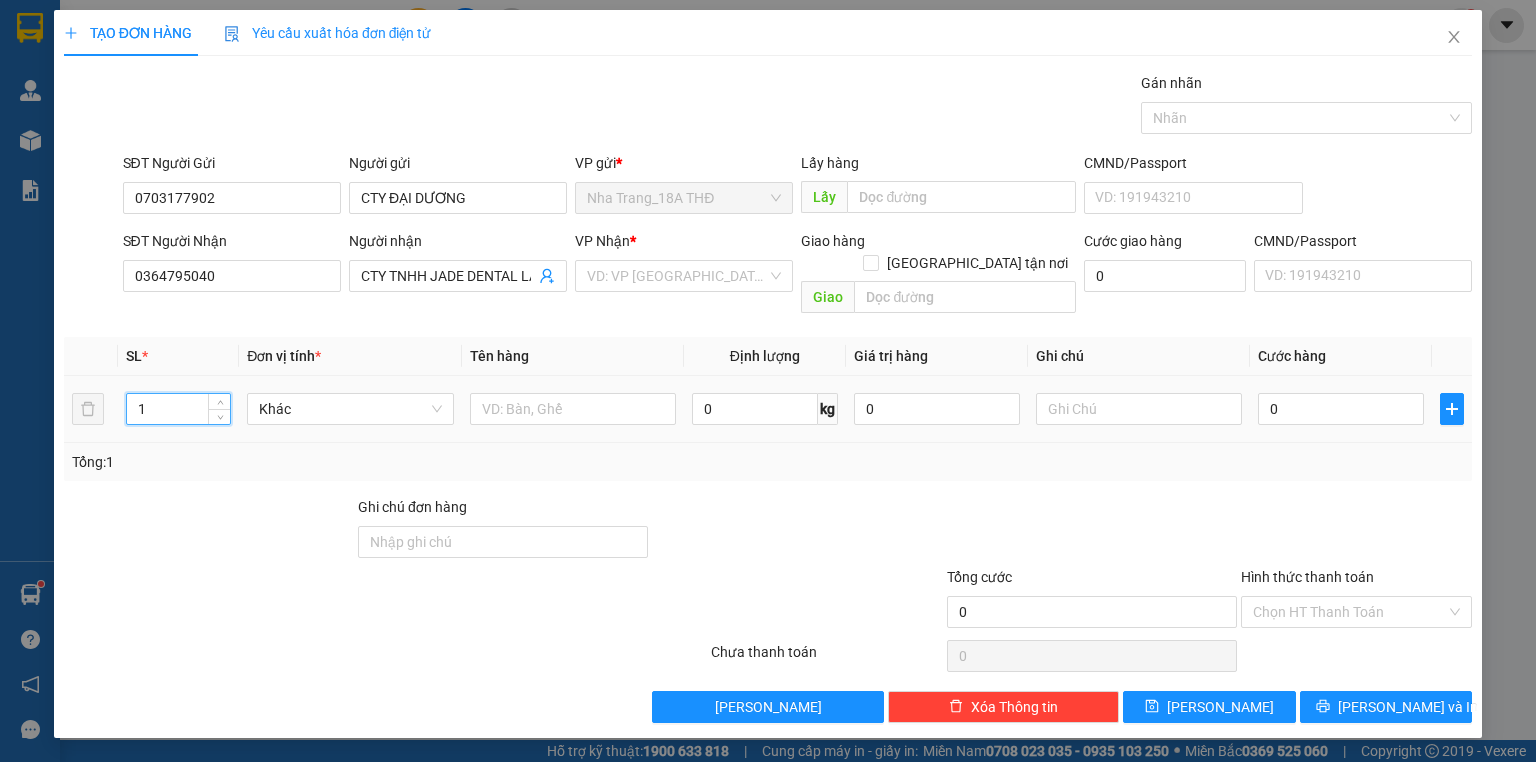 click on "1 Khác 0 kg 0 0" at bounding box center (768, 409) 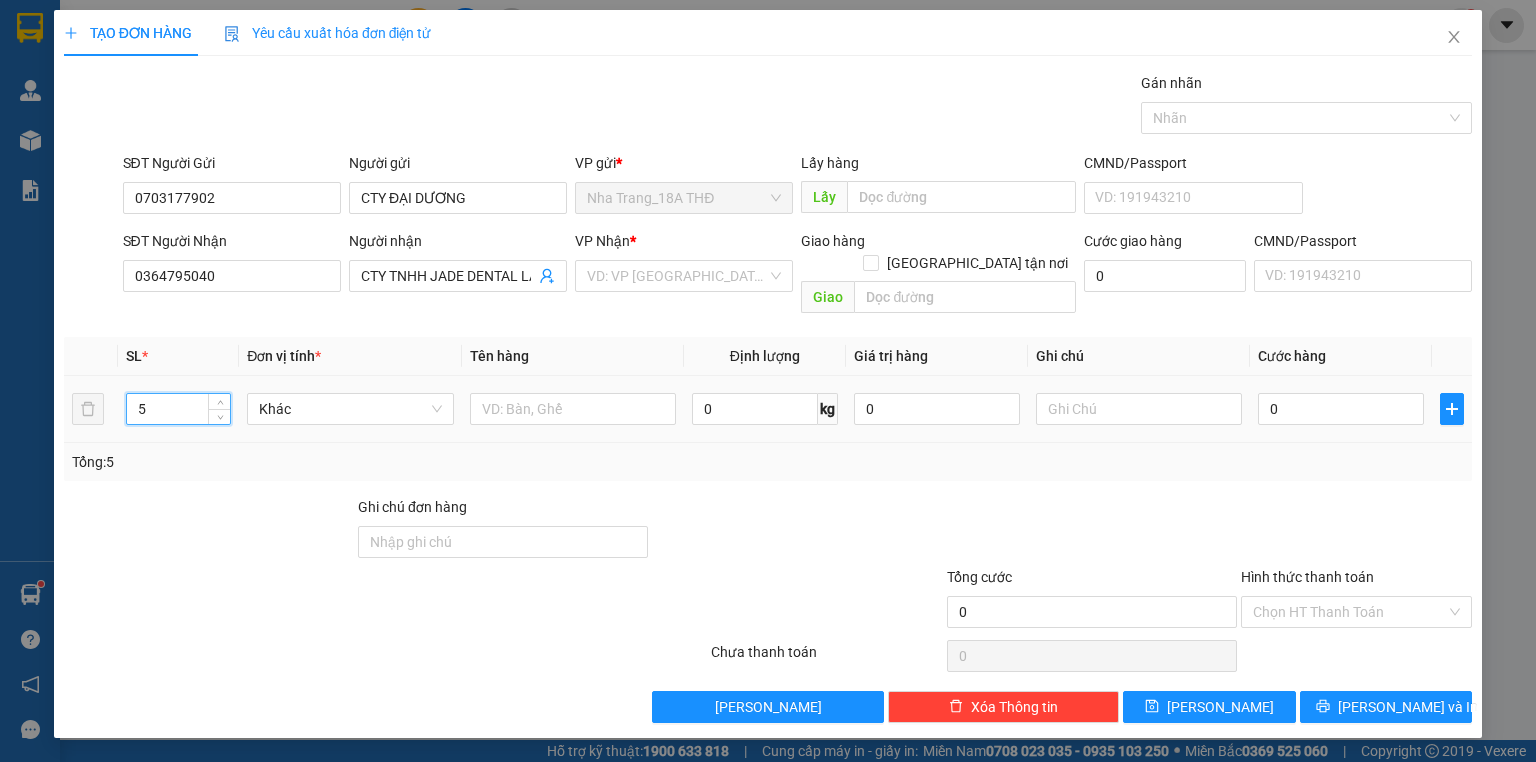 drag, startPoint x: 160, startPoint y: 388, endPoint x: 133, endPoint y: 386, distance: 27.073973 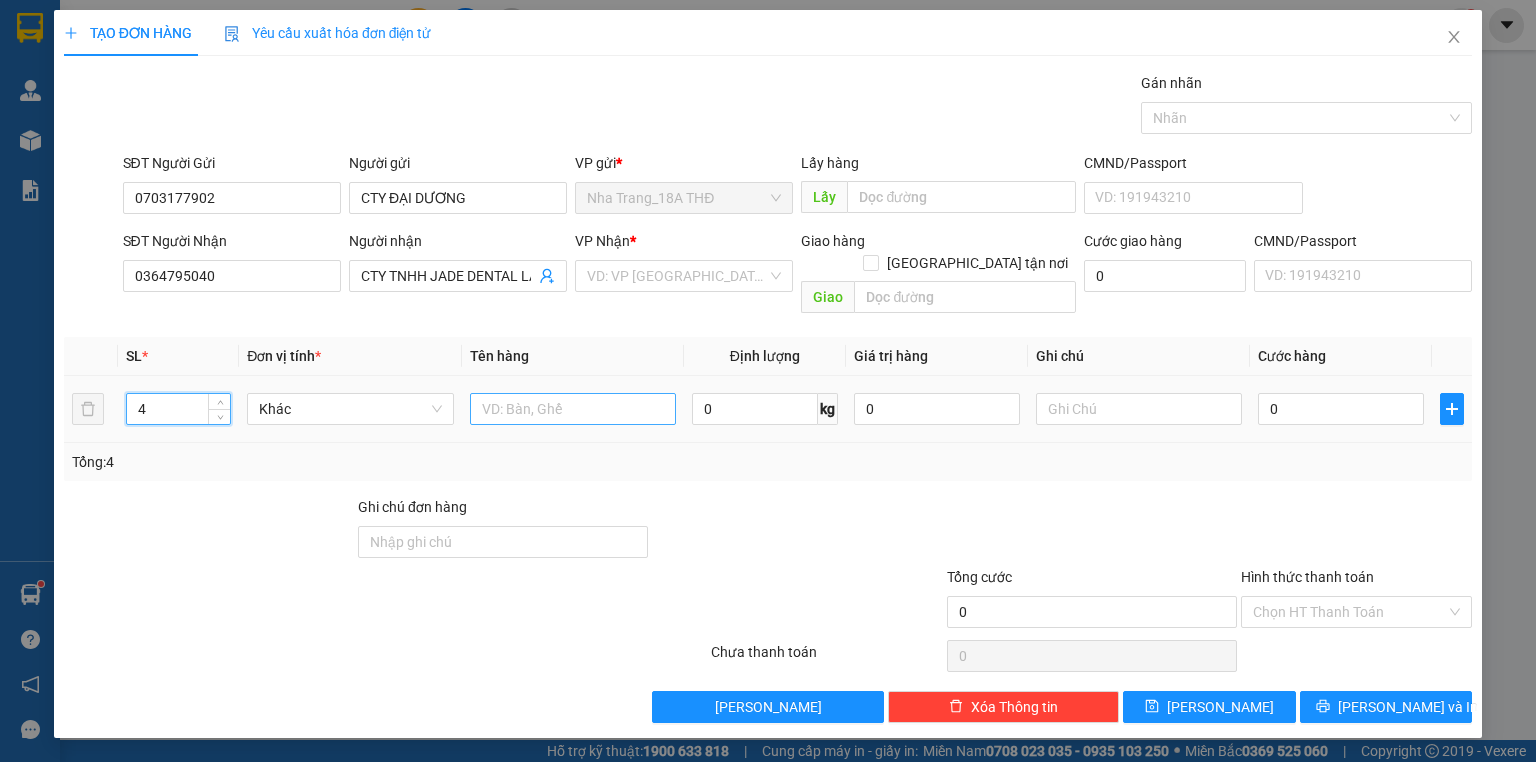 type on "4" 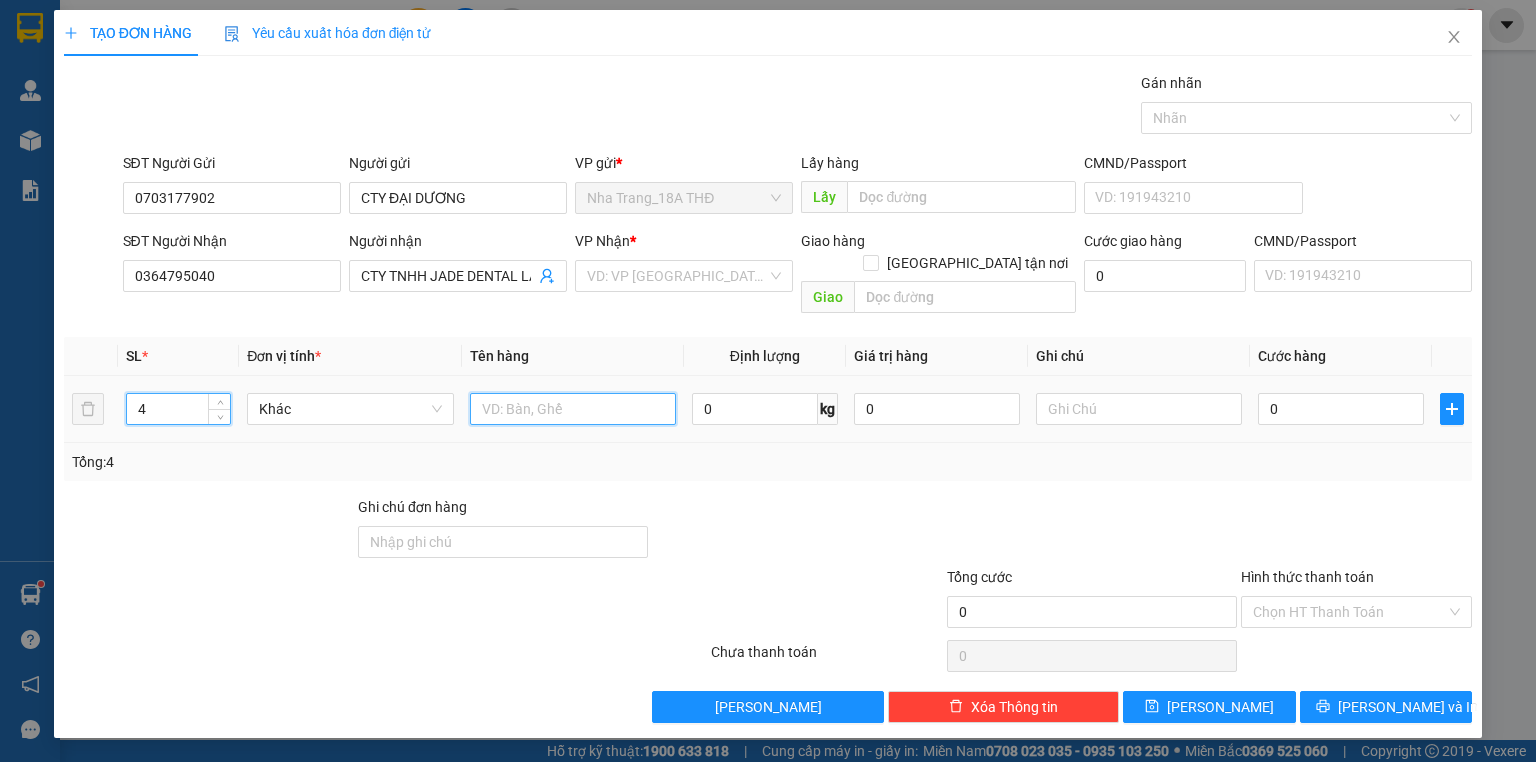 click at bounding box center [573, 409] 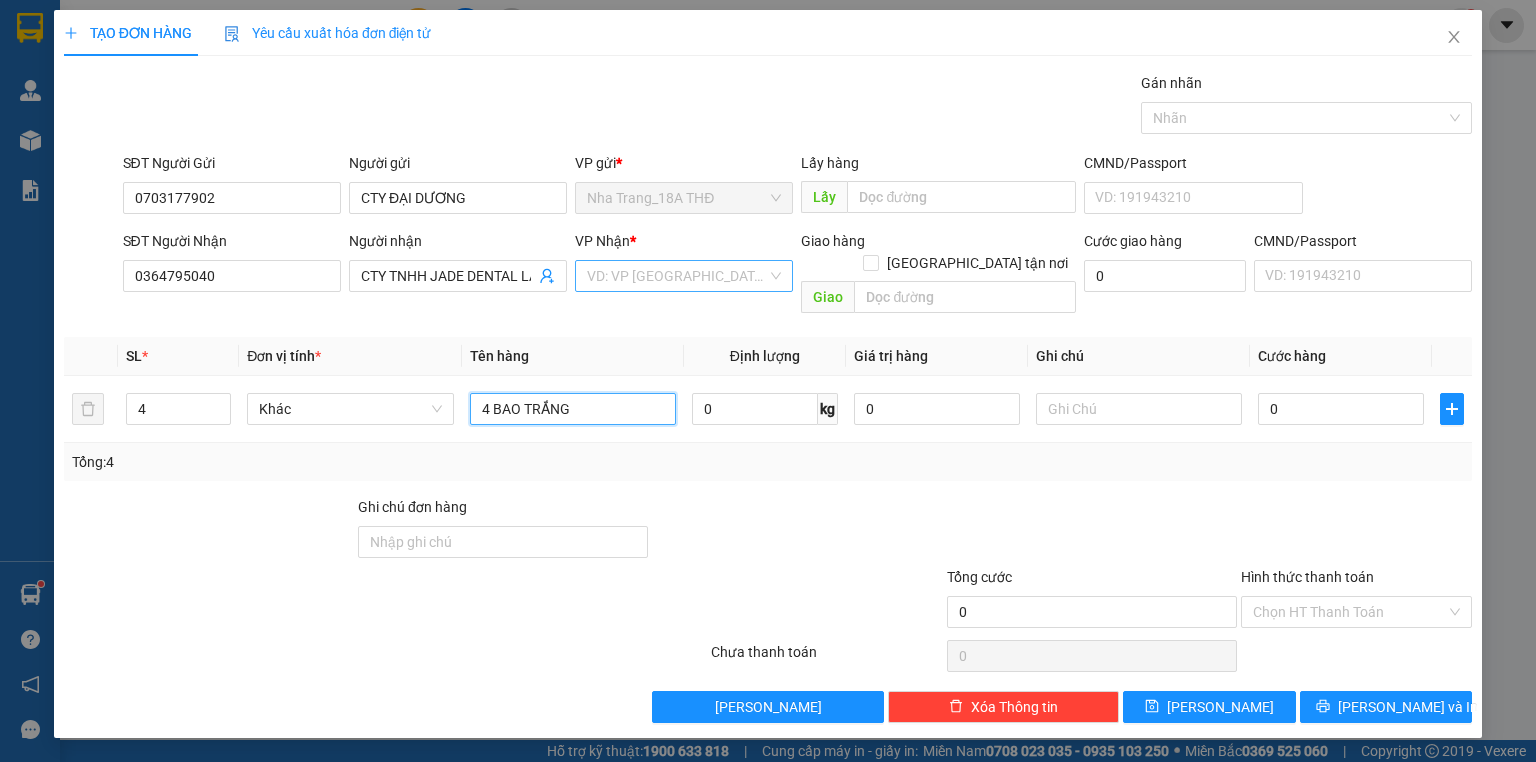 type on "4 BAO TRẮNG" 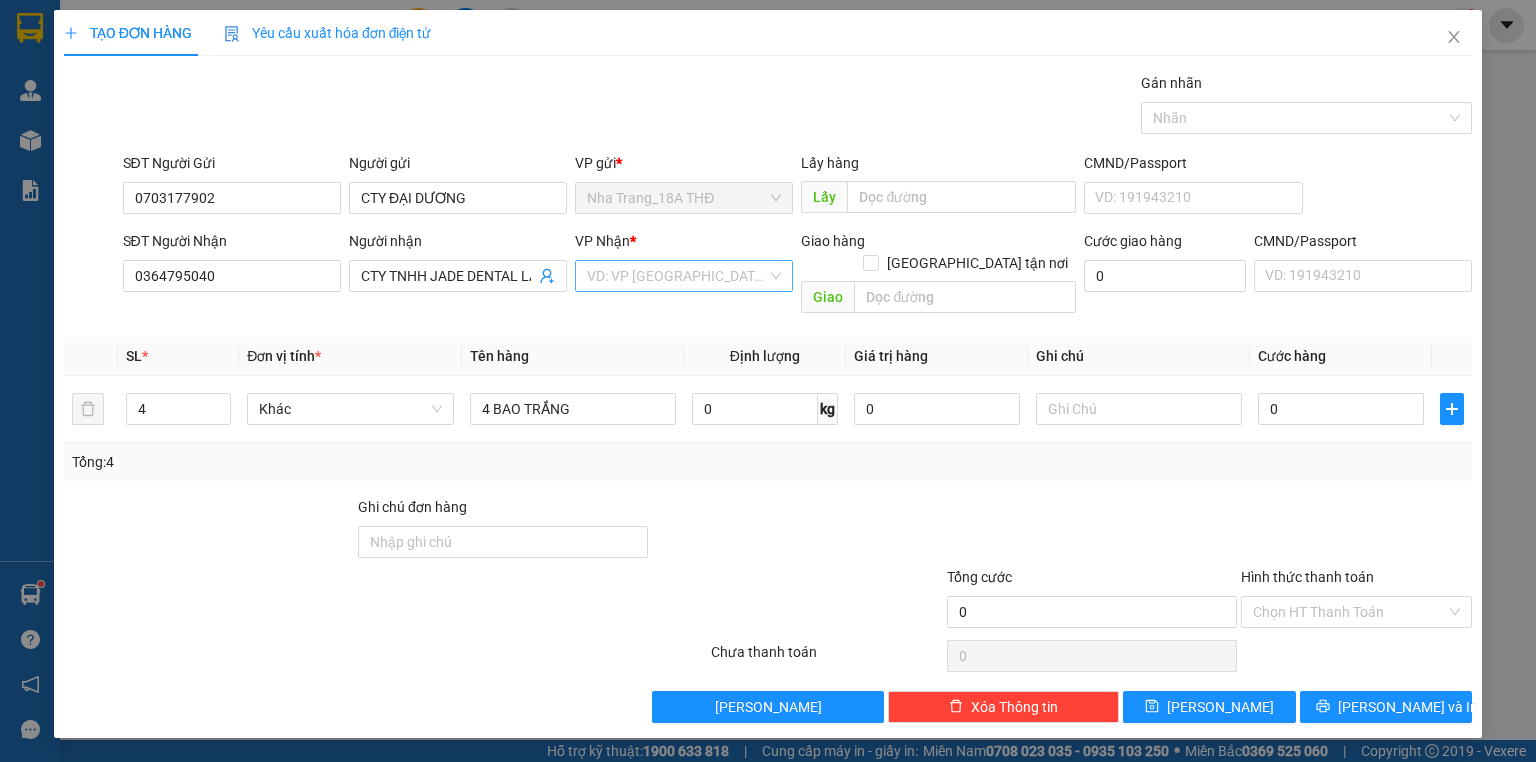click at bounding box center [677, 276] 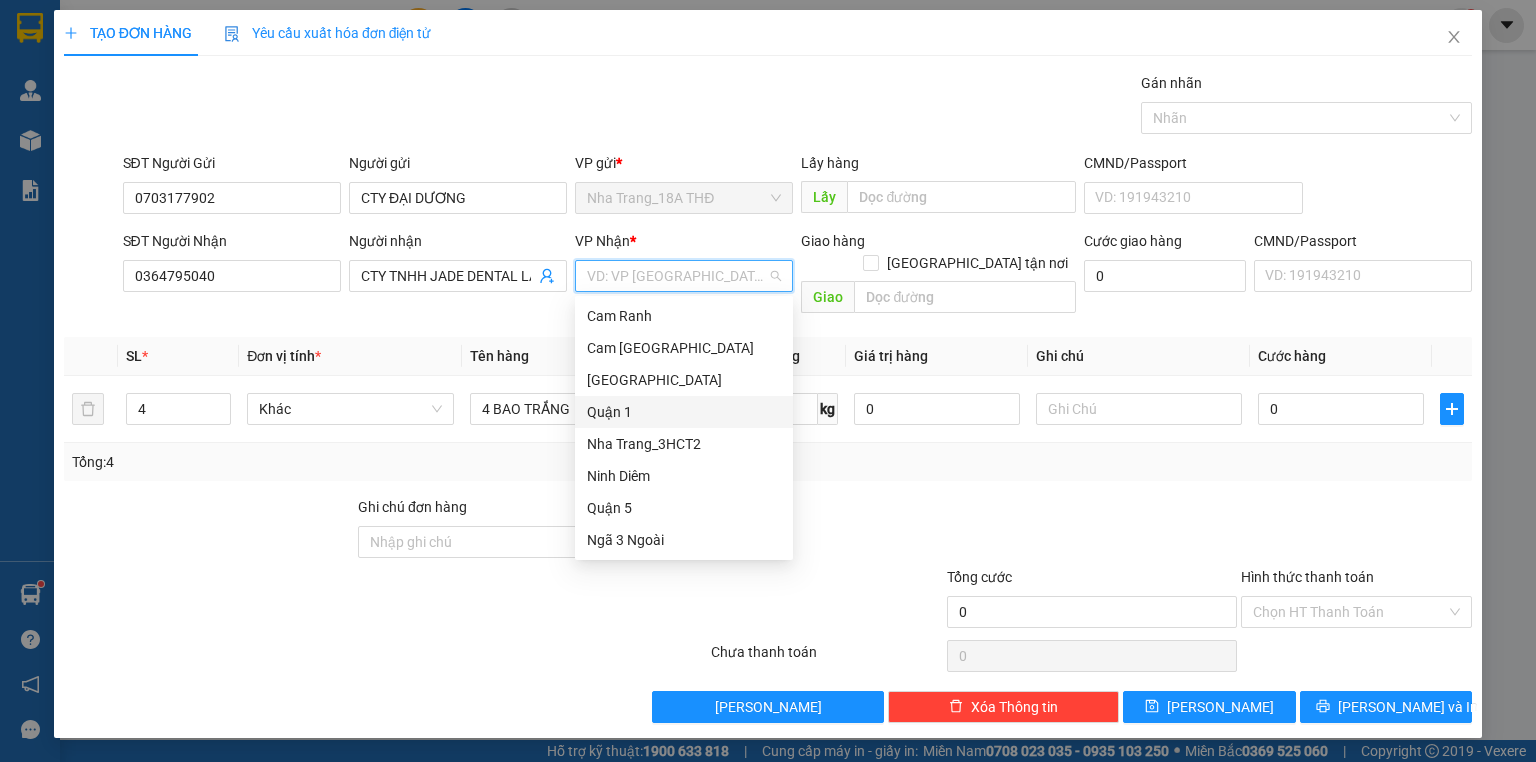 click on "Quận 1" at bounding box center (684, 412) 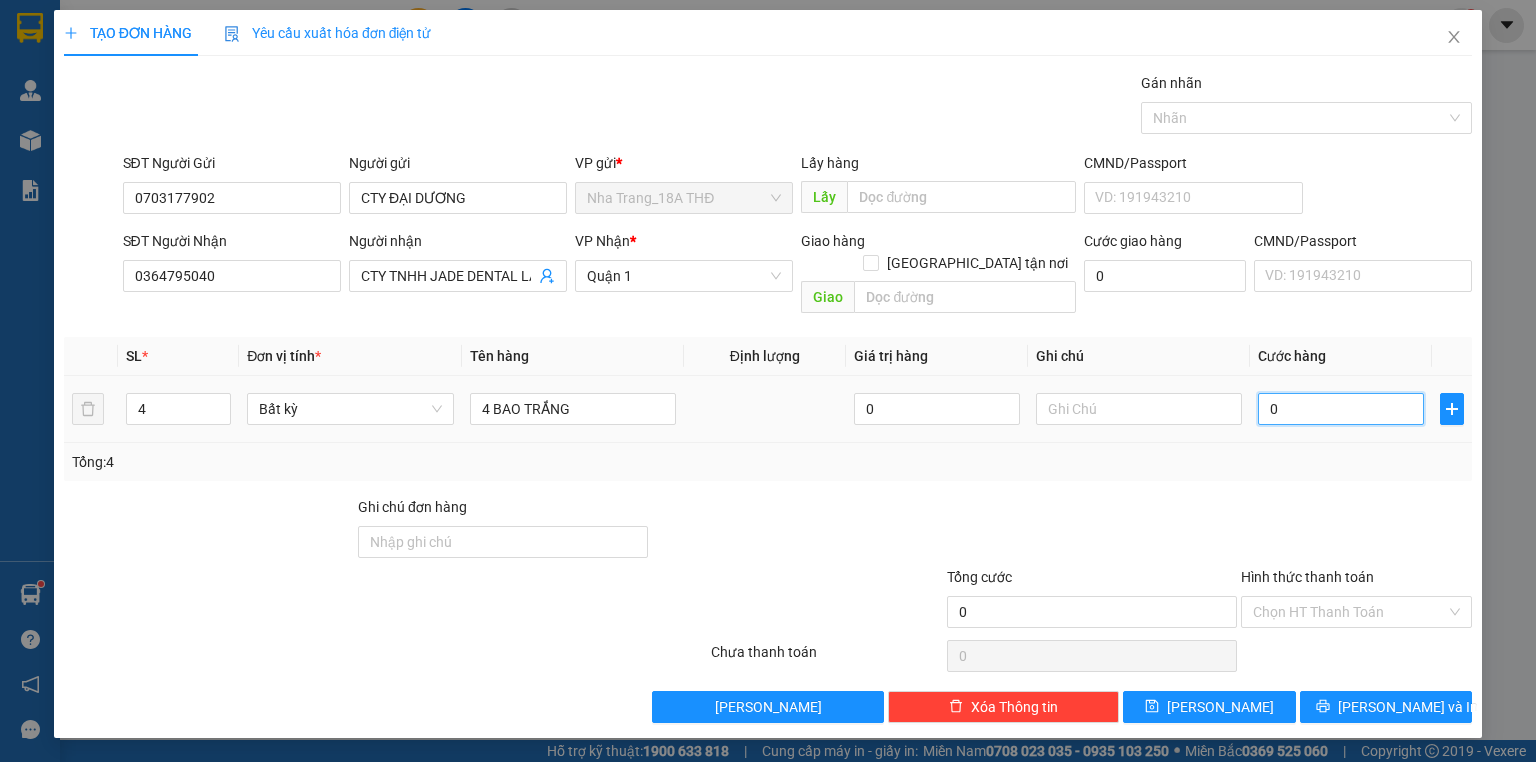 click on "0" at bounding box center [1341, 409] 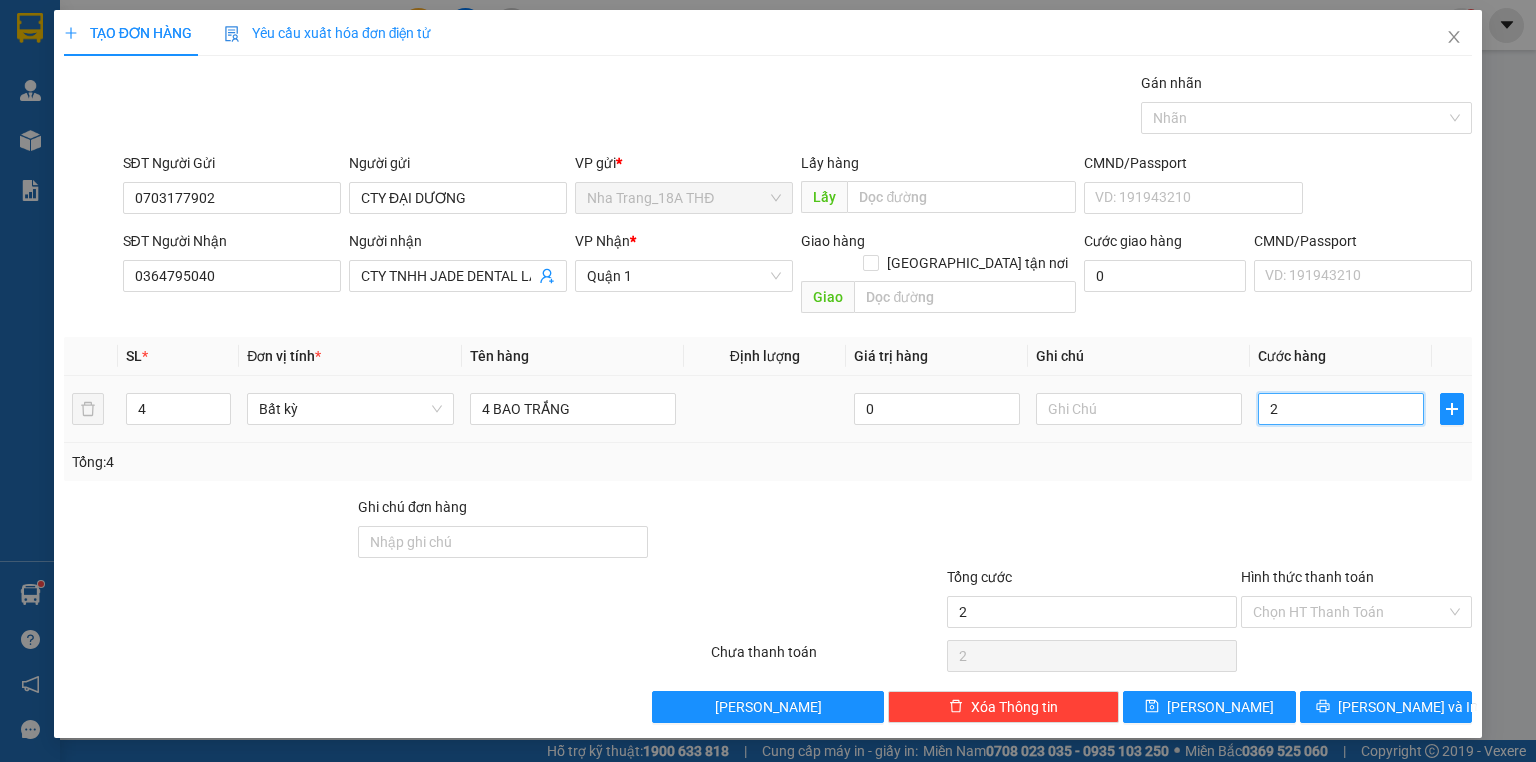 type on "24" 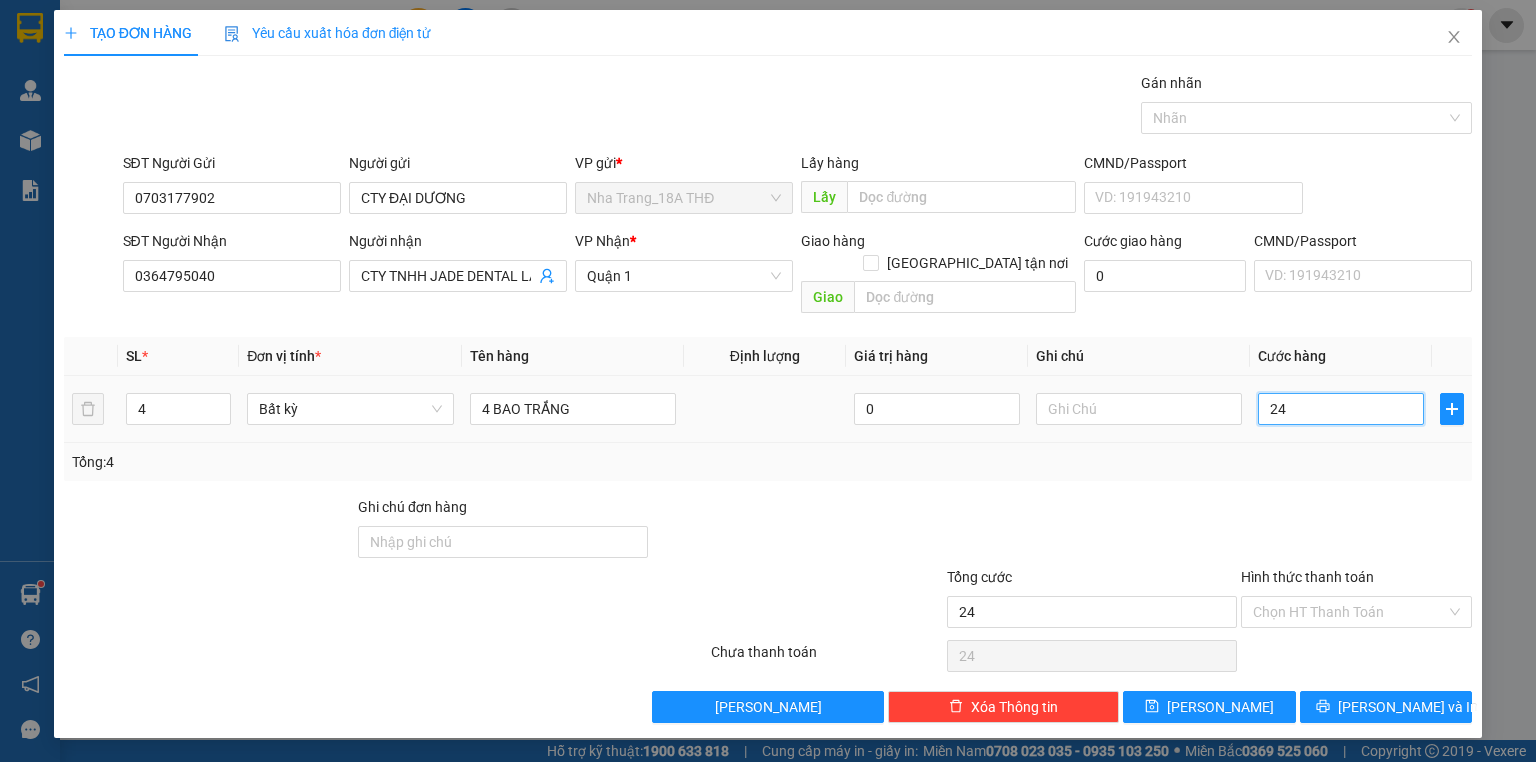 type on "240" 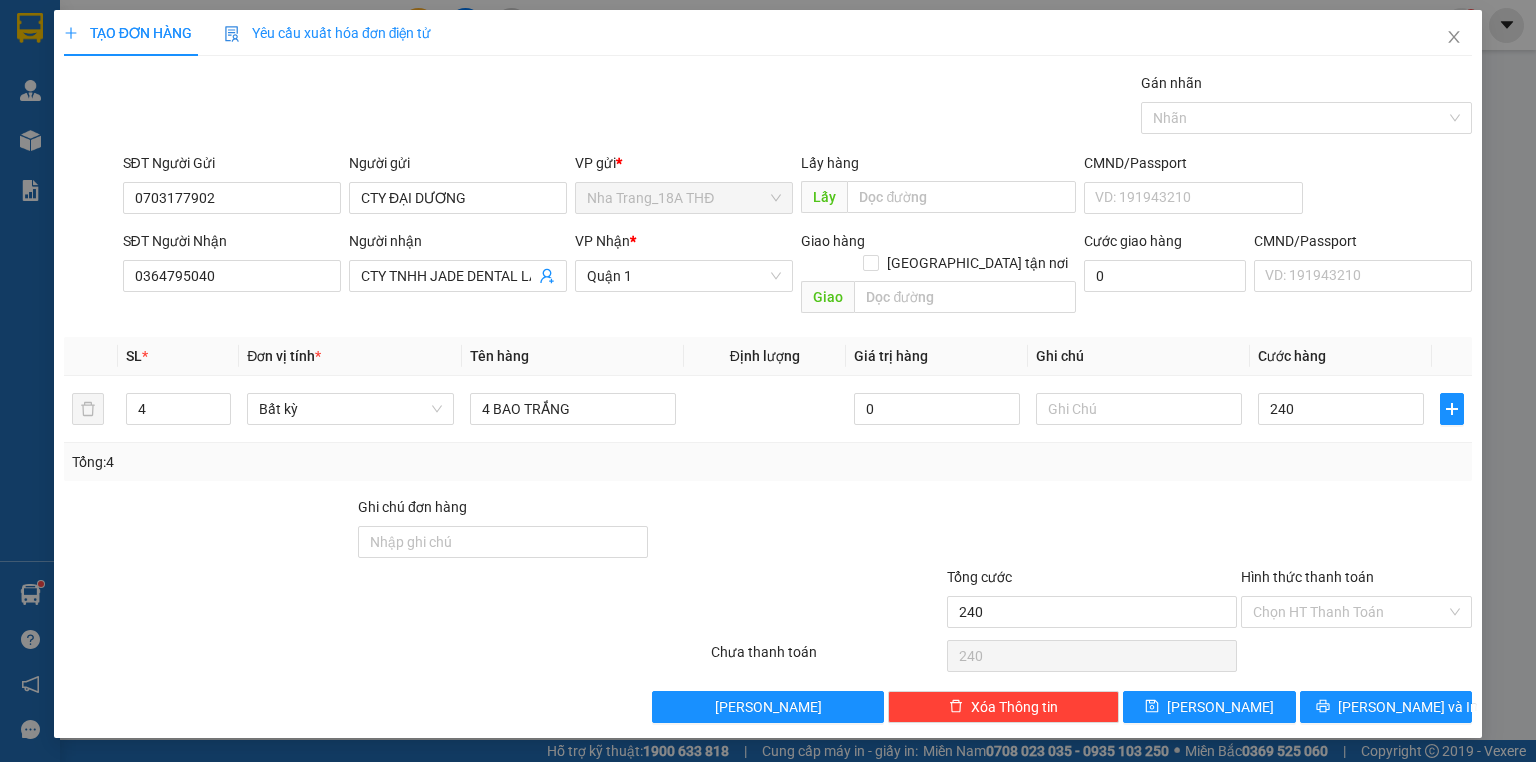 type on "240.000" 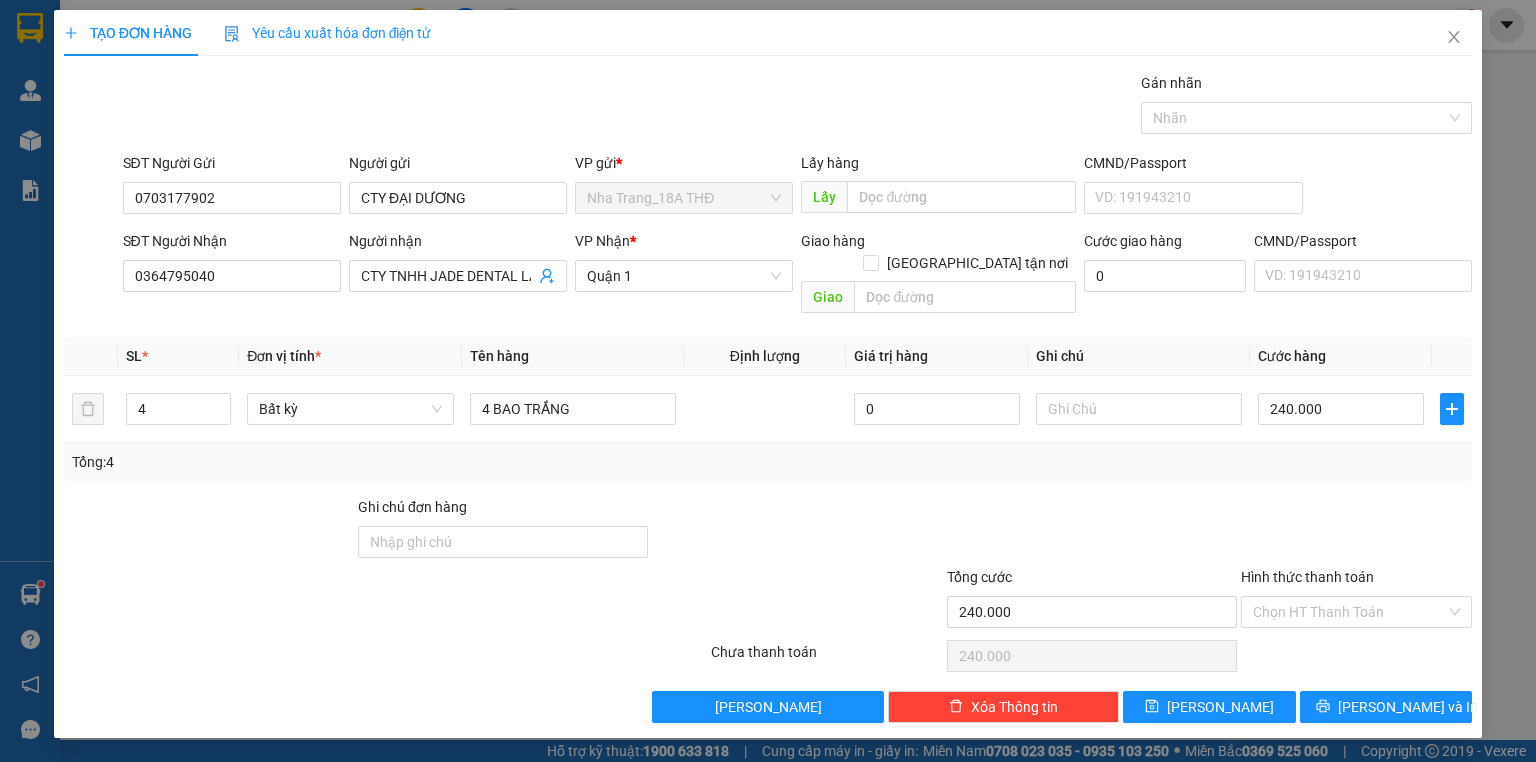 click at bounding box center [1356, 531] 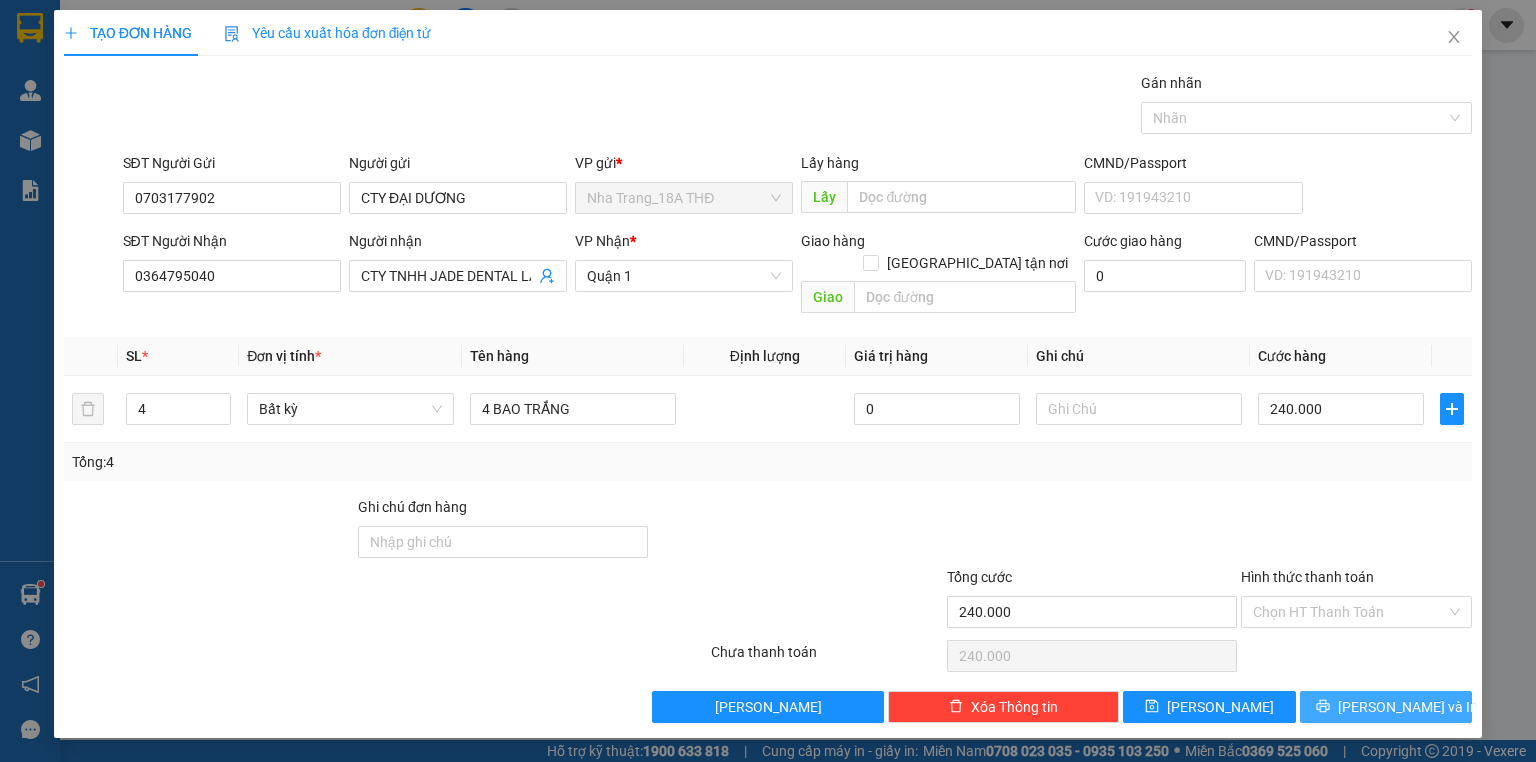click on "[PERSON_NAME] và In" at bounding box center (1408, 707) 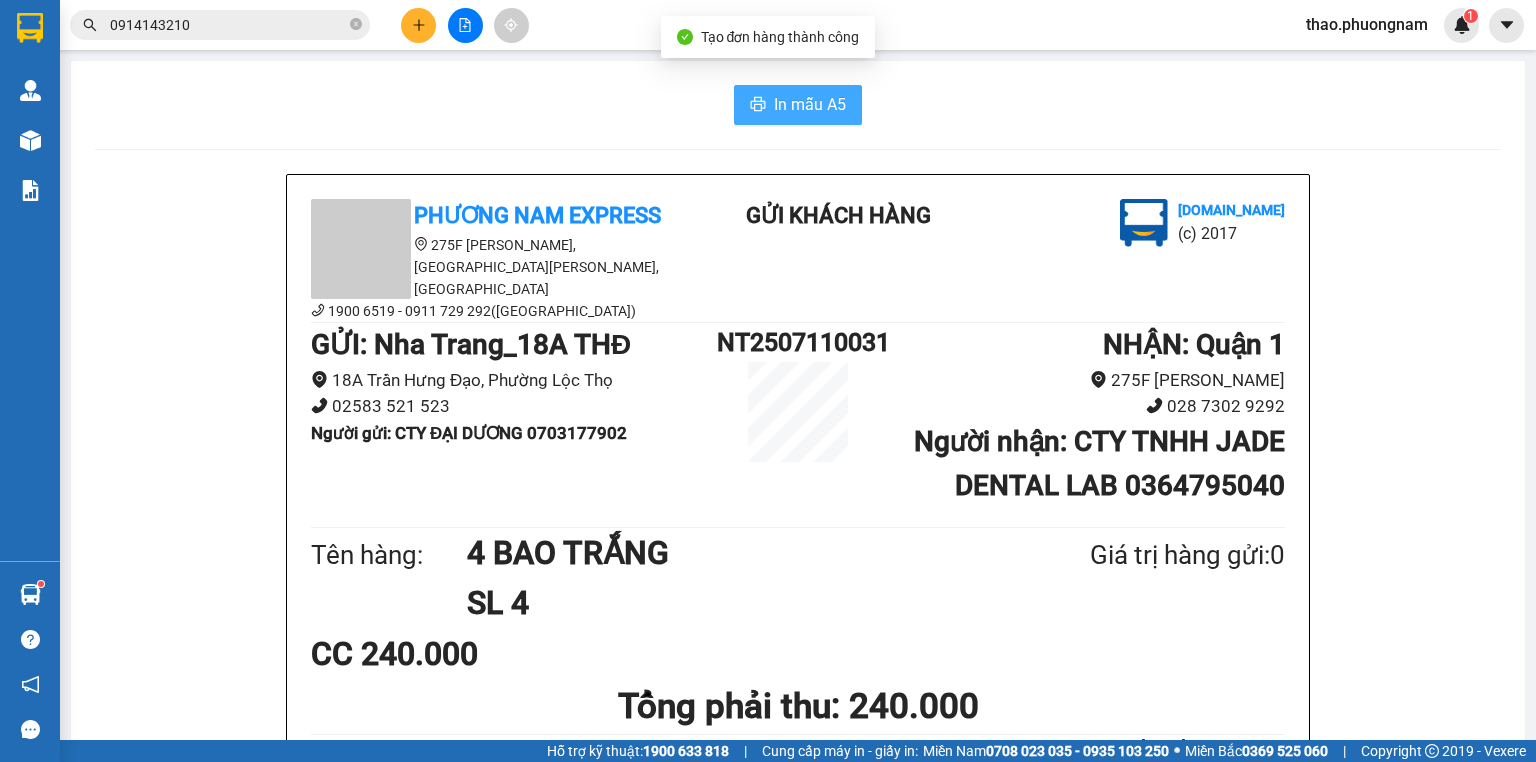 click on "In mẫu A5" at bounding box center (798, 105) 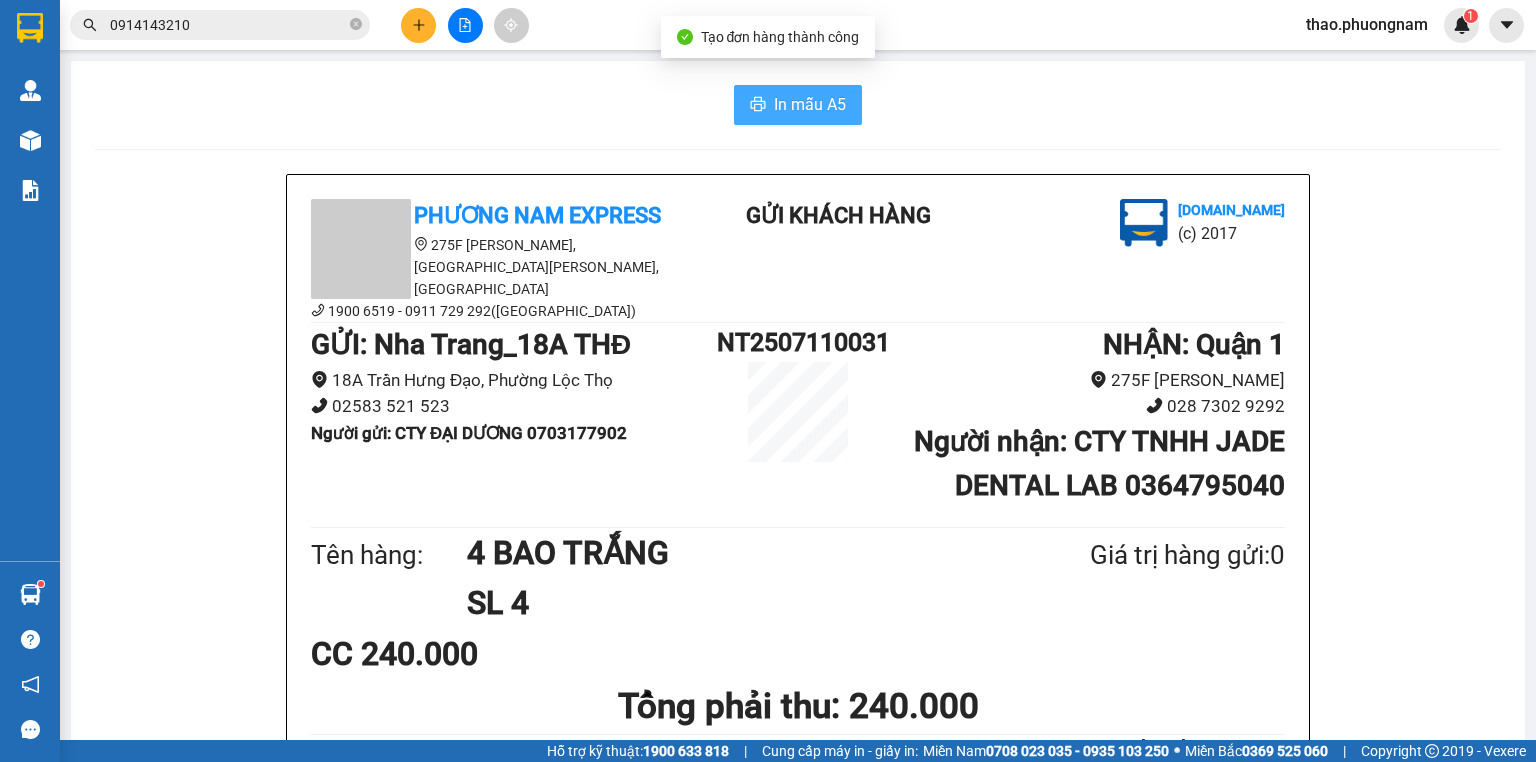 scroll, scrollTop: 0, scrollLeft: 0, axis: both 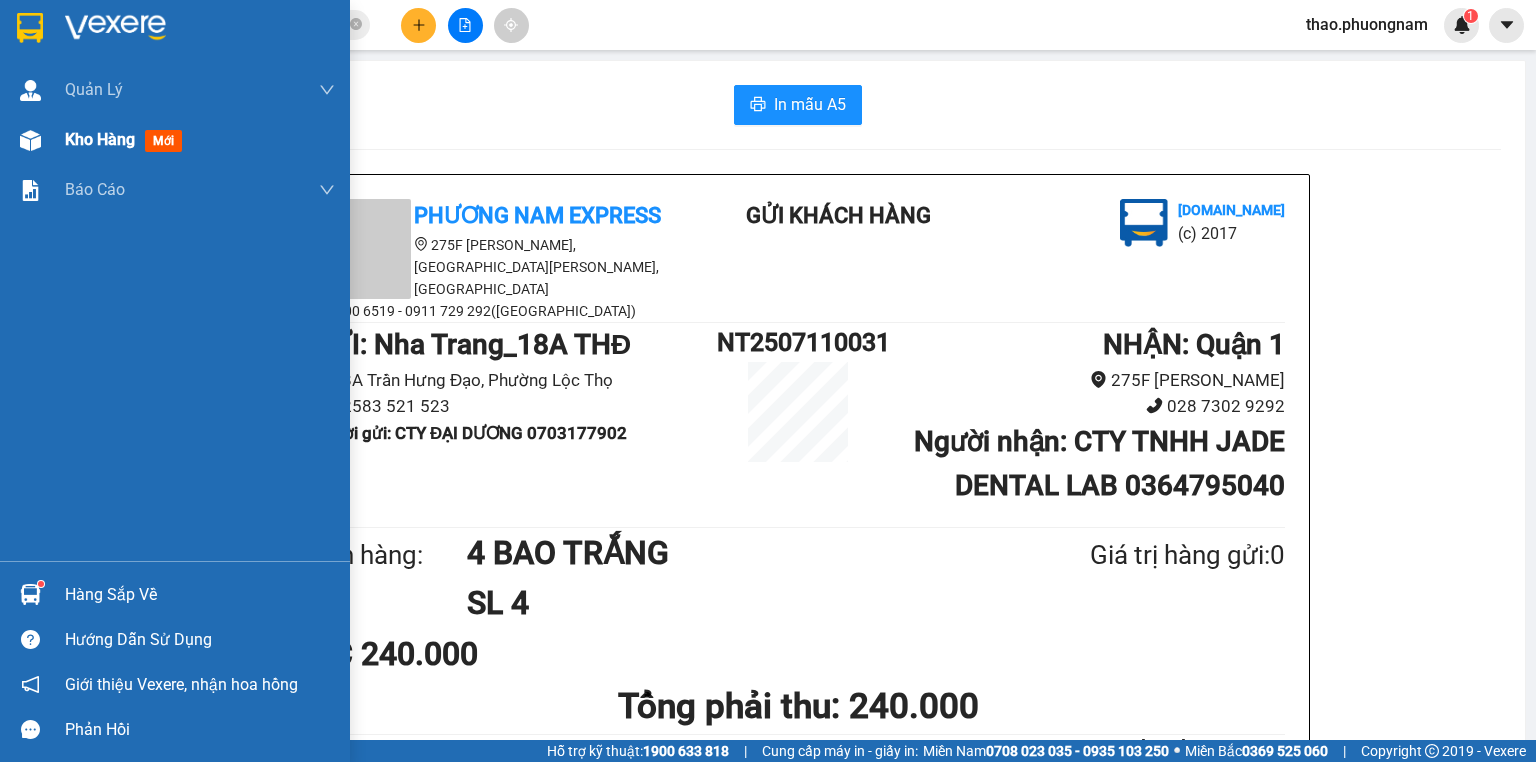 click at bounding box center (30, 140) 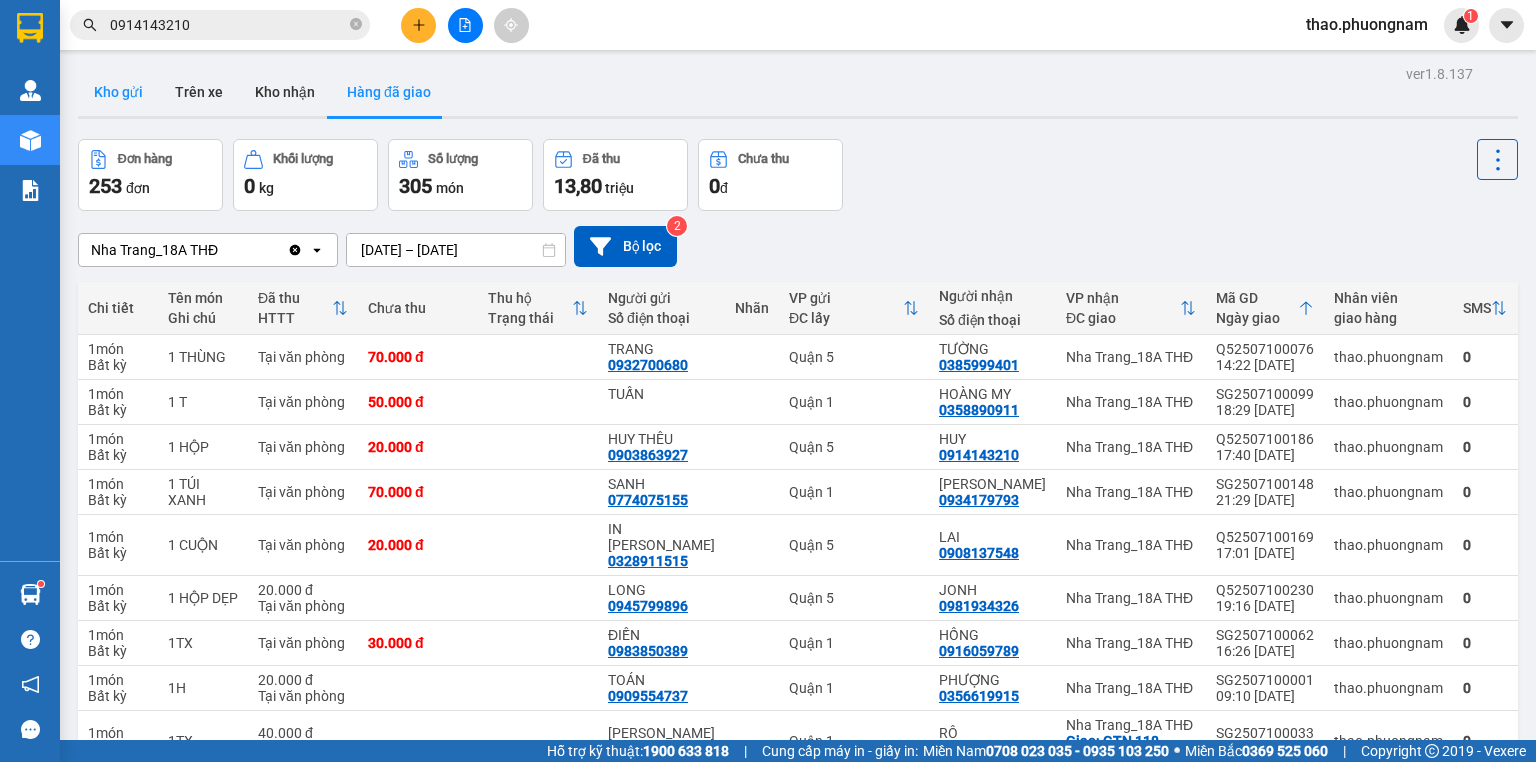 click on "Kho gửi" at bounding box center [118, 92] 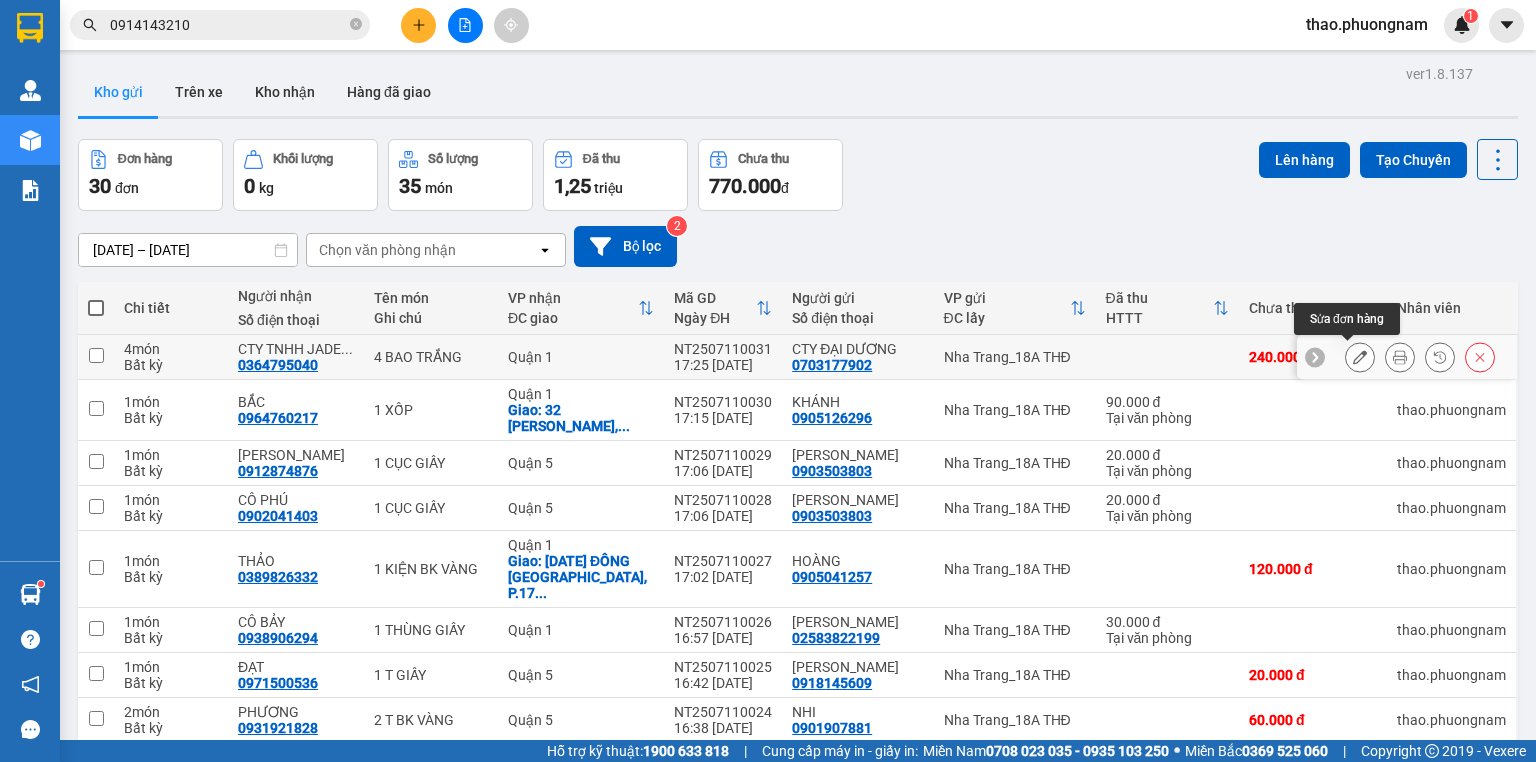 click at bounding box center [1360, 357] 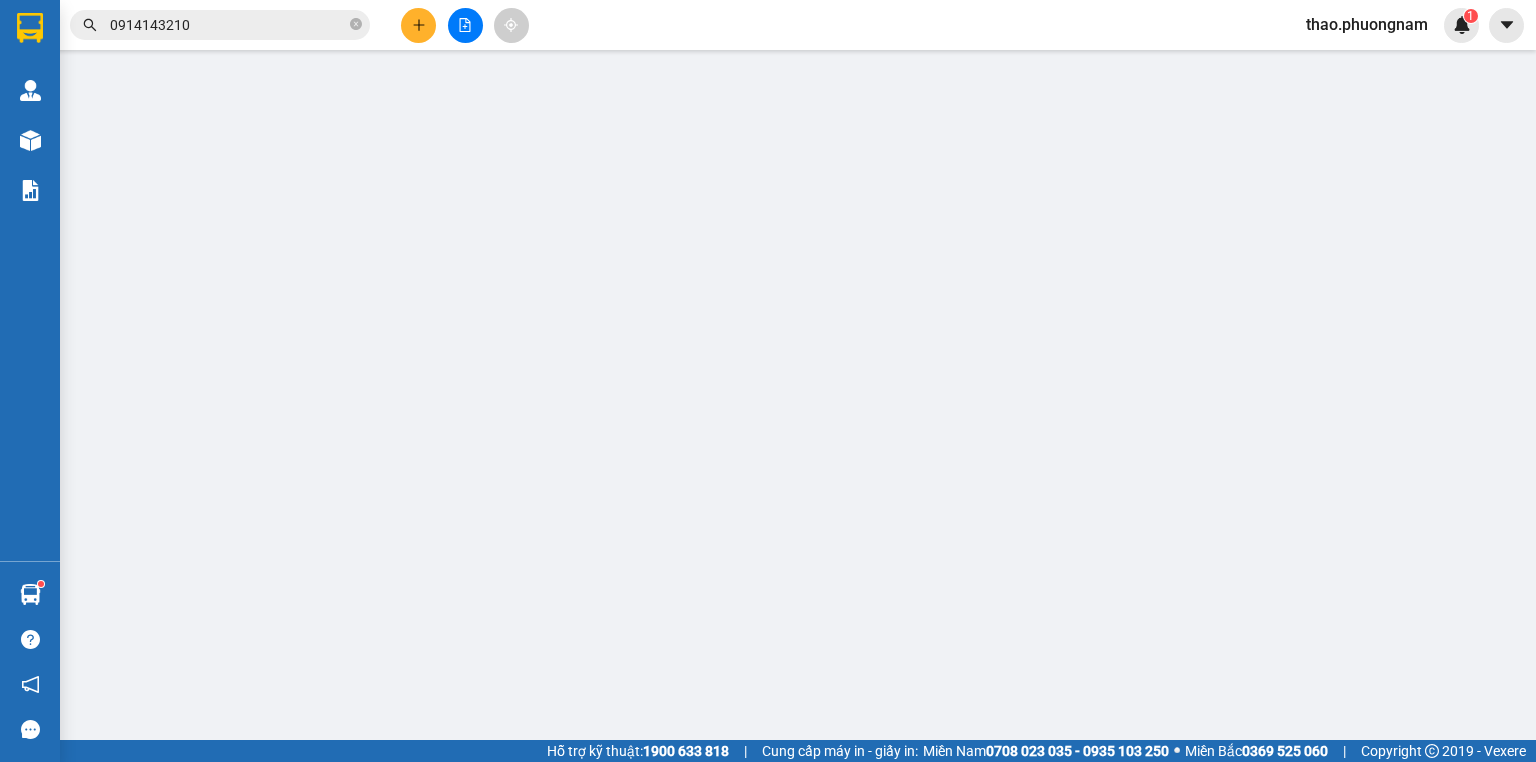 type on "0703177902" 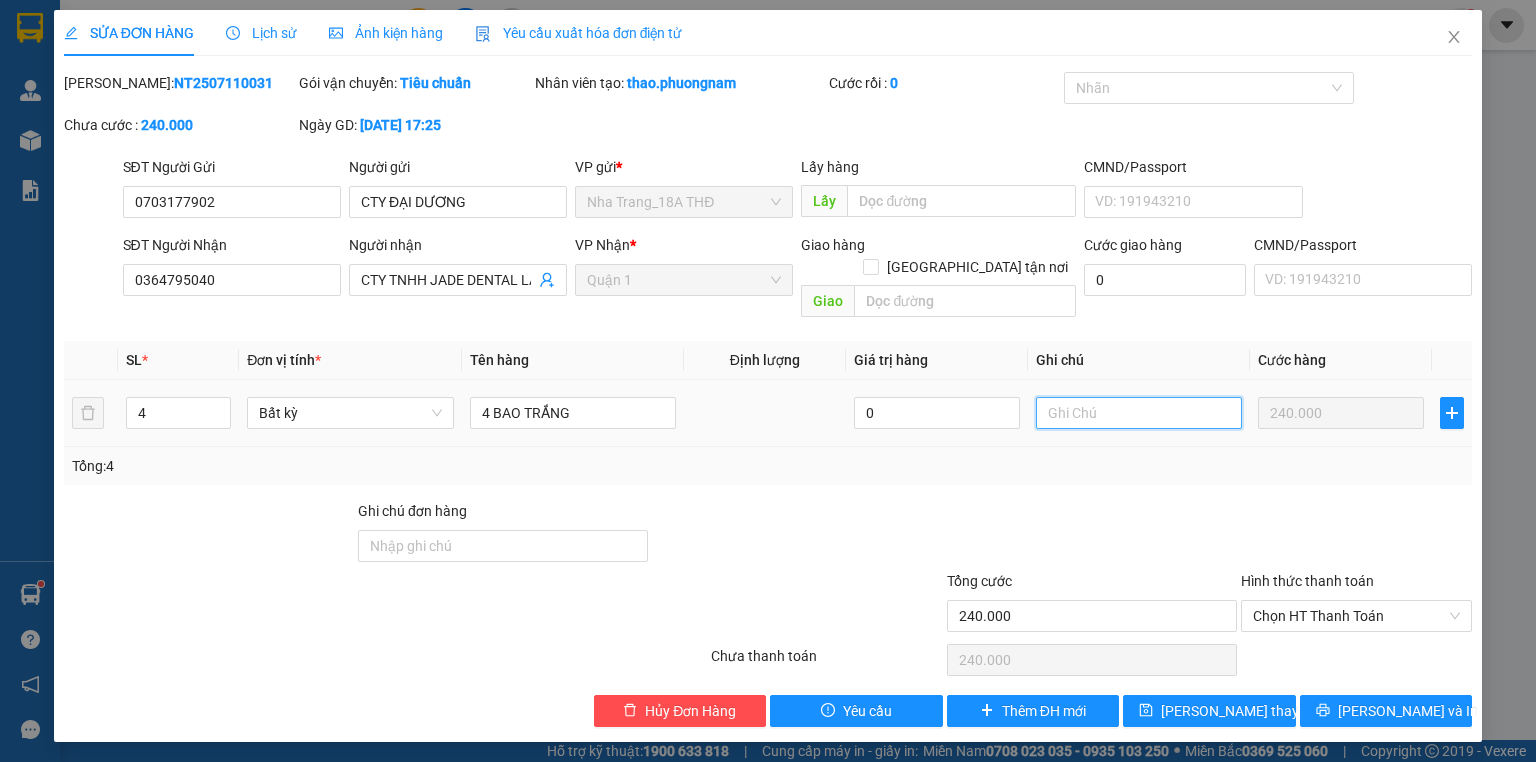 click at bounding box center (1139, 413) 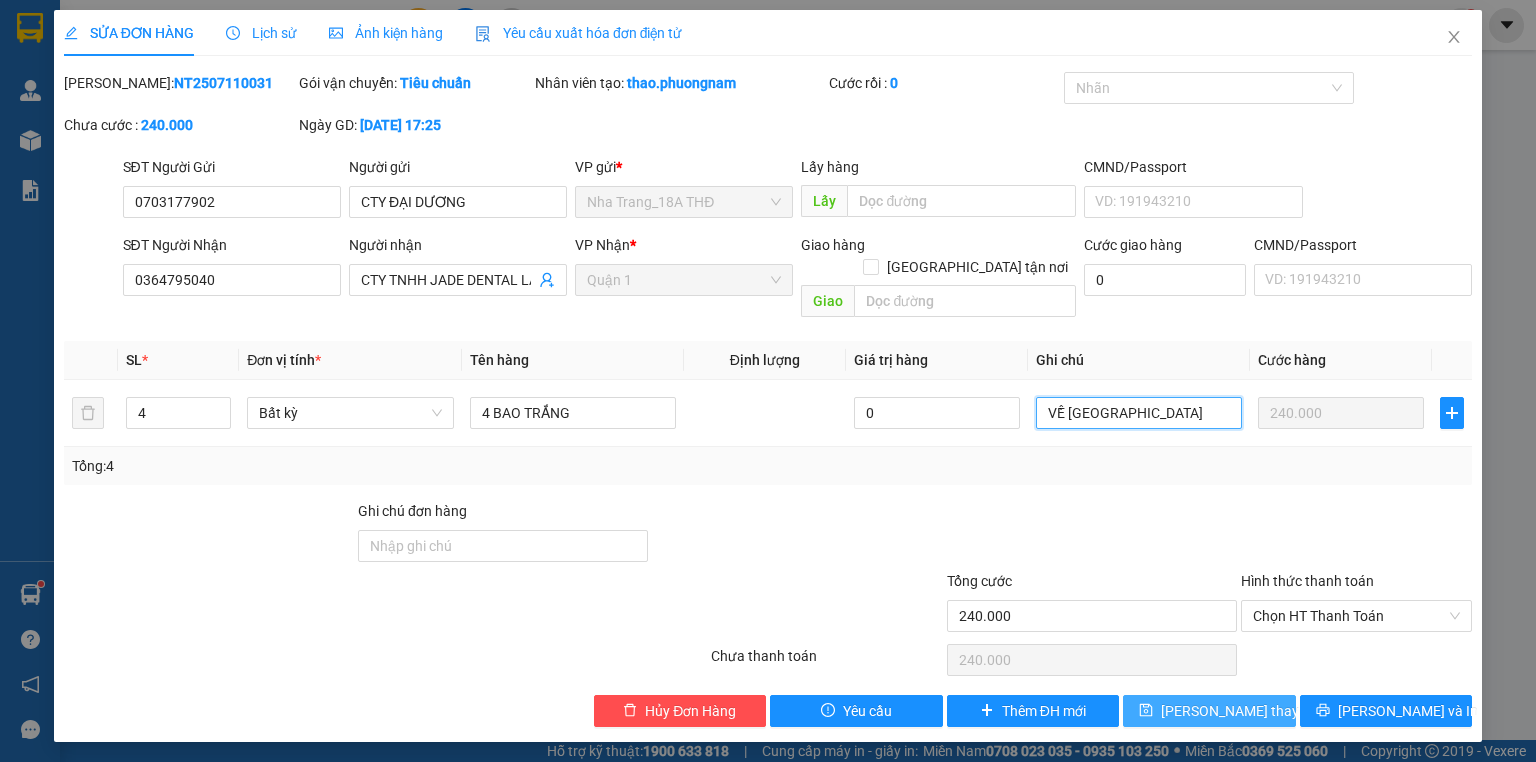 type on "VỀ [GEOGRAPHIC_DATA]" 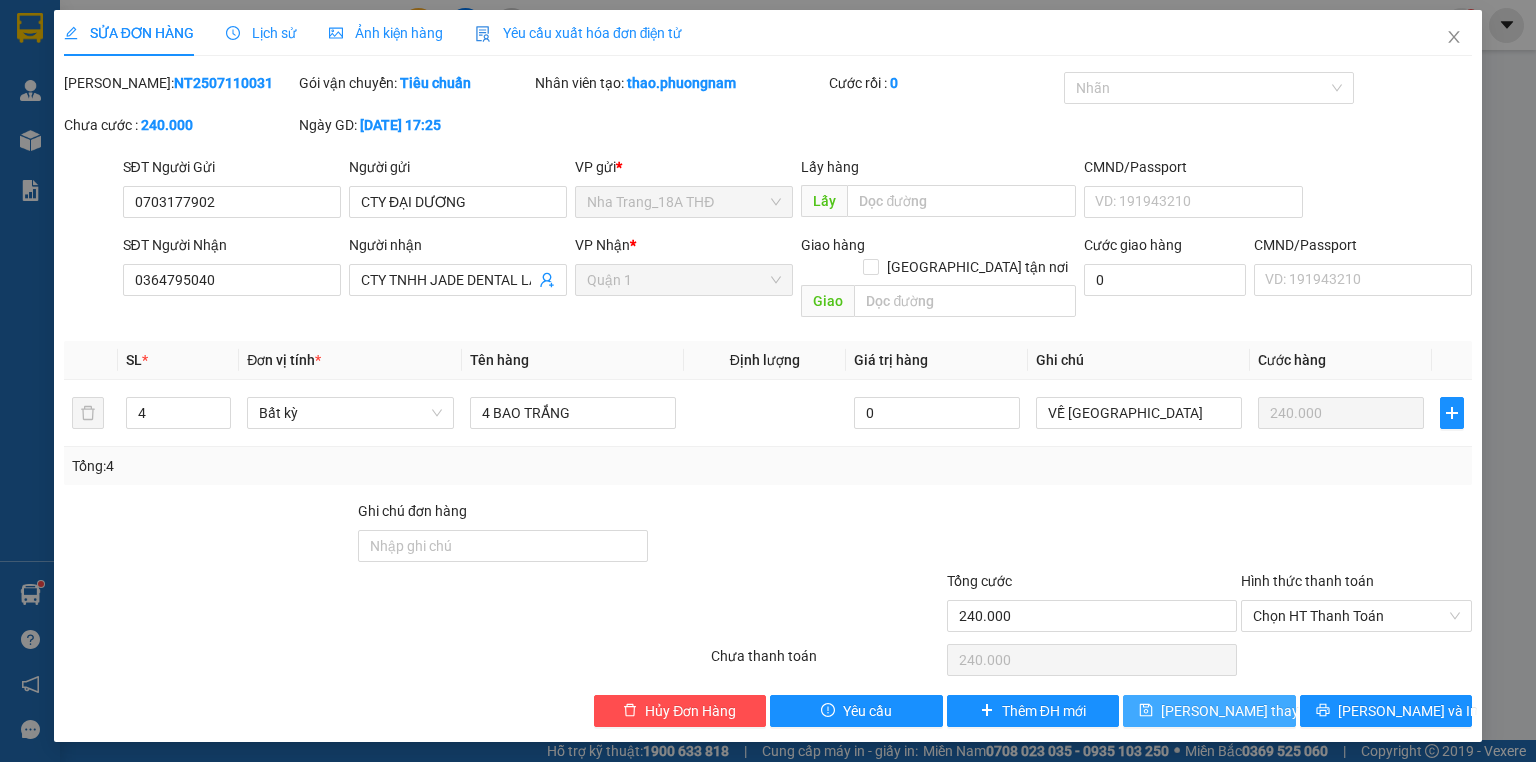 click on "[PERSON_NAME] thay đổi" at bounding box center (1241, 711) 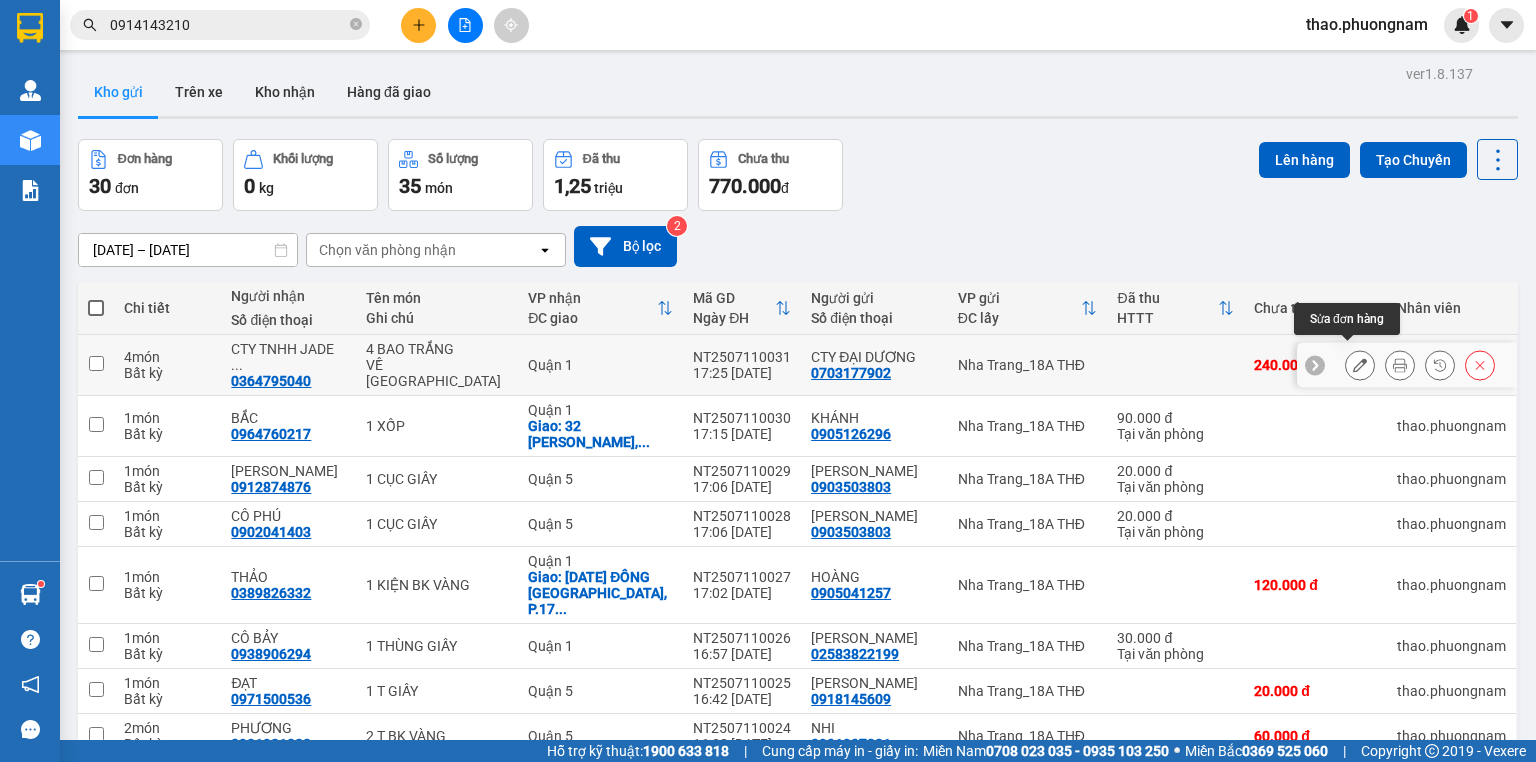 click 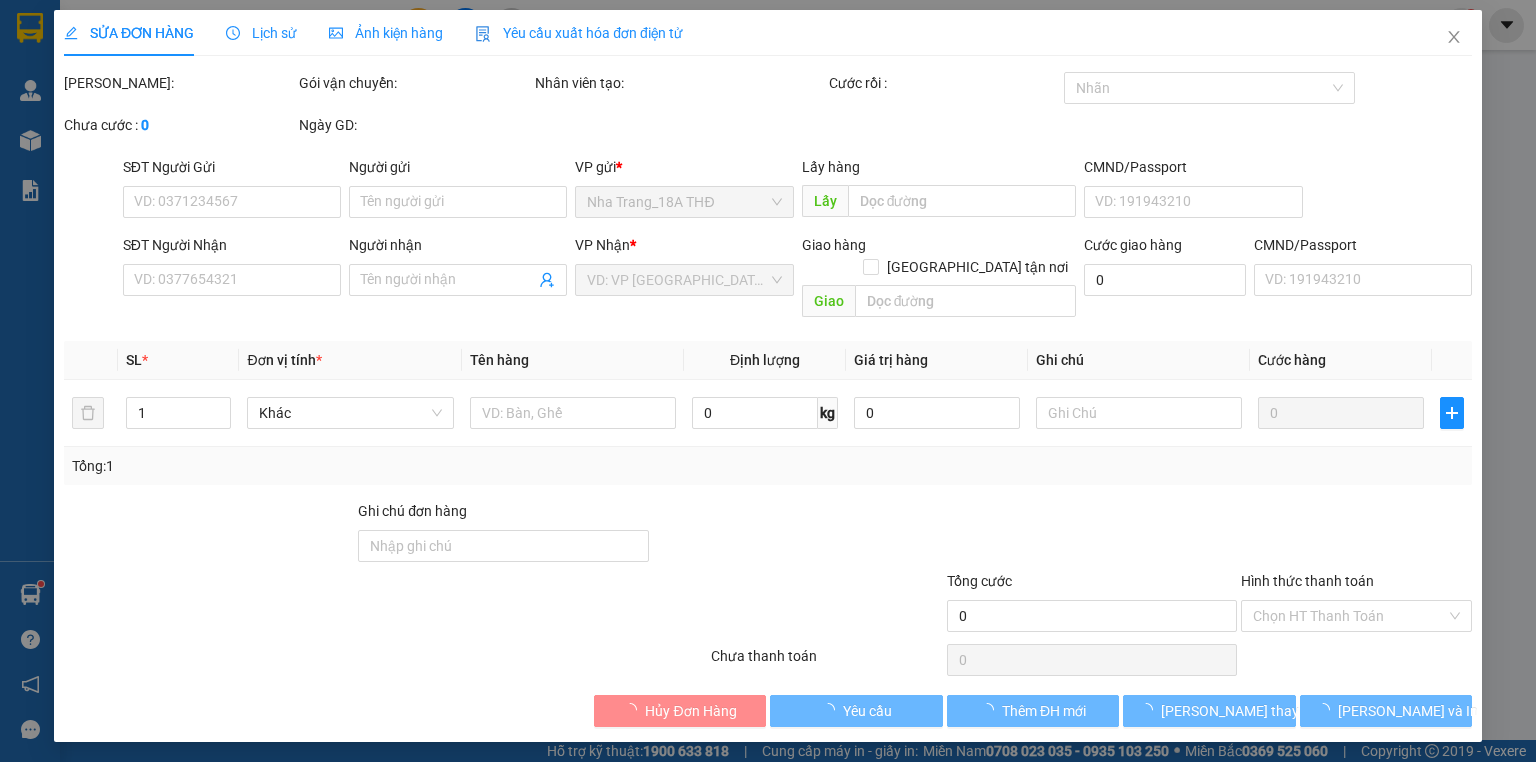 type on "0703177902" 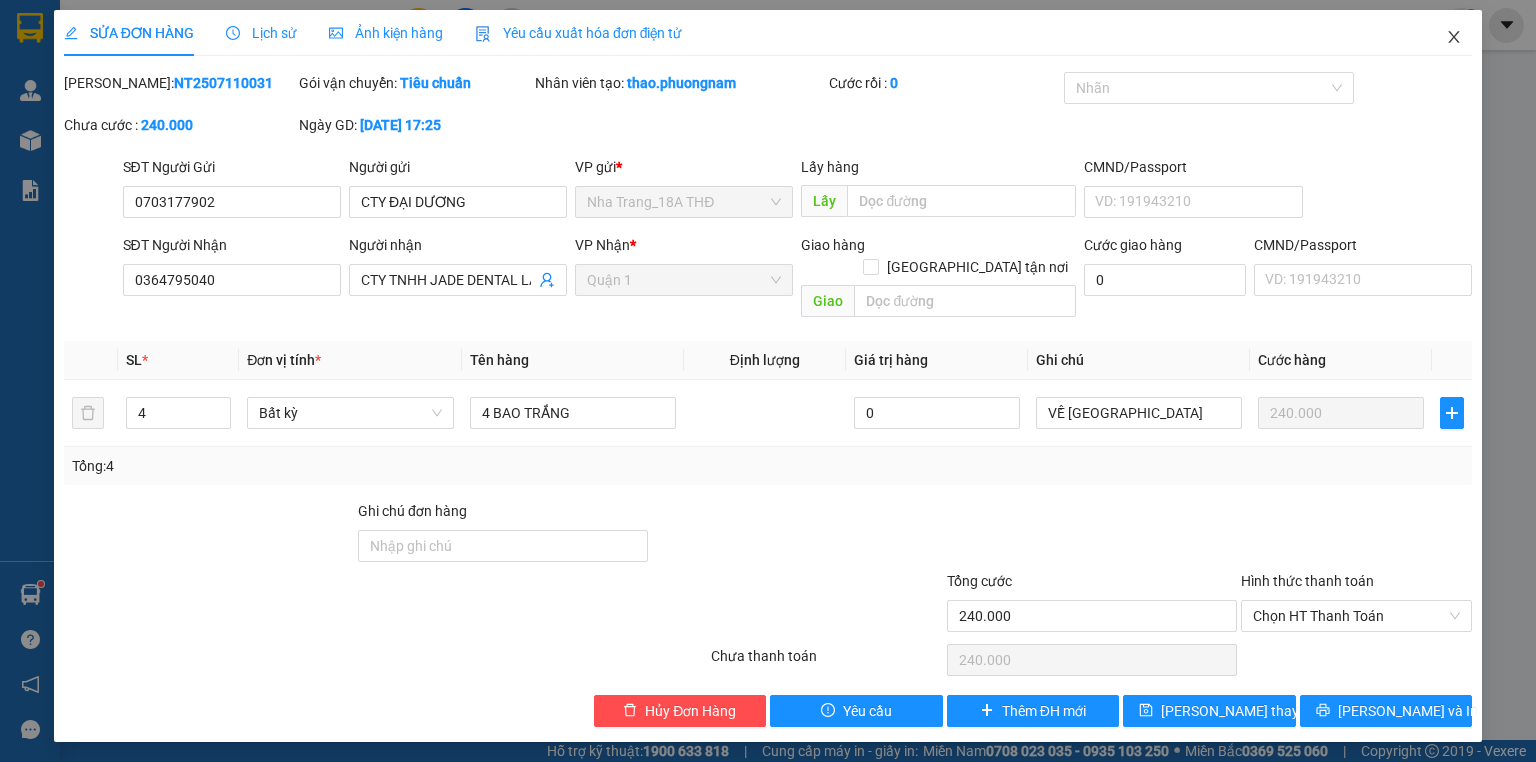 click 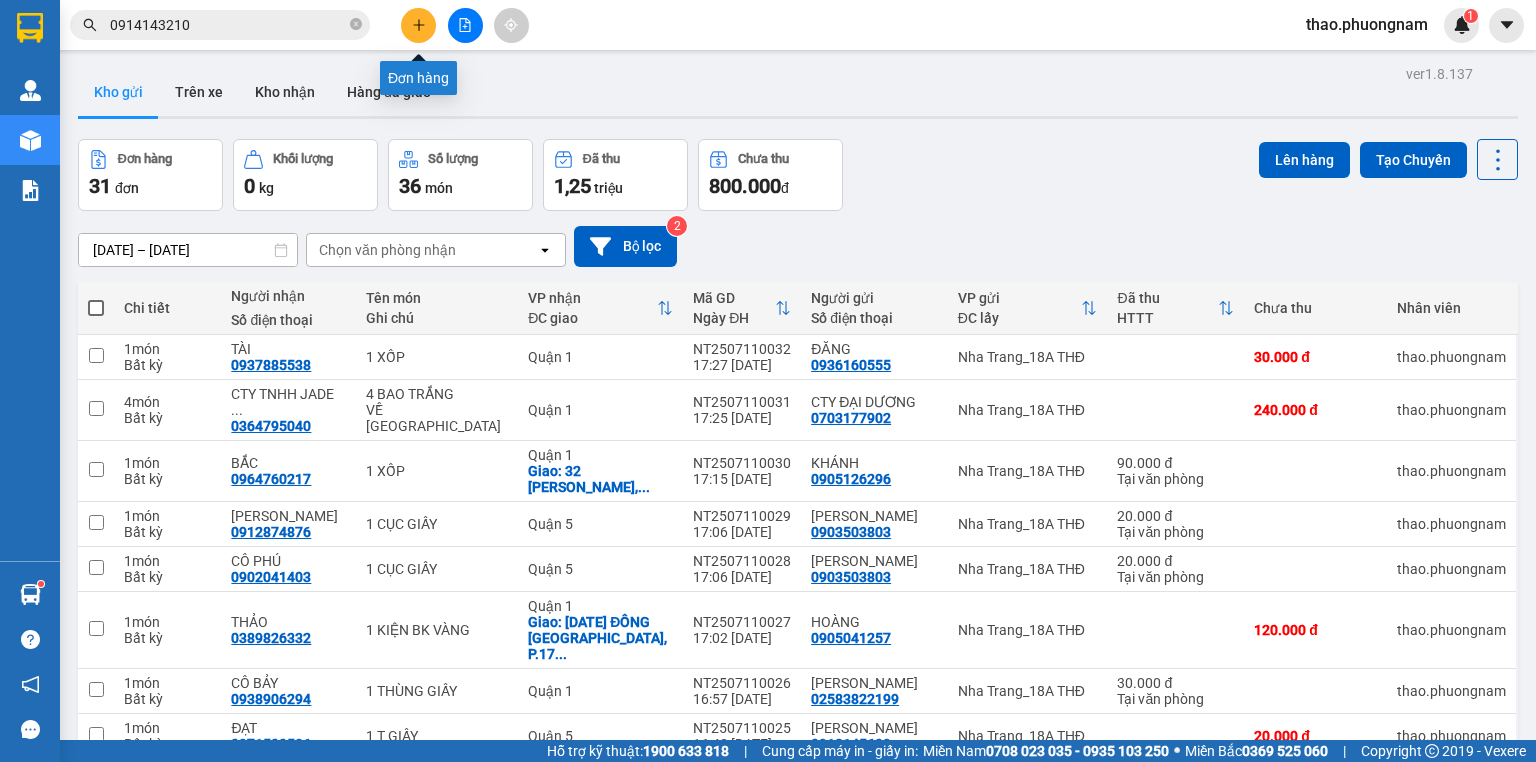 click 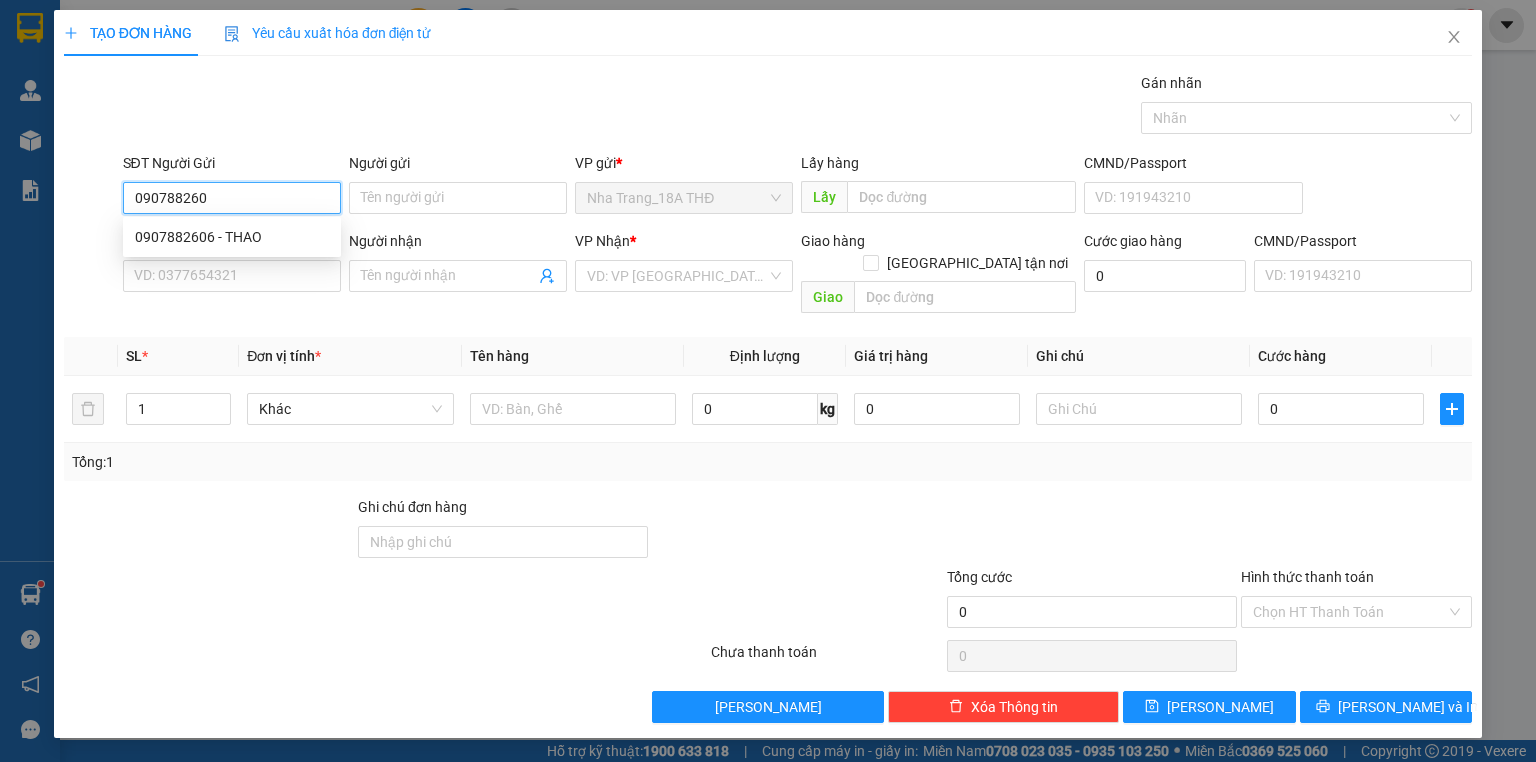 type on "0907882606" 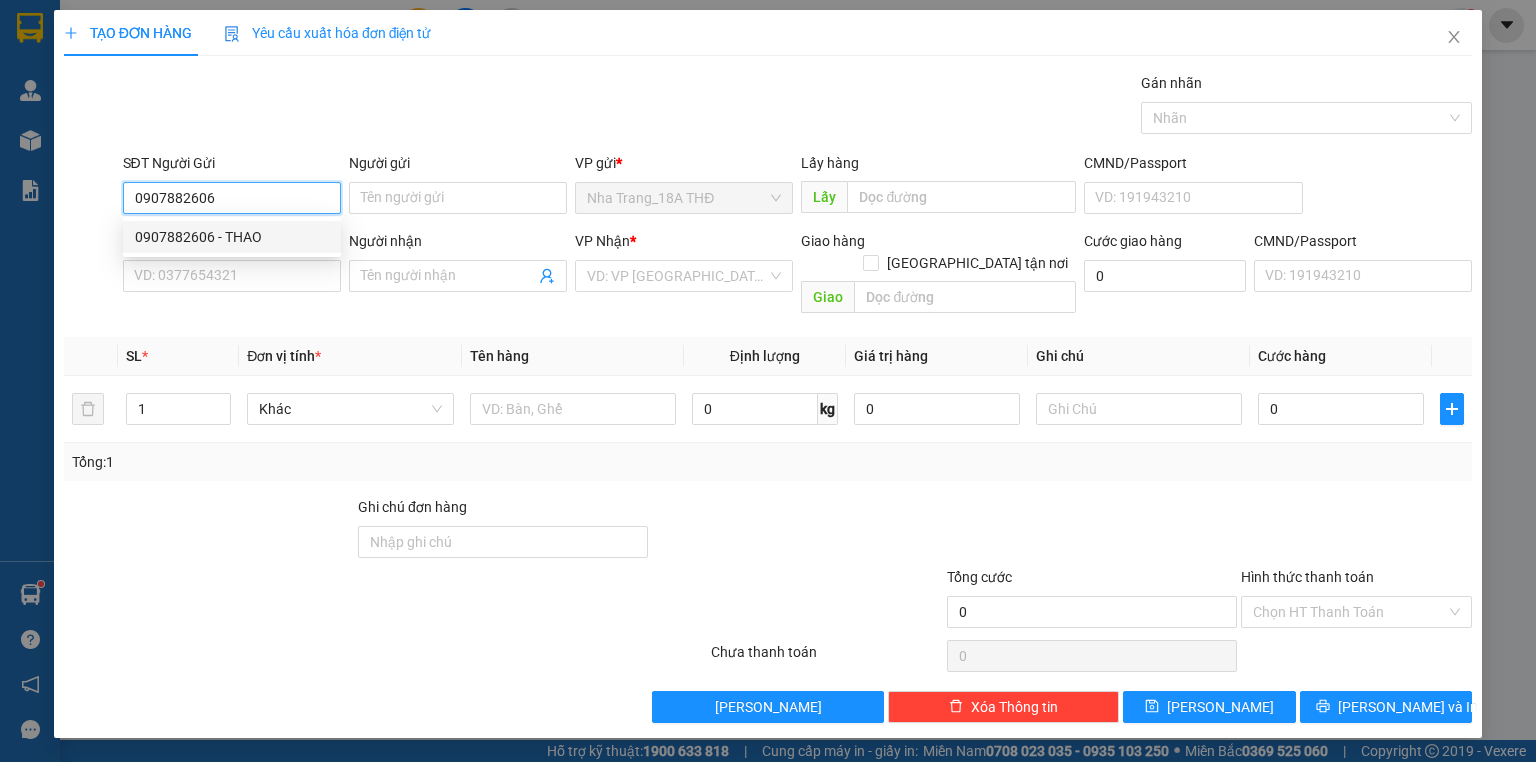 click on "0907882606 - THAO" at bounding box center [232, 237] 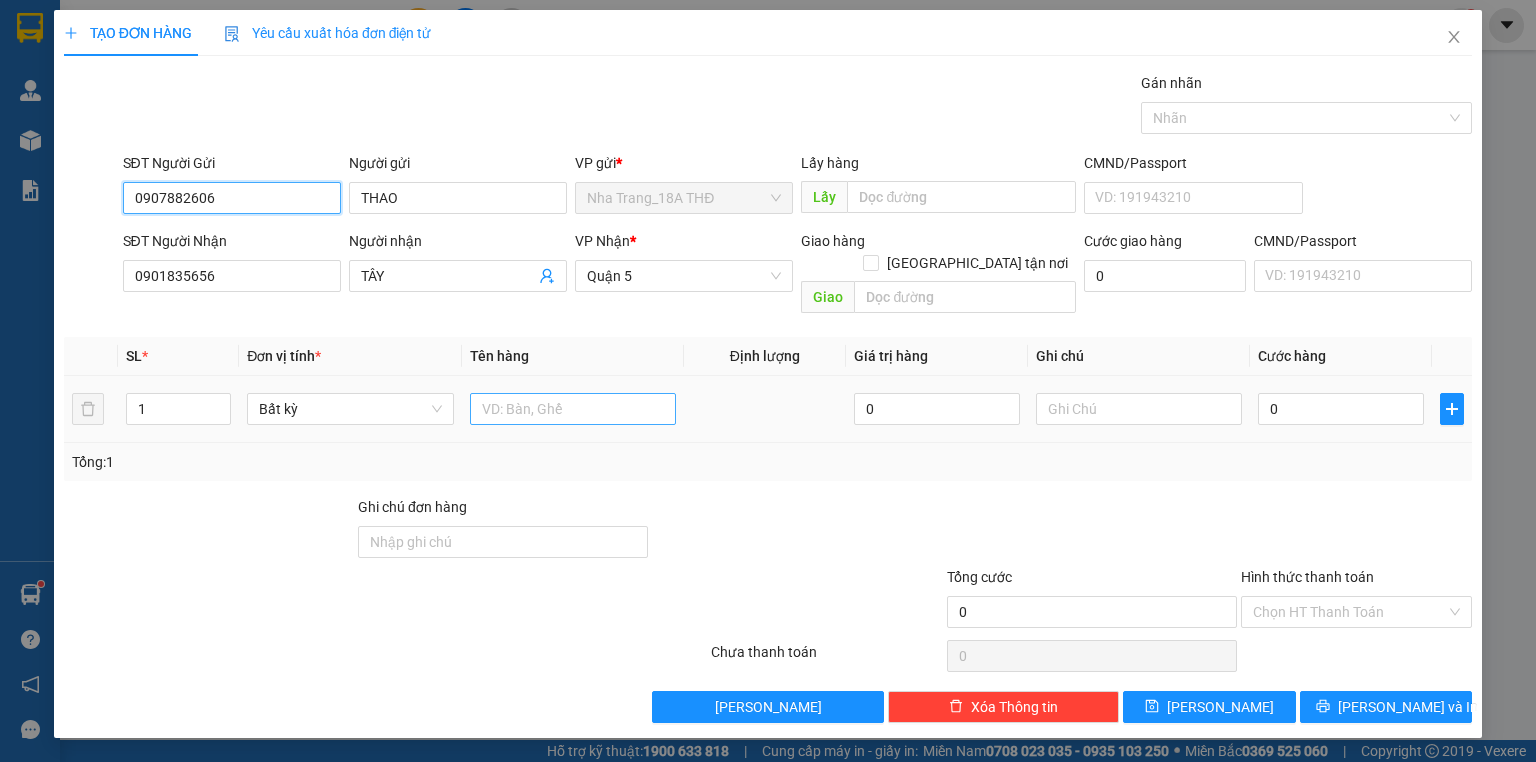 type on "0907882606" 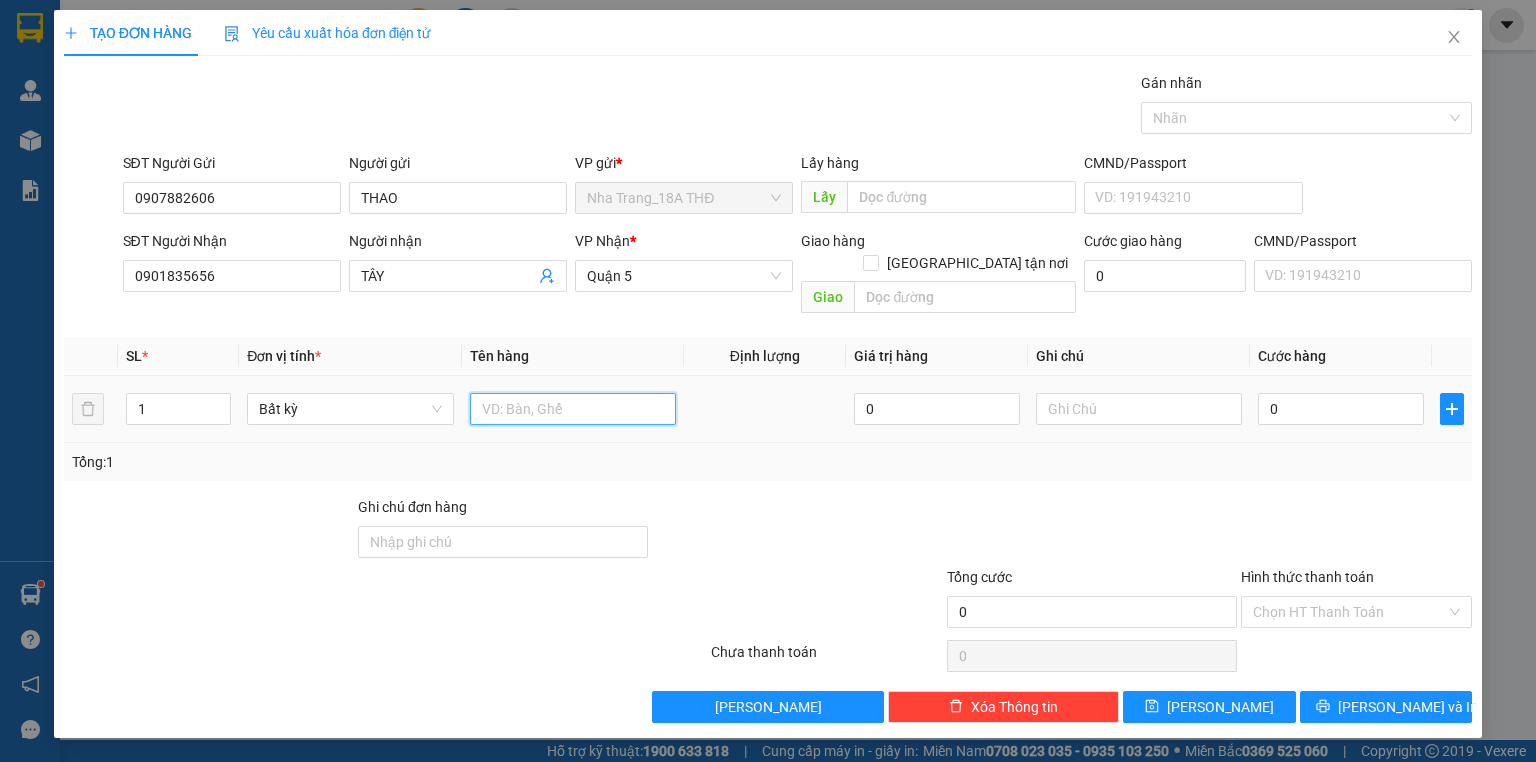 click at bounding box center (573, 409) 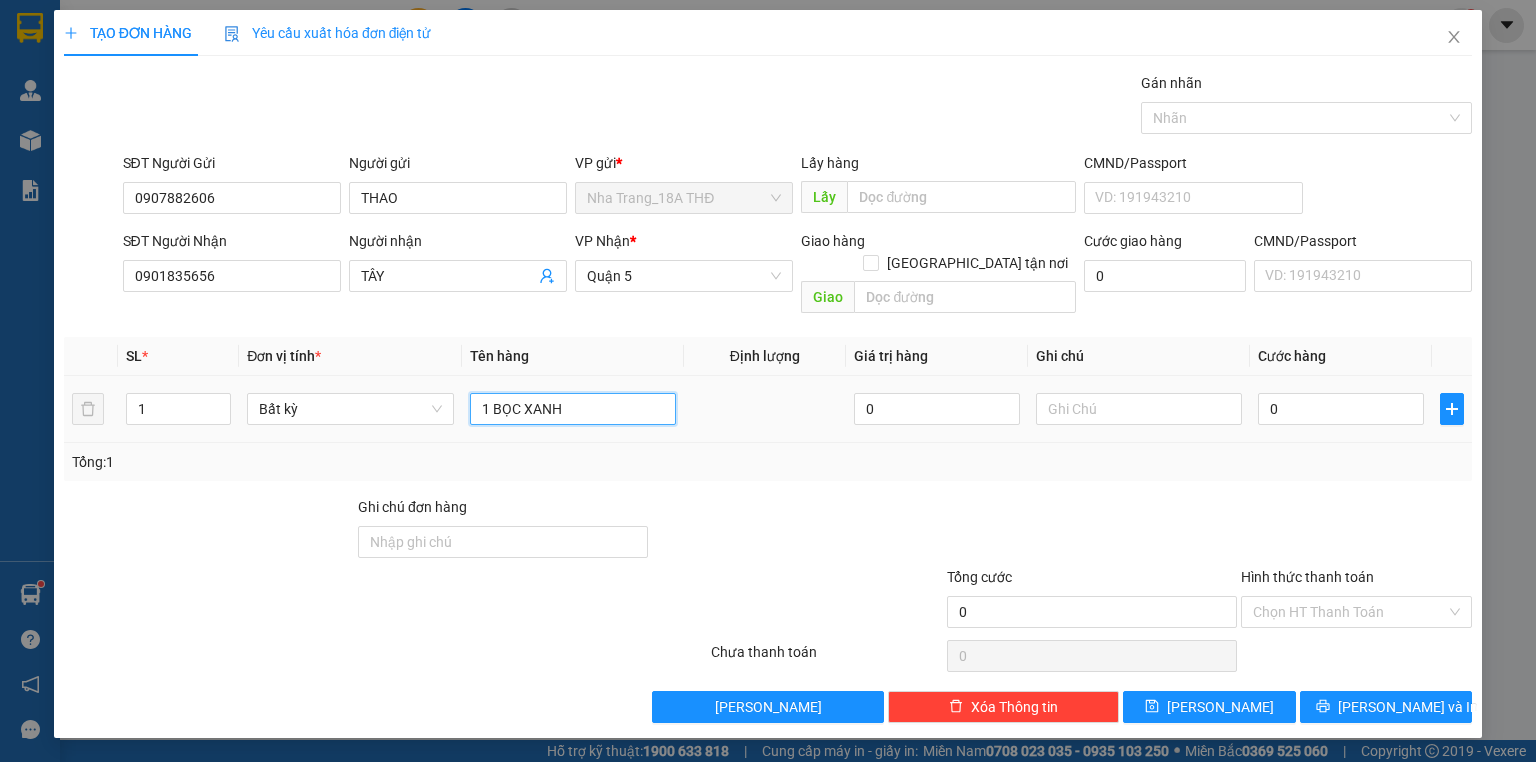 type on "1 BỌC XANH" 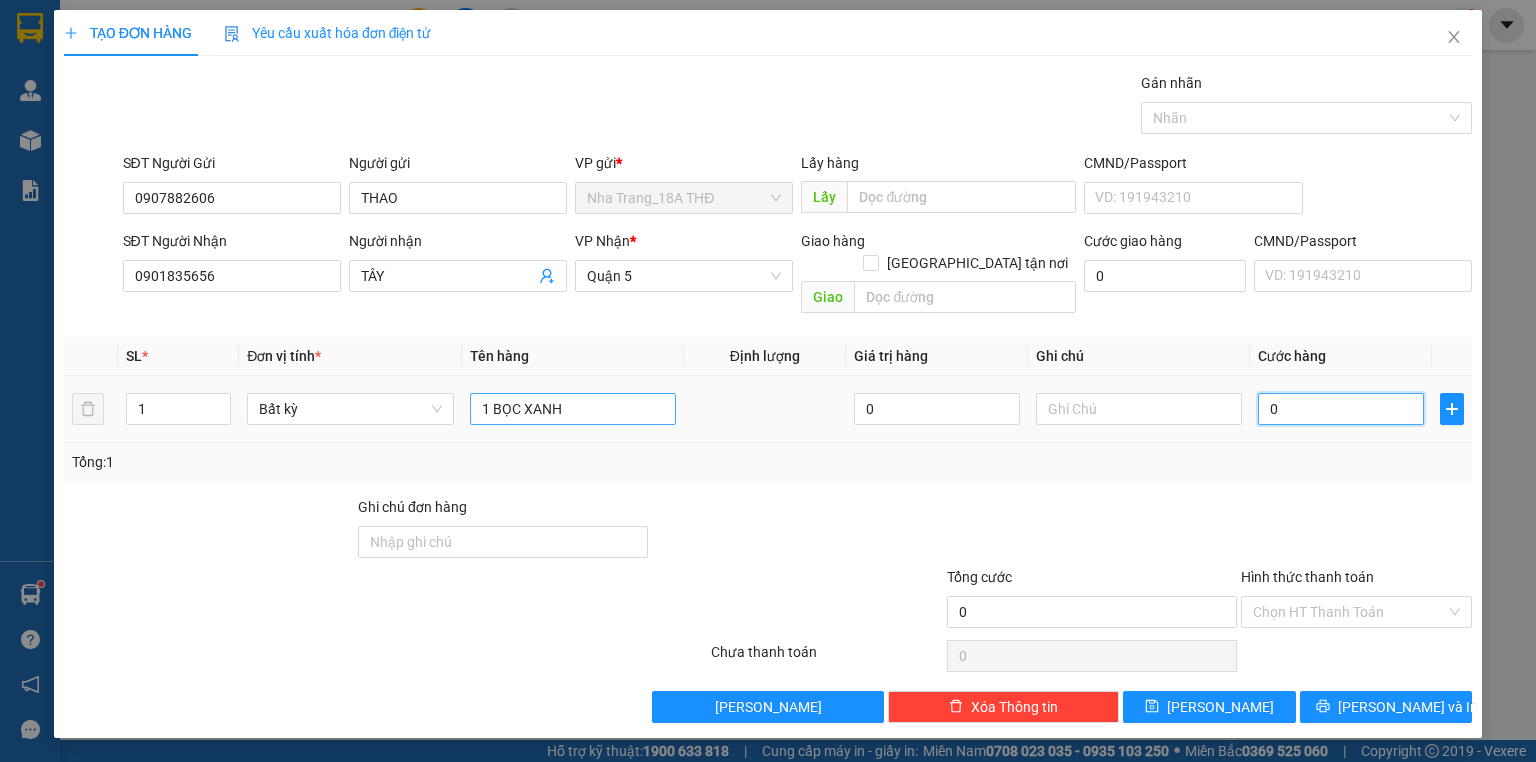 type on "2" 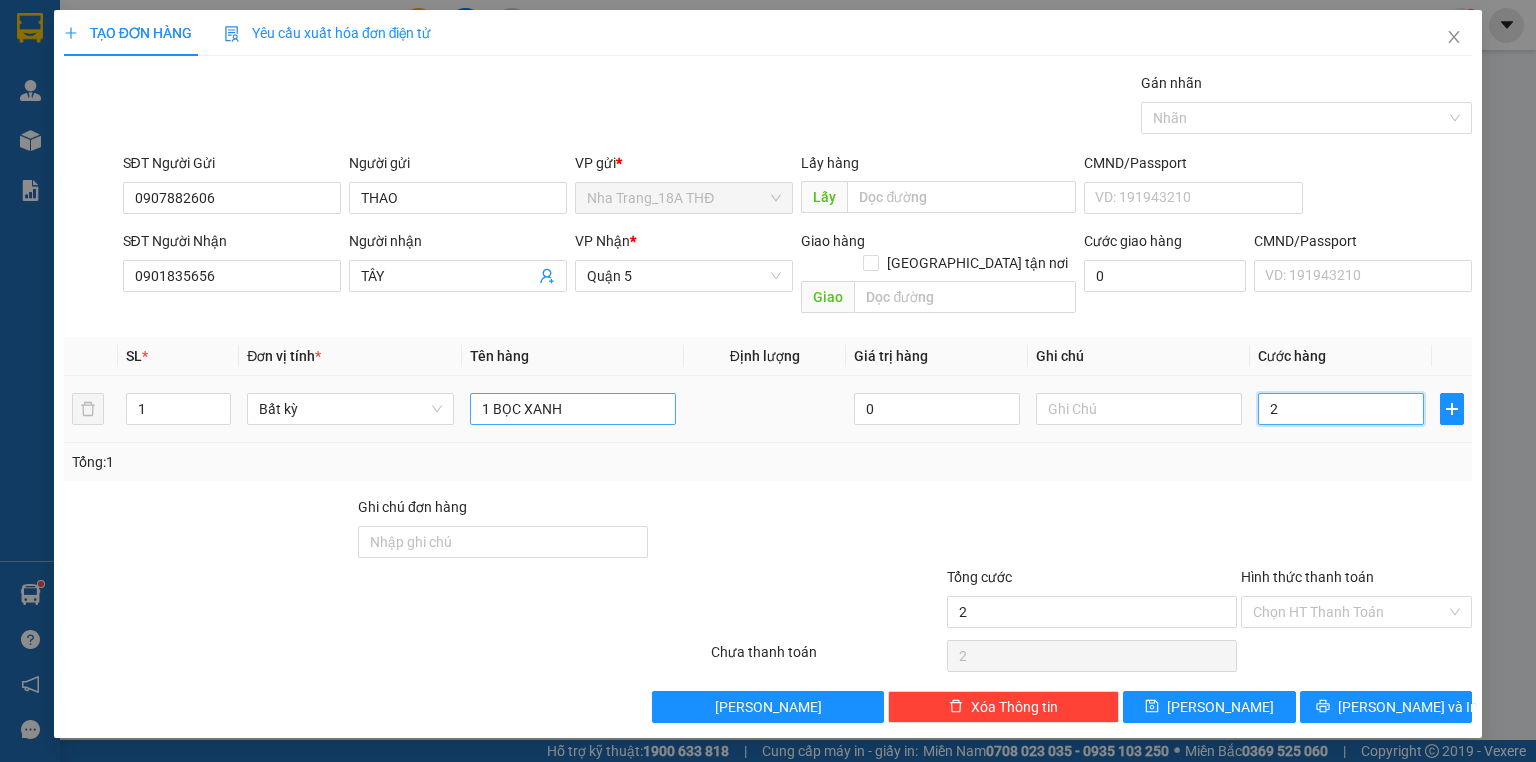 type on "20" 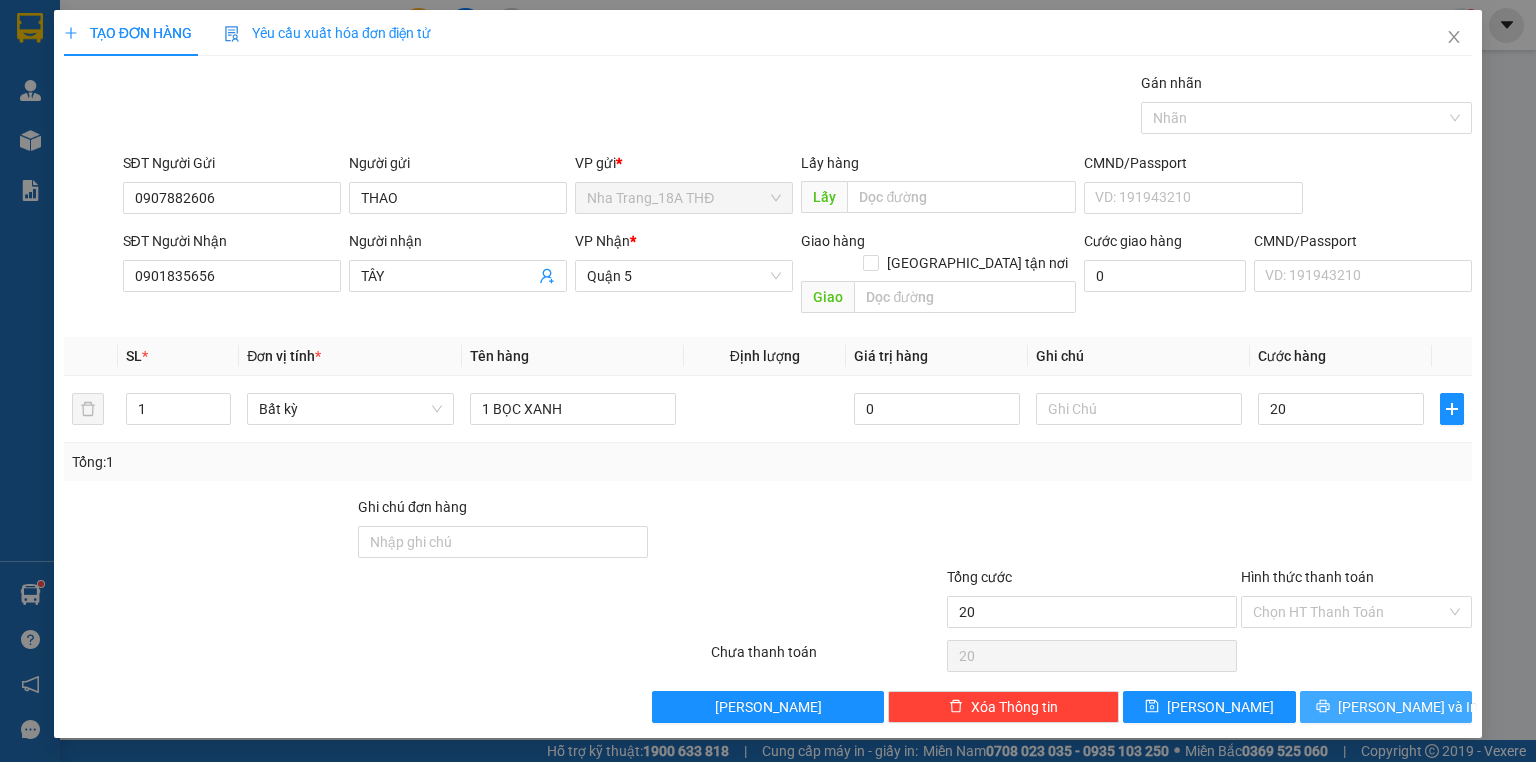 type on "20.000" 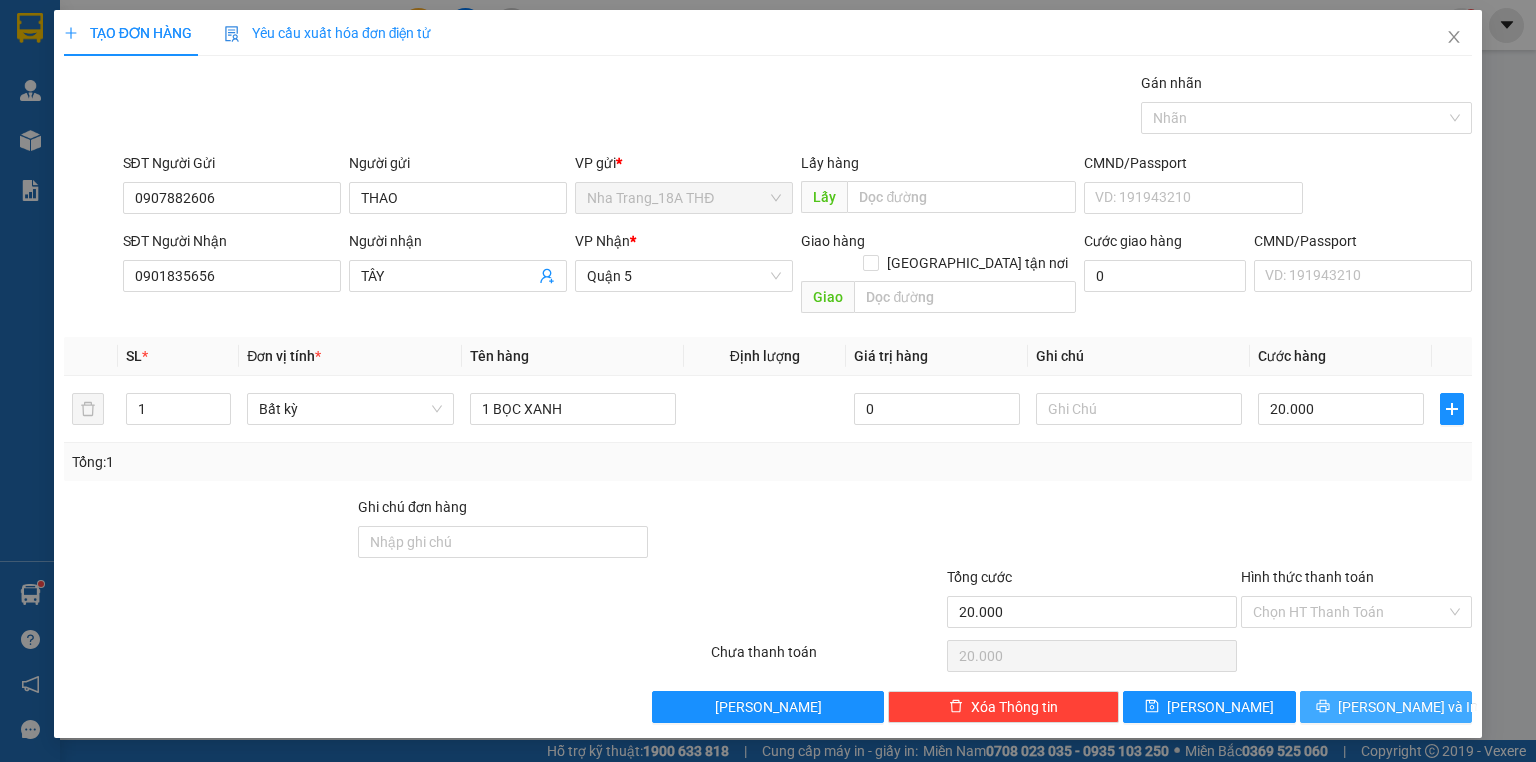 click on "[PERSON_NAME] và In" at bounding box center (1408, 707) 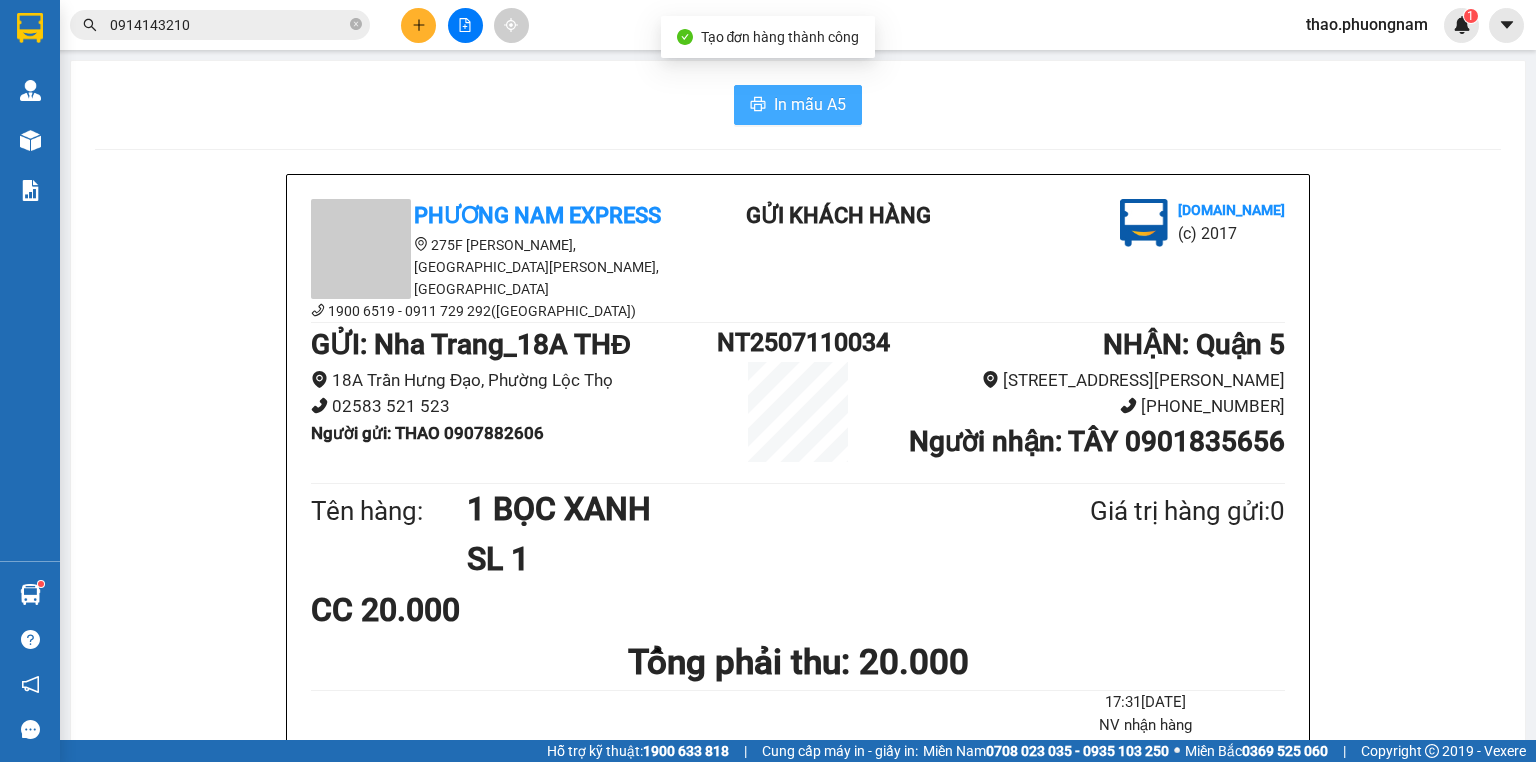 click 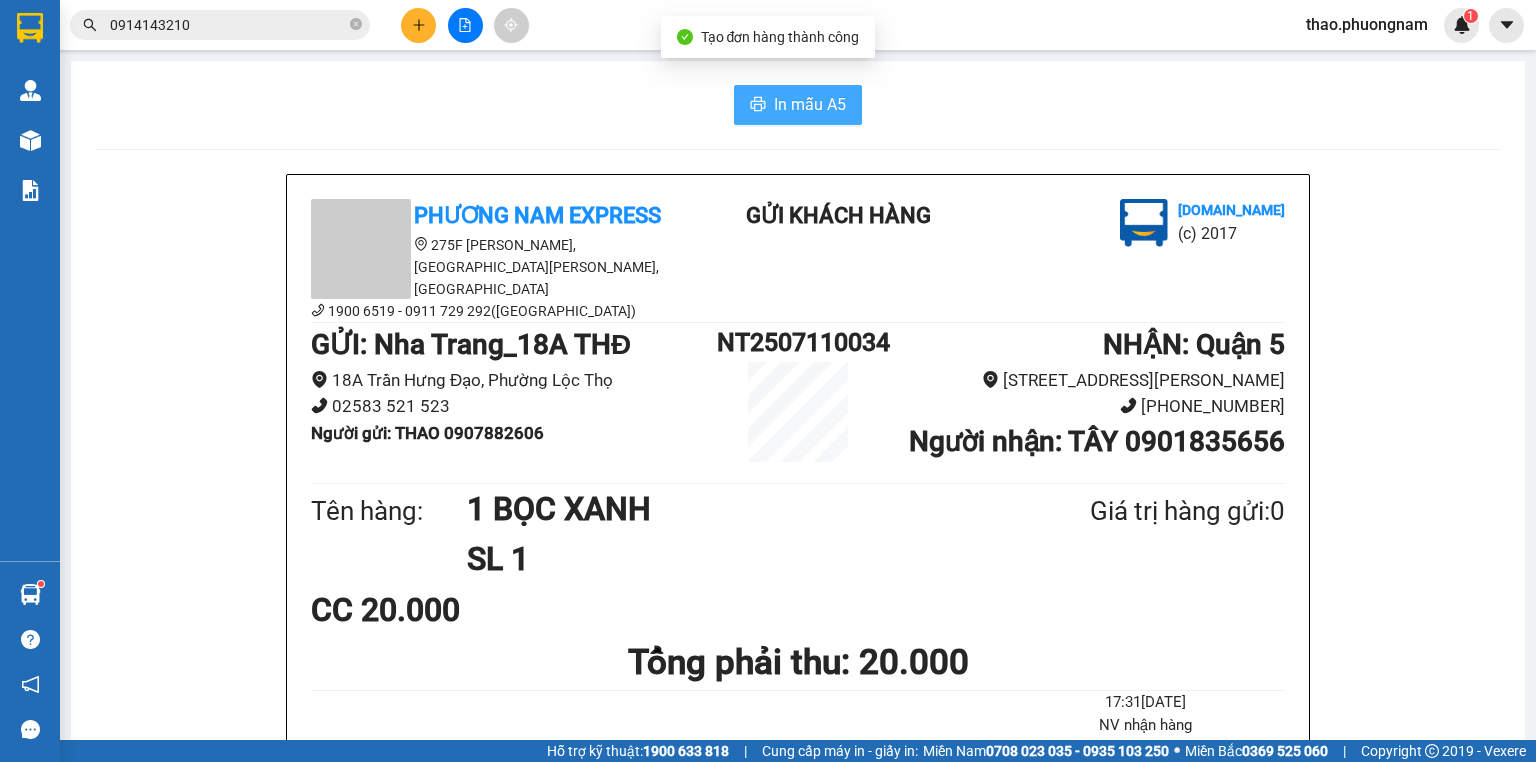 scroll, scrollTop: 0, scrollLeft: 0, axis: both 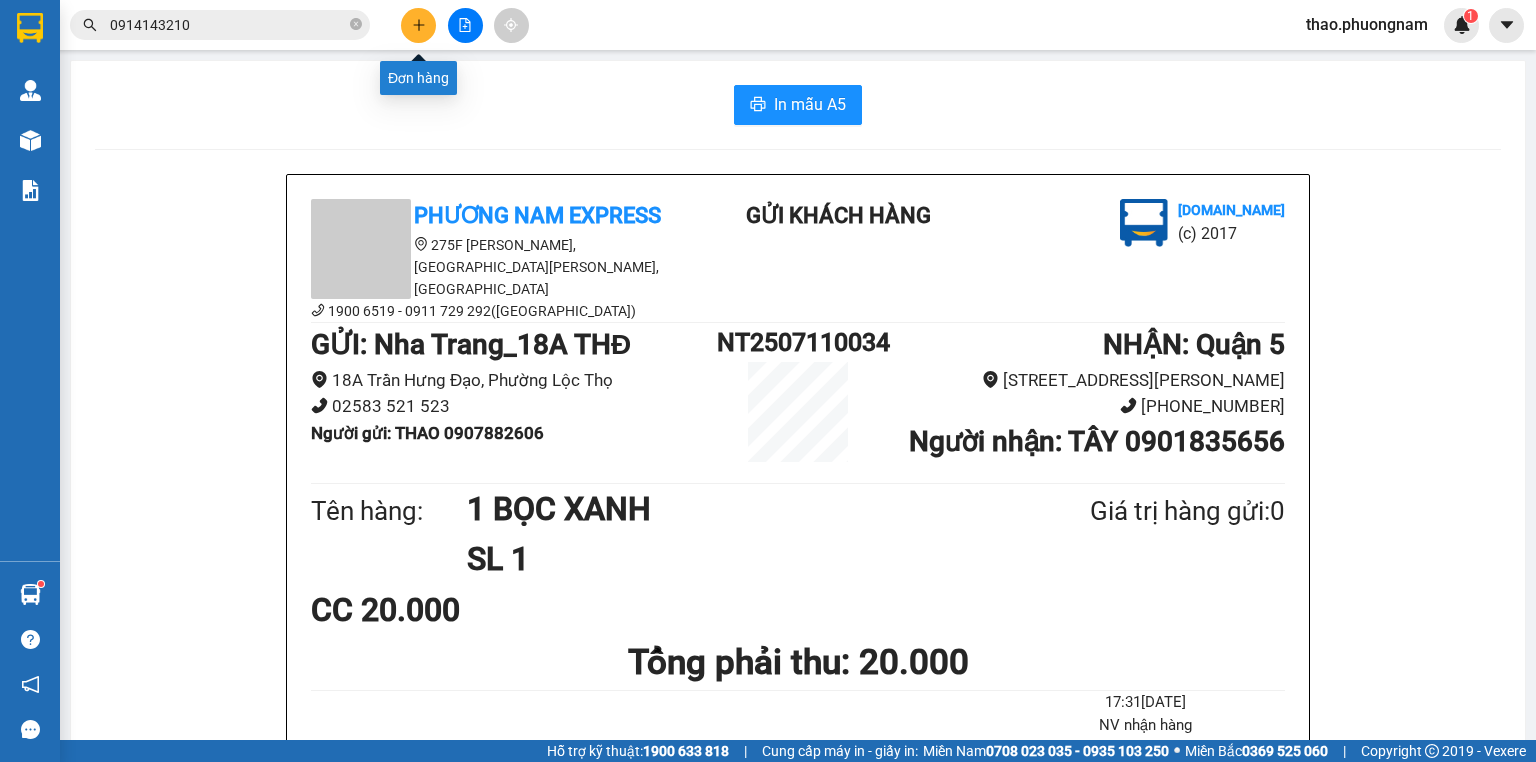 click 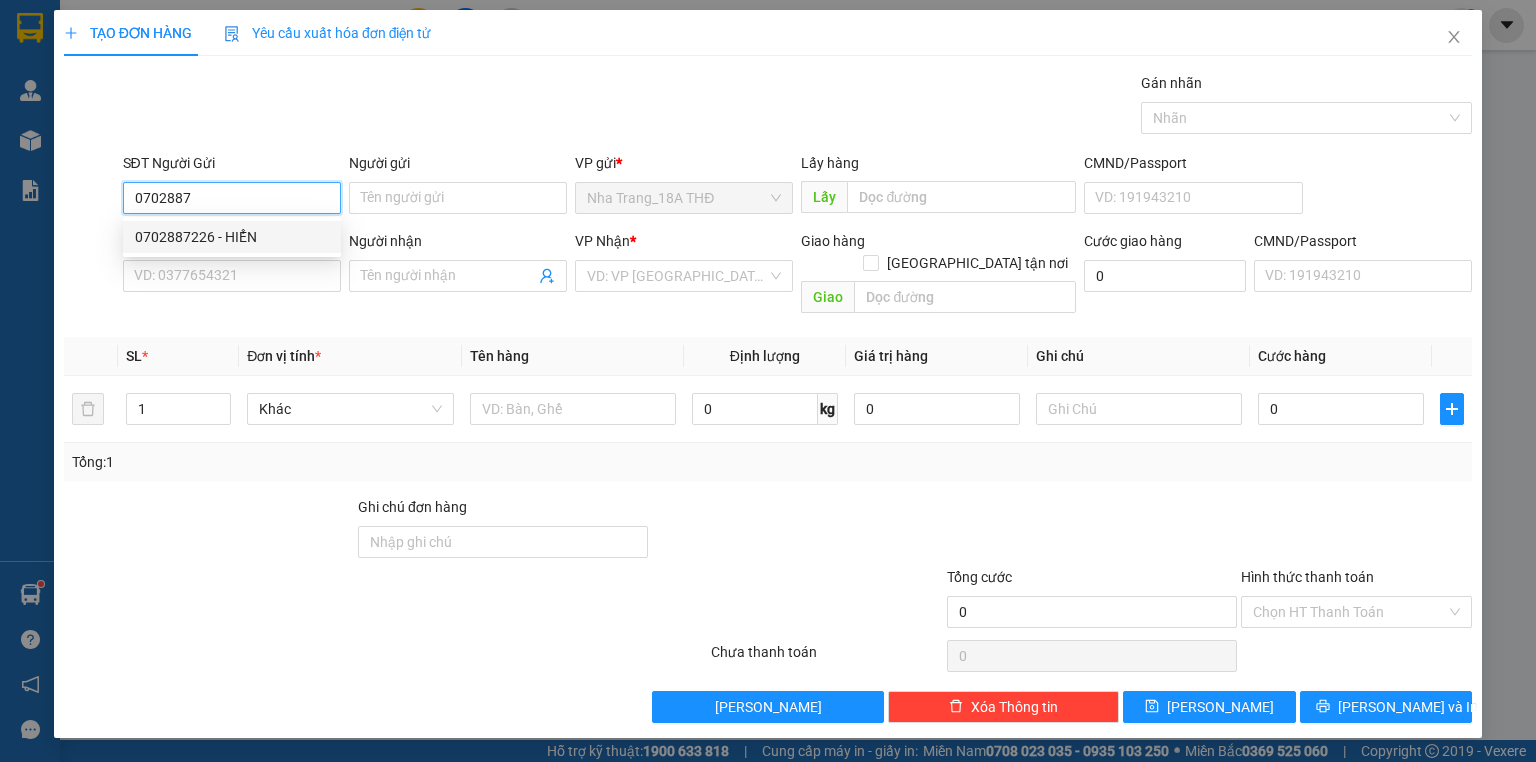 click on "0702887226 - HIỂN" at bounding box center [232, 237] 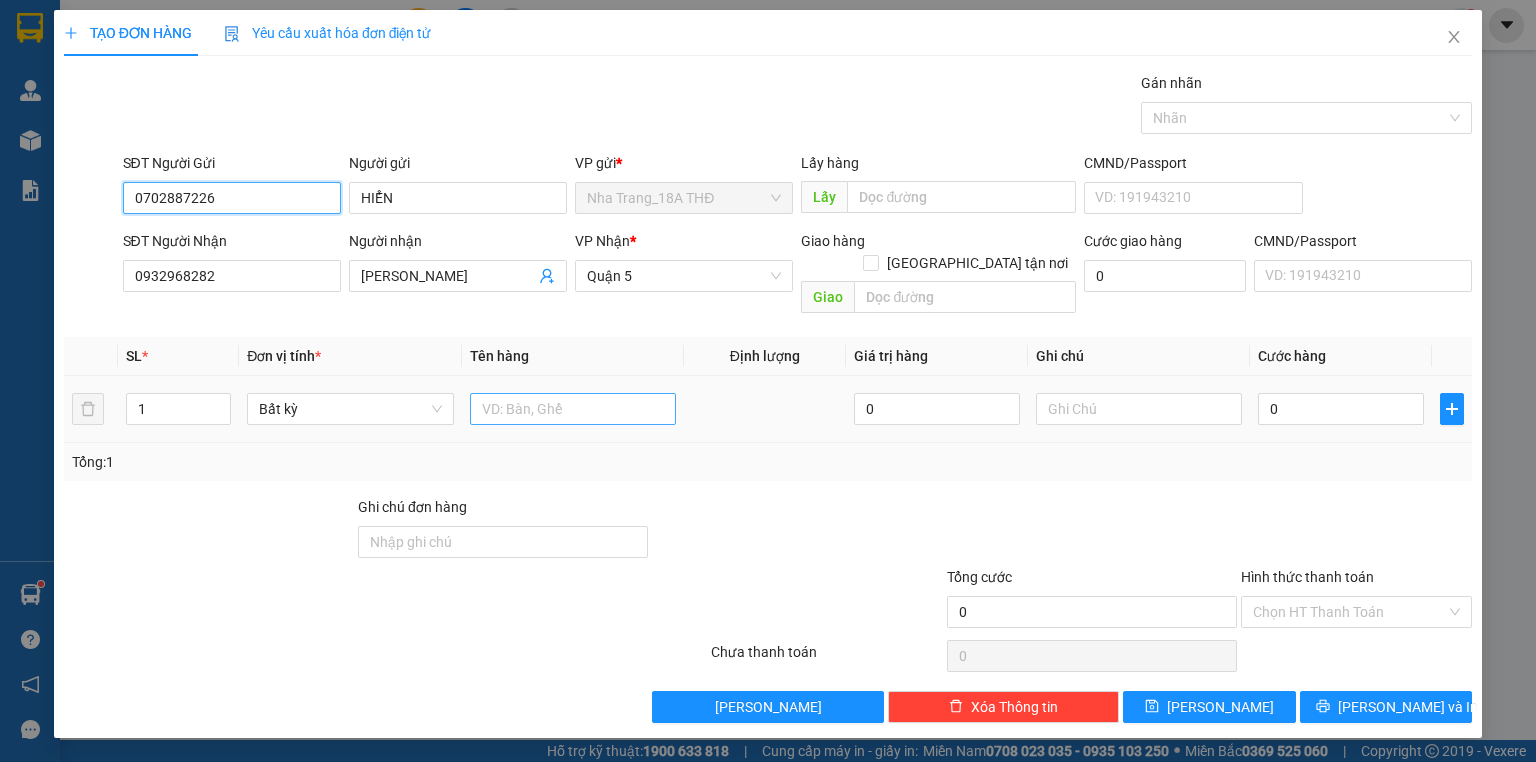 type on "0702887226" 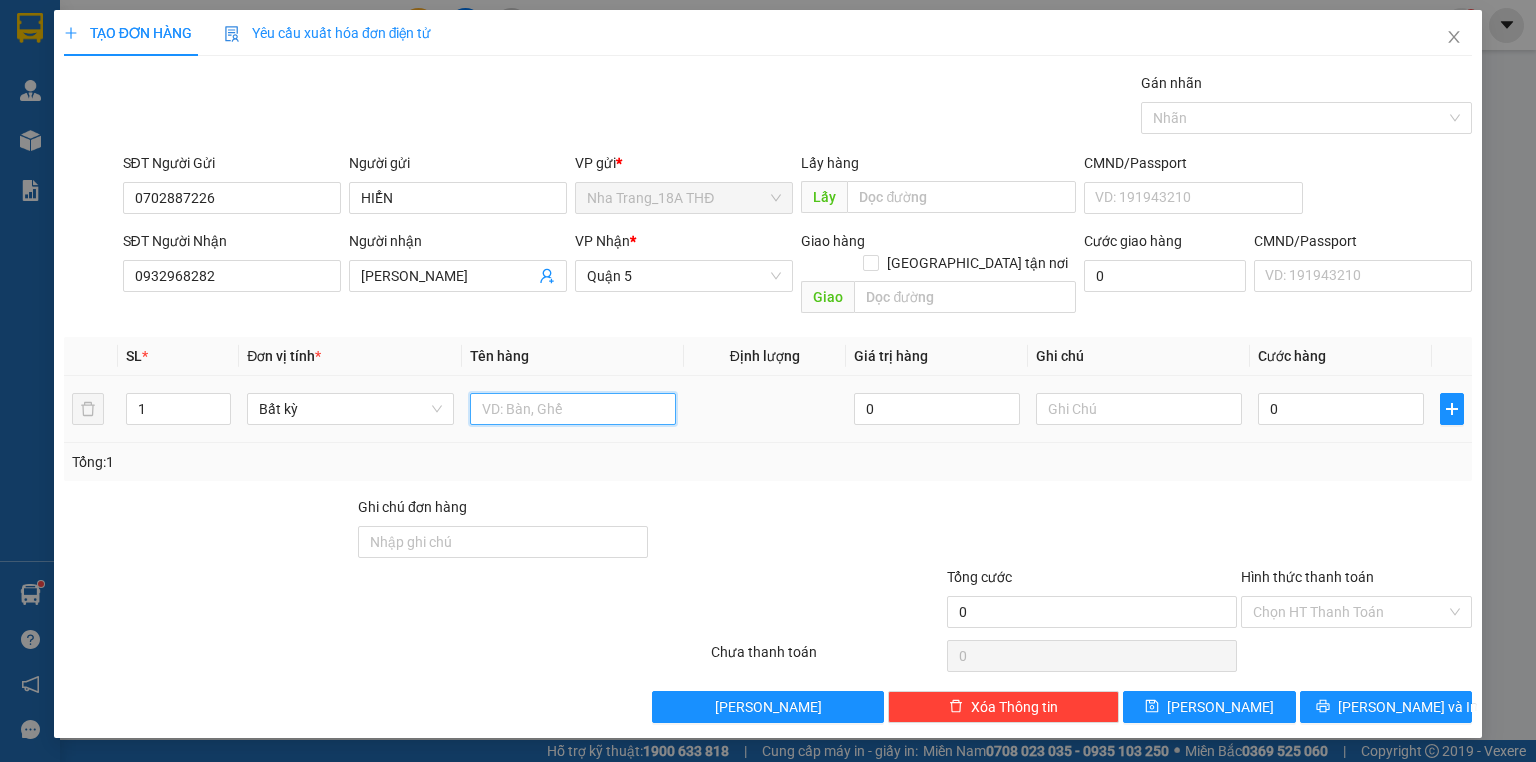 click at bounding box center (573, 409) 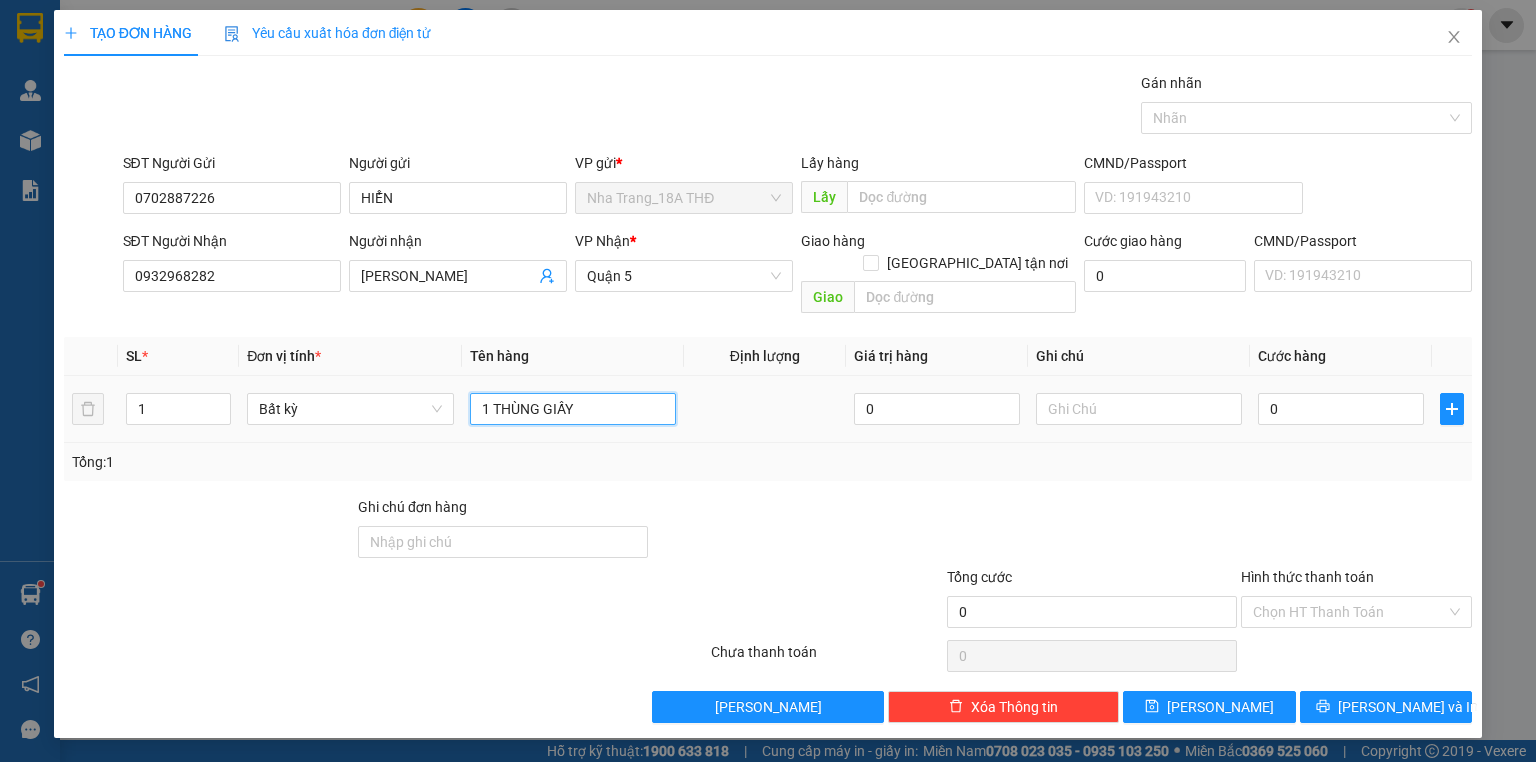 type on "1 THÙNG GIẤY" 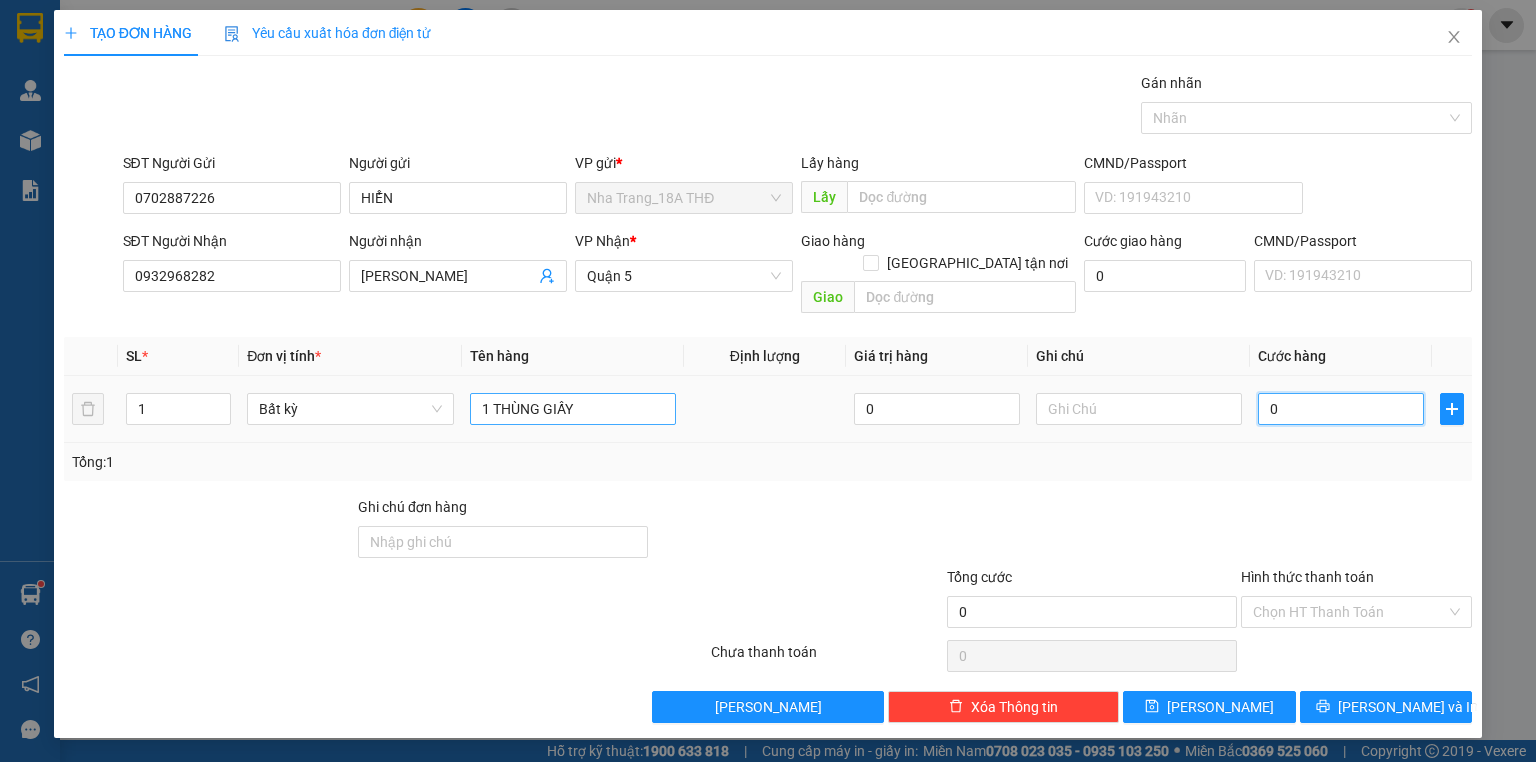 type on "3" 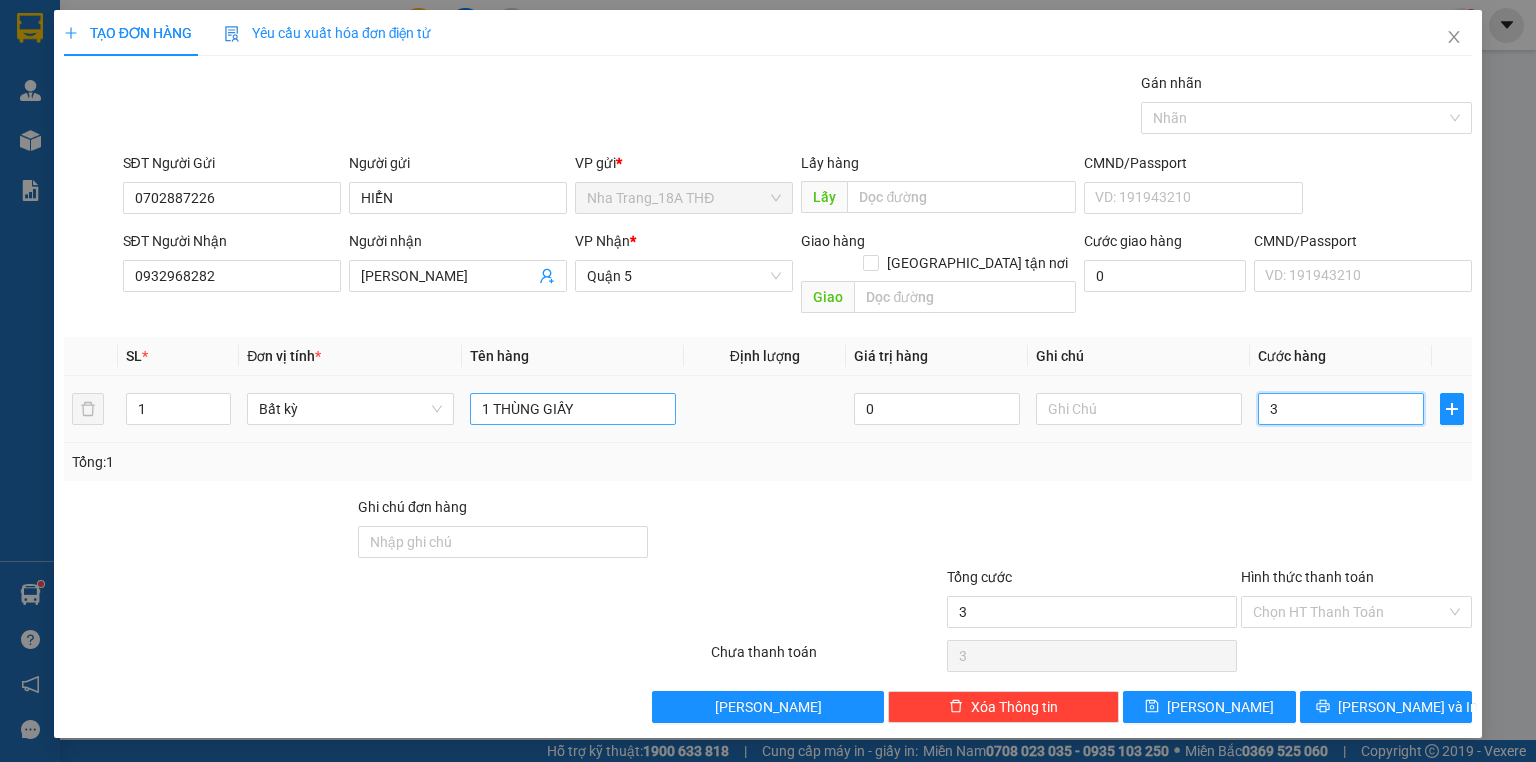 type on "30" 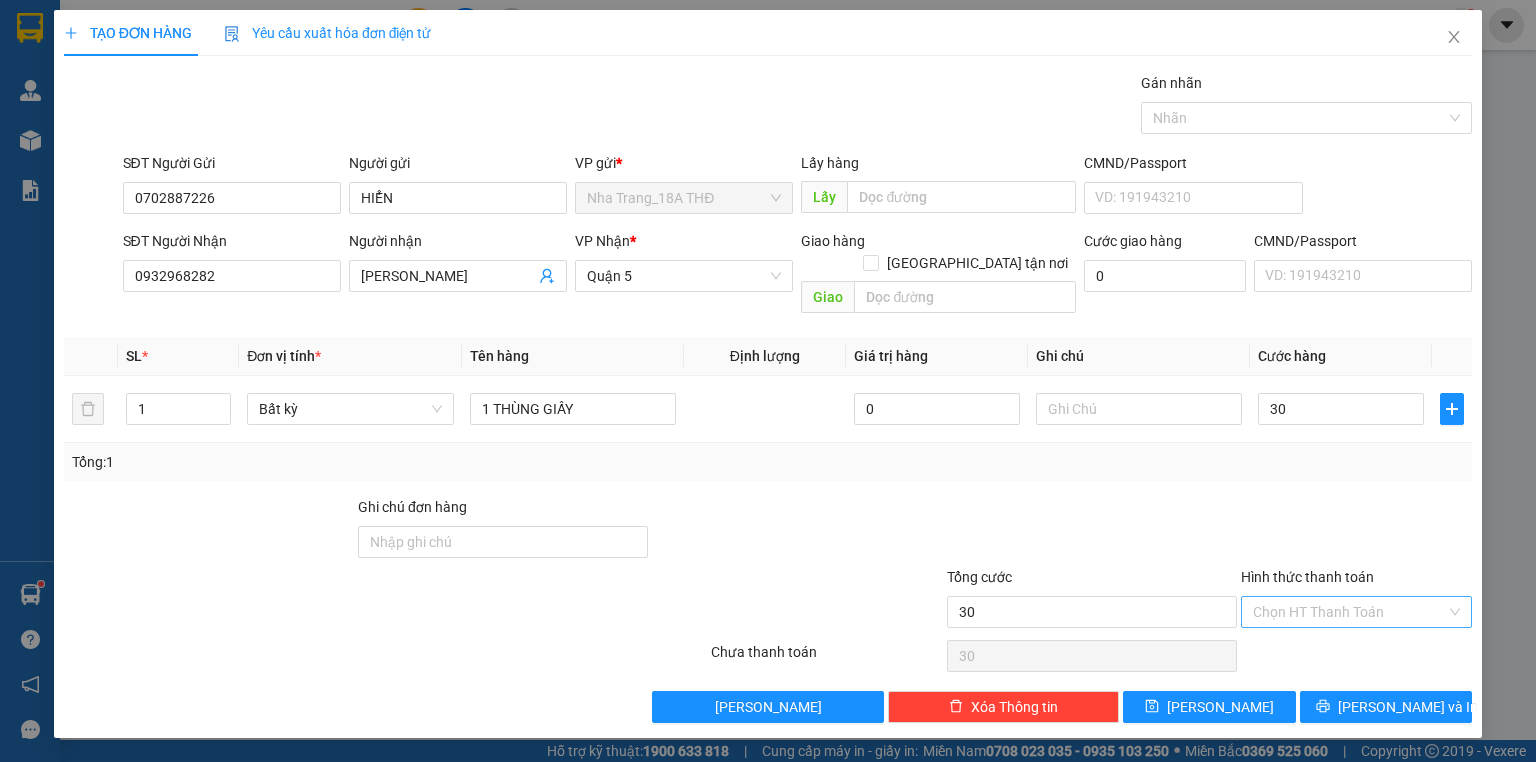 type on "30.000" 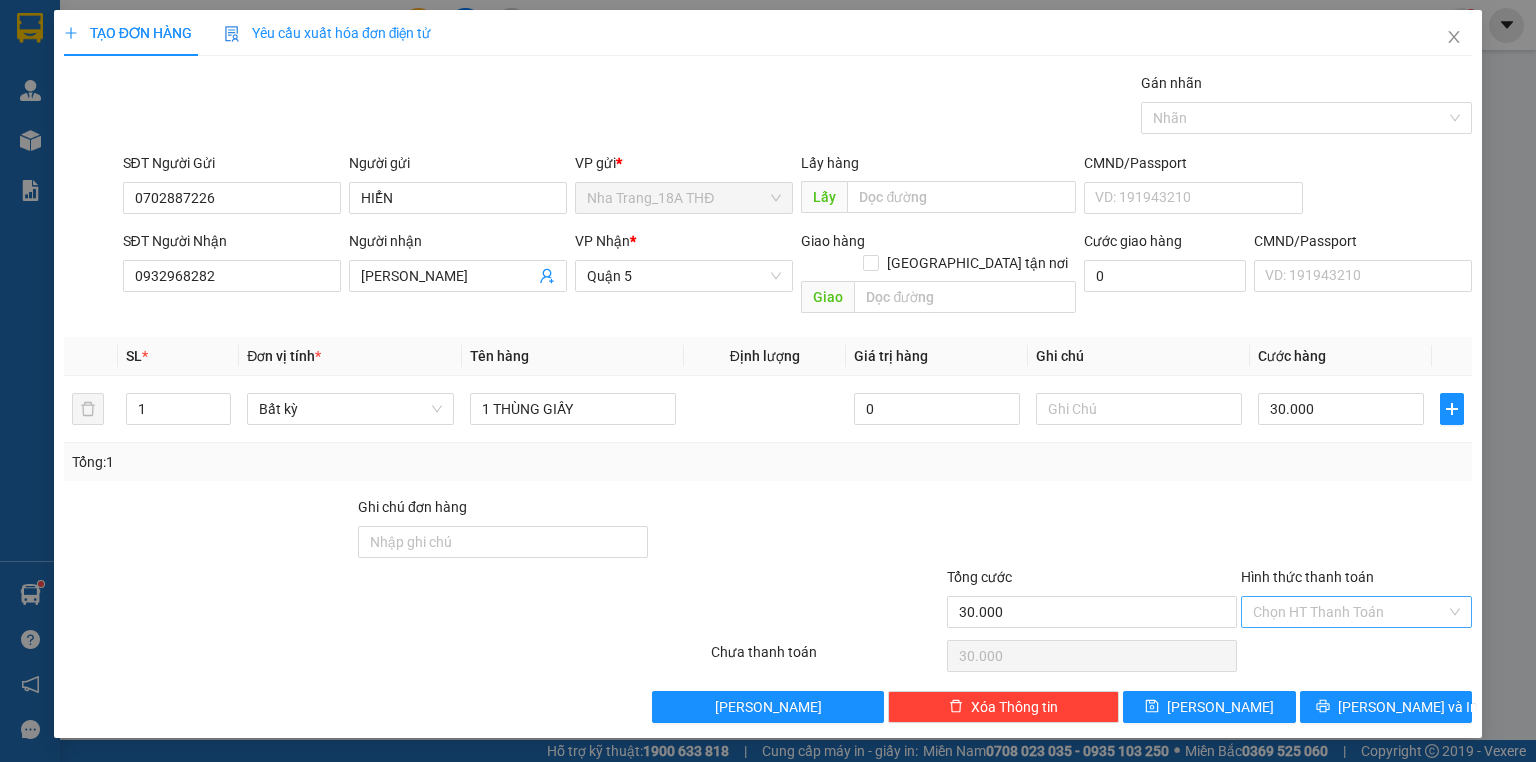 click on "Hình thức thanh toán" at bounding box center (1349, 612) 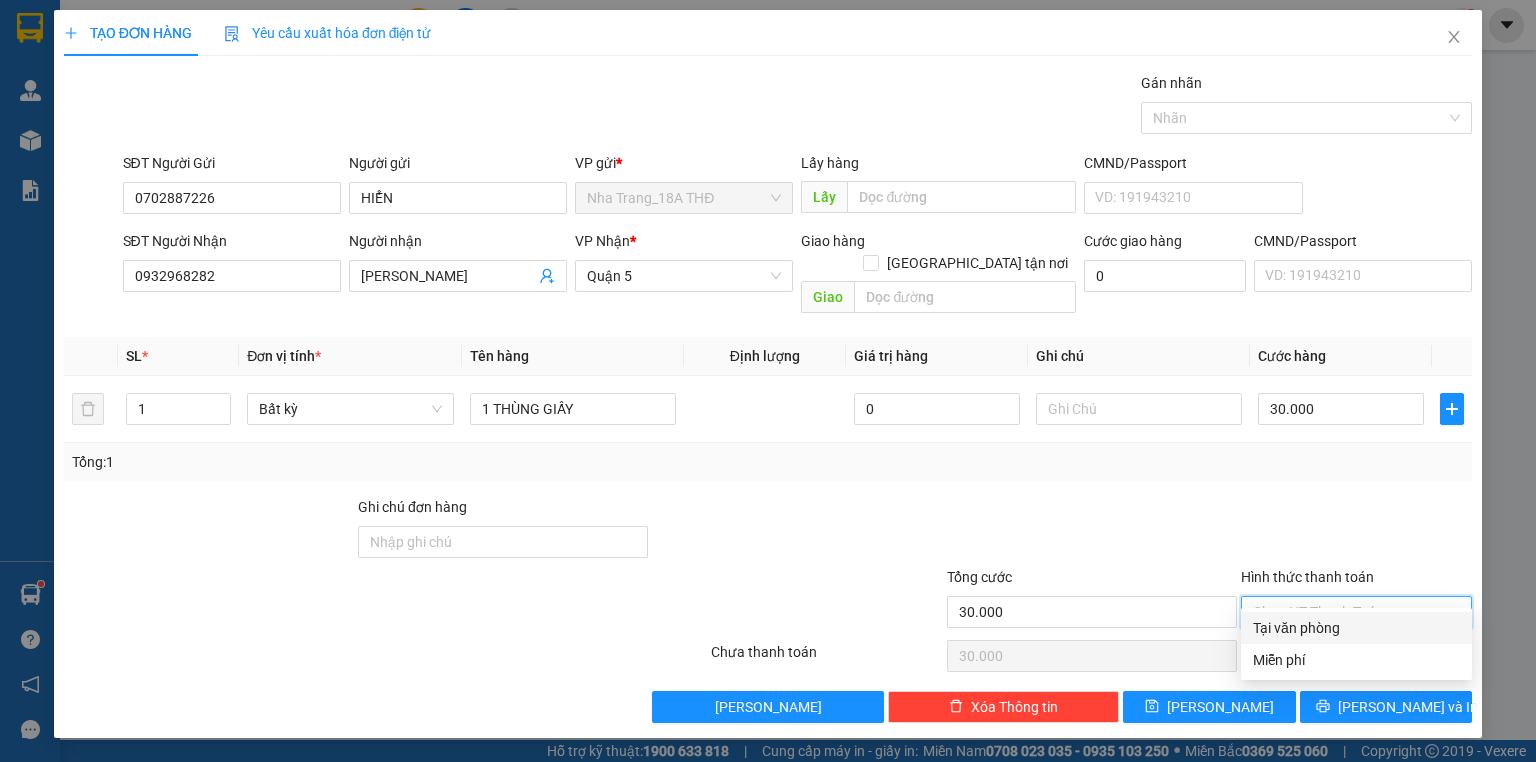 click on "Tại văn phòng" at bounding box center [1356, 628] 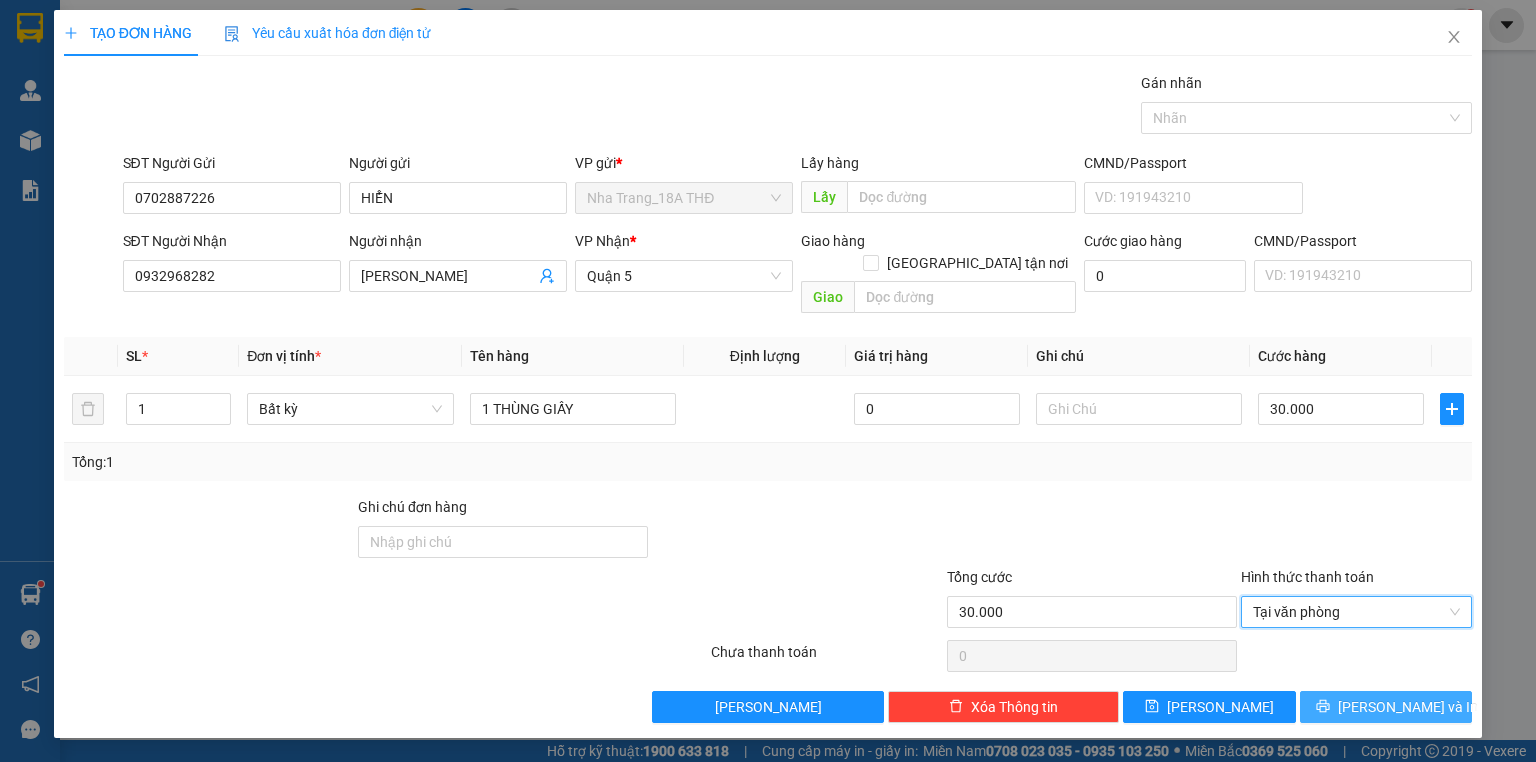 click on "[PERSON_NAME] và In" at bounding box center (1386, 707) 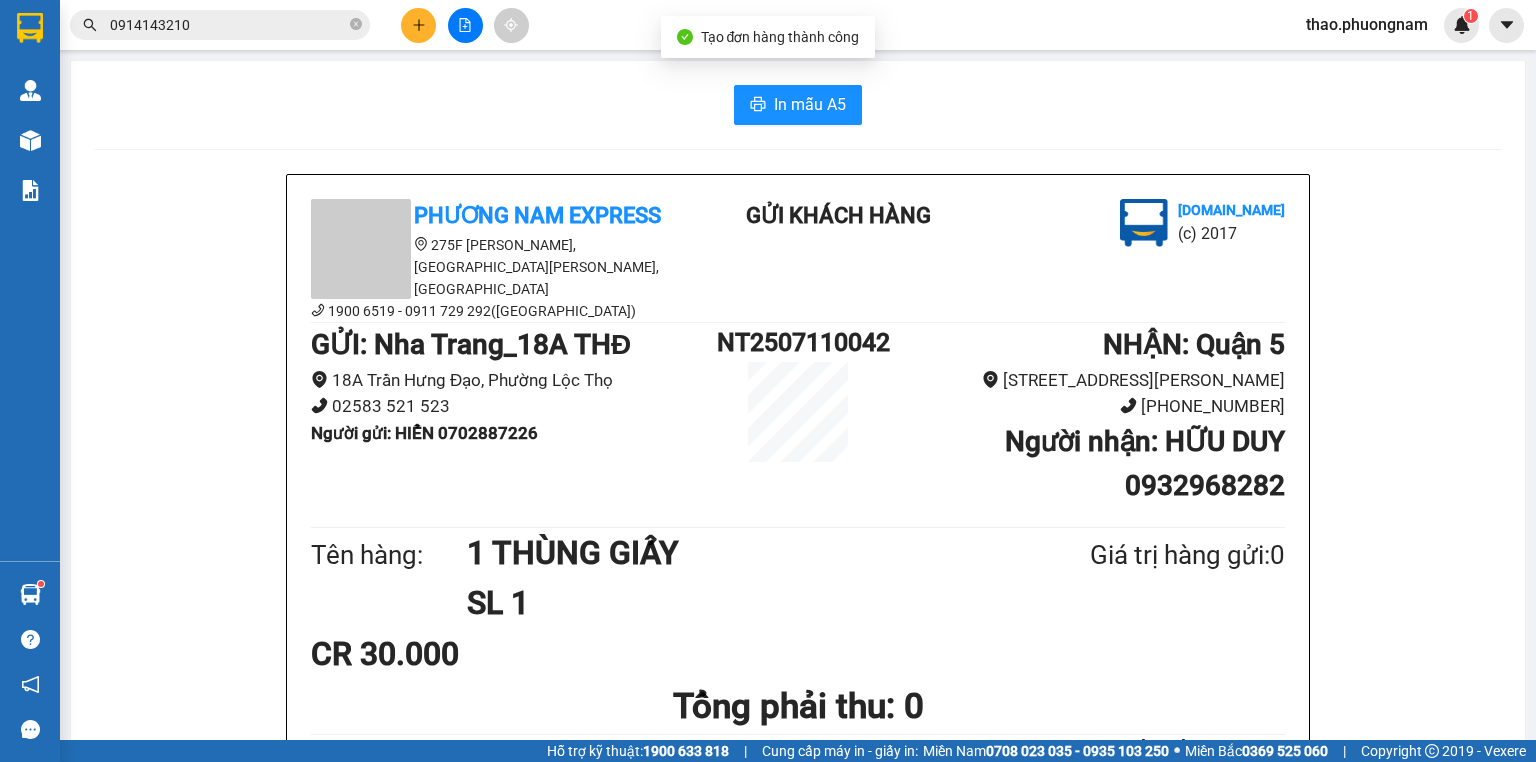click on "In mẫu A5
Phương Nam Express   [STREET_ADDRESS][PERSON_NAME] 6519 - 0911 729 292([GEOGRAPHIC_DATA]) Gửi [GEOGRAPHIC_DATA] hàng [DOMAIN_NAME] (c) 2017 GỬI :   [GEOGRAPHIC_DATA] THĐ   18A Trần Hưng Đạo, Phường Lộc Thọ   02583 521 523 Người gửi :   HIỂN 0702887226 NT2507110042 NHẬN :   Quận [GEOGRAPHIC_DATA][PERSON_NAME] [PHONE_NUMBER] Người nhận :   HỮU DUY 0932968282 Tên hàng: 1 THÙNG GIẤY SL 1 Giá trị hàng gửi:  0 CR   30.000 Tổng phải thu:   0 17:59[DATE] NV nhận hàng Nguyễn  Thảo Quy định nhận/gửi hàng : 1. Quý khách phải báo mã số “Phiếu Gửi Hàng” khi nhận hàng, phải trình CMND hoặc giấy giới thiệu đối với hàng gửi bảo đảm, hàng có giá trị. 2. Hàng gửi phải được nhận trong vòng 02 ngày kể từ ngày gửi. Quá thời hạn trên, Công ty không chịu trách nhiệm. Phương Nam Express VP     -" at bounding box center [798, 931] 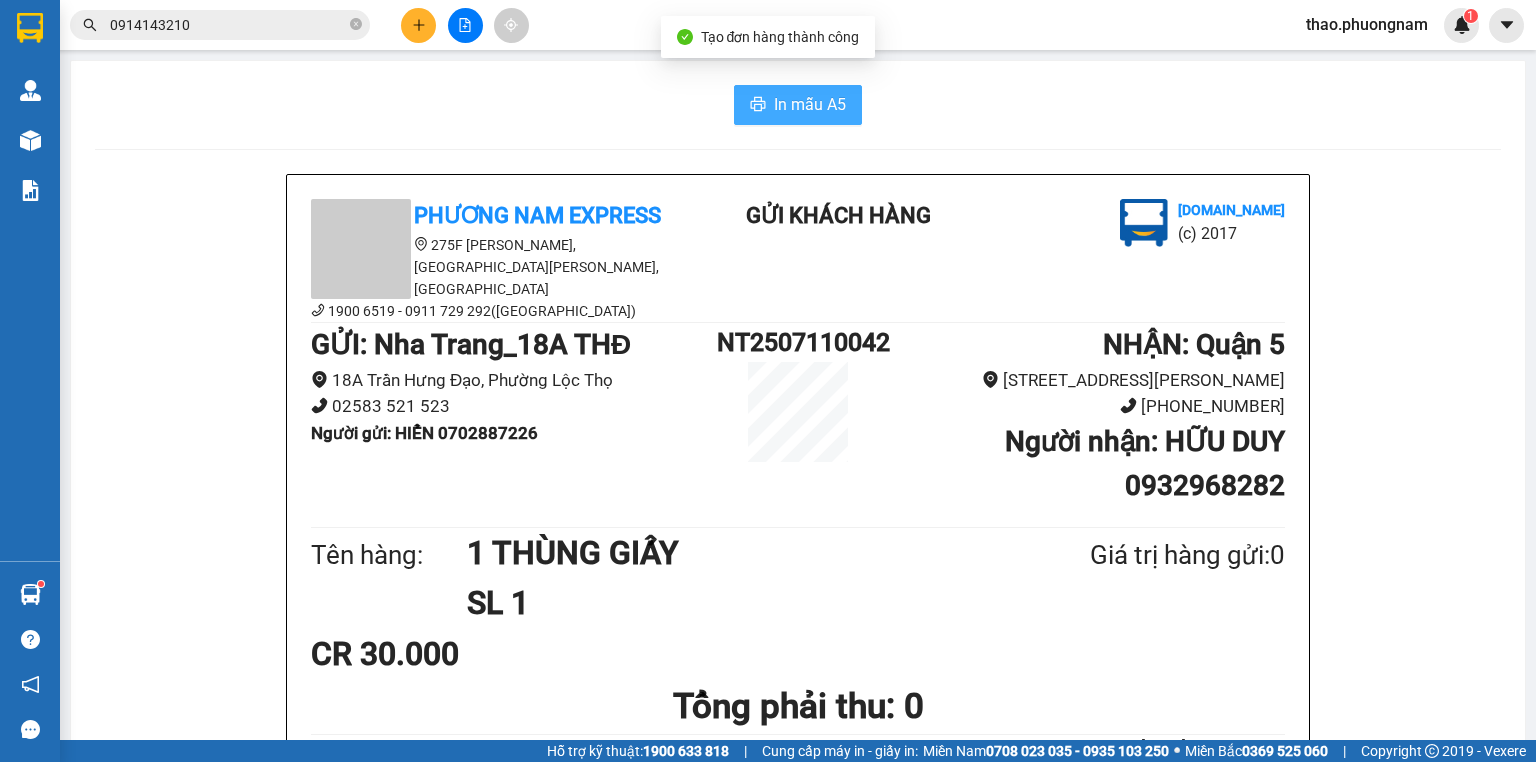 click on "In mẫu A5" at bounding box center (798, 105) 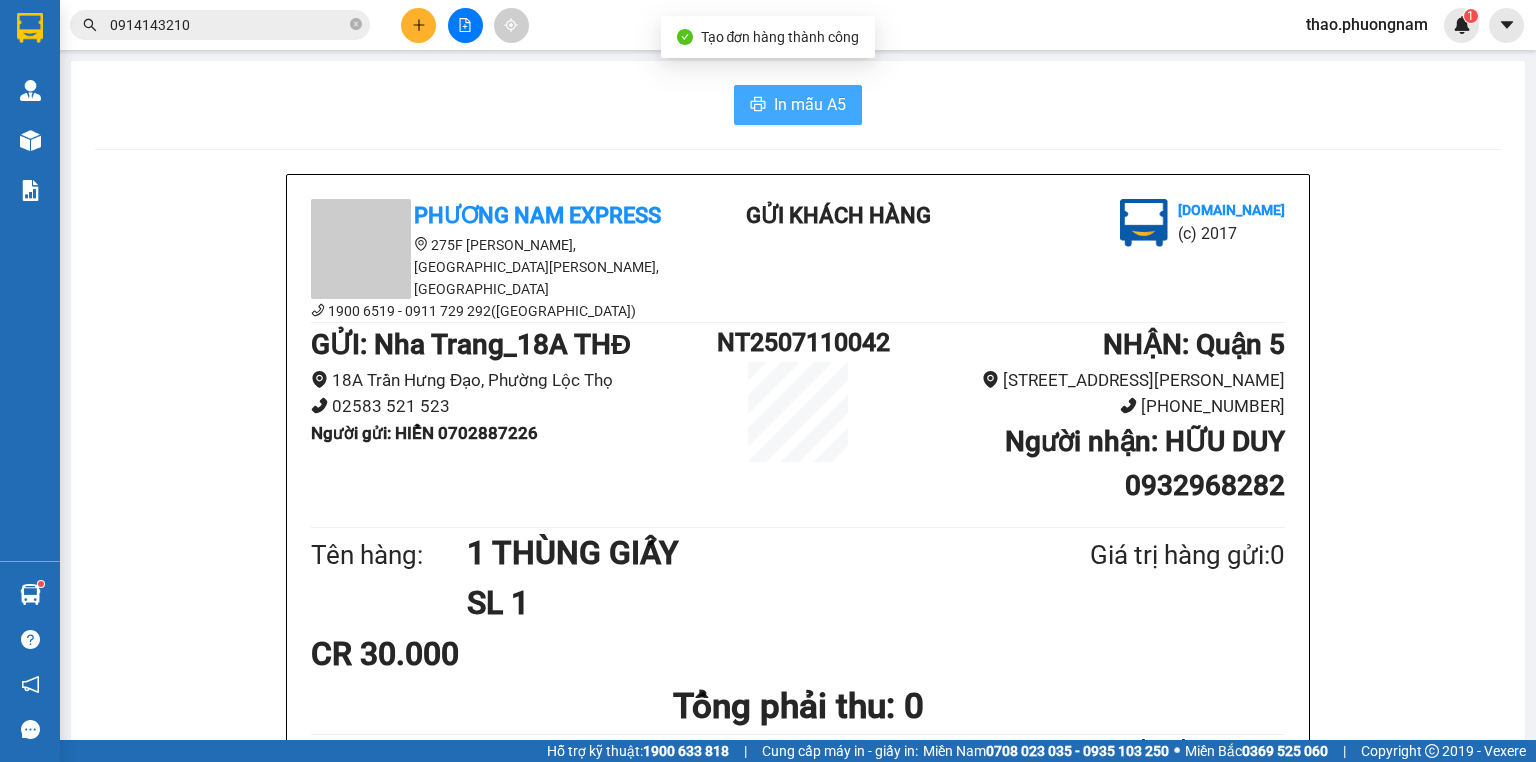 scroll, scrollTop: 0, scrollLeft: 0, axis: both 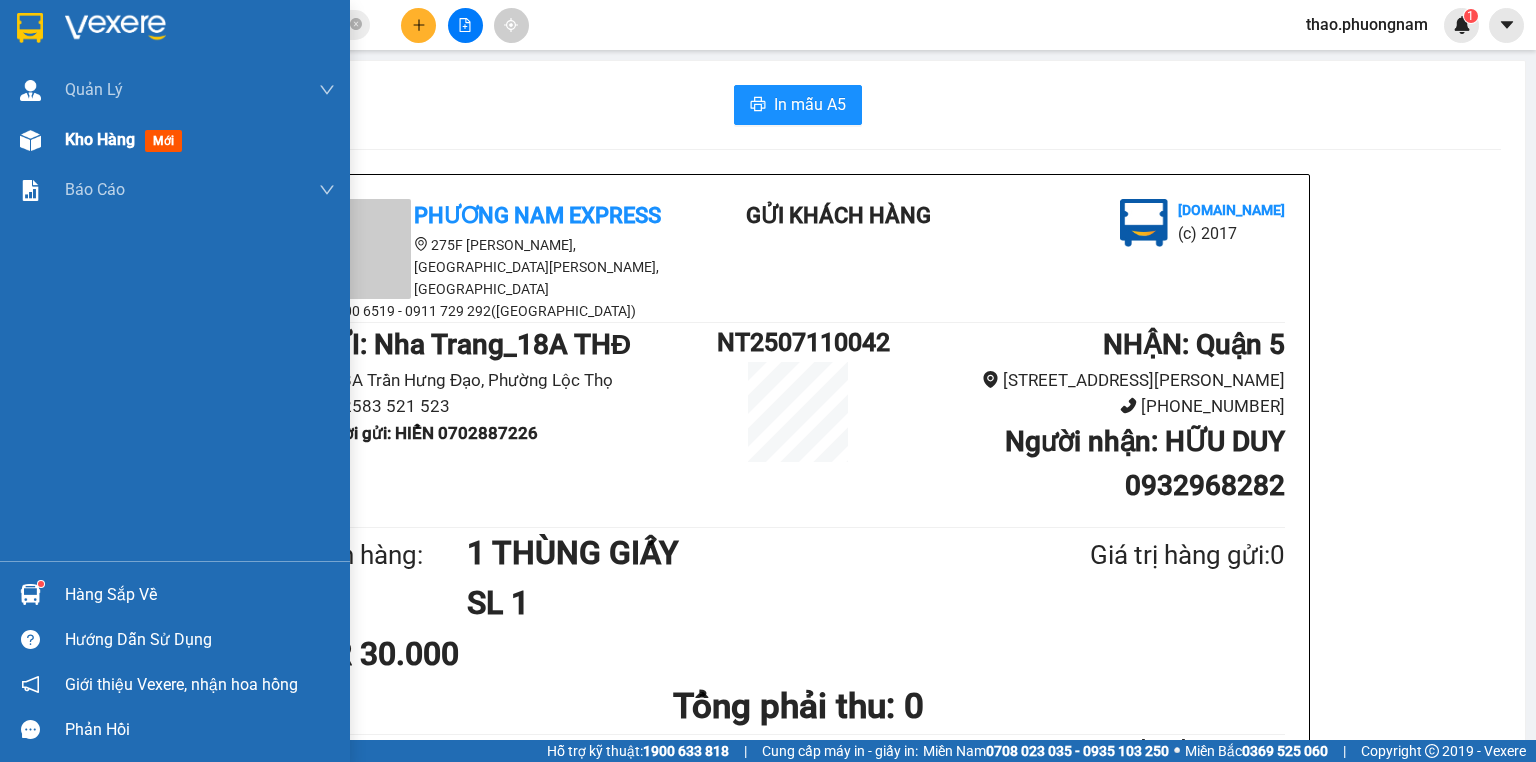 click at bounding box center (30, 140) 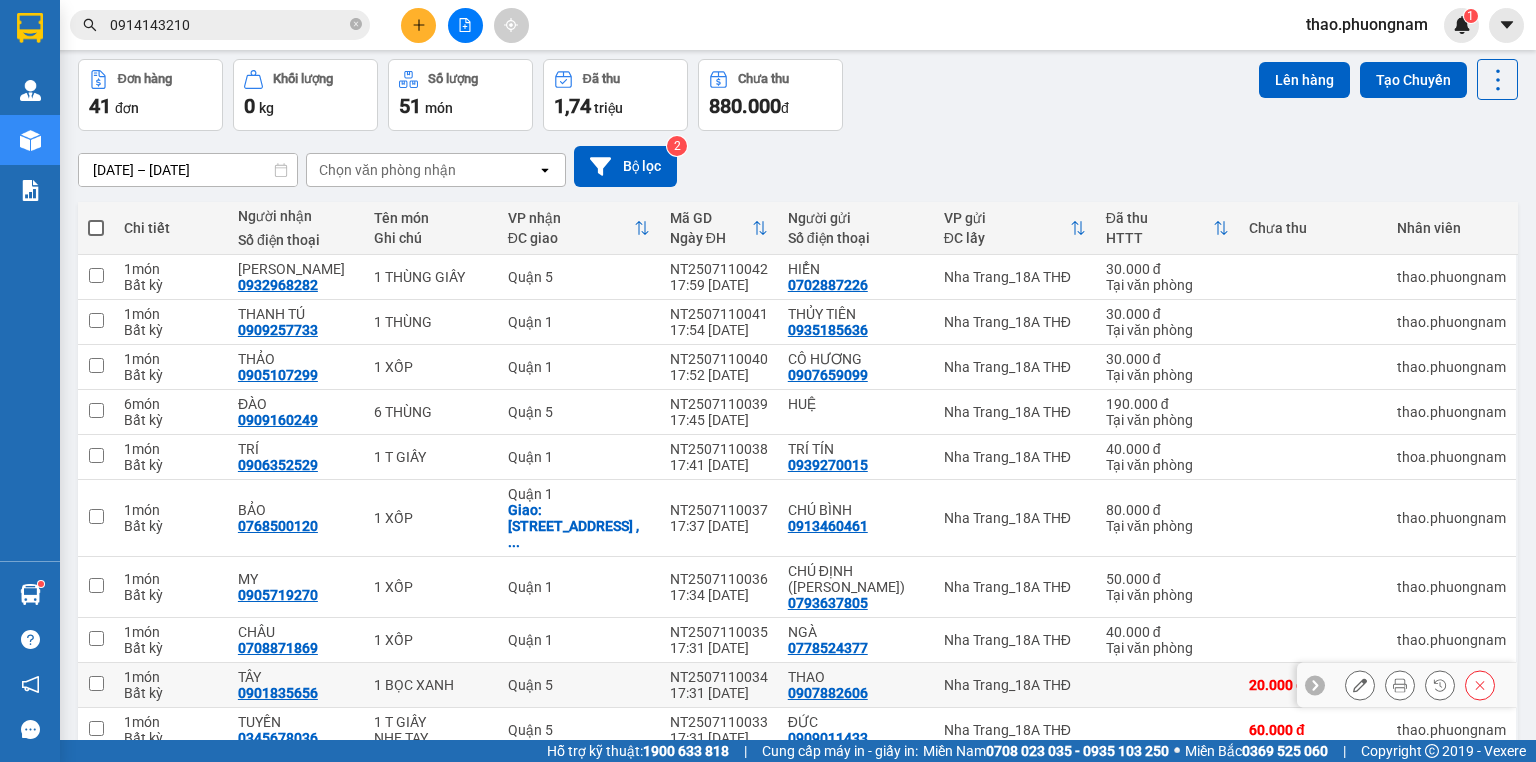 scroll, scrollTop: 155, scrollLeft: 0, axis: vertical 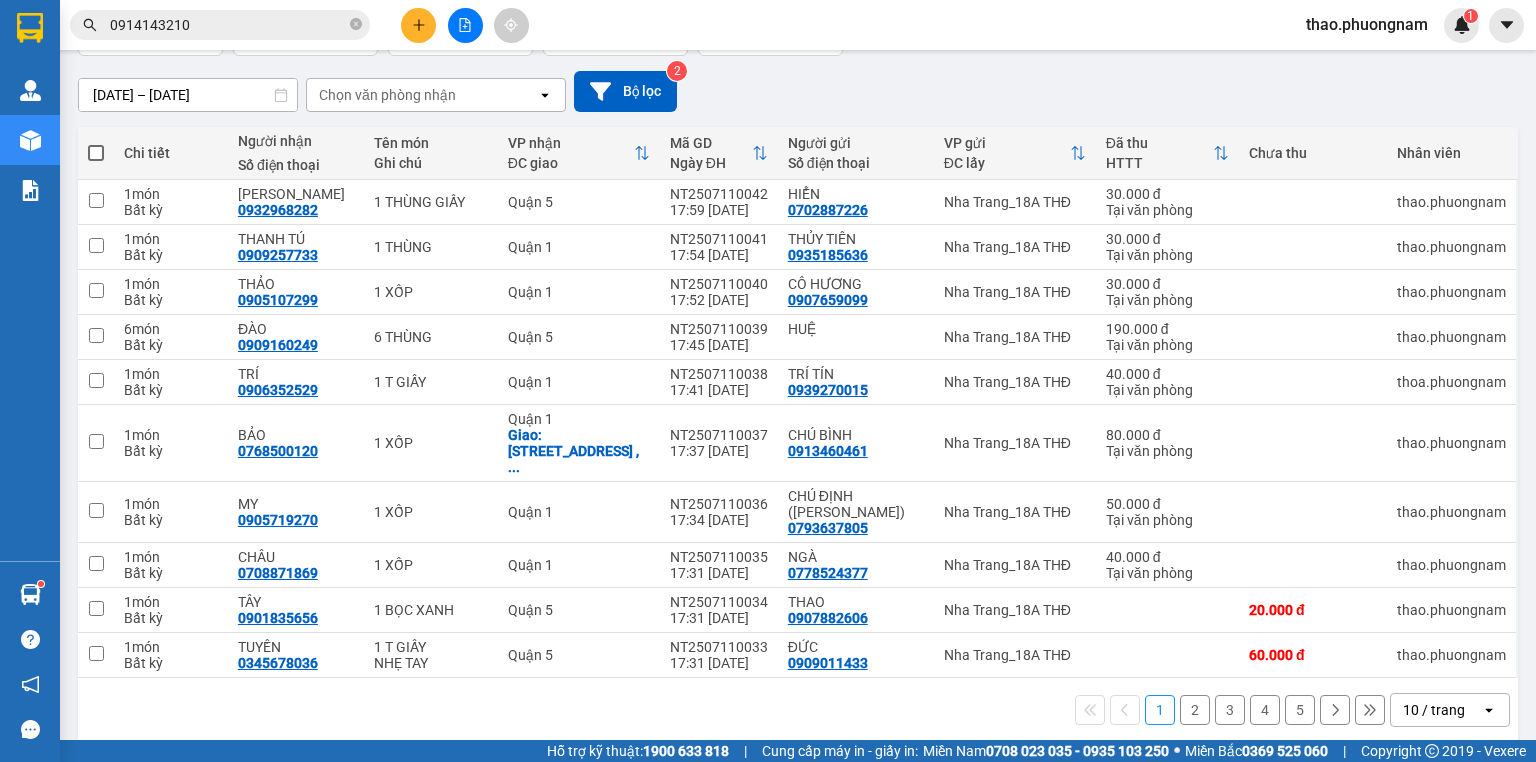 click 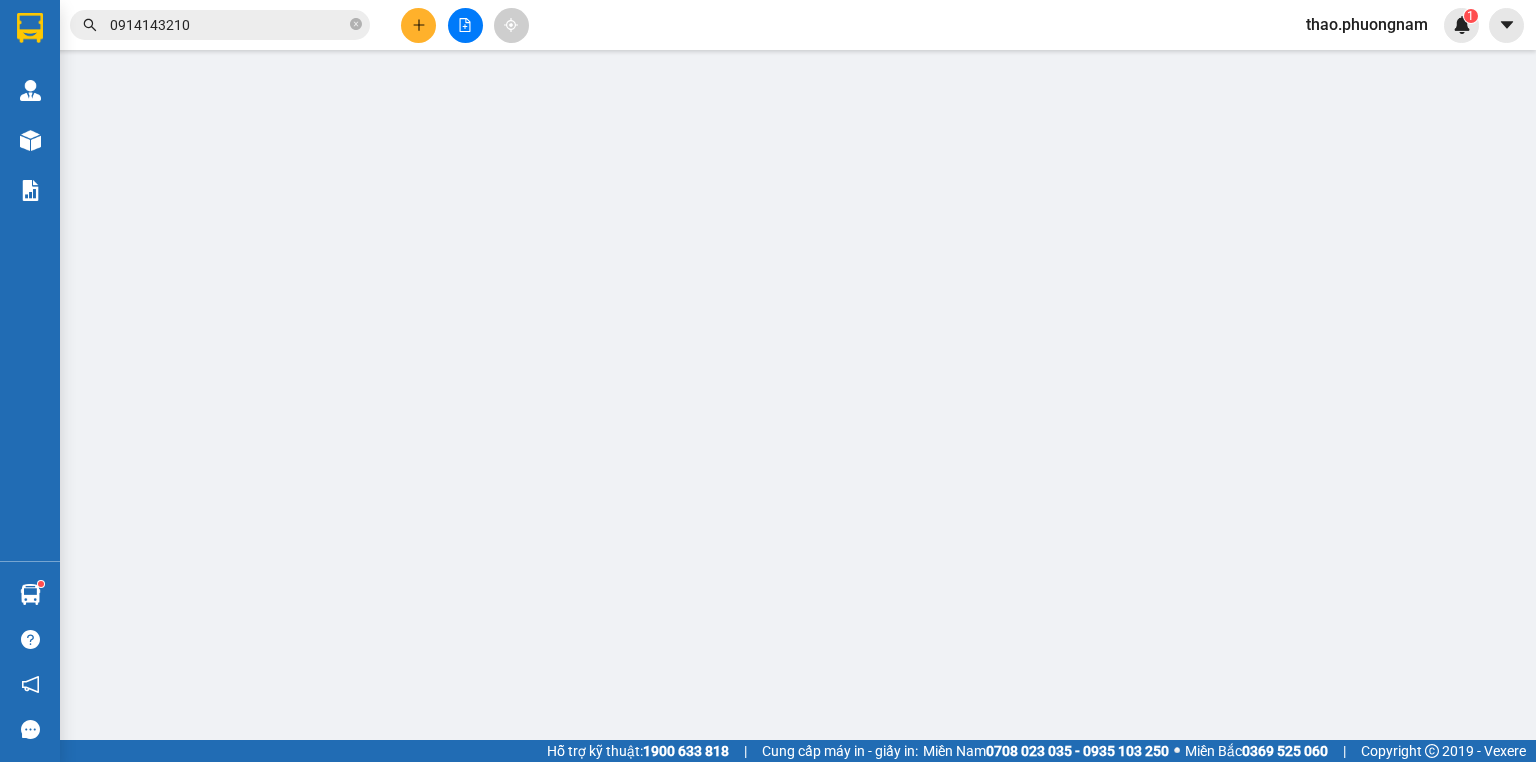 scroll, scrollTop: 0, scrollLeft: 0, axis: both 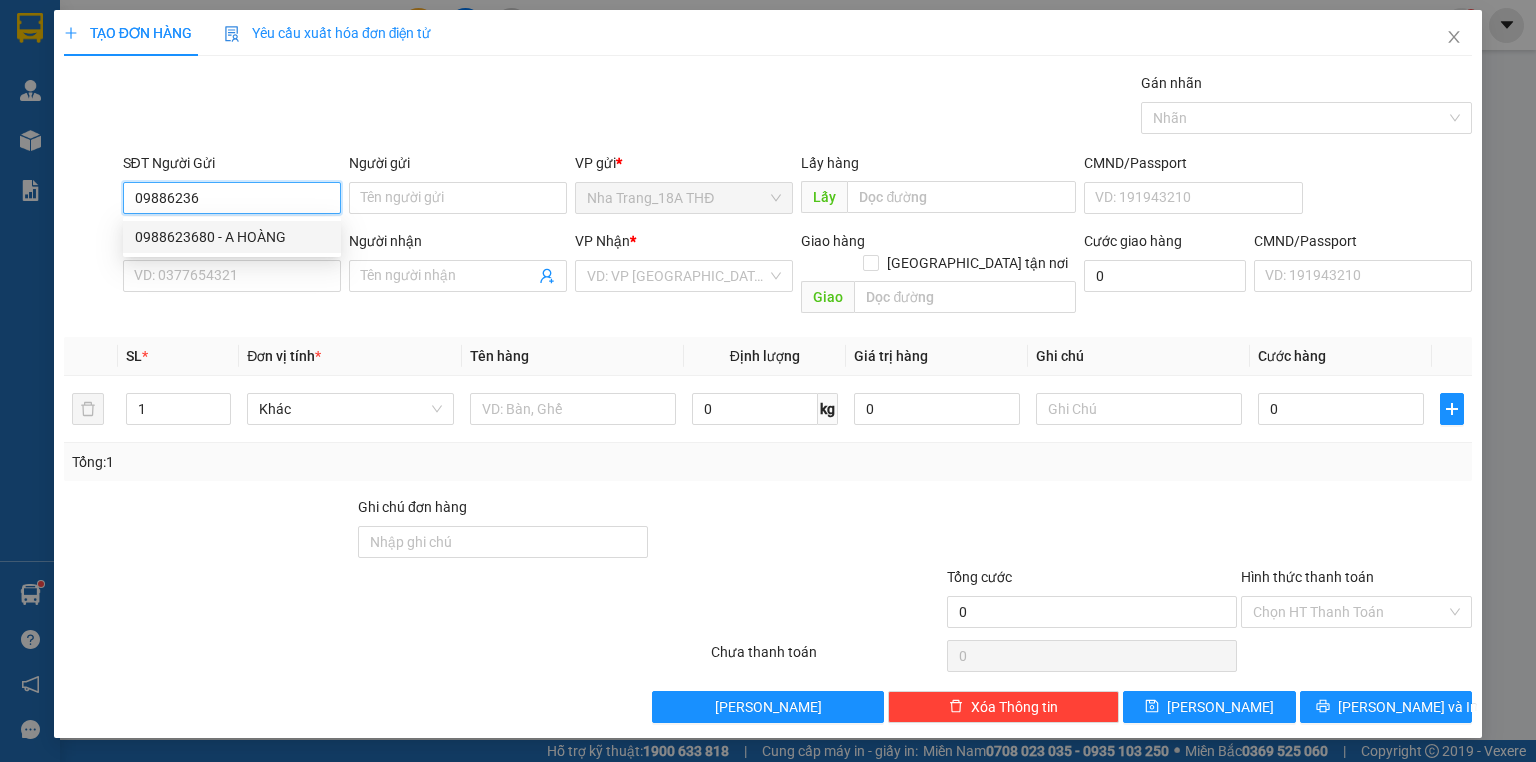 click on "0988623680 - A HOÀNG" at bounding box center [232, 237] 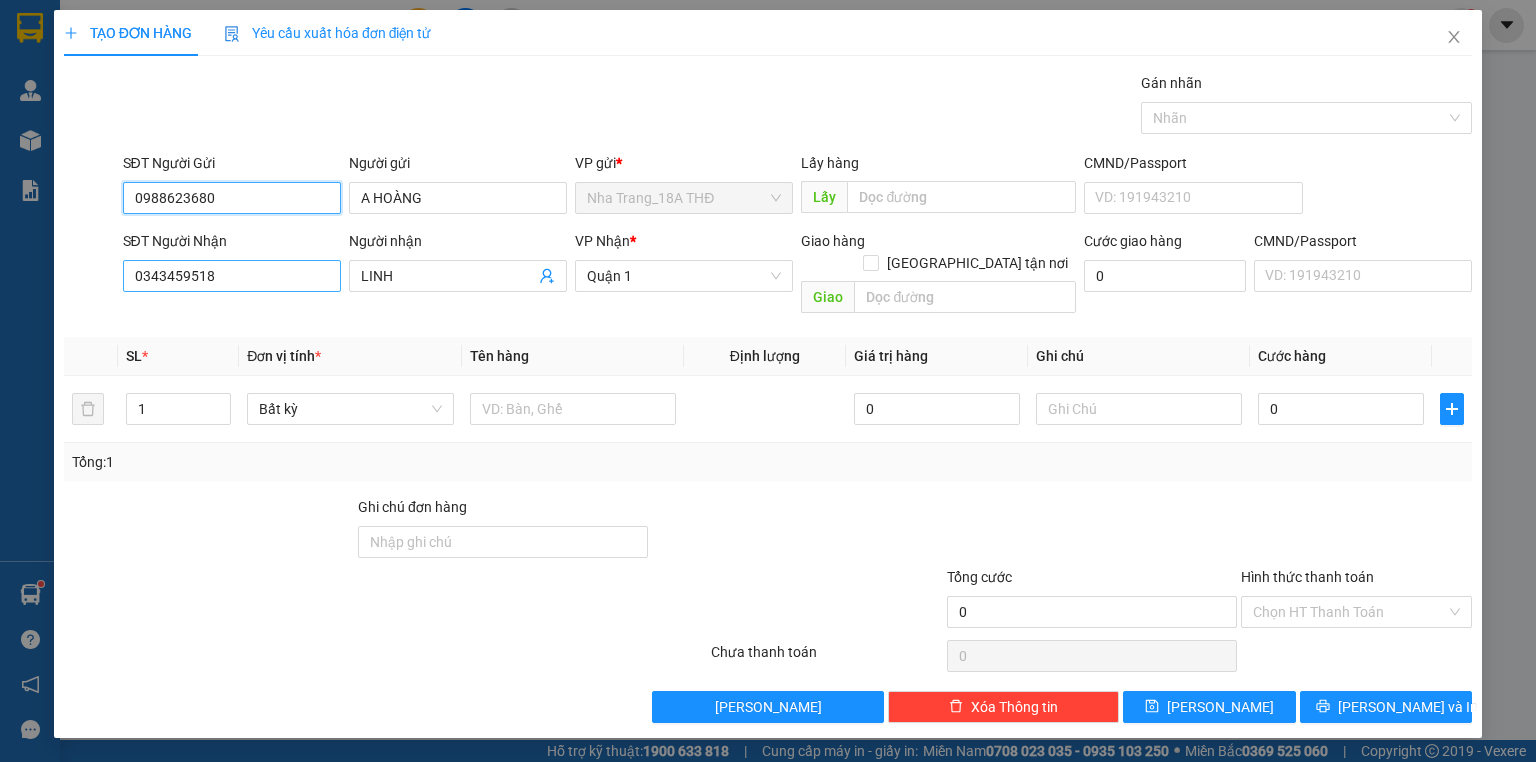 type on "0988623680" 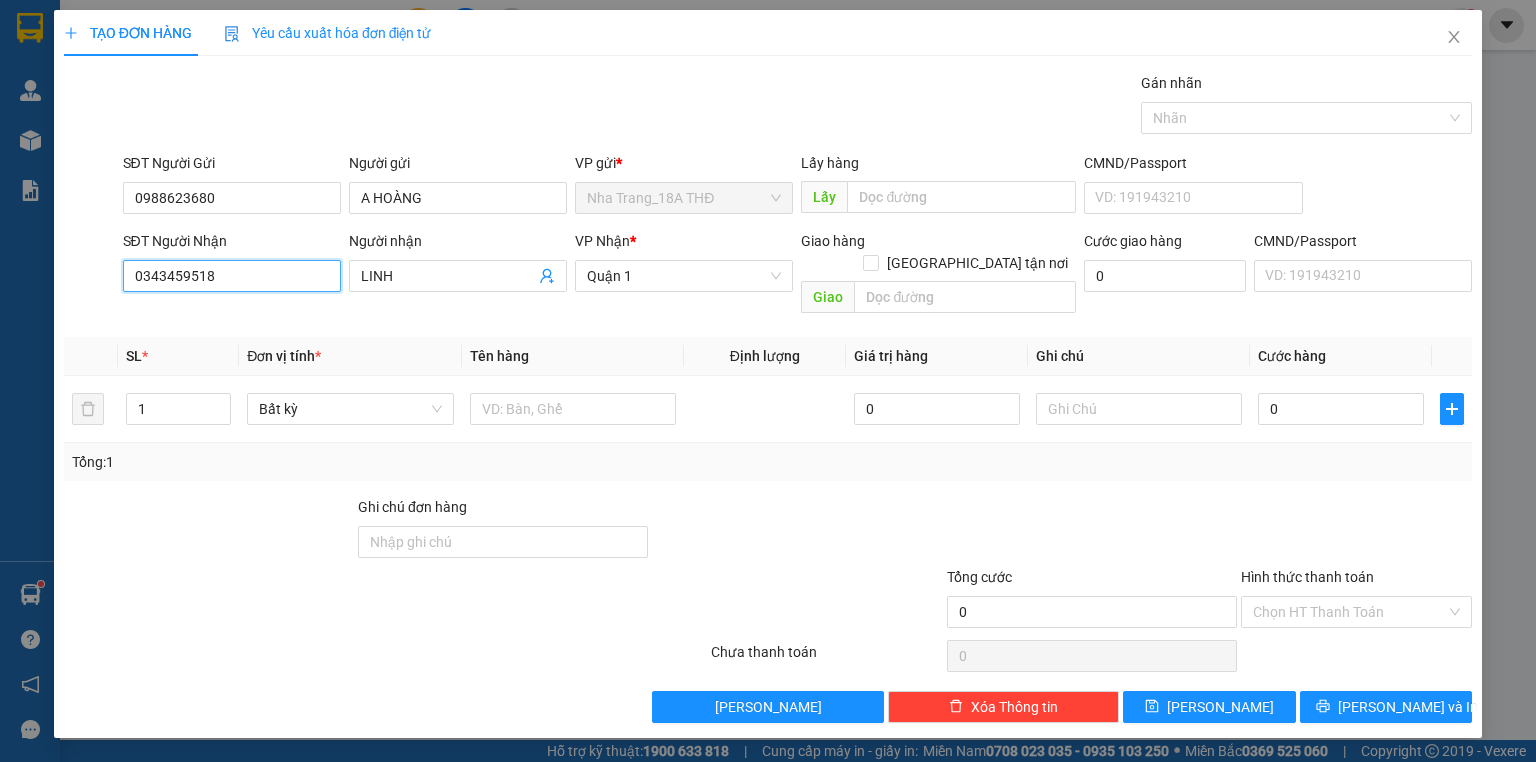 click on "0343459518" at bounding box center (232, 276) 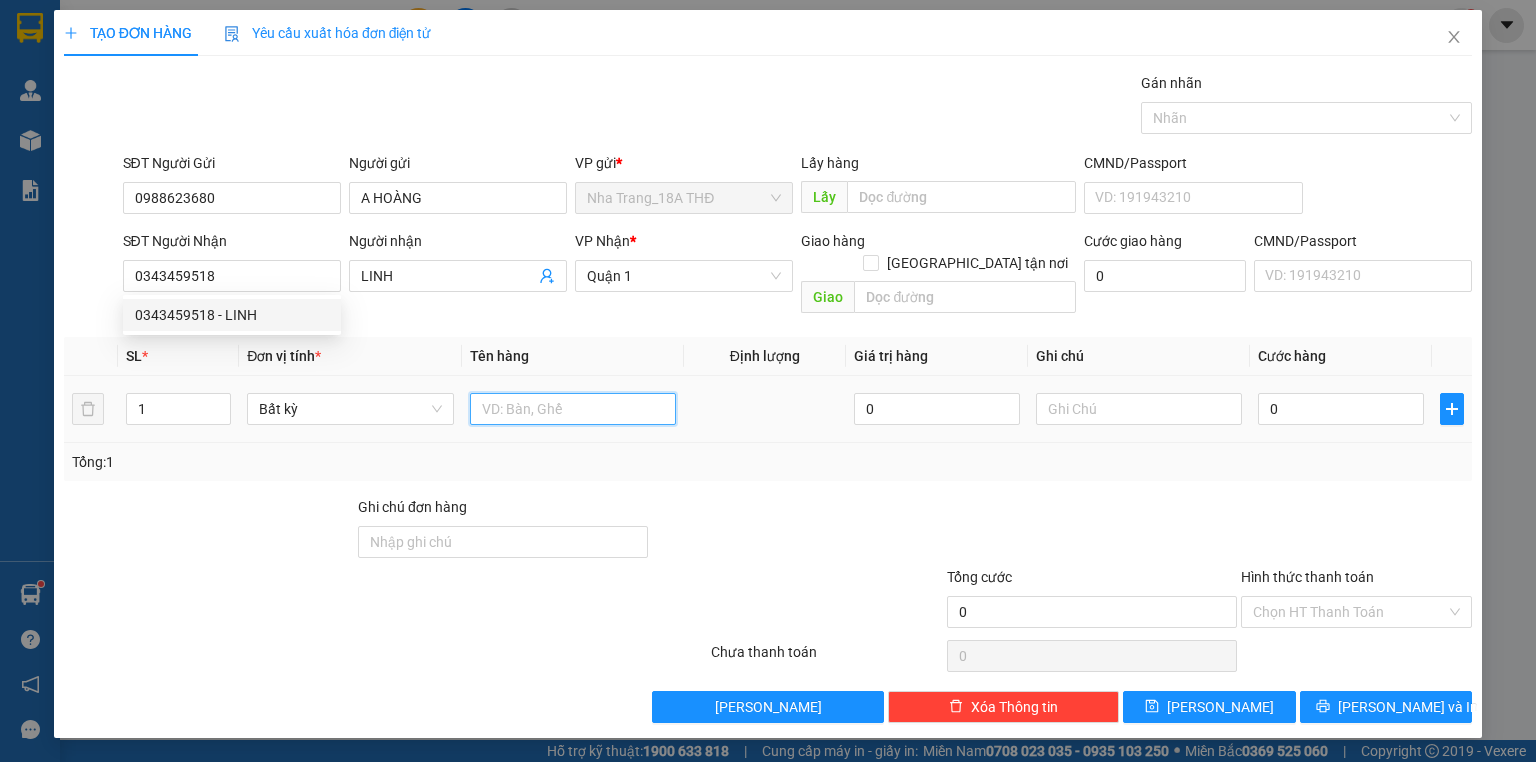 click at bounding box center [573, 409] 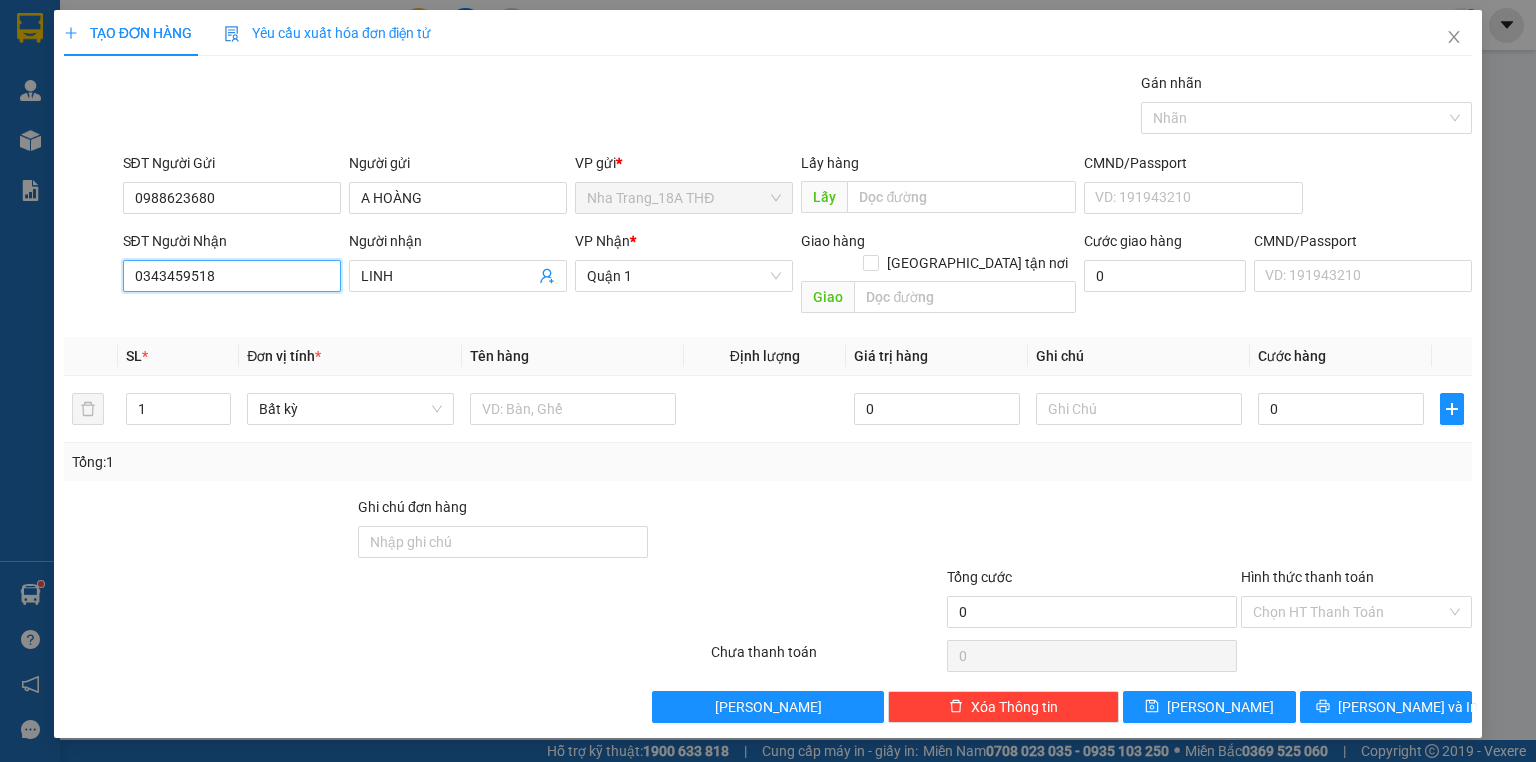 drag, startPoint x: 226, startPoint y: 279, endPoint x: 9, endPoint y: 223, distance: 224.10934 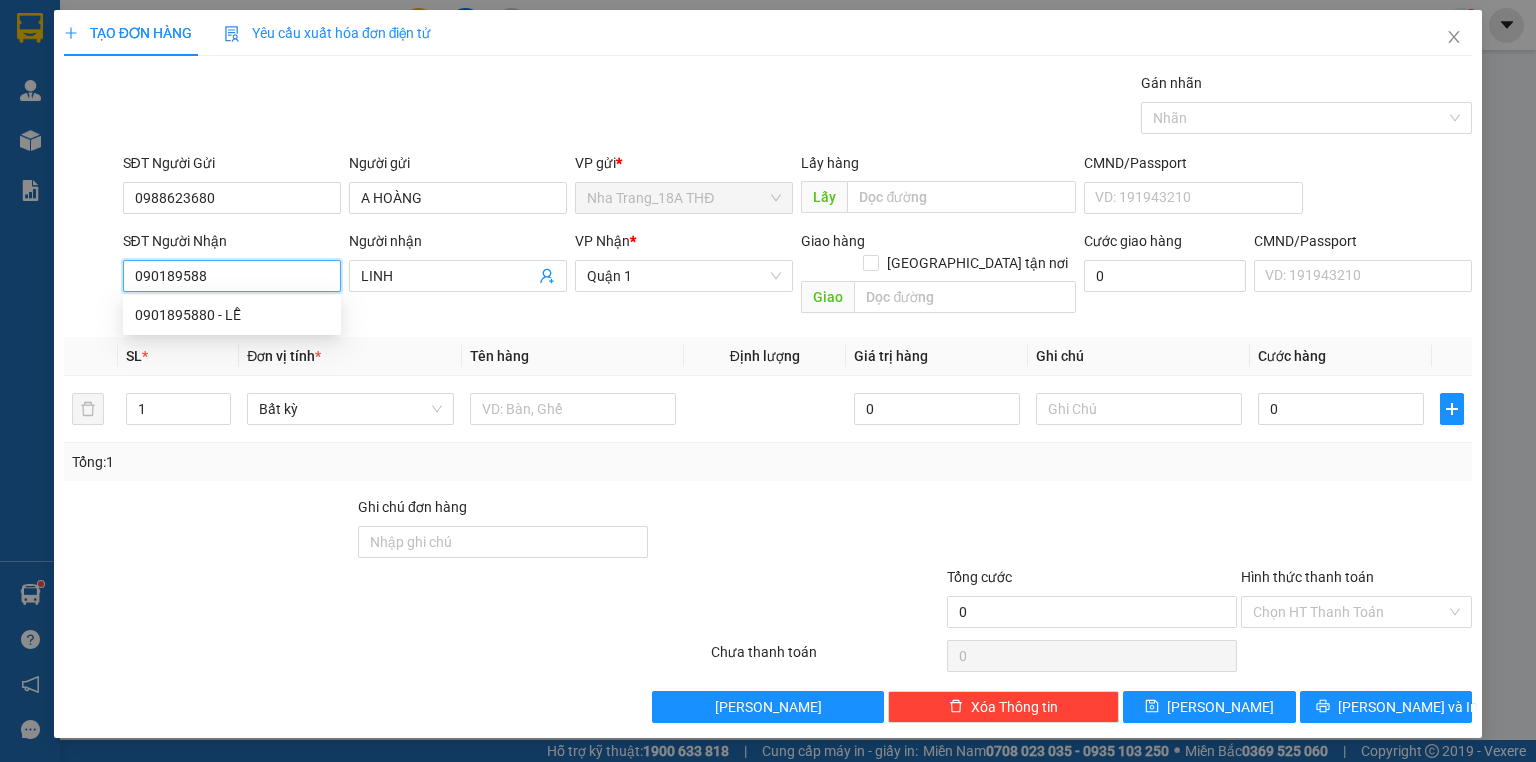 type on "0901895880" 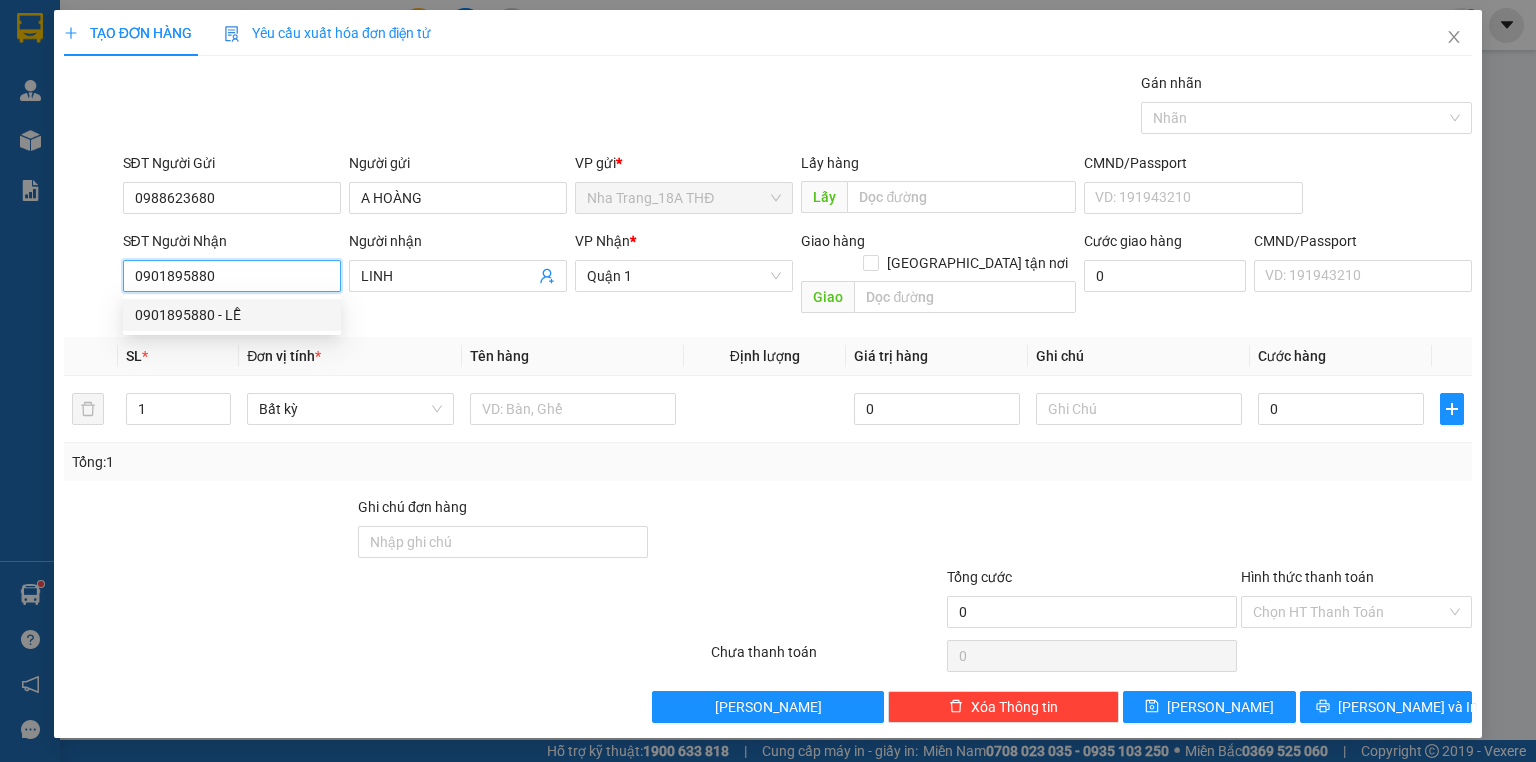 click on "0901895880 - LỄ" at bounding box center (232, 315) 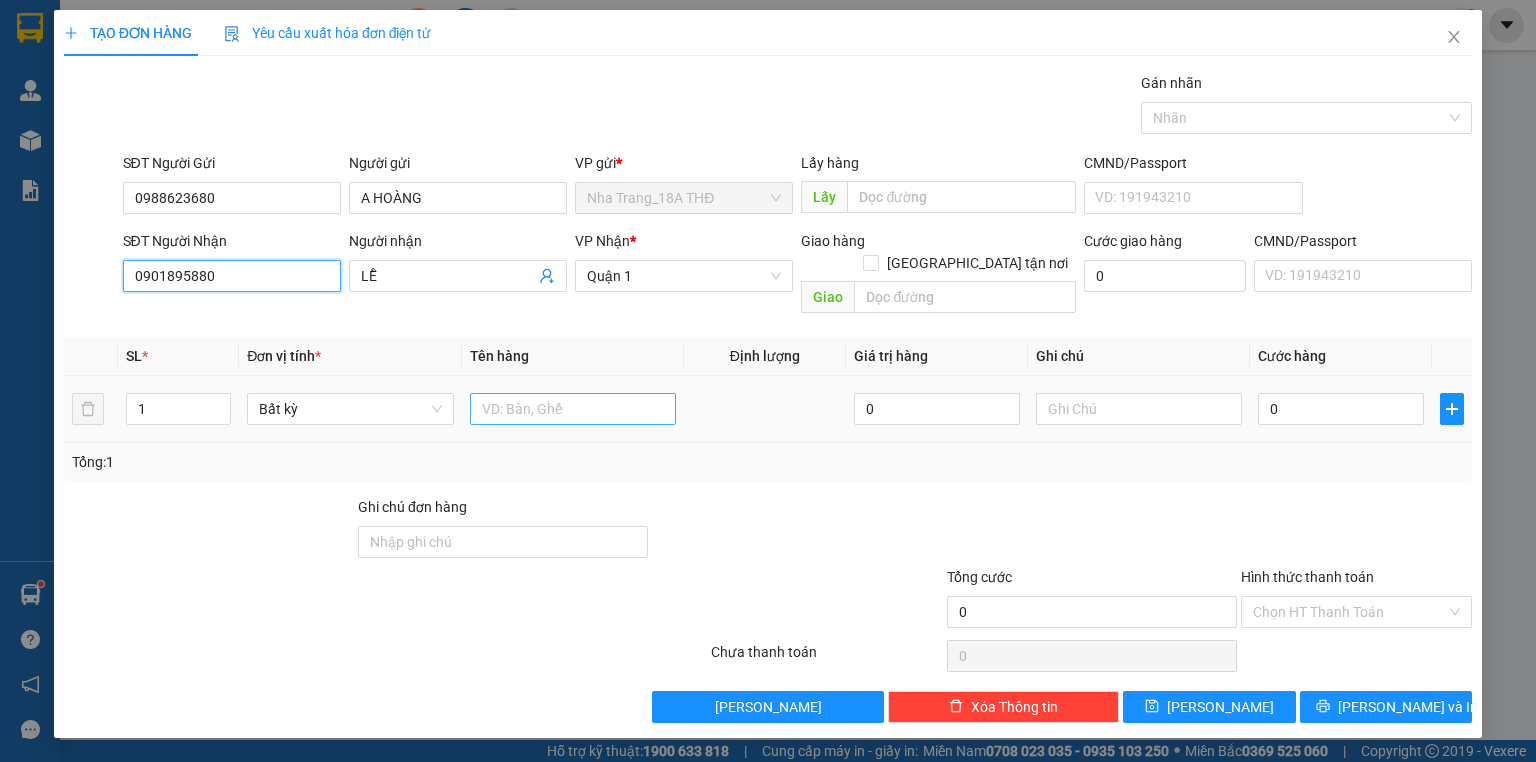 type on "0901895880" 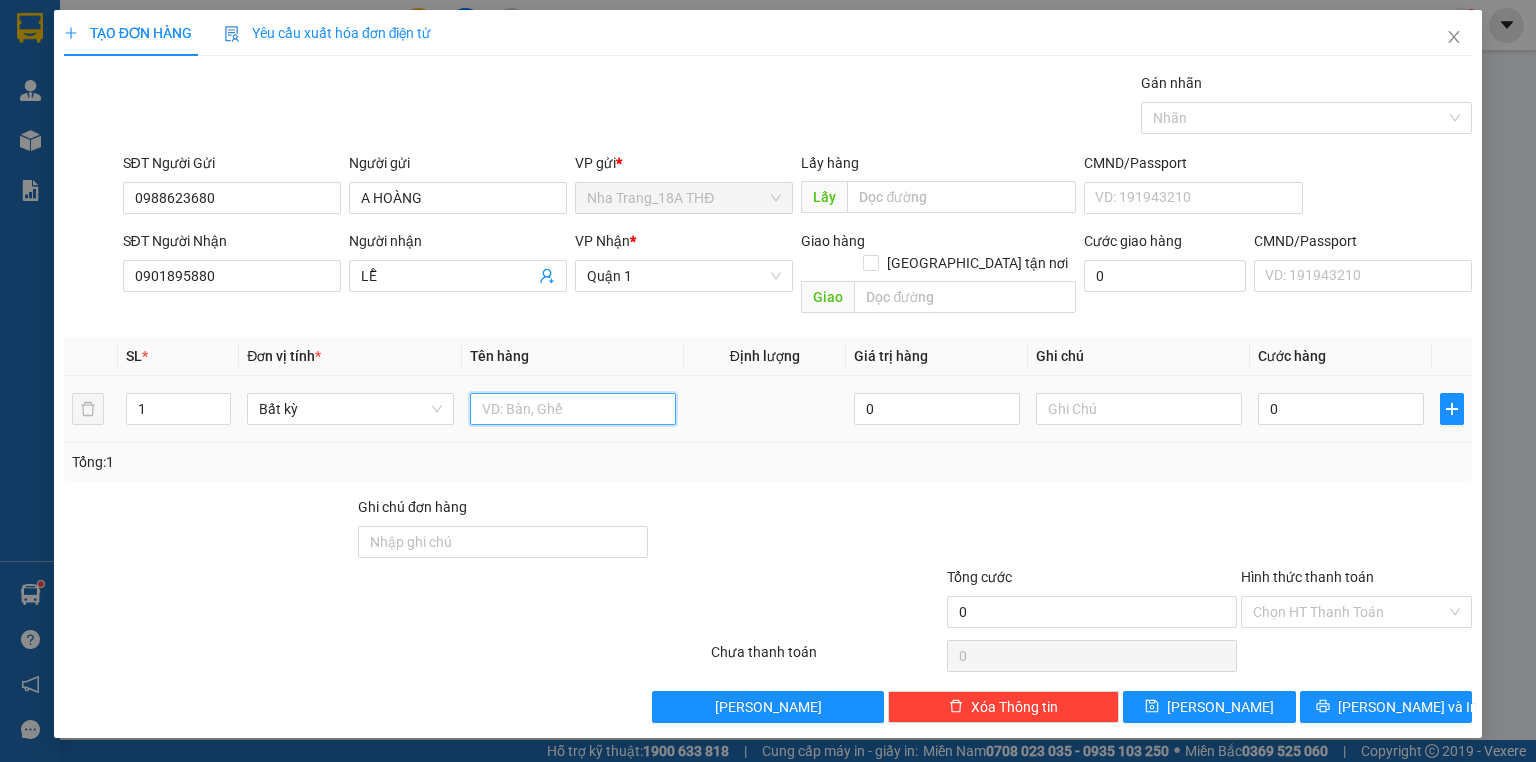 click at bounding box center [573, 409] 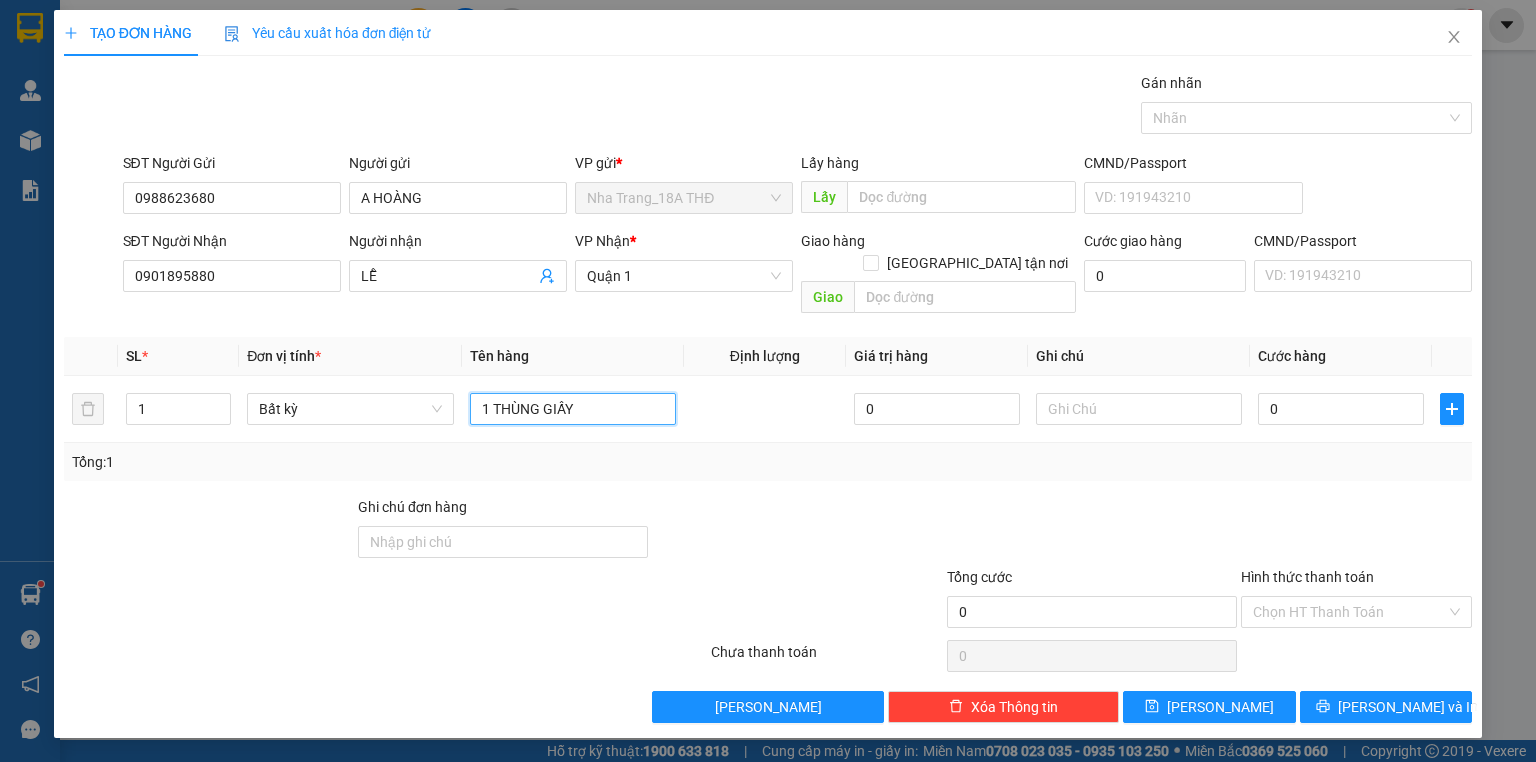 type on "1 THÙNG GIẤY" 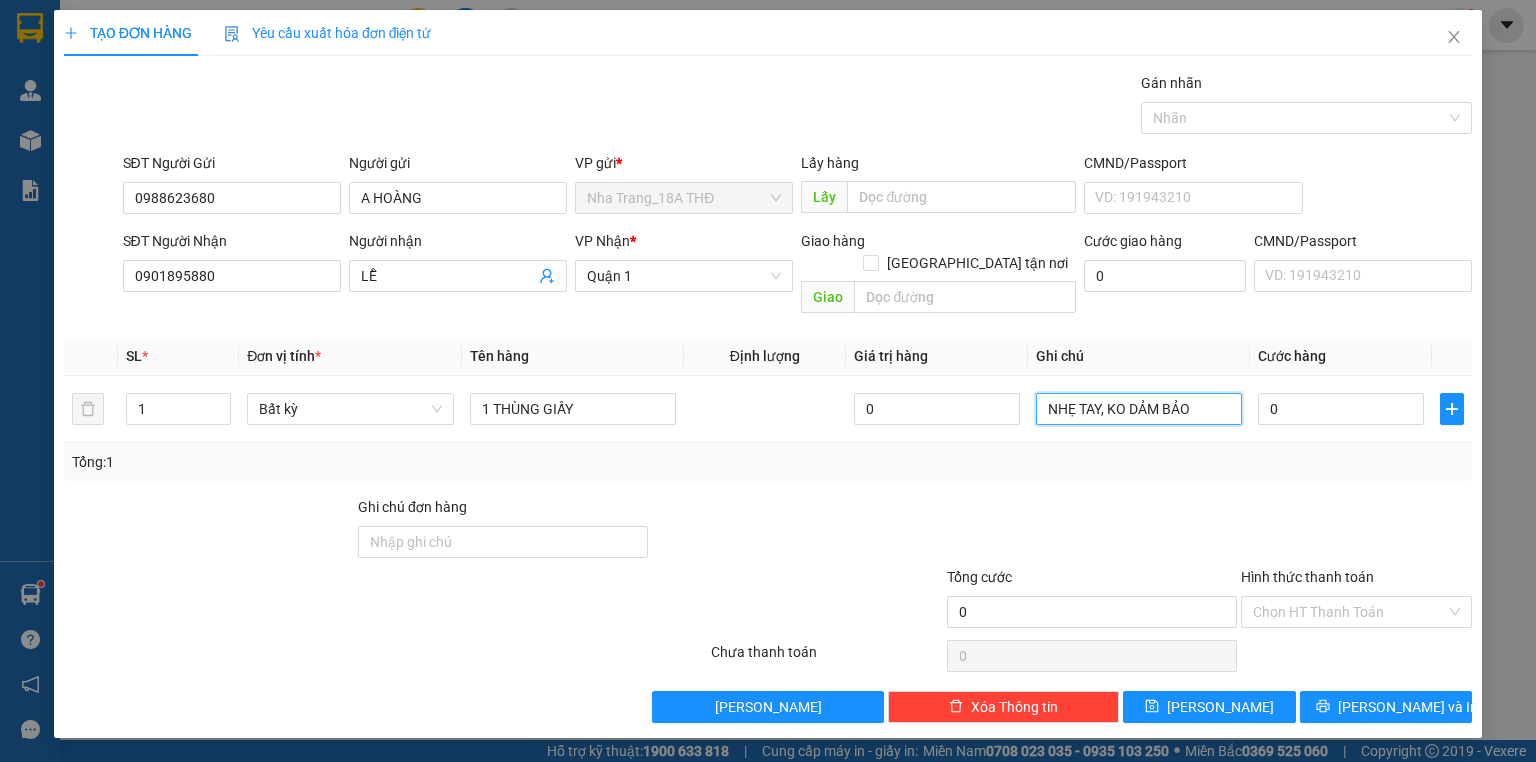 type on "NHẸ TAY, KO DẢM BẢO" 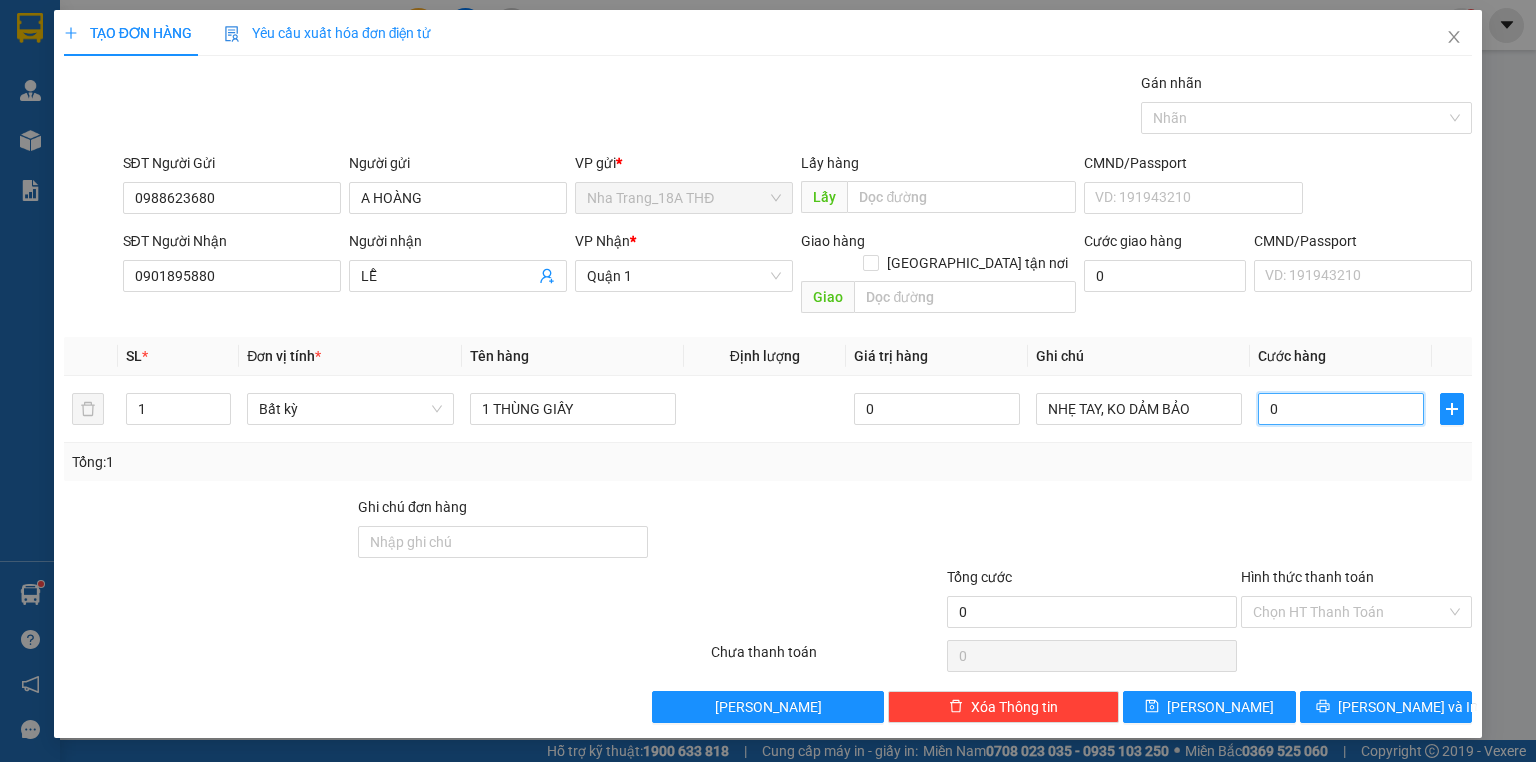 type on "4" 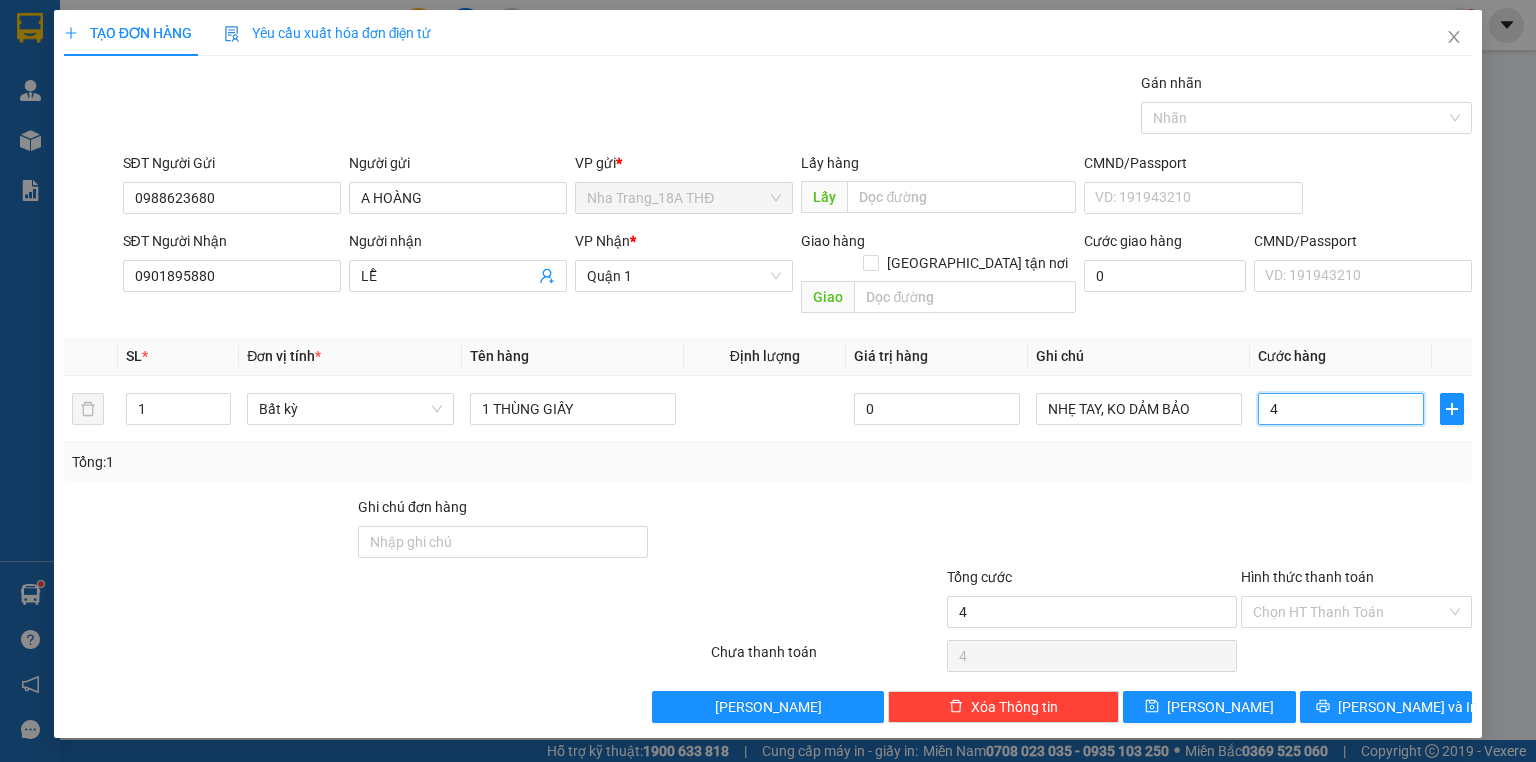 type on "40" 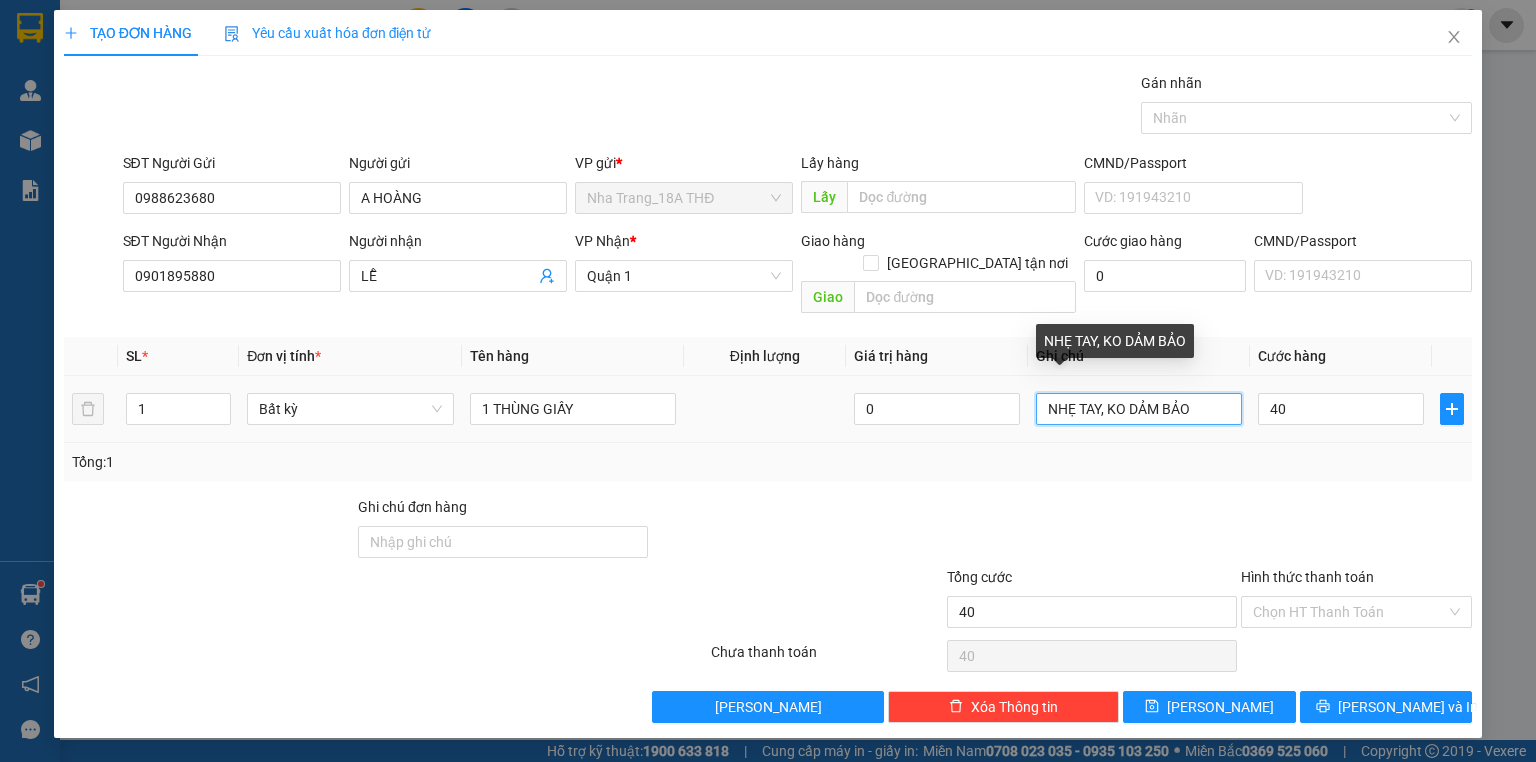 type on "40.000" 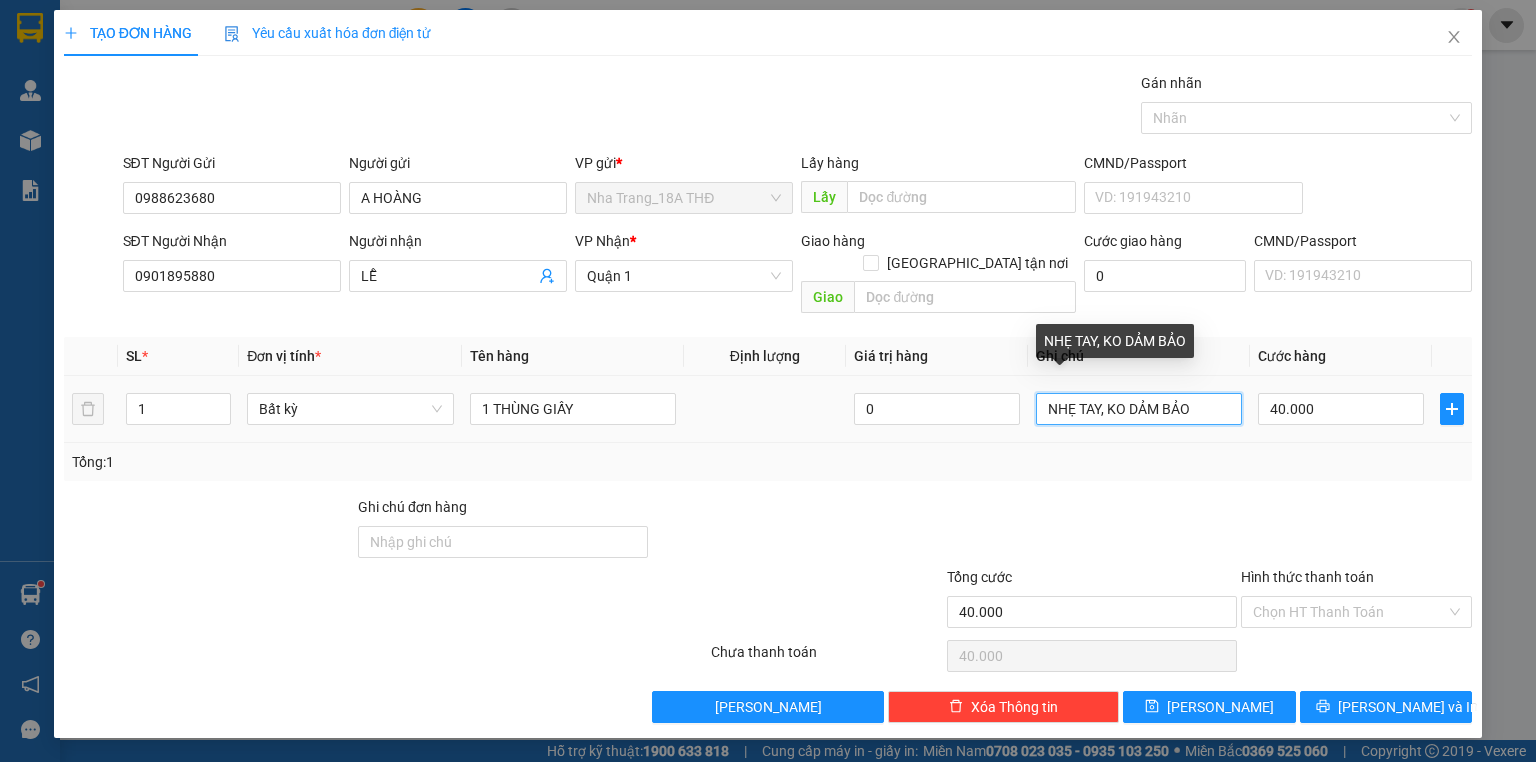click on "NHẸ TAY, KO DẢM BẢO" at bounding box center [1139, 409] 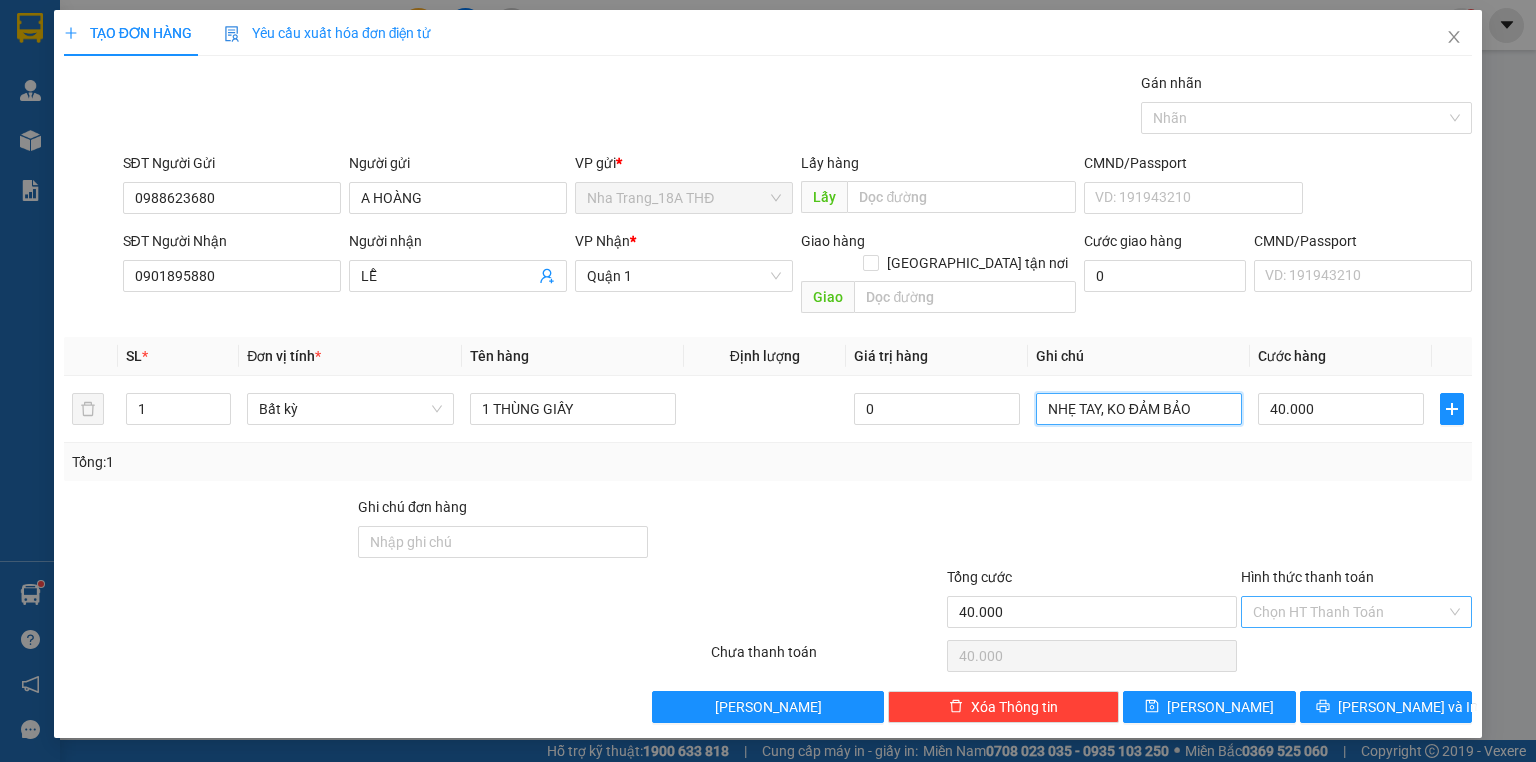 type on "NHẸ TAY, KO ĐẢM BẢO" 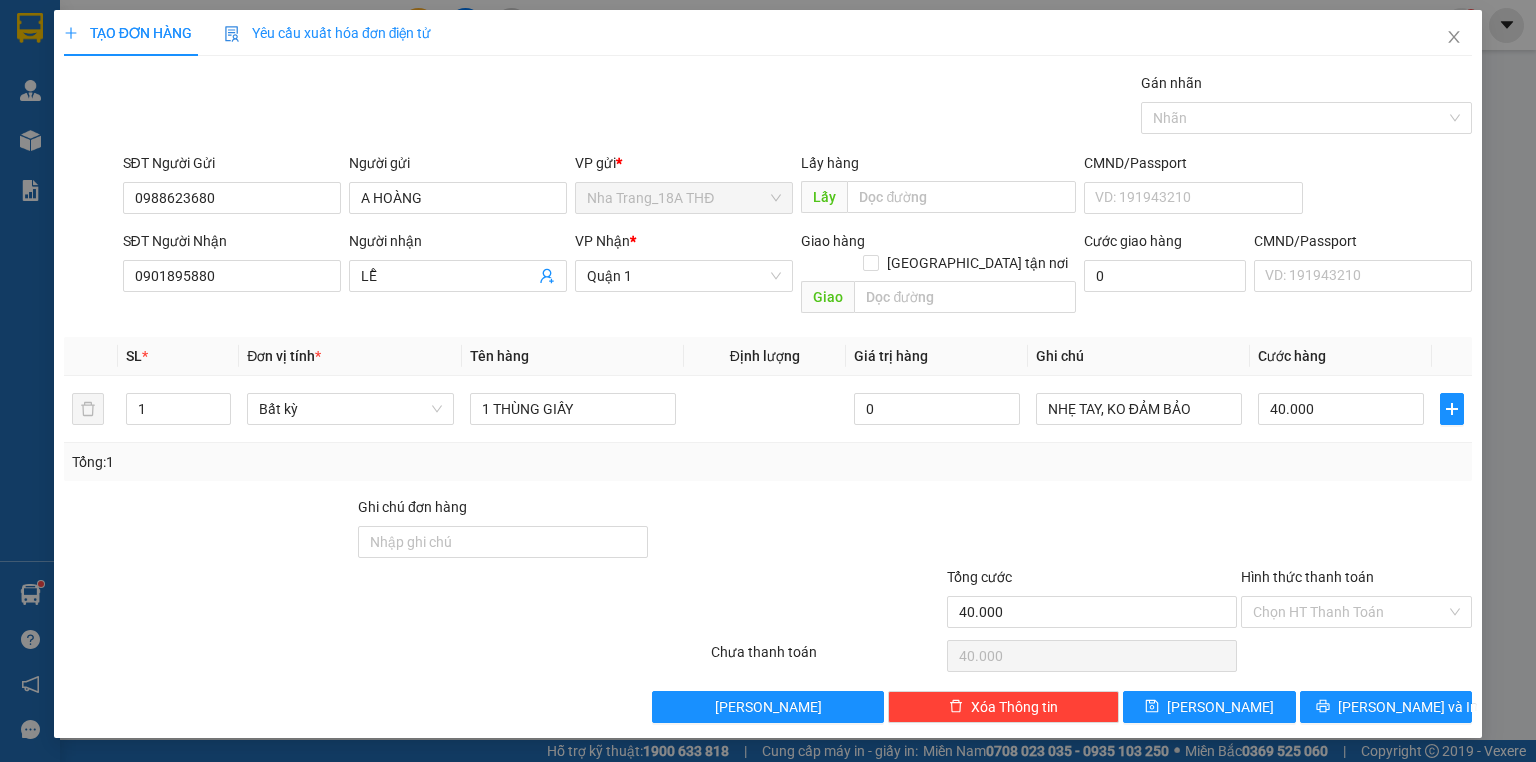 drag, startPoint x: 1357, startPoint y: 594, endPoint x: 1355, endPoint y: 606, distance: 12.165525 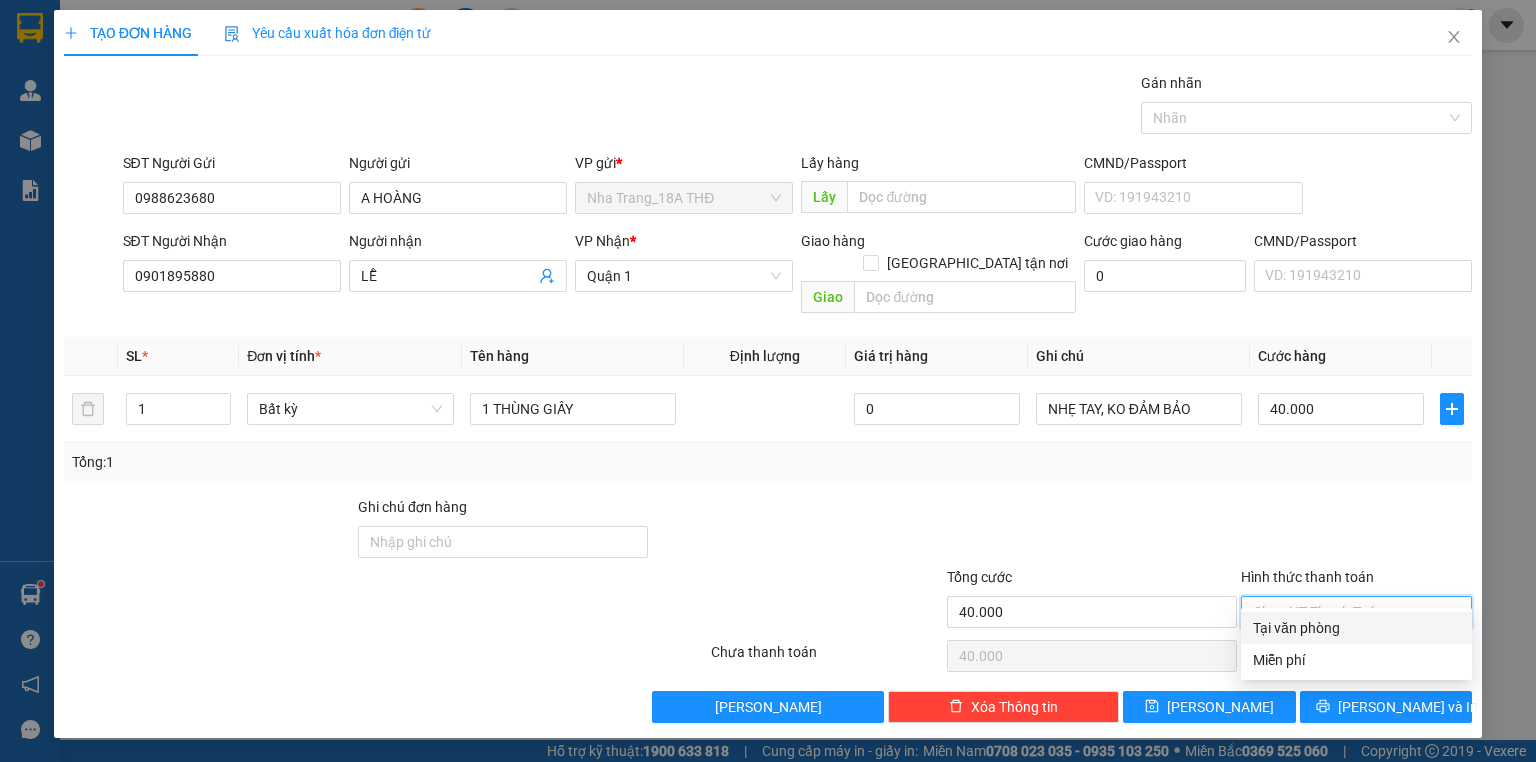 click on "Tại văn phòng" at bounding box center [1356, 628] 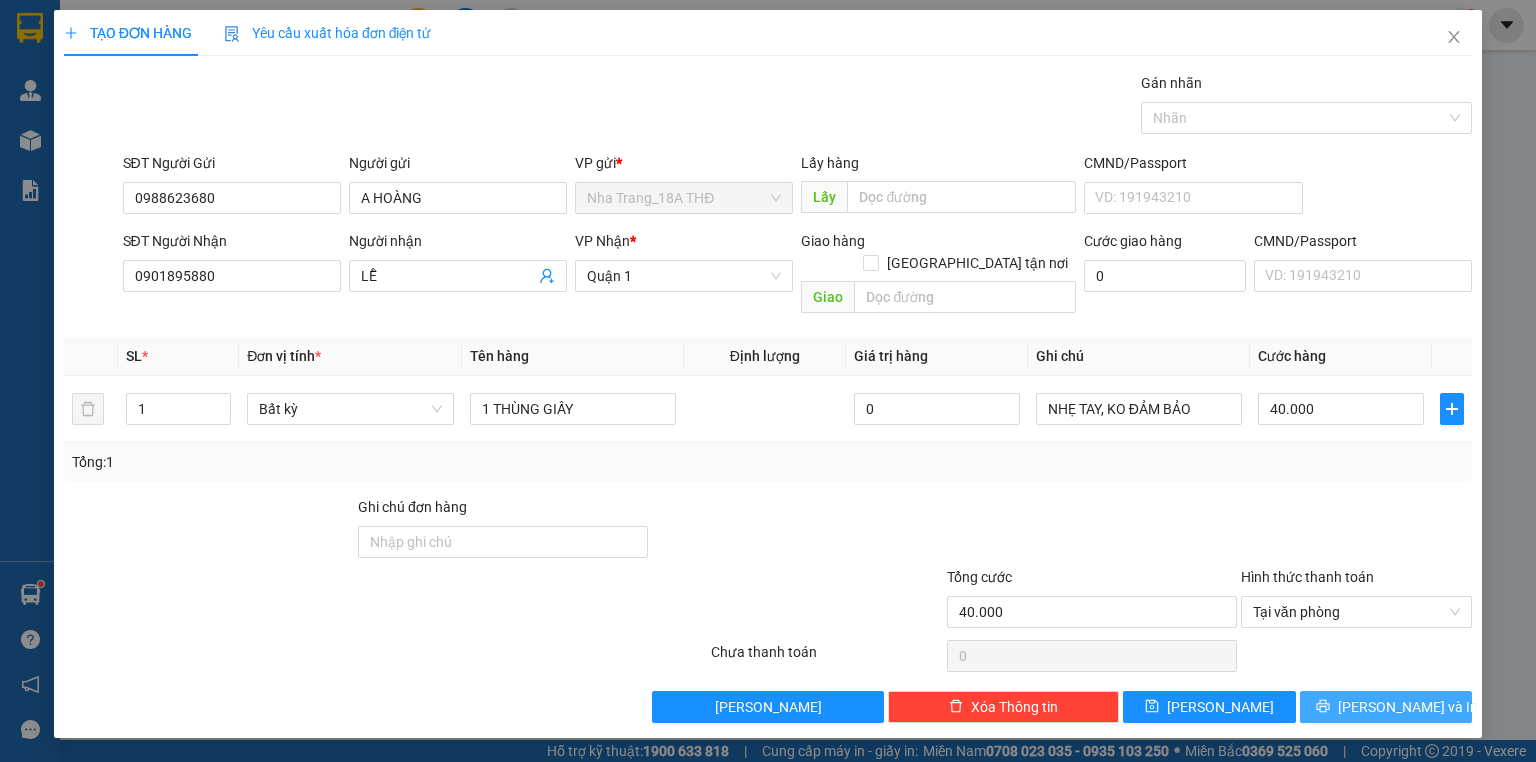 click on "[PERSON_NAME] và In" at bounding box center [1386, 707] 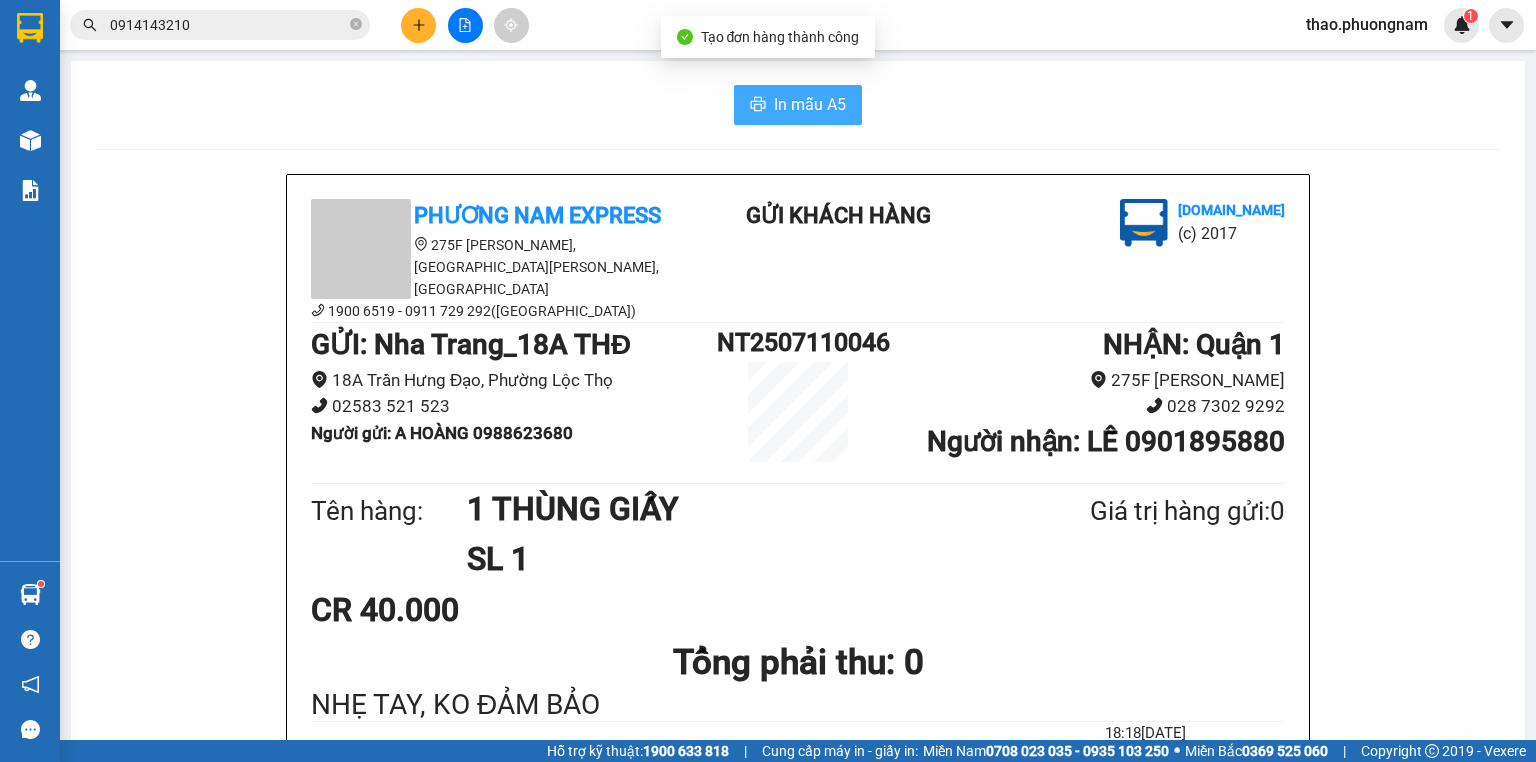 click on "In mẫu A5" at bounding box center (798, 105) 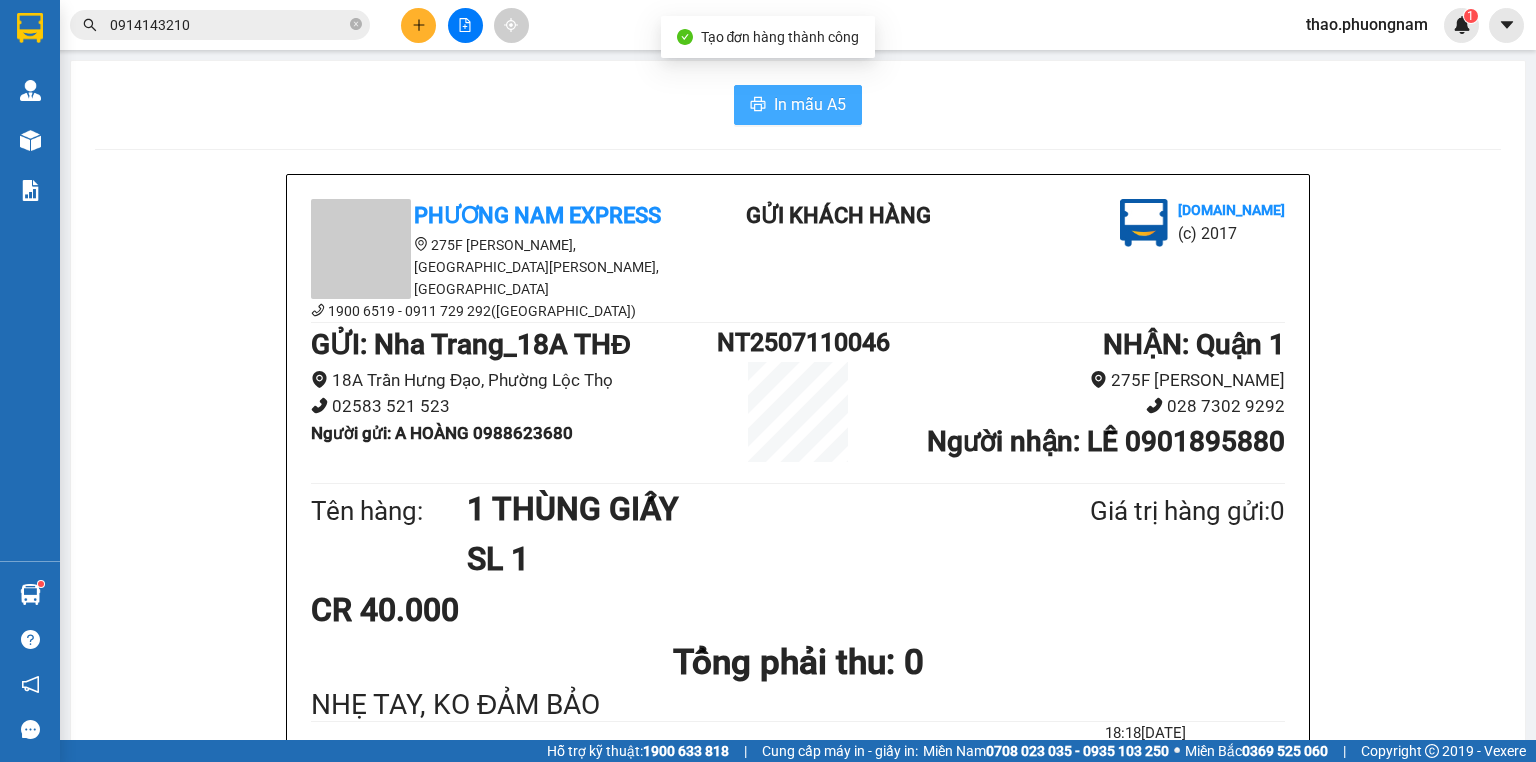 scroll, scrollTop: 0, scrollLeft: 0, axis: both 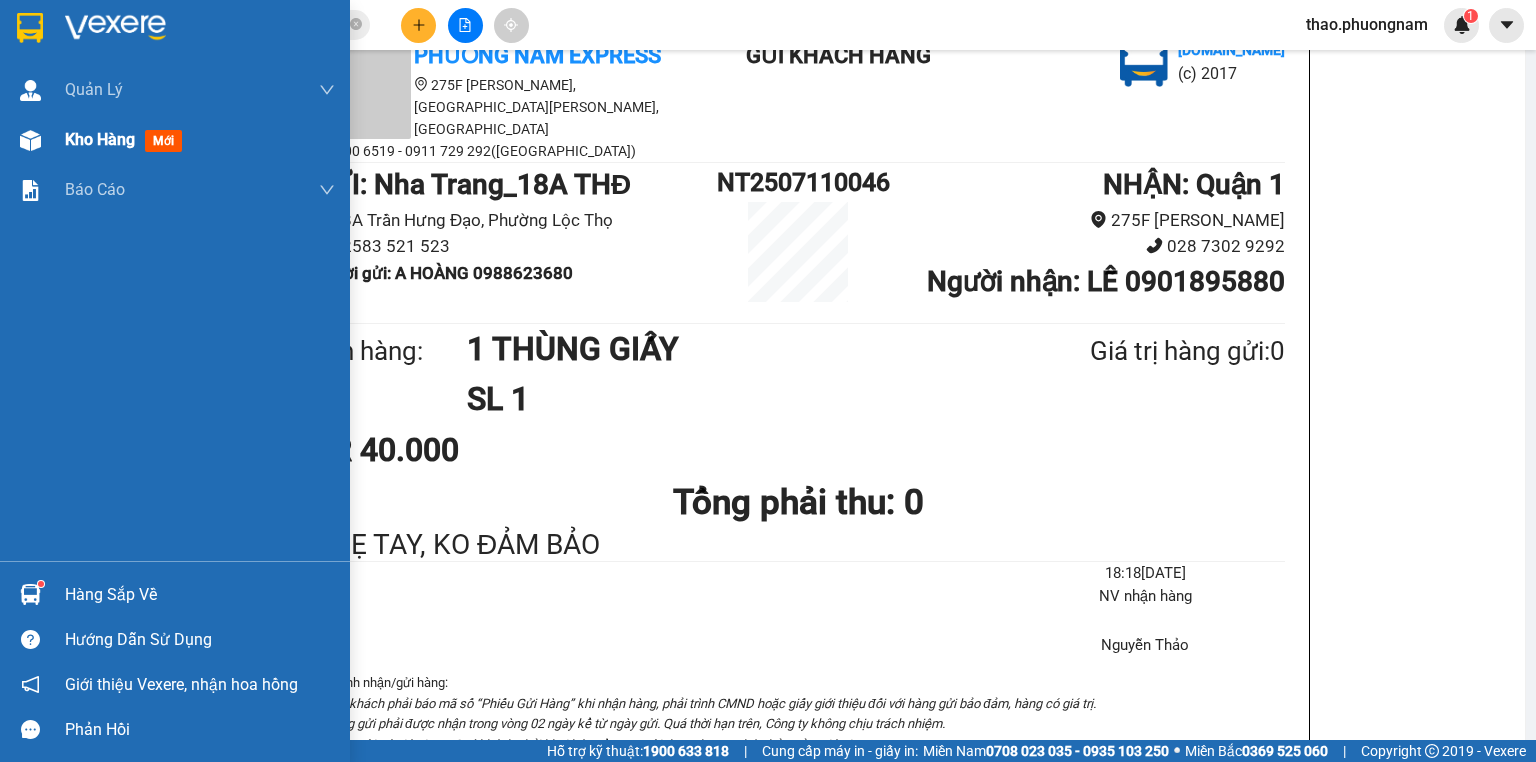 click on "Kho hàng mới" at bounding box center (200, 140) 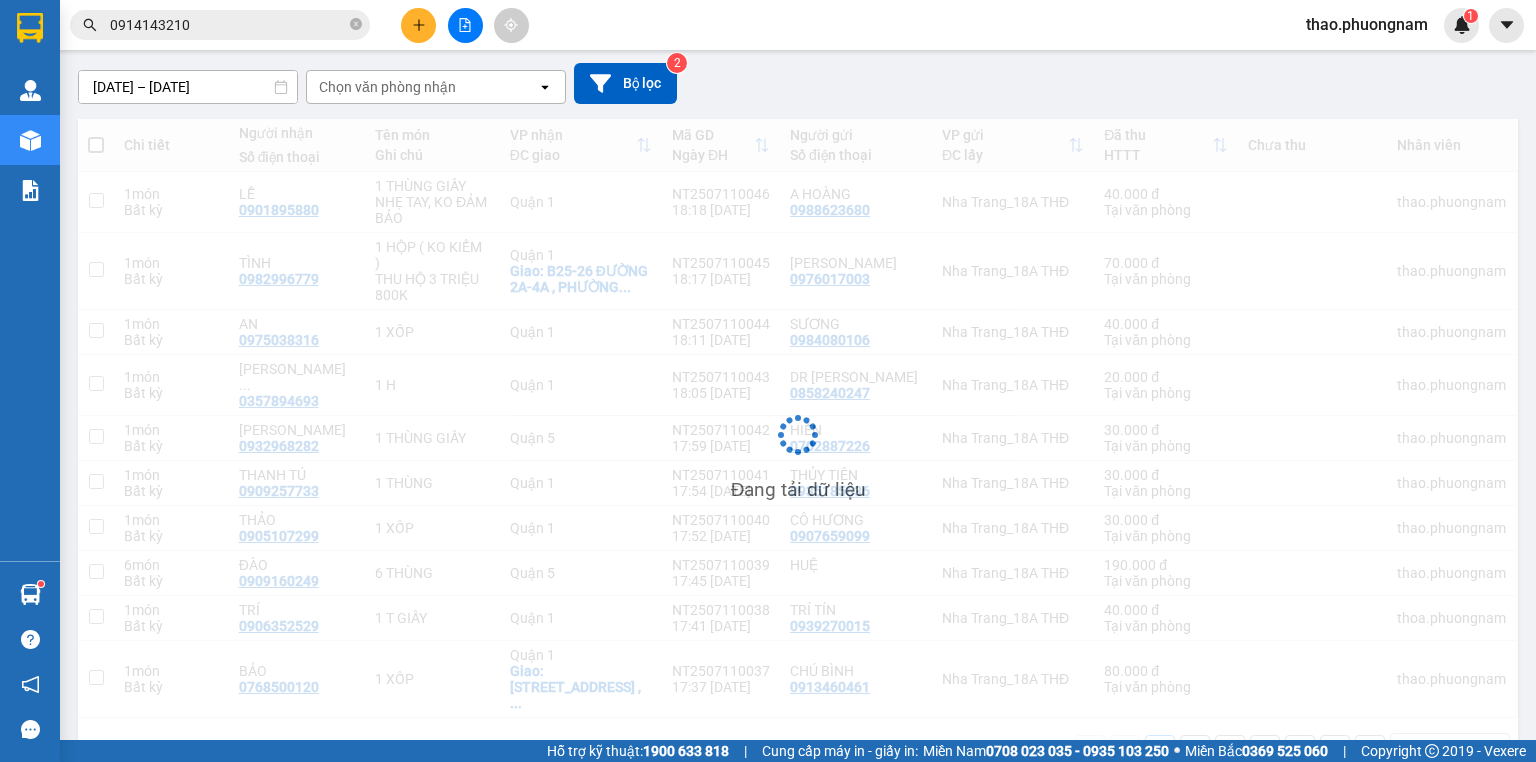 scroll, scrollTop: 160, scrollLeft: 0, axis: vertical 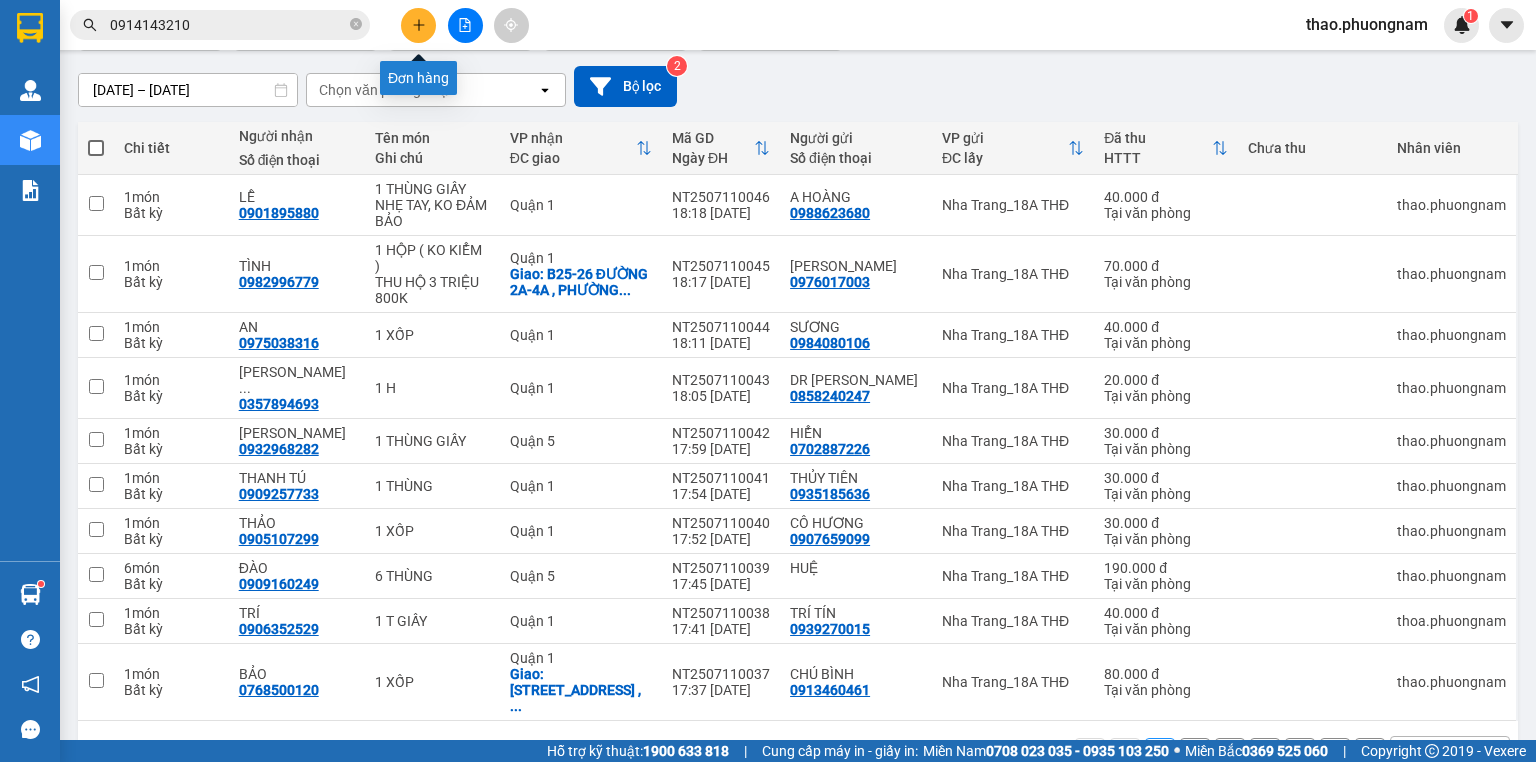 click 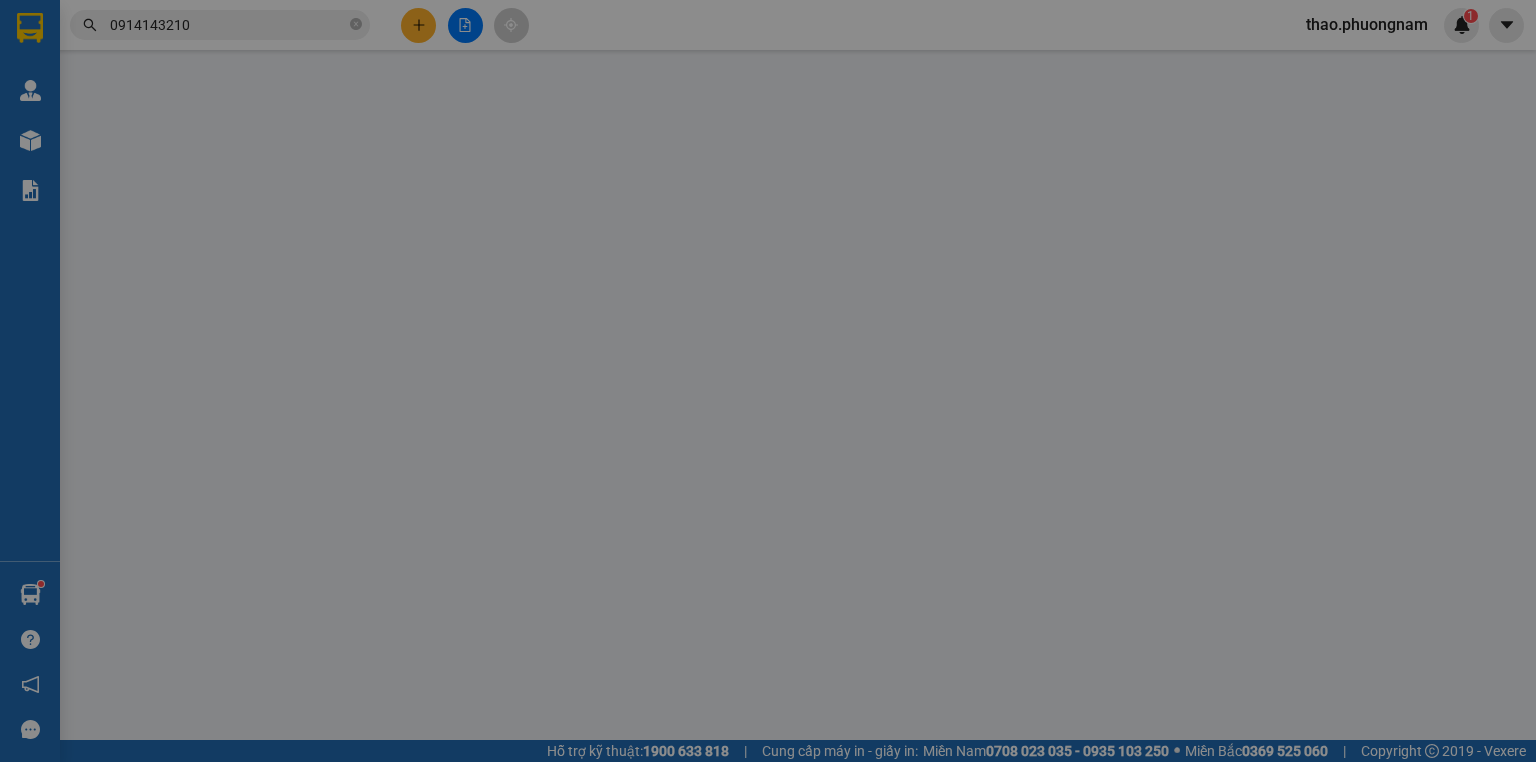 scroll, scrollTop: 0, scrollLeft: 0, axis: both 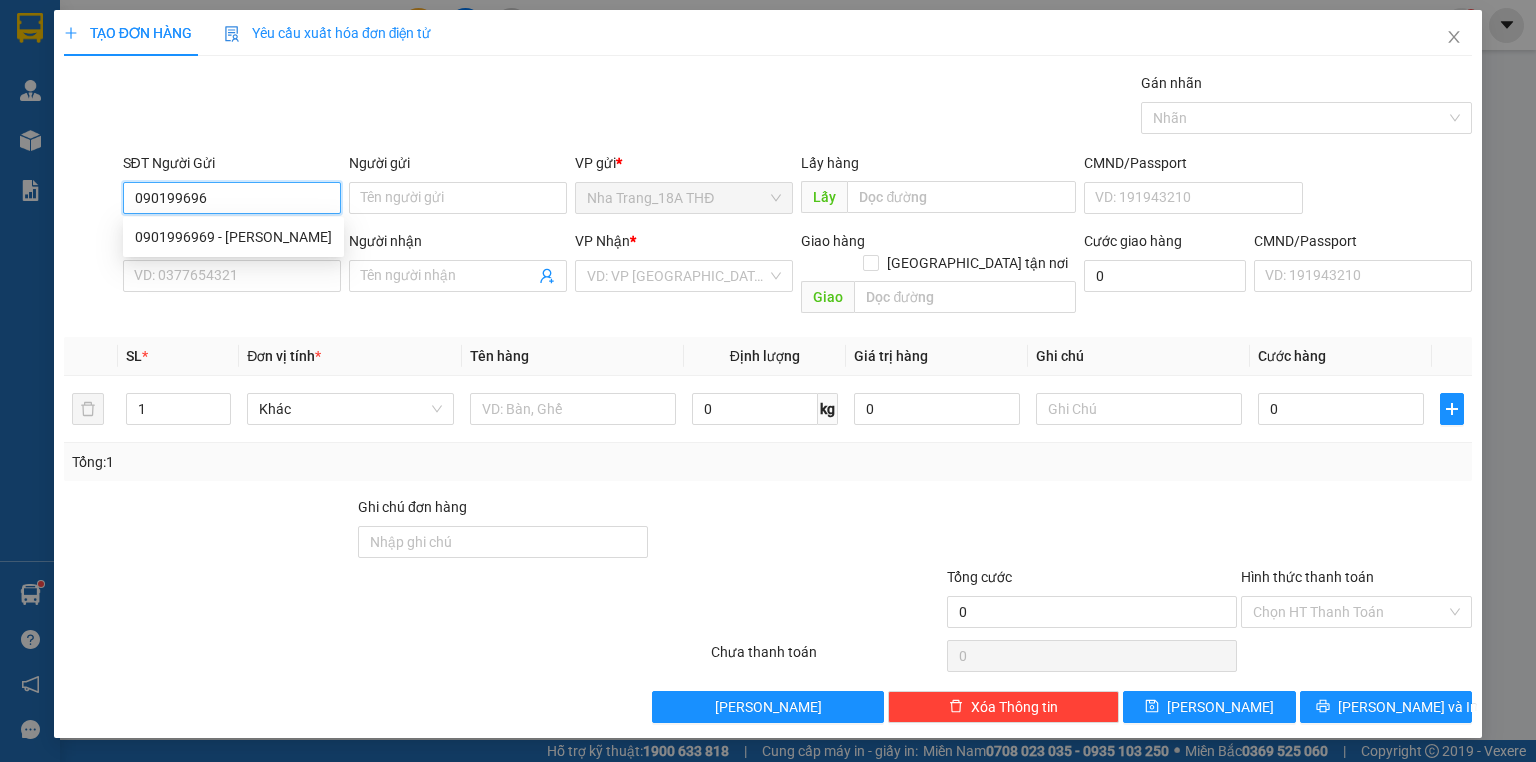 type on "0901996969" 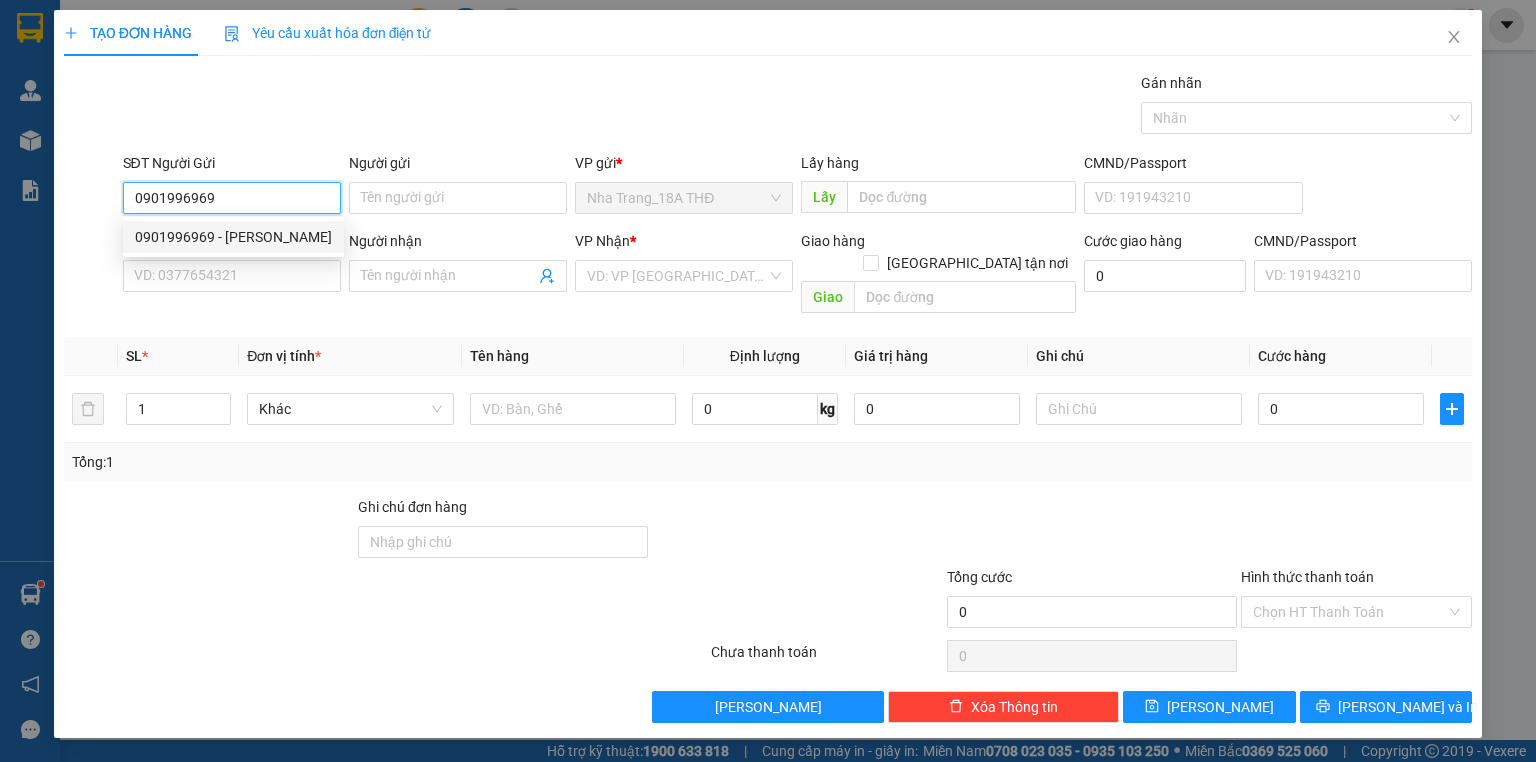 click on "0901996969 - [PERSON_NAME]" at bounding box center (233, 237) 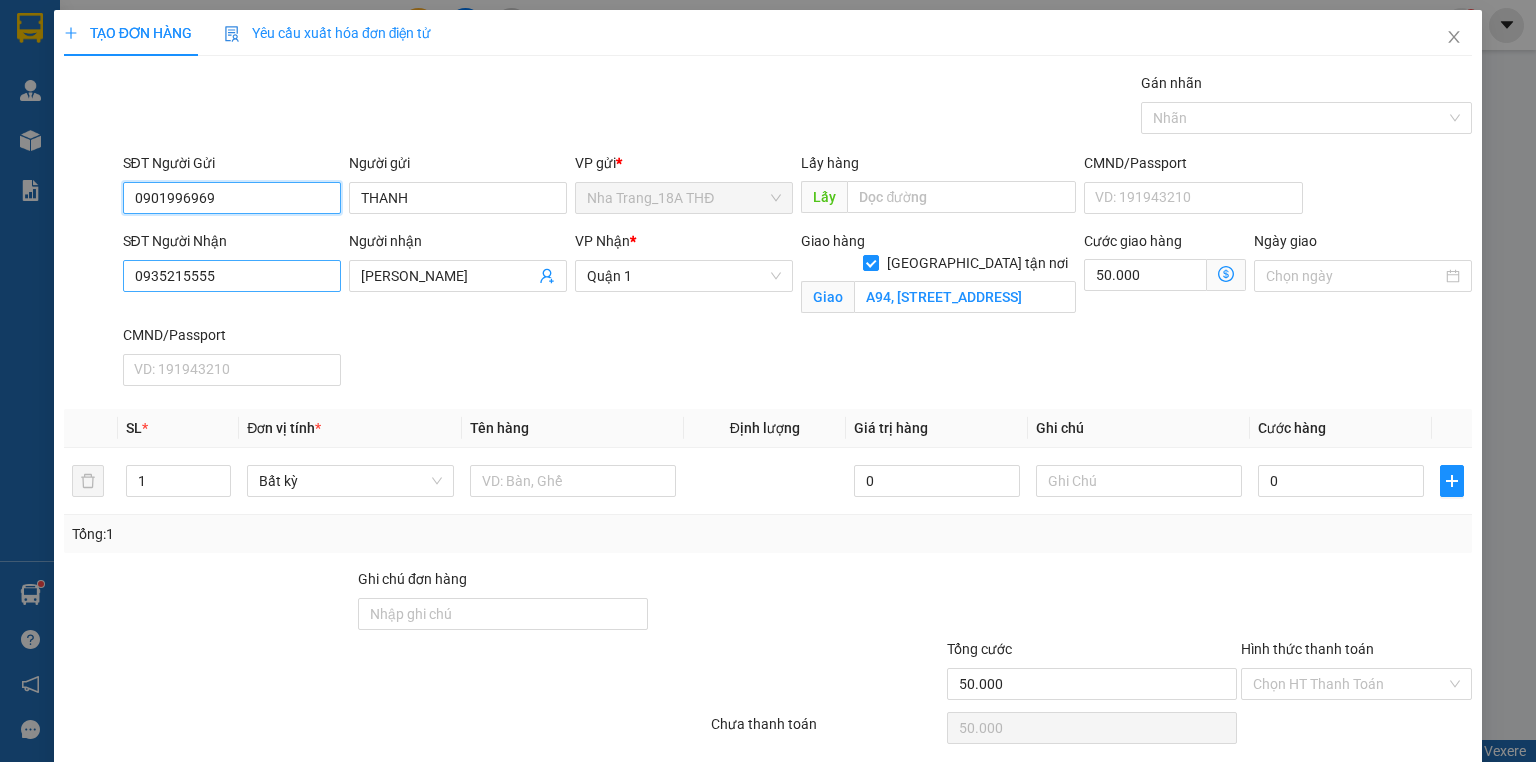 type on "0901996969" 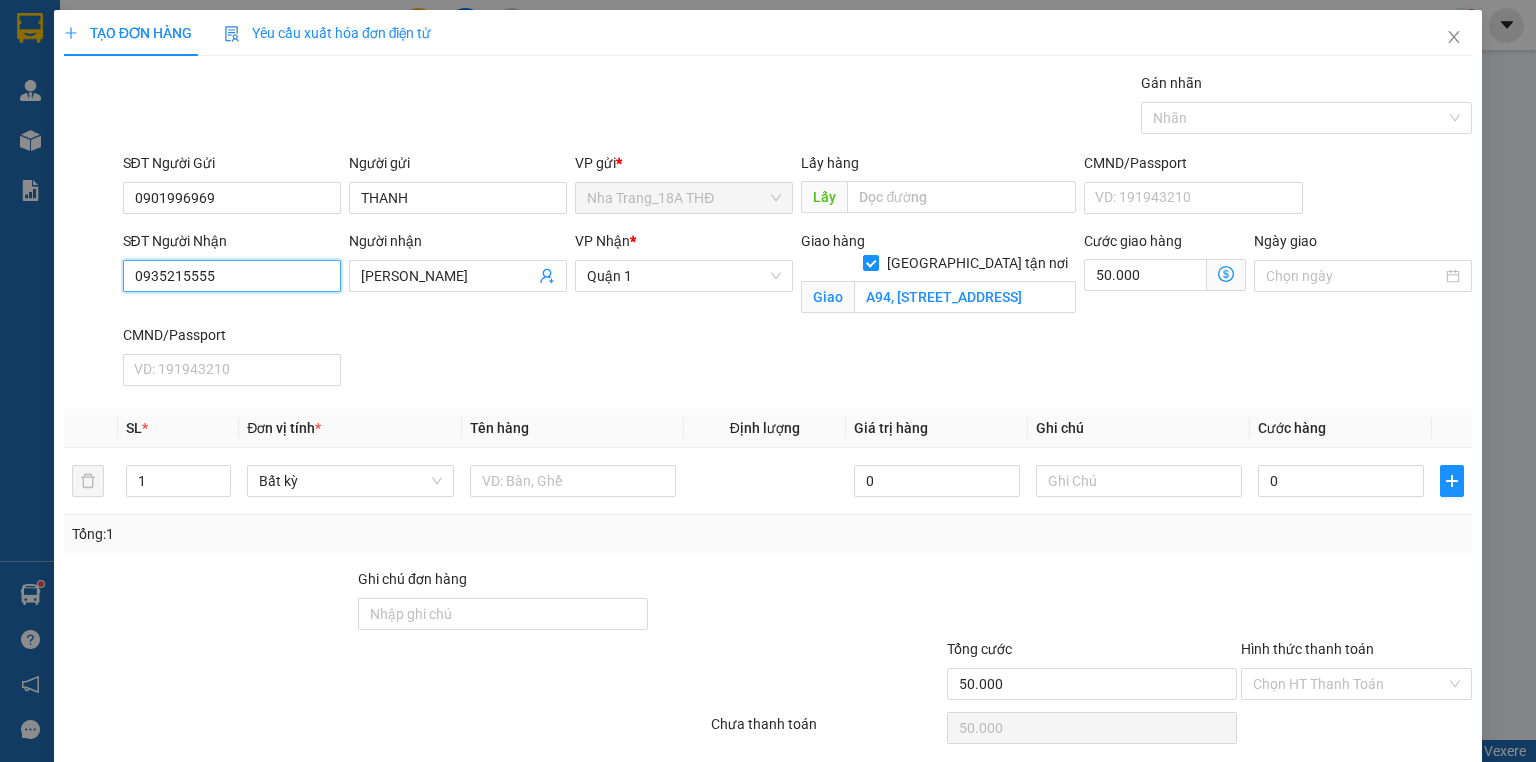 drag, startPoint x: 284, startPoint y: 285, endPoint x: 59, endPoint y: 225, distance: 232.86263 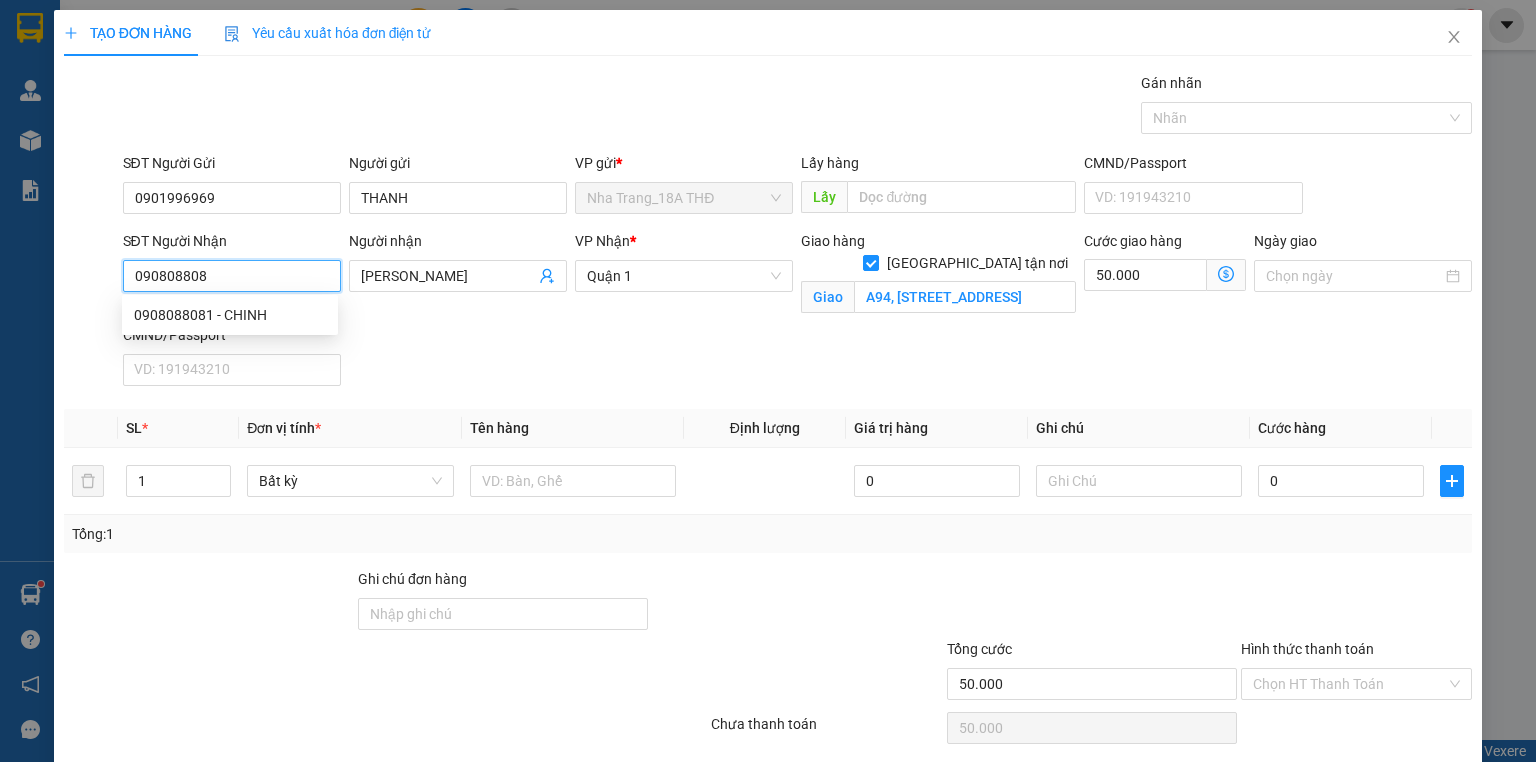 type 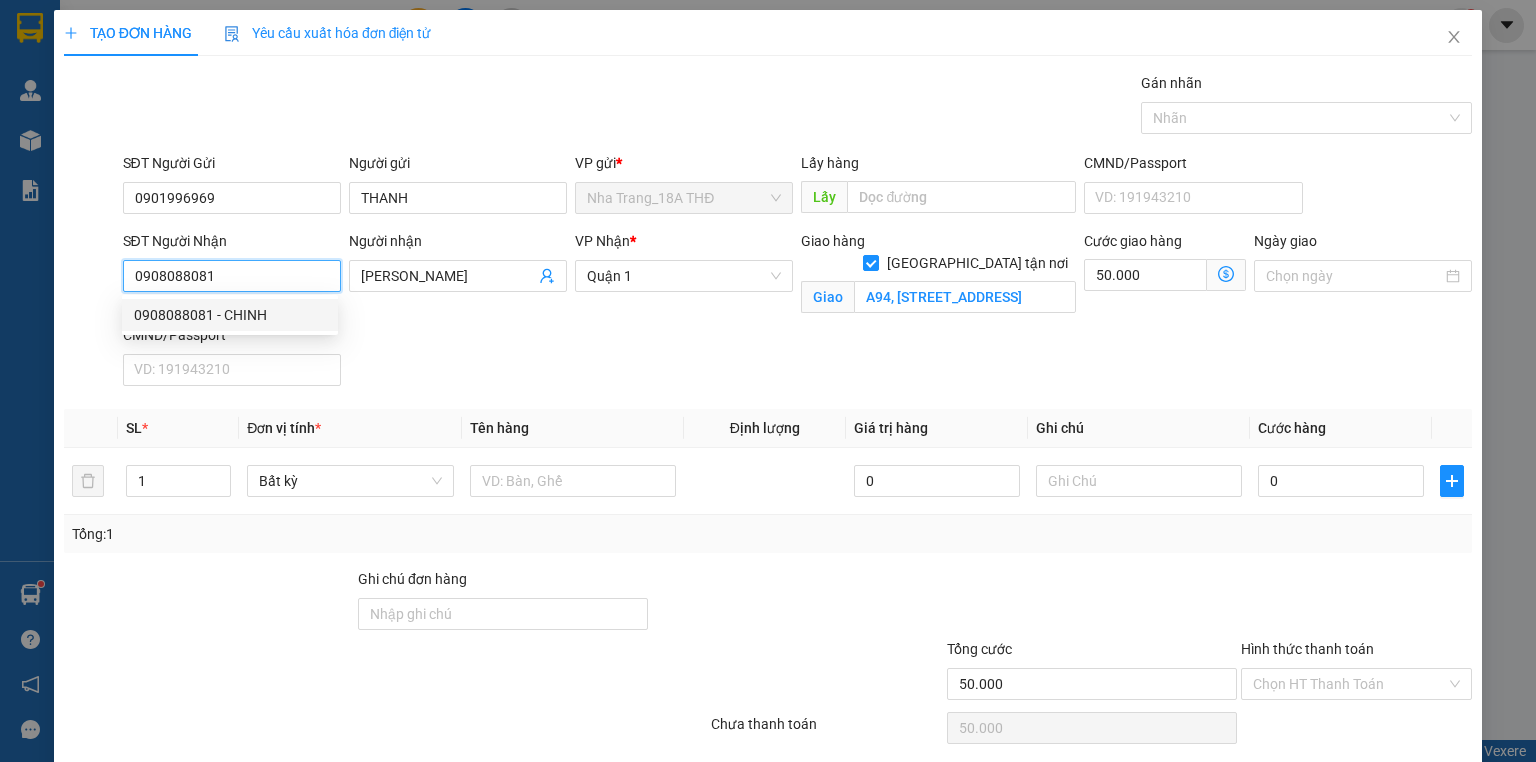 click on "0908088081 - CHINH" at bounding box center (230, 315) 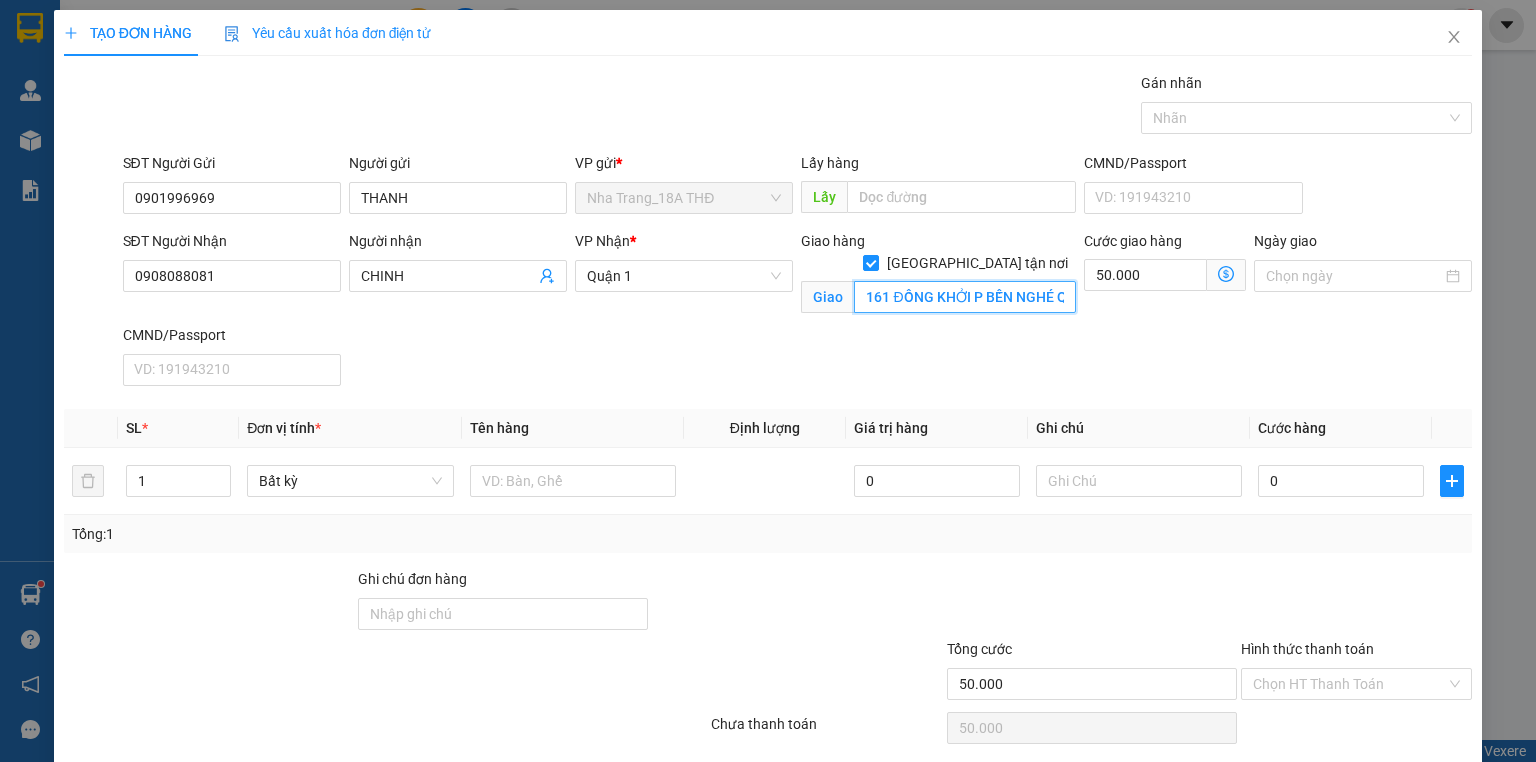 click on "161 ĐỒNG KHỞI P BẾN NGHÉ Q1" at bounding box center [965, 297] 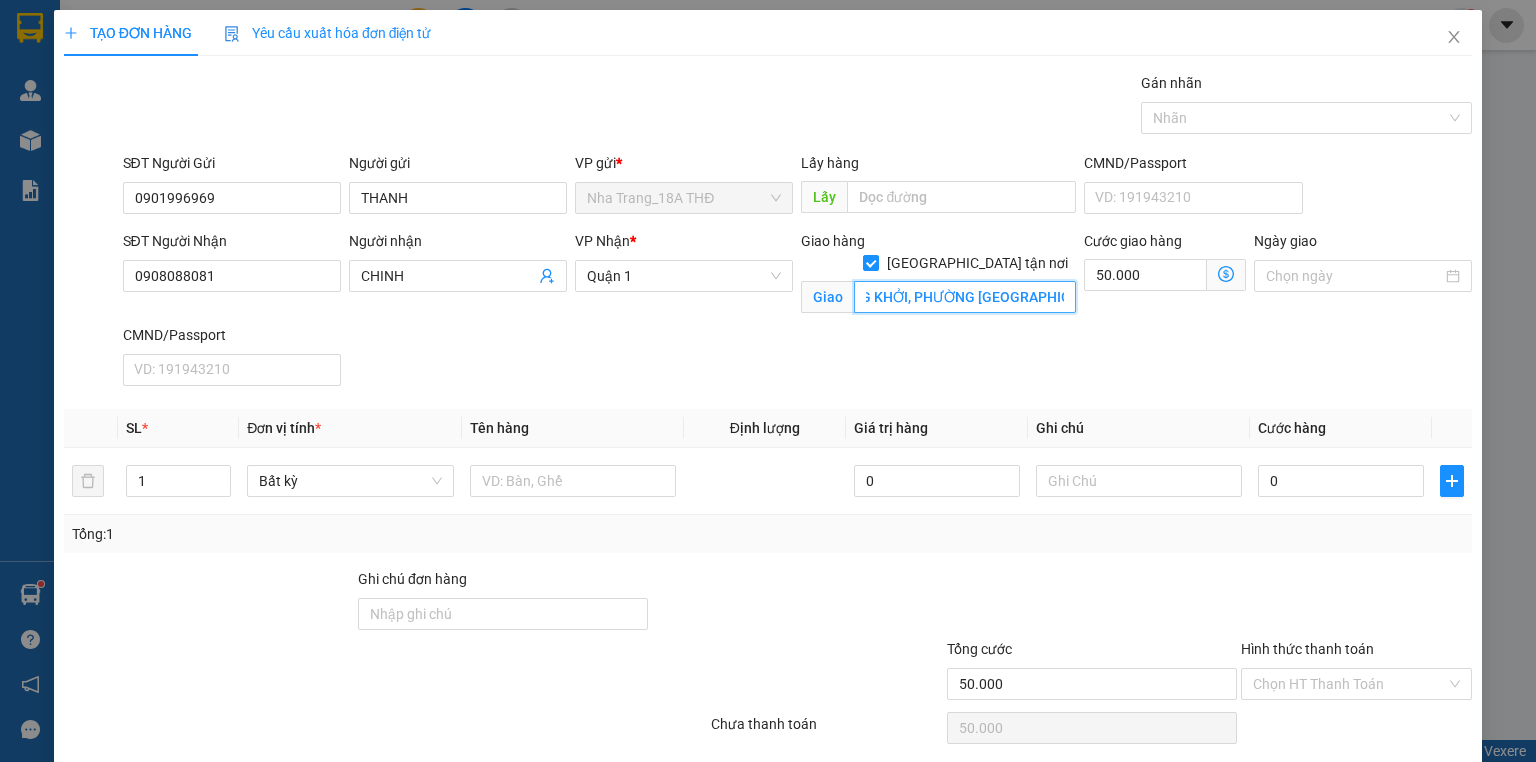 scroll, scrollTop: 0, scrollLeft: 70, axis: horizontal 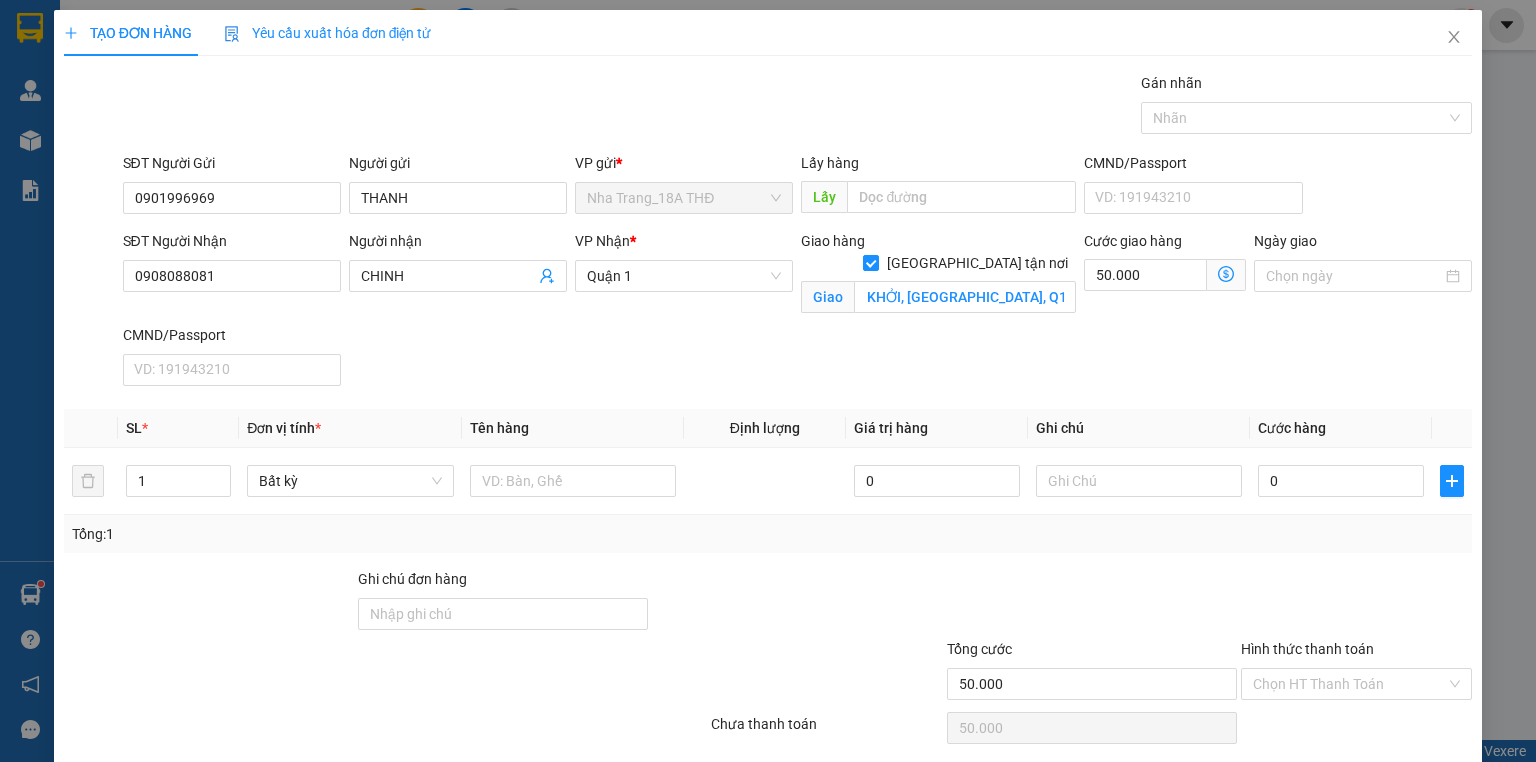 click 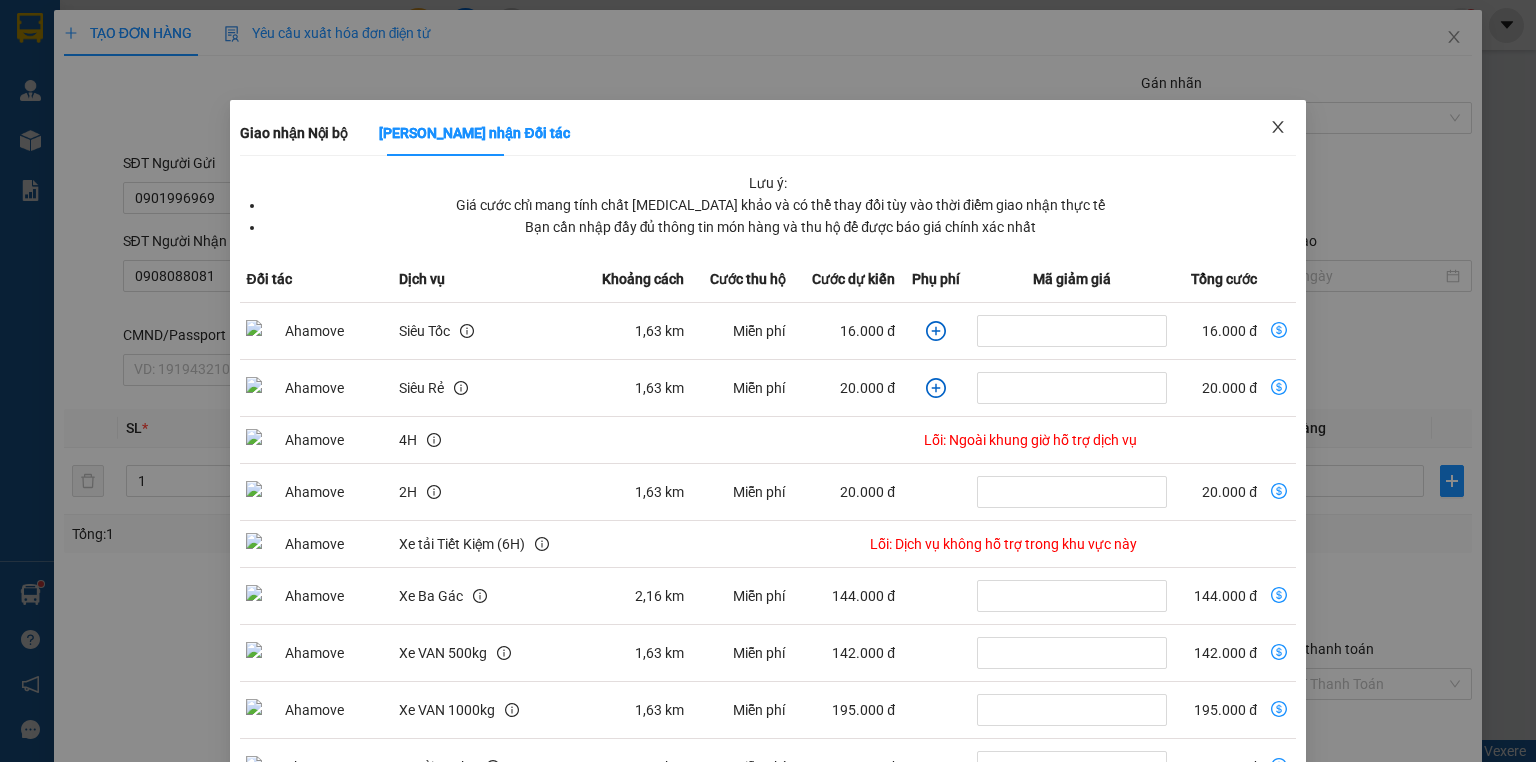 click 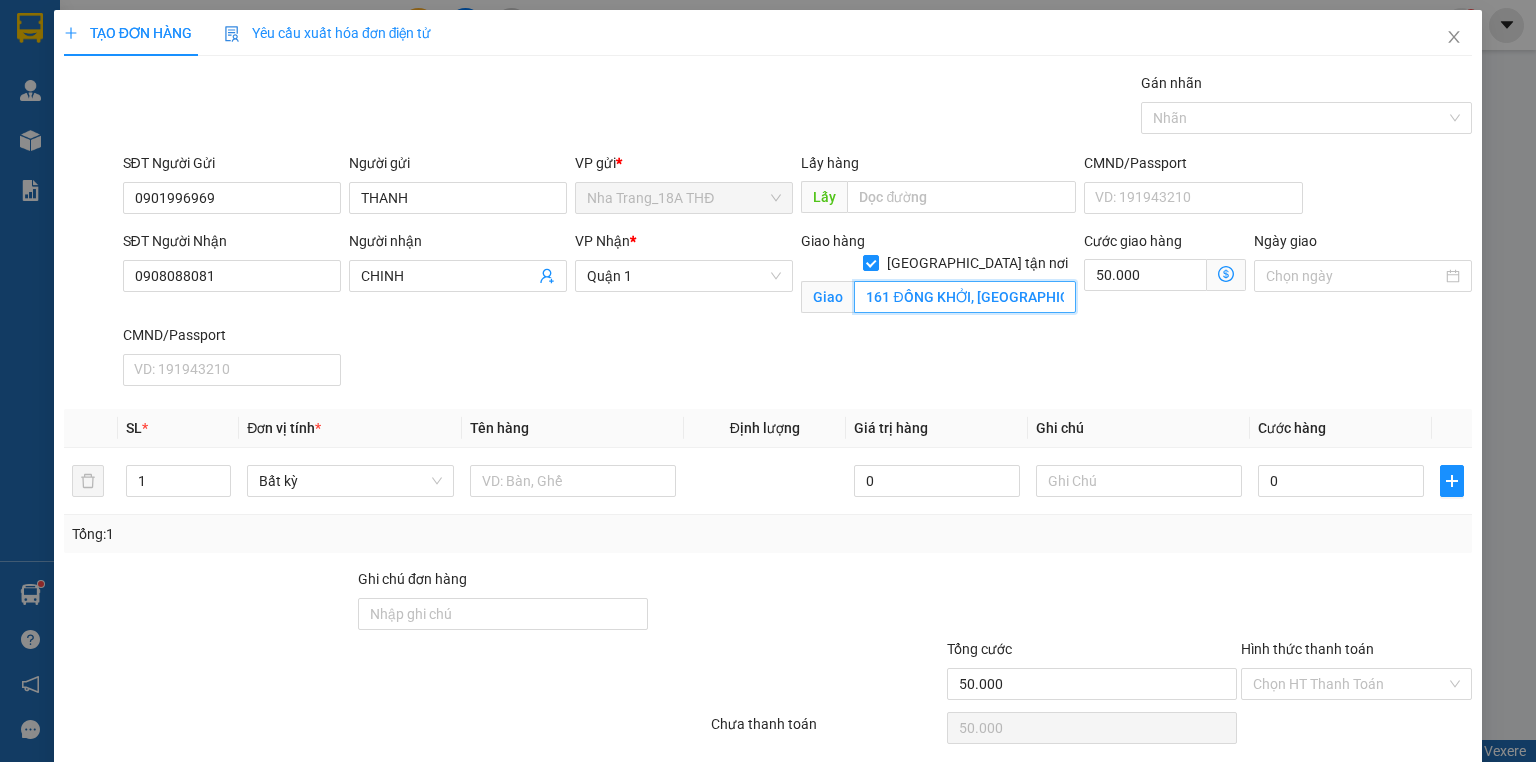 click on "161 ĐỒNG KHỞI, [GEOGRAPHIC_DATA], Q1" at bounding box center [965, 297] 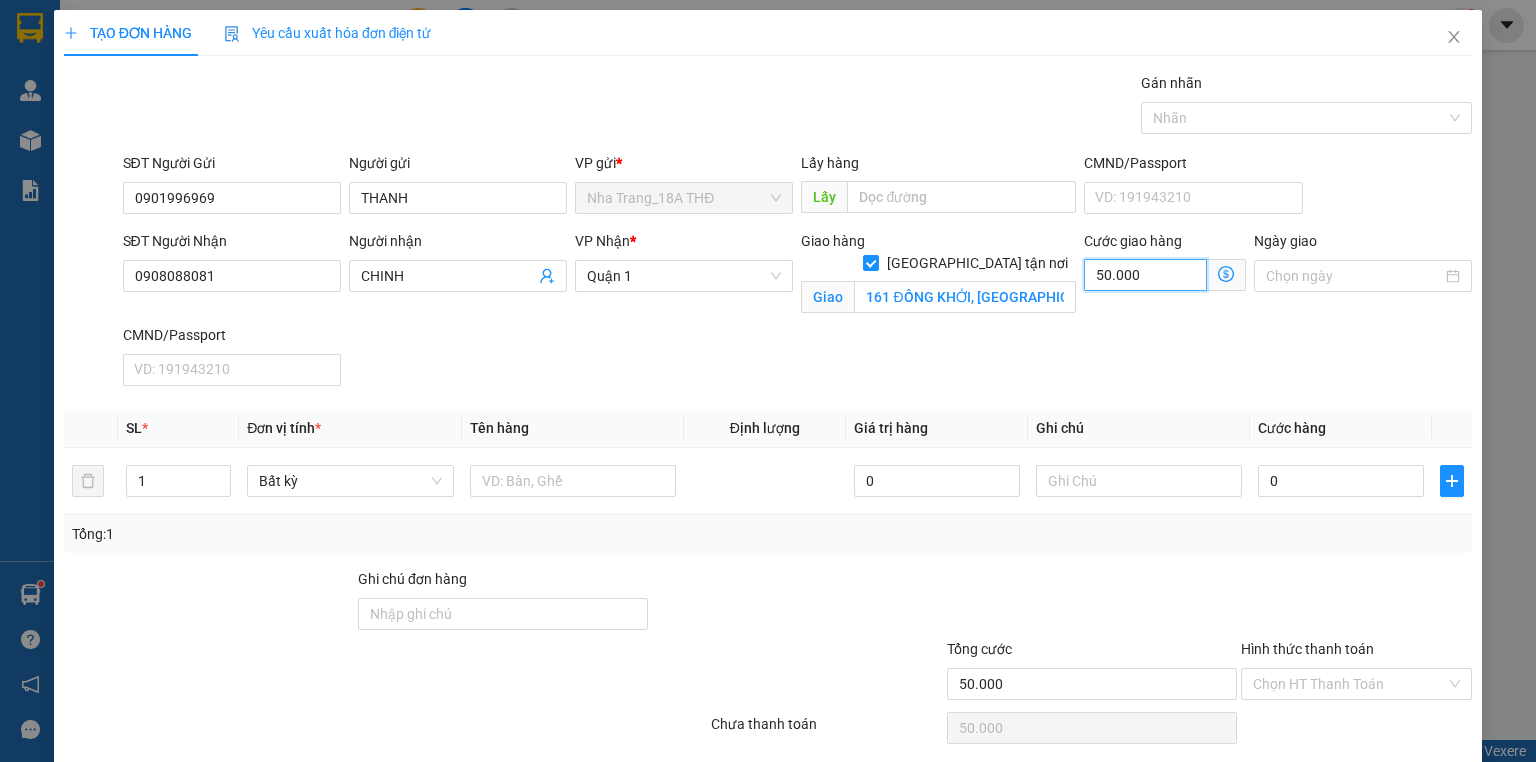click on "50.000" at bounding box center (1145, 275) 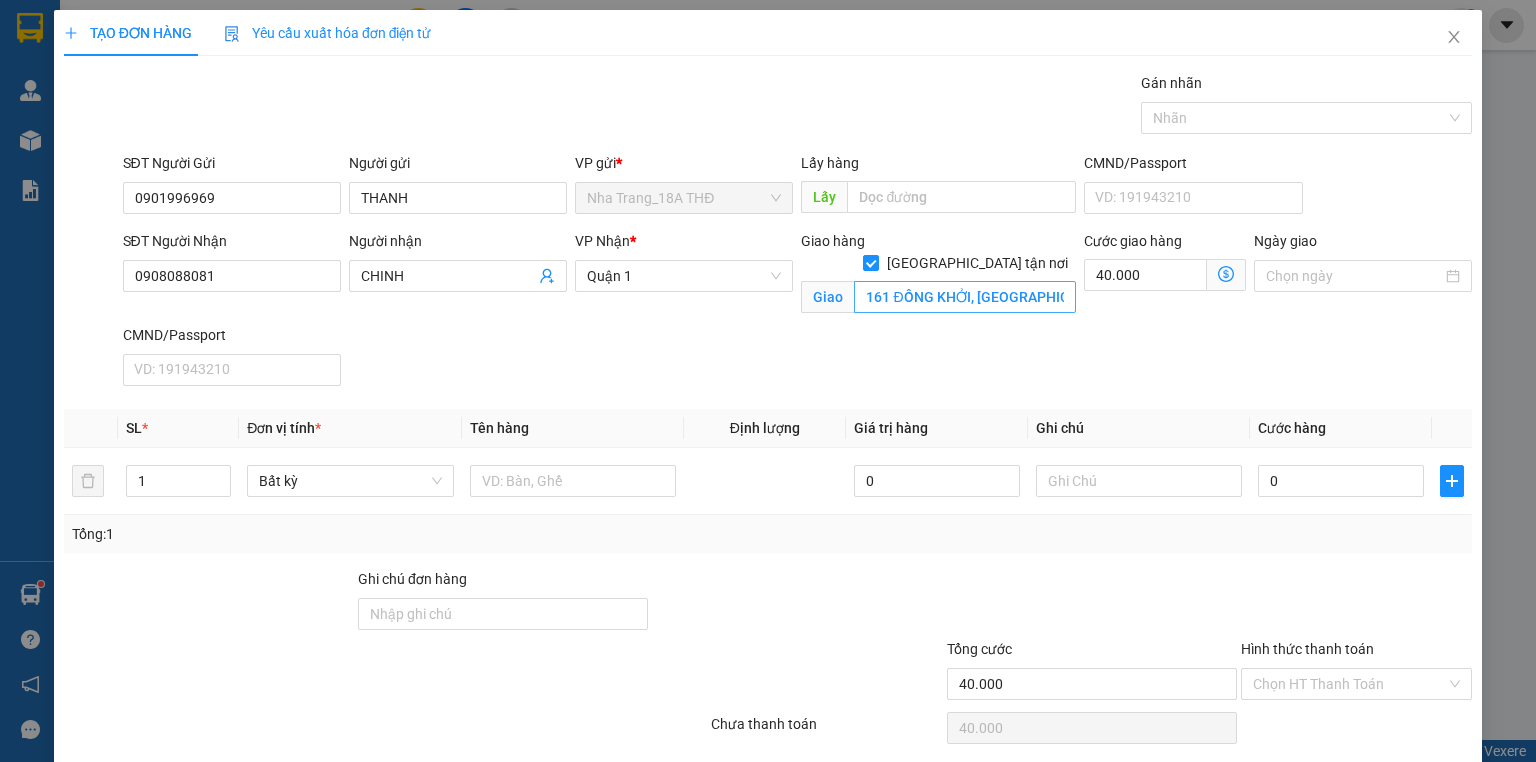 drag, startPoint x: 864, startPoint y: 316, endPoint x: 959, endPoint y: 284, distance: 100.2447 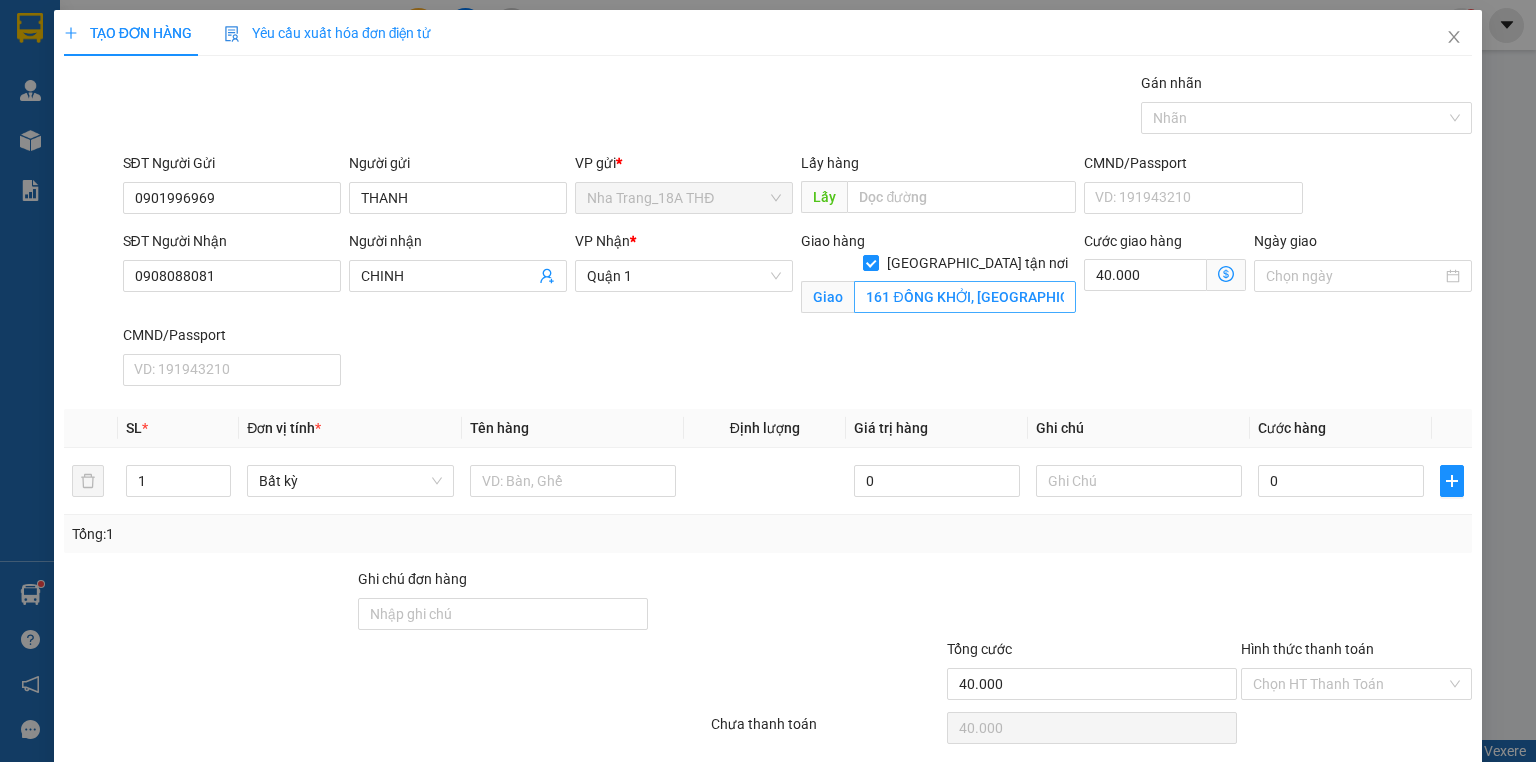 click on "Giao hàng [GEOGRAPHIC_DATA] tận nơi Giao 161 ĐỒNG KHỞI, PHƯỜNG [GEOGRAPHIC_DATA], Q1" at bounding box center [938, 277] 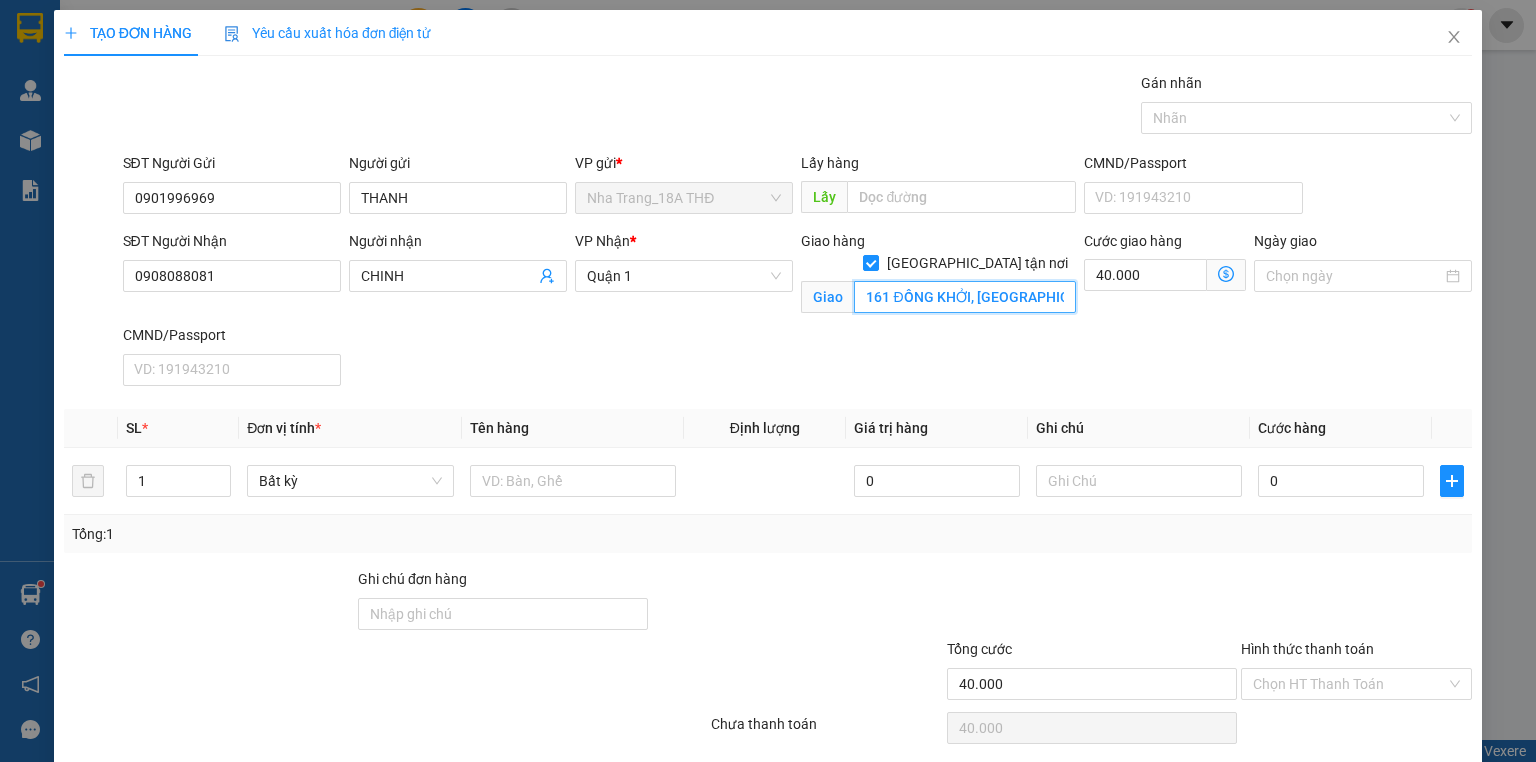 click on "161 ĐỒNG KHỞI, [GEOGRAPHIC_DATA], Q1" at bounding box center [965, 297] 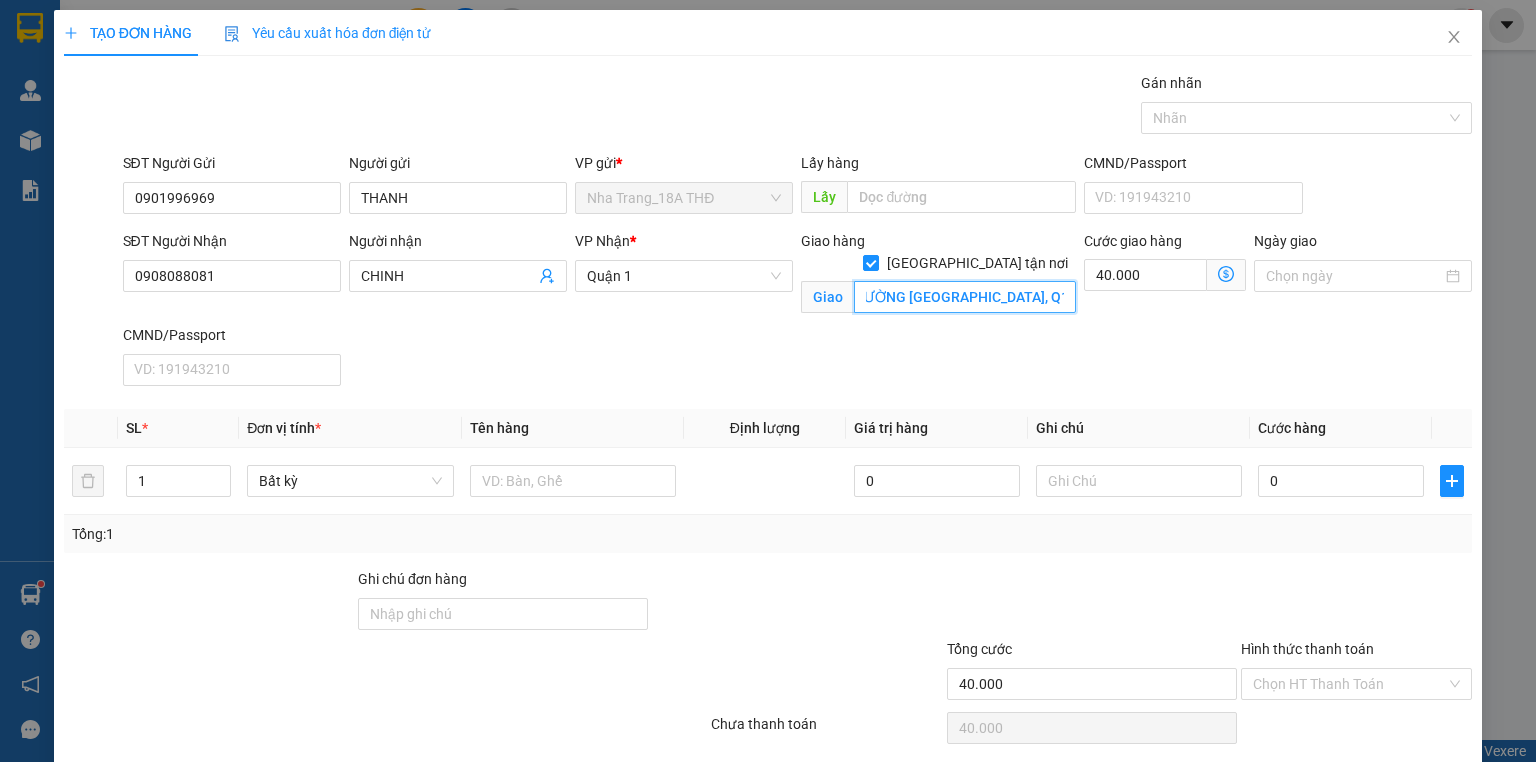 scroll, scrollTop: 0, scrollLeft: 137, axis: horizontal 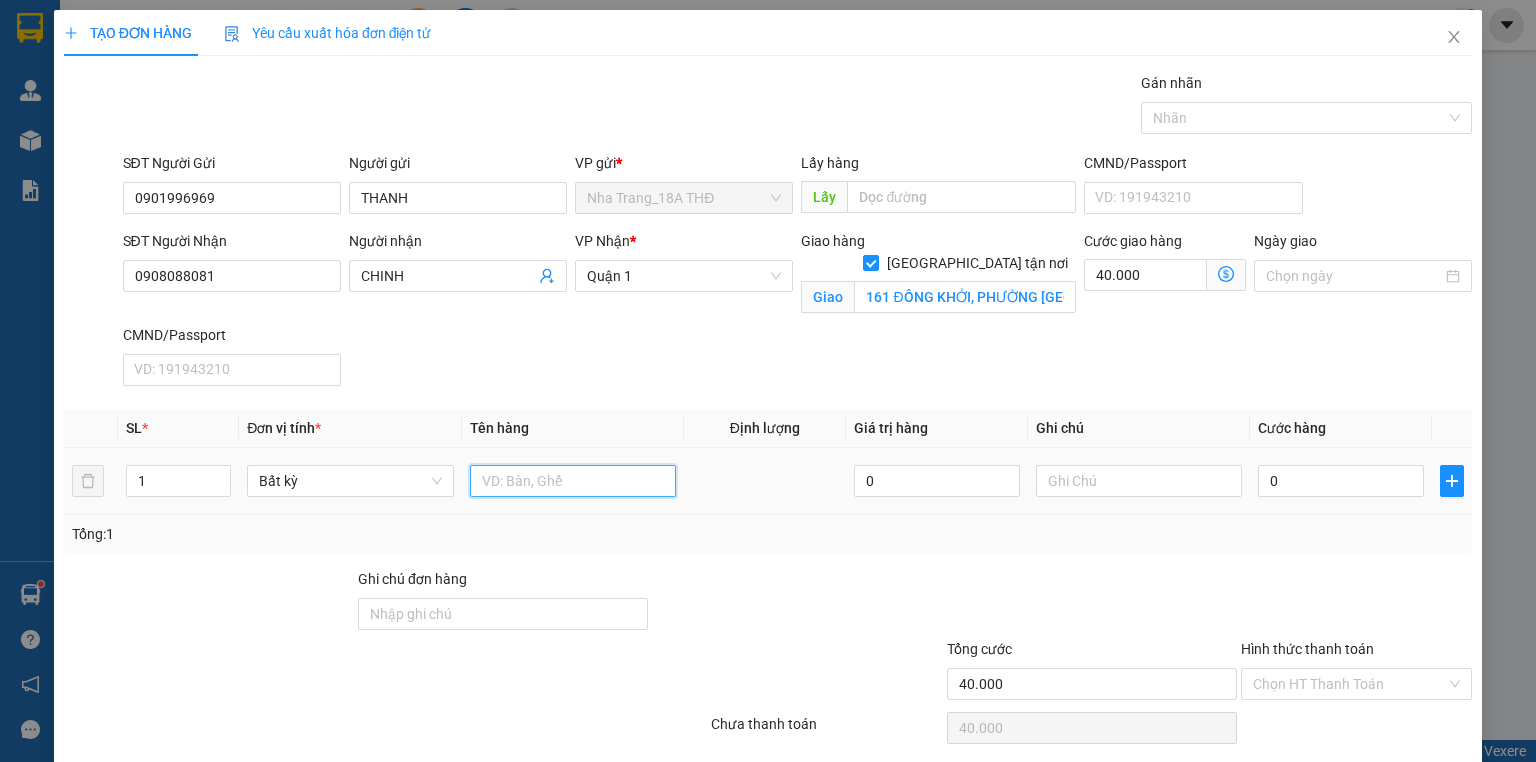 click at bounding box center (573, 481) 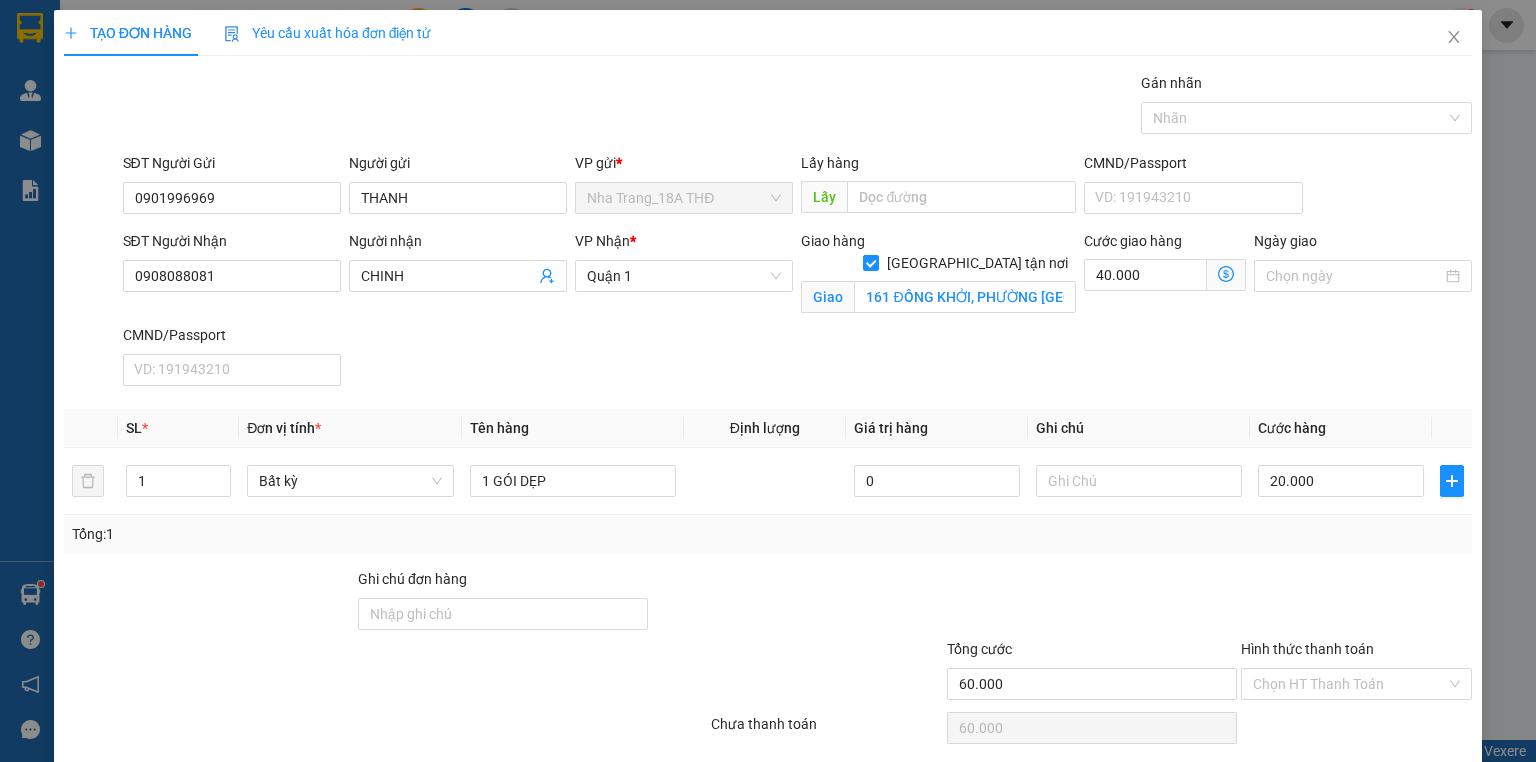 click at bounding box center (797, 603) 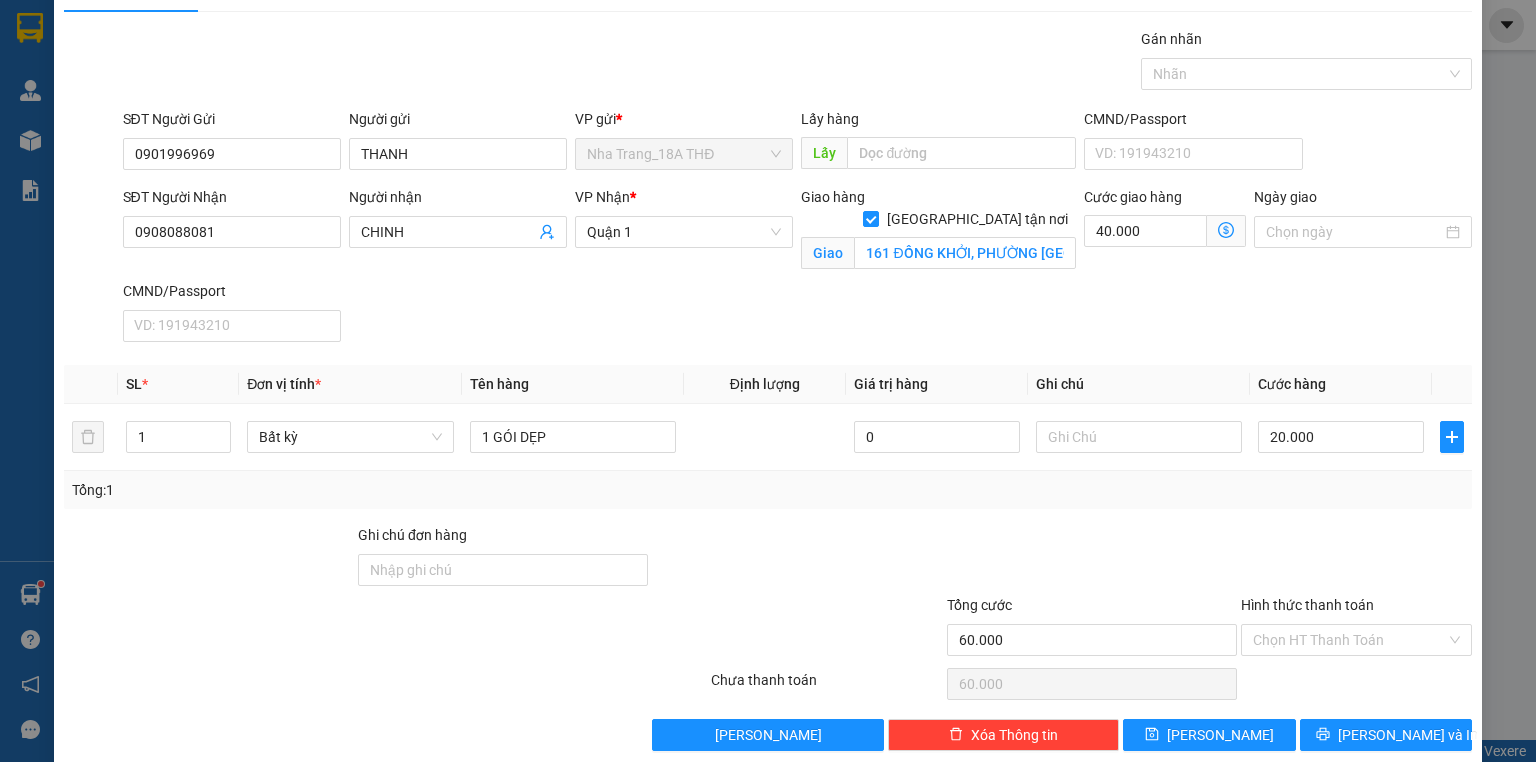 scroll, scrollTop: 68, scrollLeft: 0, axis: vertical 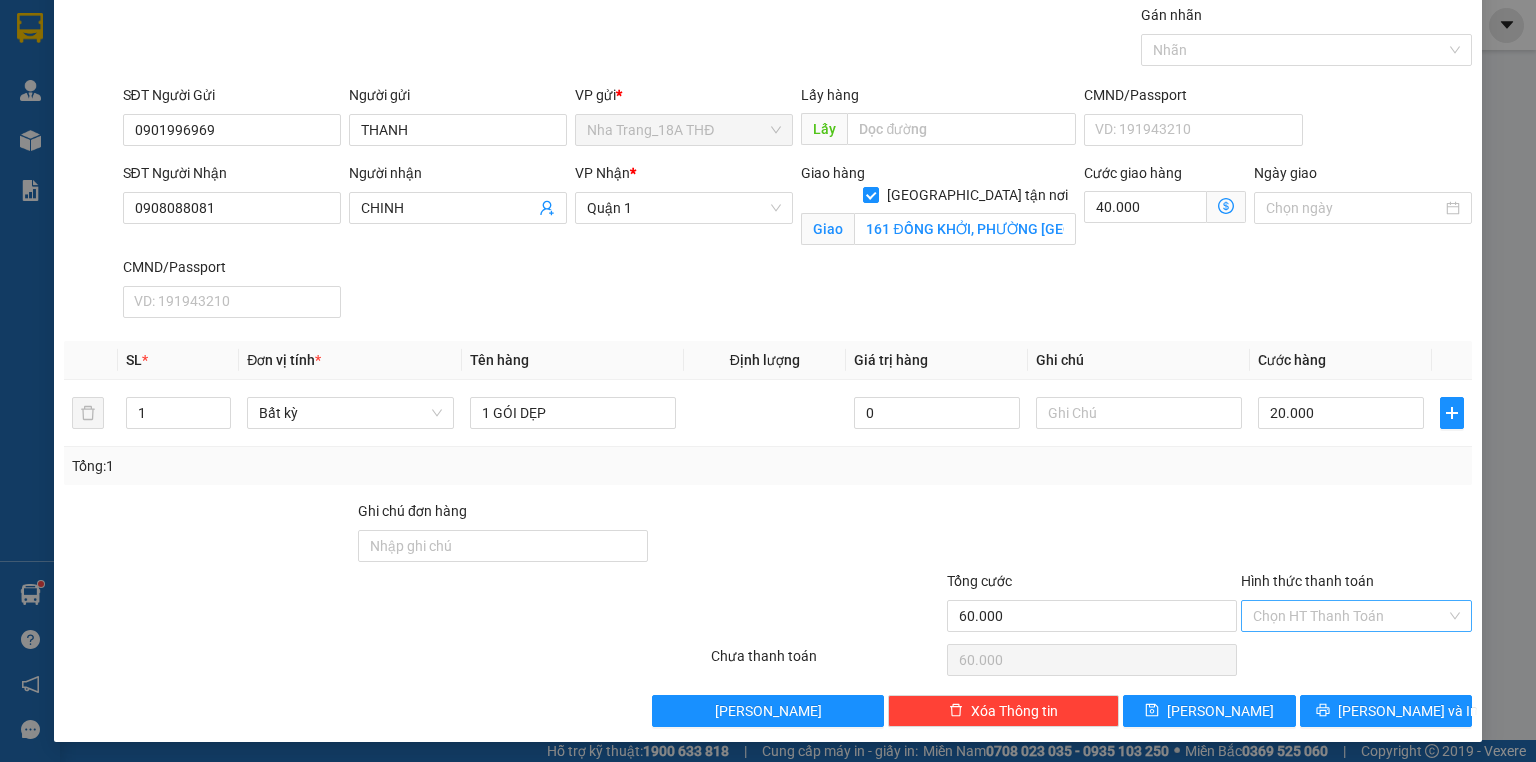 click on "Hình thức thanh toán" at bounding box center (1349, 616) 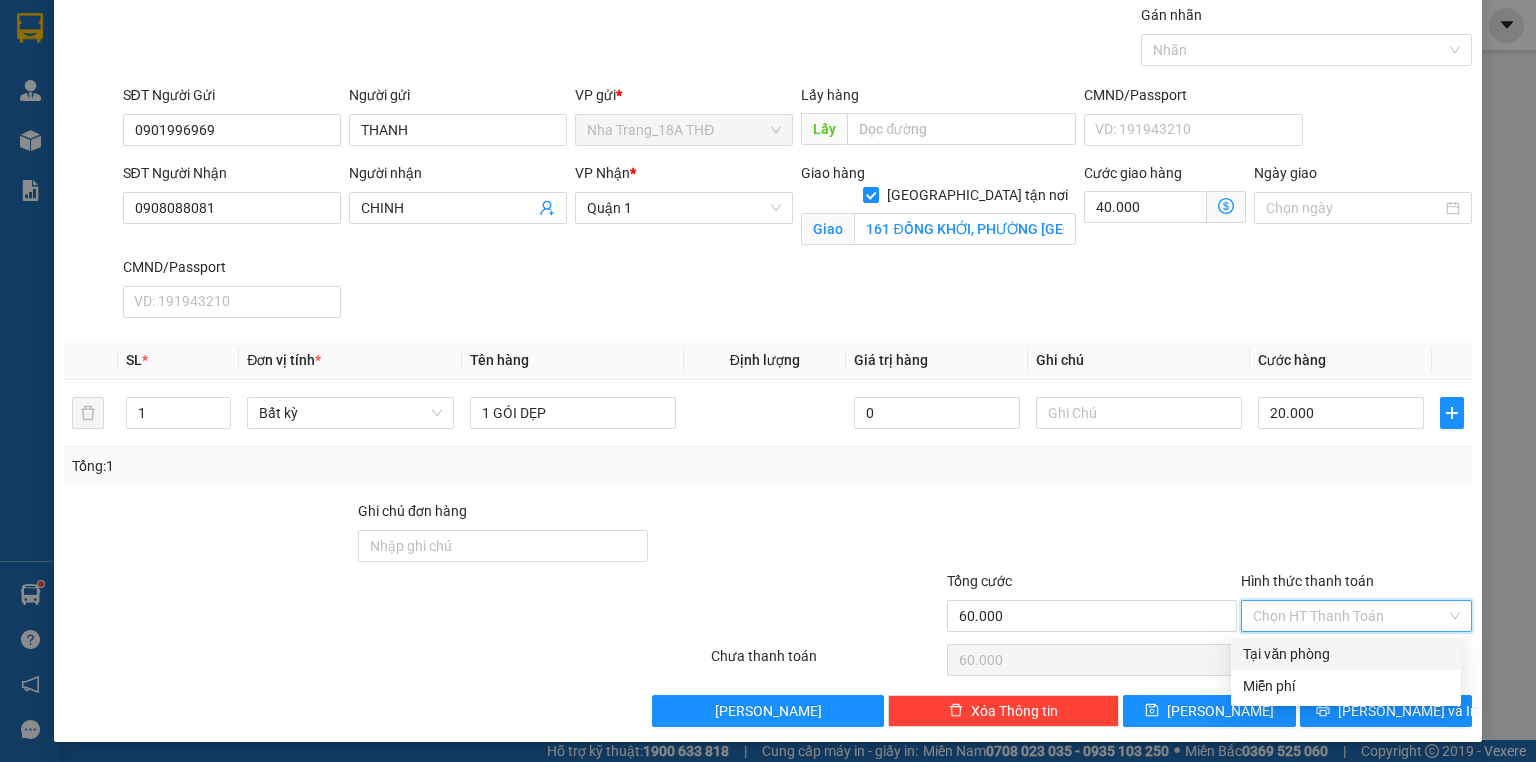 click on "Tại văn phòng" at bounding box center (1346, 654) 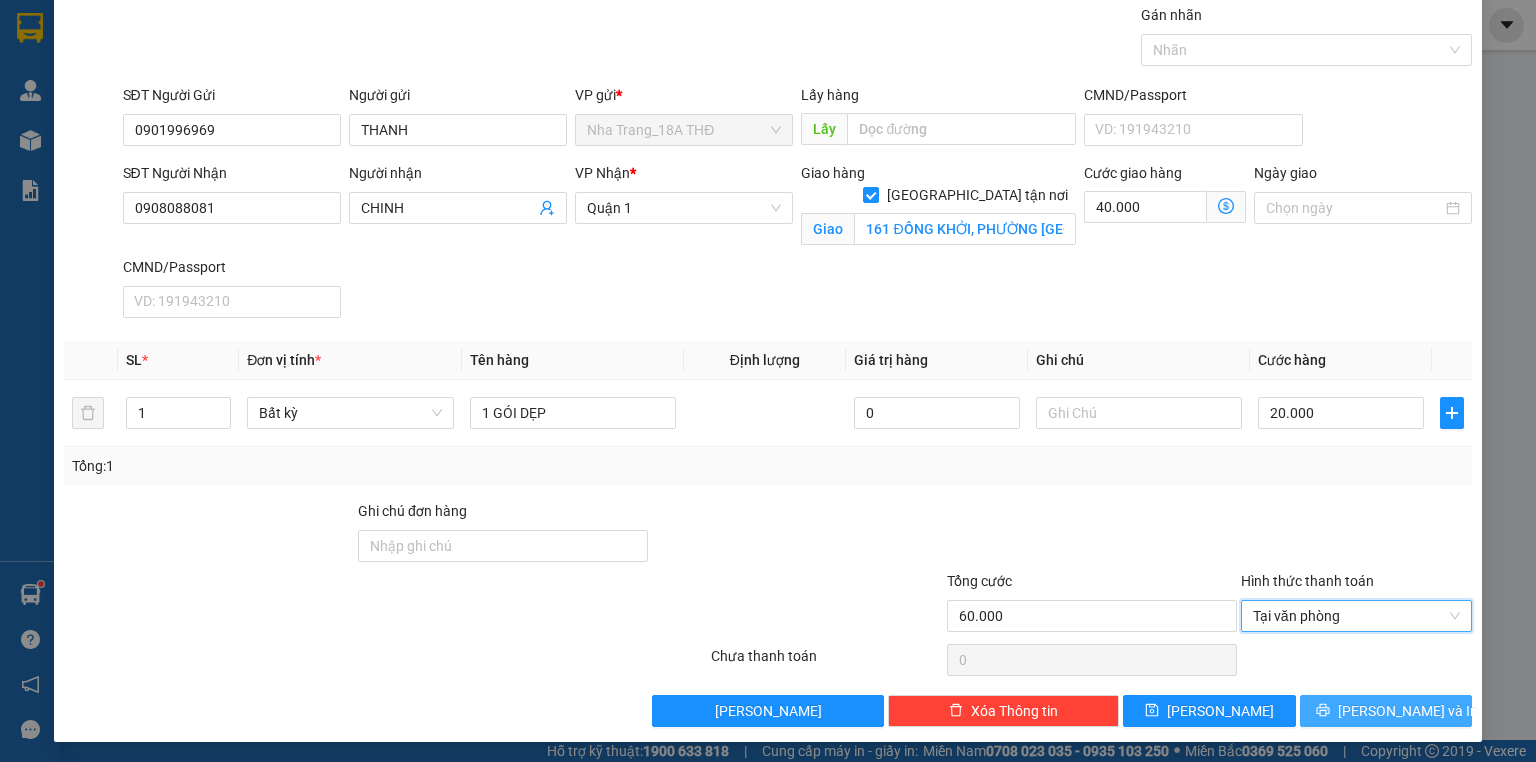 click on "[PERSON_NAME] và In" at bounding box center [1408, 711] 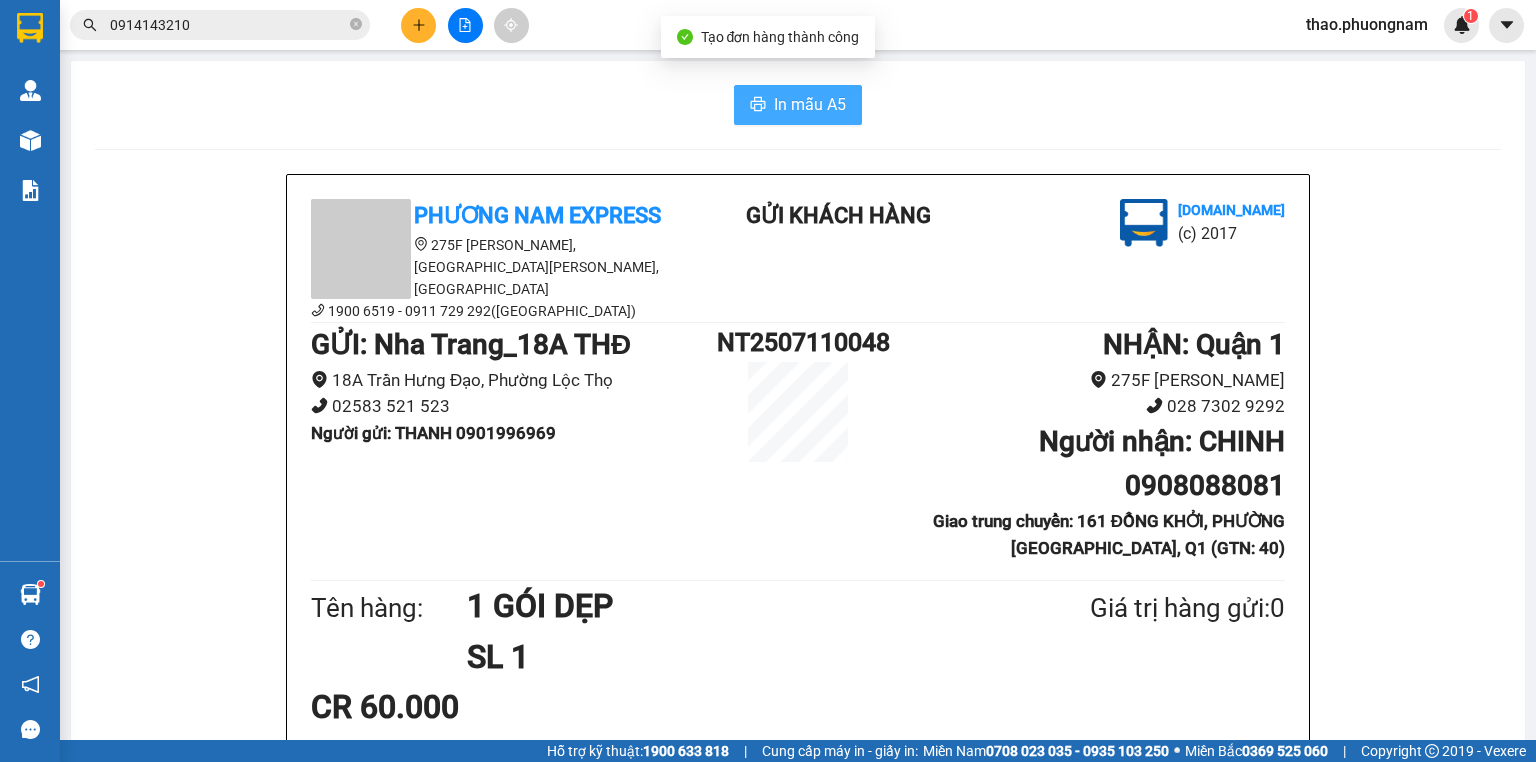 click on "In mẫu A5" at bounding box center [810, 104] 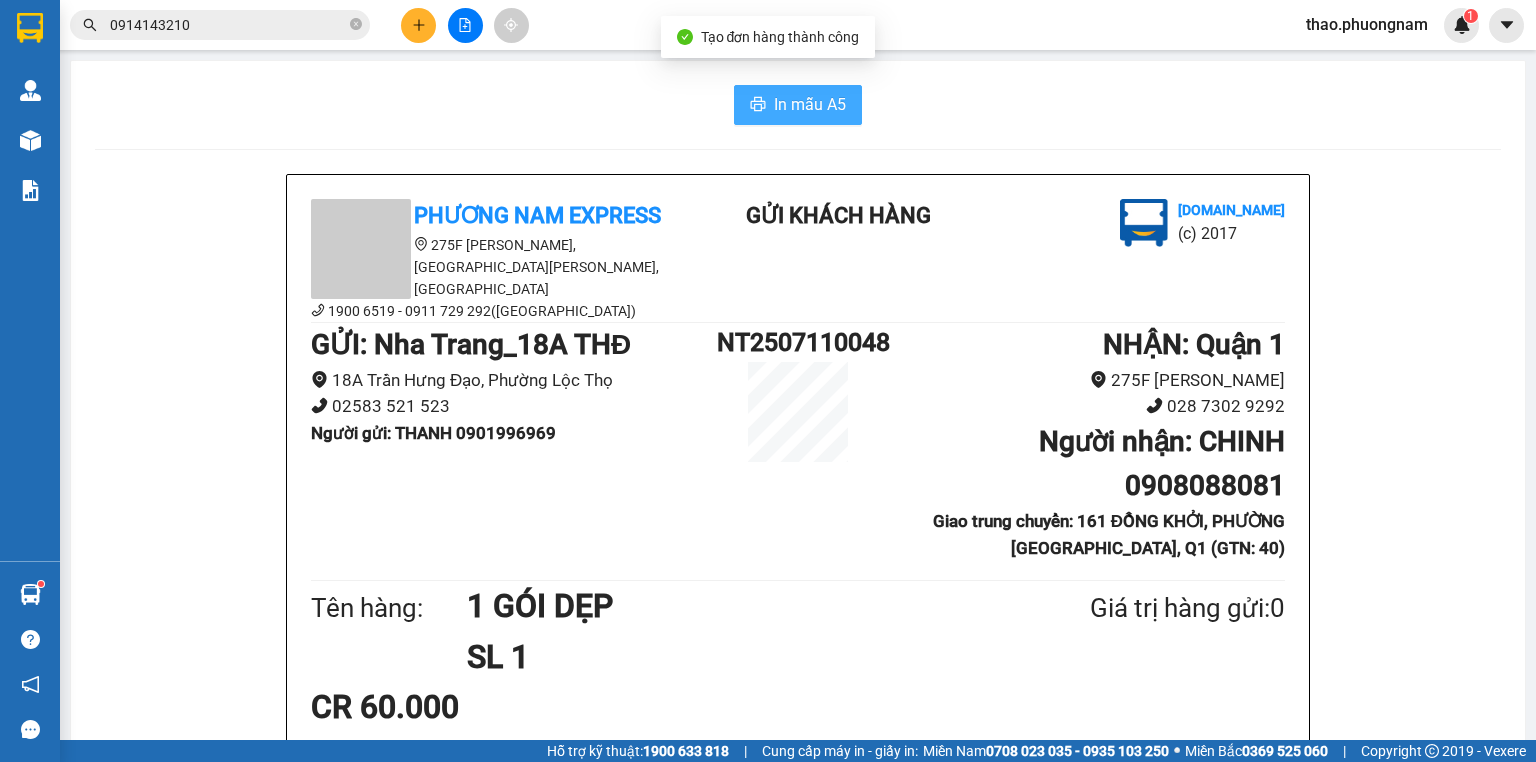 scroll, scrollTop: 0, scrollLeft: 0, axis: both 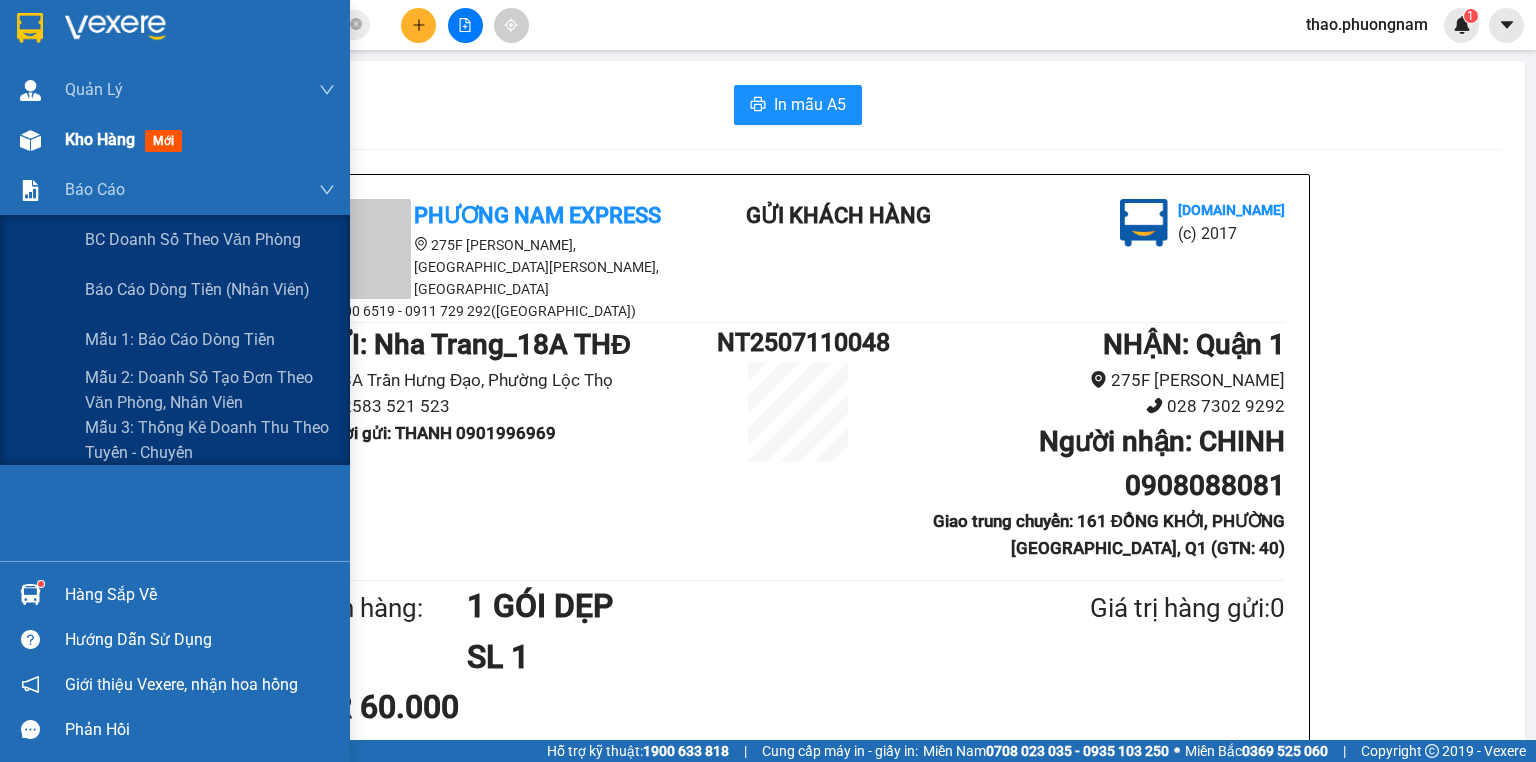 click on "Kho hàng" at bounding box center (100, 139) 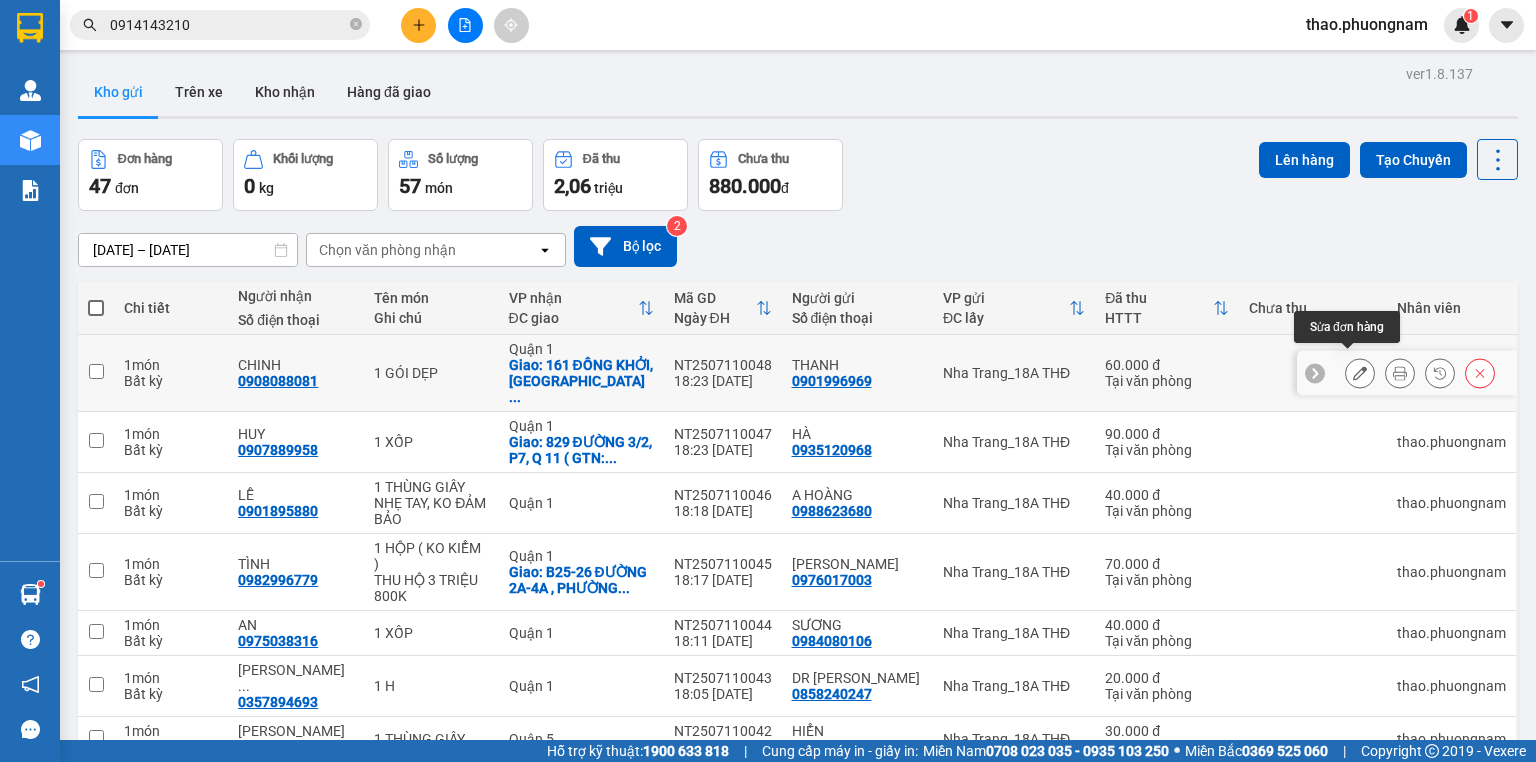 click 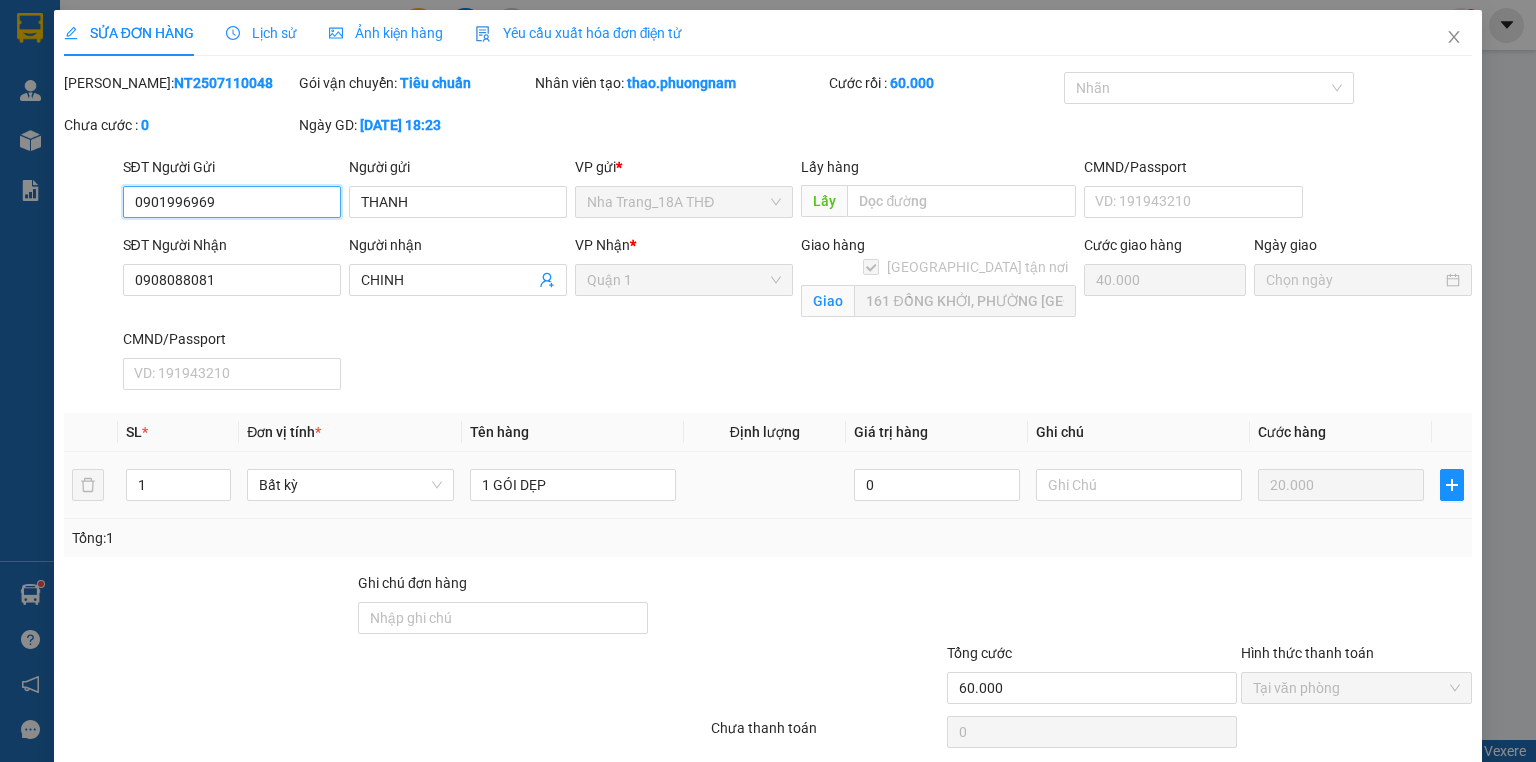 scroll, scrollTop: 73, scrollLeft: 0, axis: vertical 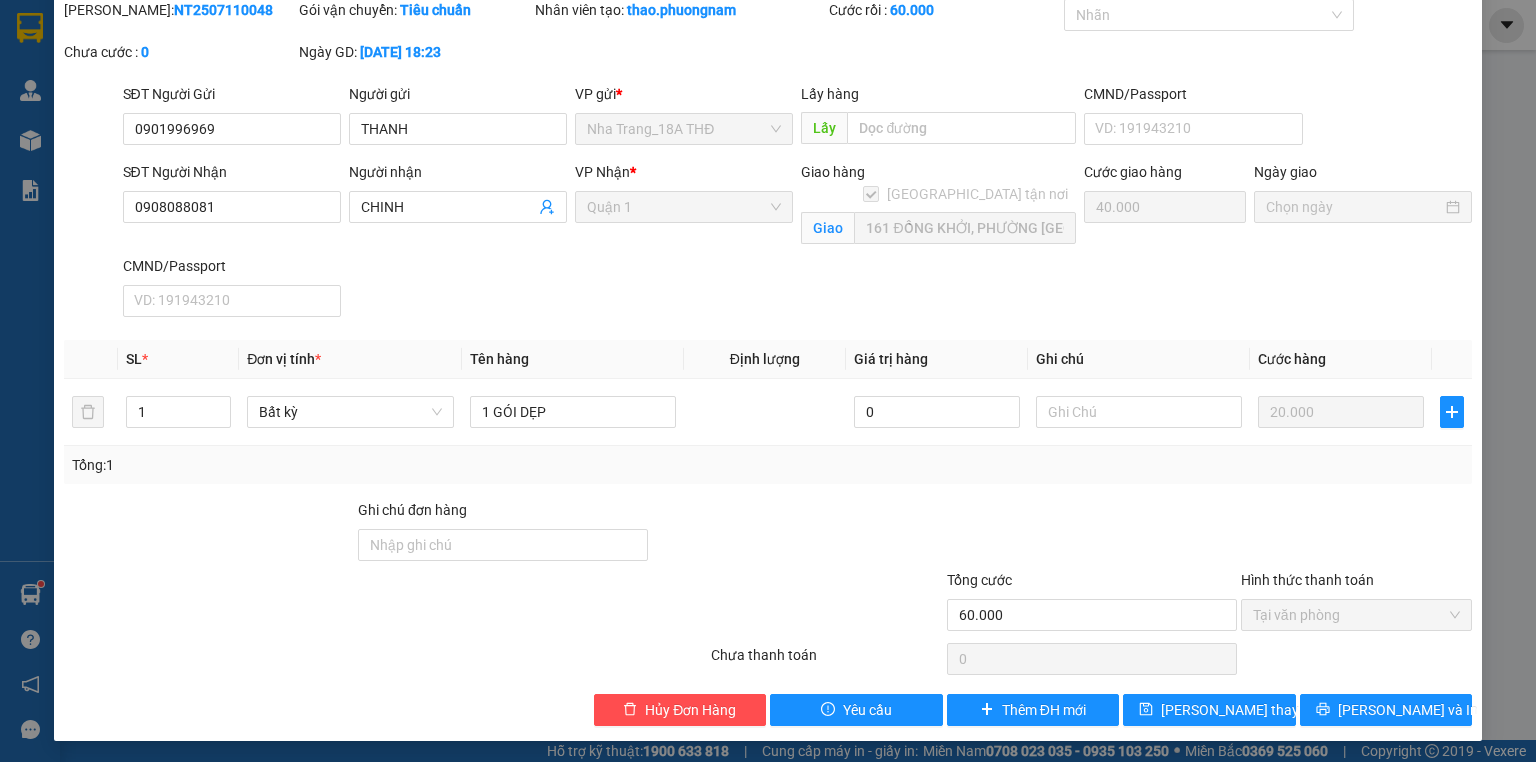 click on "SỬA ĐƠN HÀNG Lịch sử Ảnh kiện hàng Yêu cầu xuất hóa đơn điện tử Total Paid Fee 60.000 Total UnPaid Fee 0 Cash Collection Total Fee Mã ĐH:  NT2507110048 Gói vận chuyển:   Tiêu chuẩn Nhân viên tạo:   thao.phuongnam Cước rồi :   60.000   Nhãn Chưa cước :   0 Ngày GD:   [DATE] 18:23 SĐT Người Gửi 0901996969 0901996969 Người gửi THANH VP gửi  * [GEOGRAPHIC_DATA] THĐ Lấy hàng Lấy CMND/Passport VD: [PASSPORT] SĐT Người Nhận 0908088081 Người nhận CHINH VP Nhận  * [GEOGRAPHIC_DATA] tận nơi Giao 161 ĐỒNG KHỞI, [GEOGRAPHIC_DATA], Q1 (GTN: 40) Cước giao hàng 40.000 Ngày giao CMND/Passport VD: [PASSPORT] SL  * Đơn vị tính  * Tên hàng  Định lượng Giá trị hàng Ghi chú Cước hàng                   1 Bất kỳ 1 GÓI DẸP 0 20.000 Tổng:  1 Ghi chú đơn hàng Tổng cước 60.000 Hình thức thanh toán Tại văn phòng Số tiền thu trước 60.000 Chọn HT Thanh Toán 0" at bounding box center [768, 381] 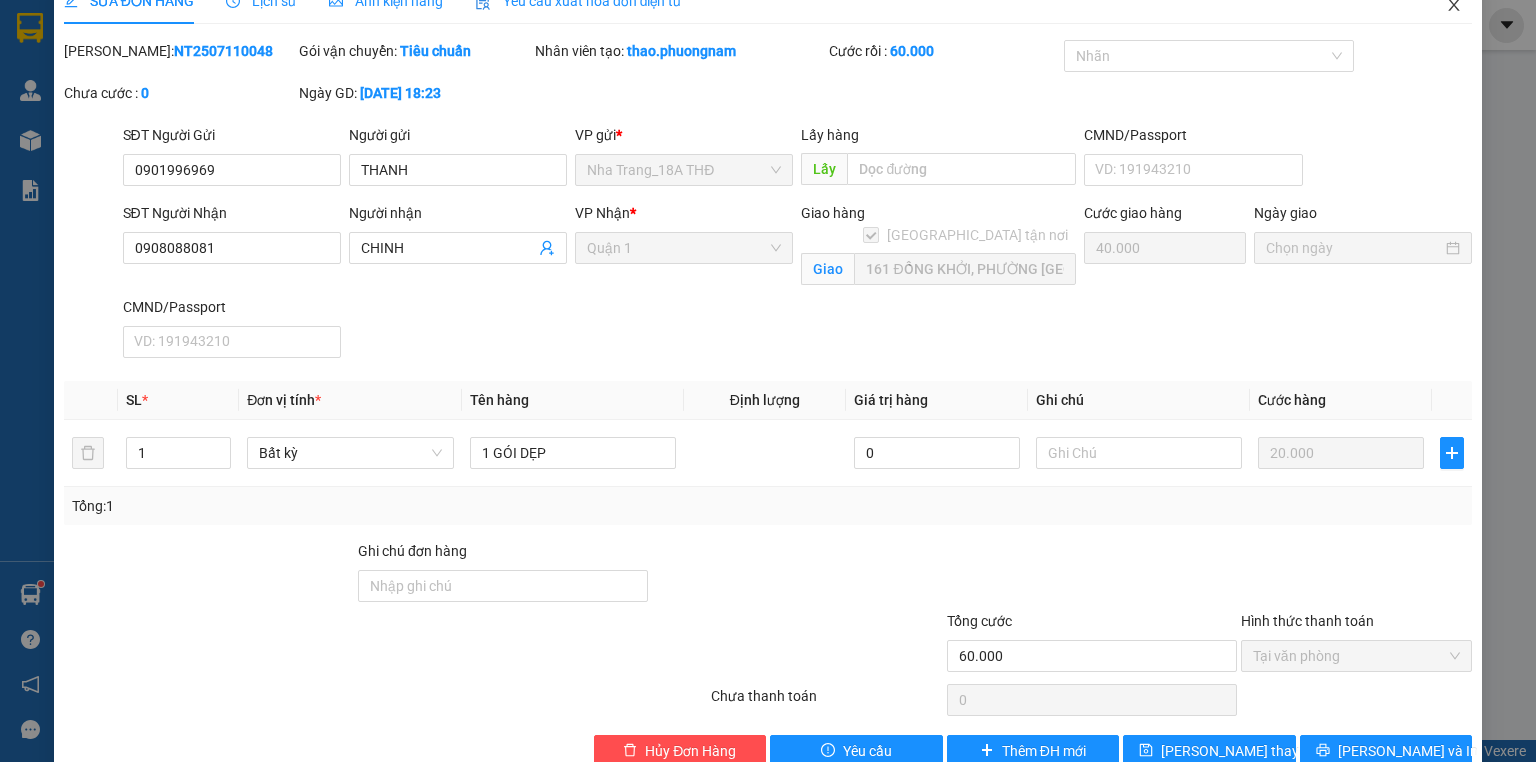 scroll, scrollTop: 0, scrollLeft: 0, axis: both 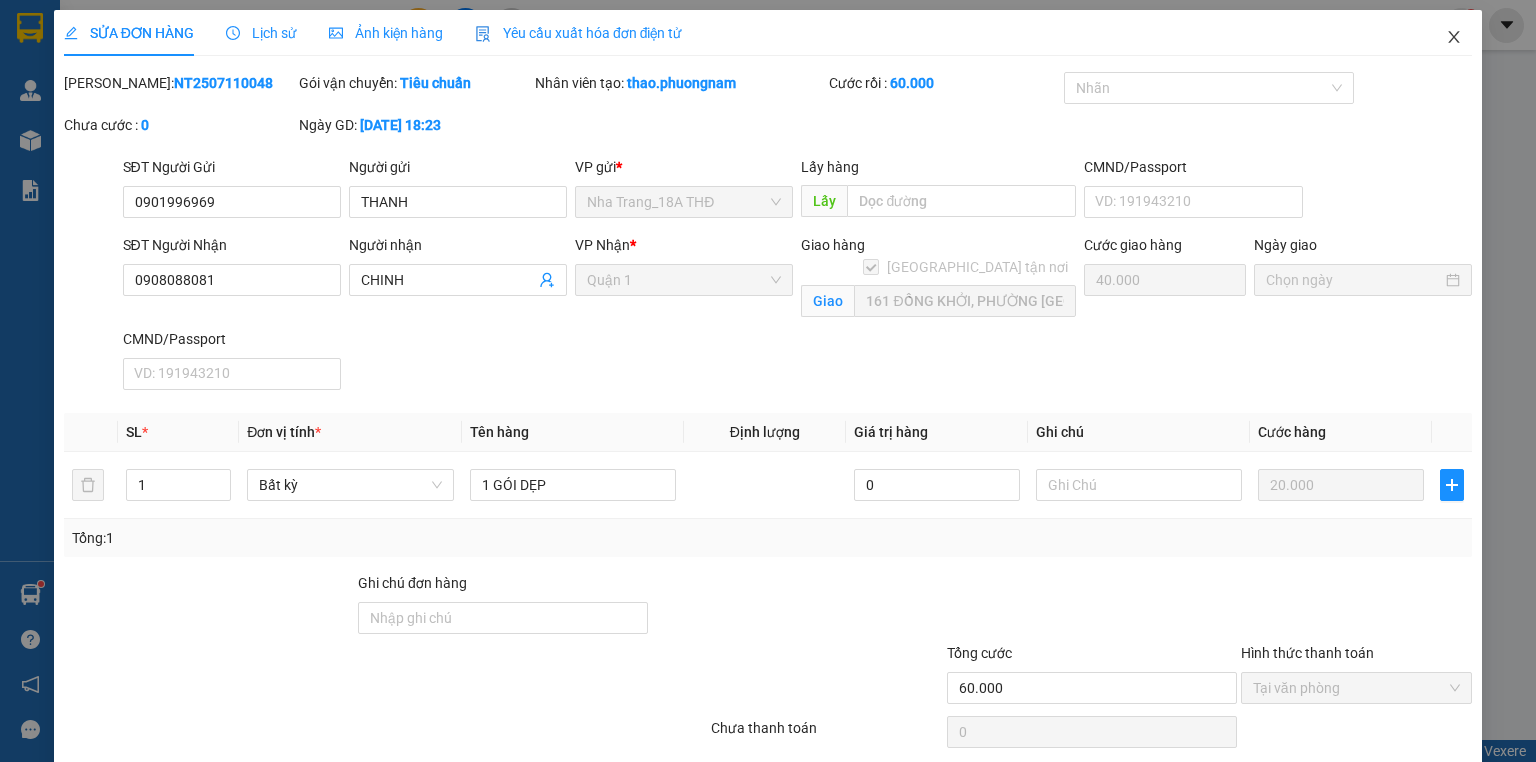 click 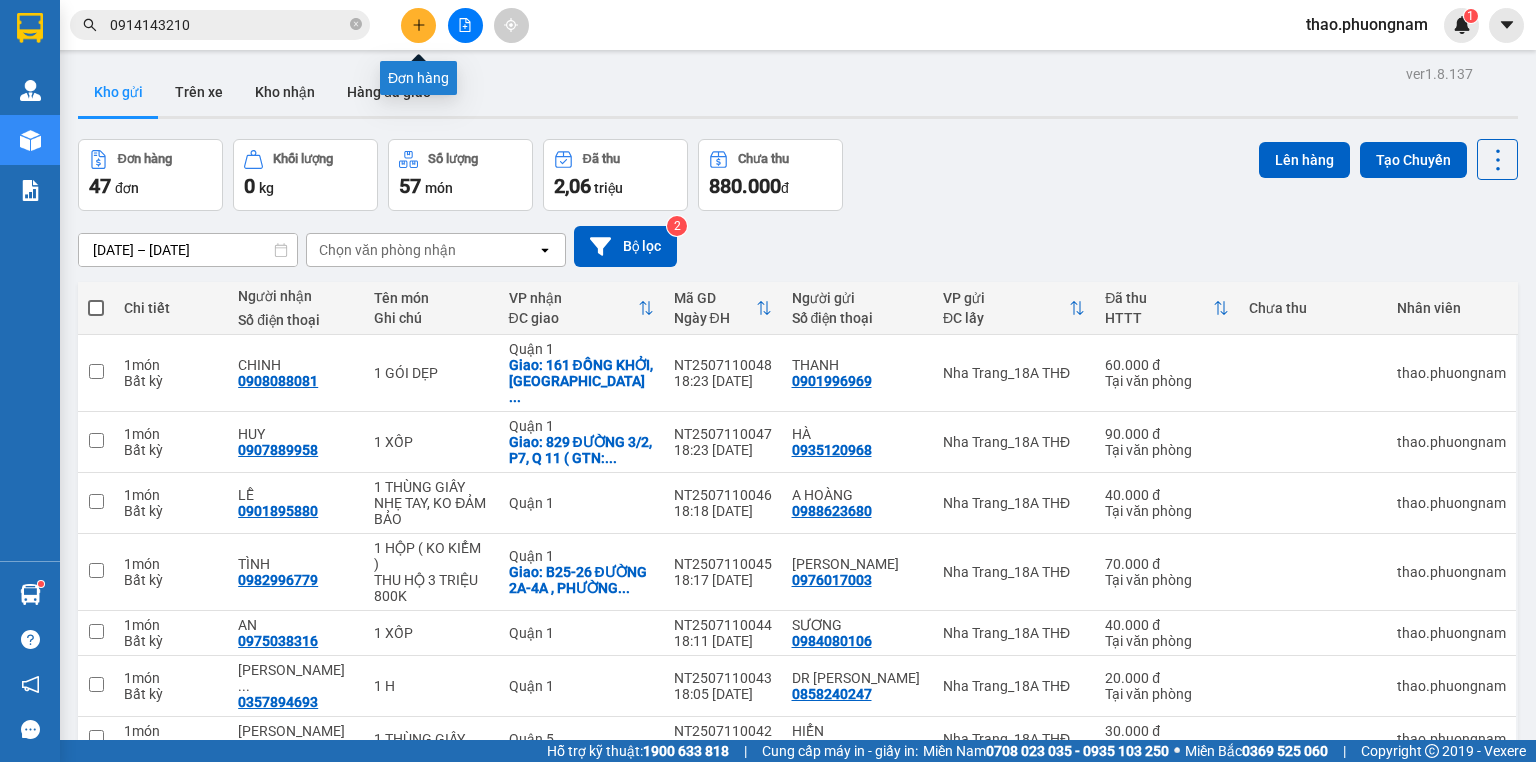 click 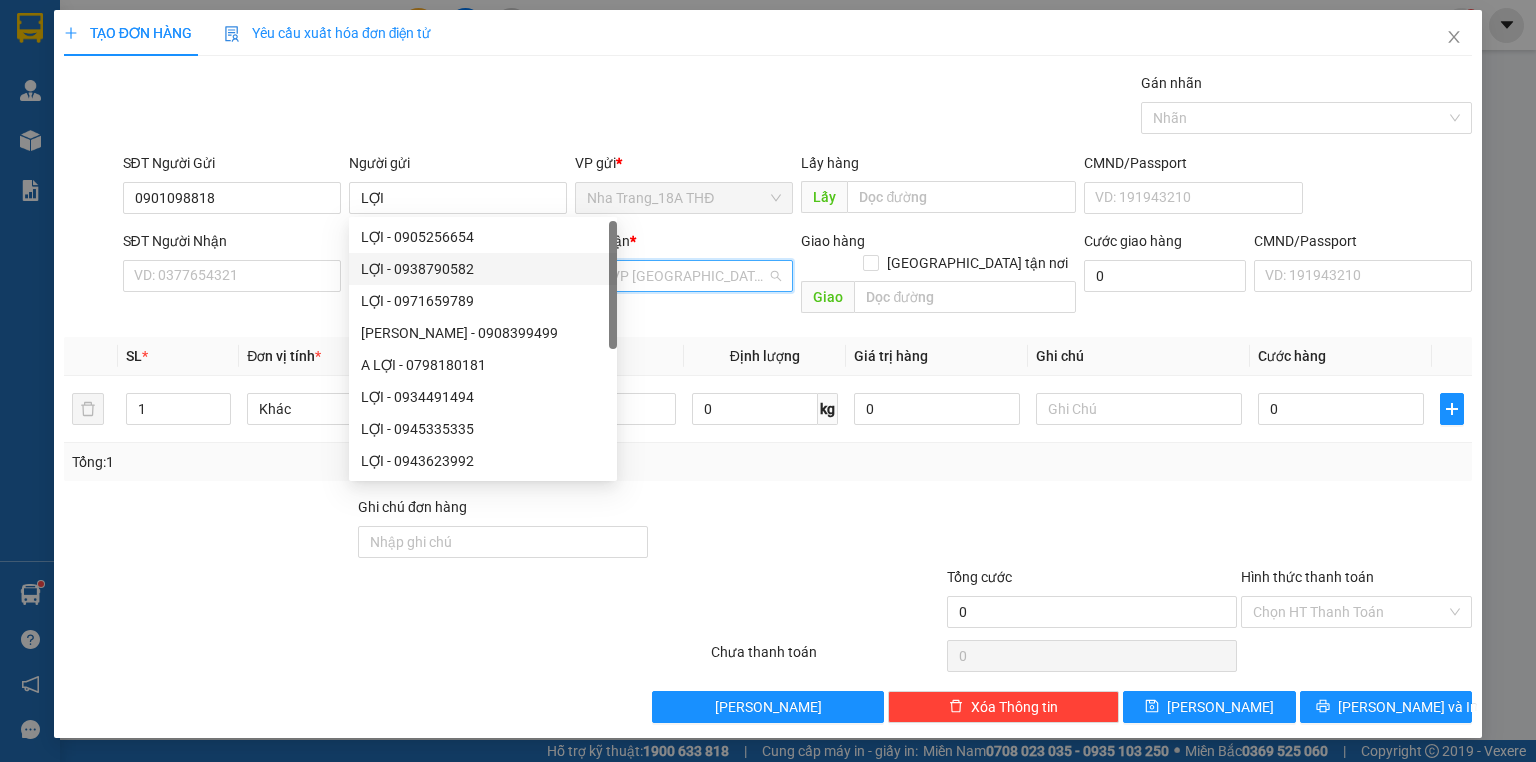 click at bounding box center (677, 276) 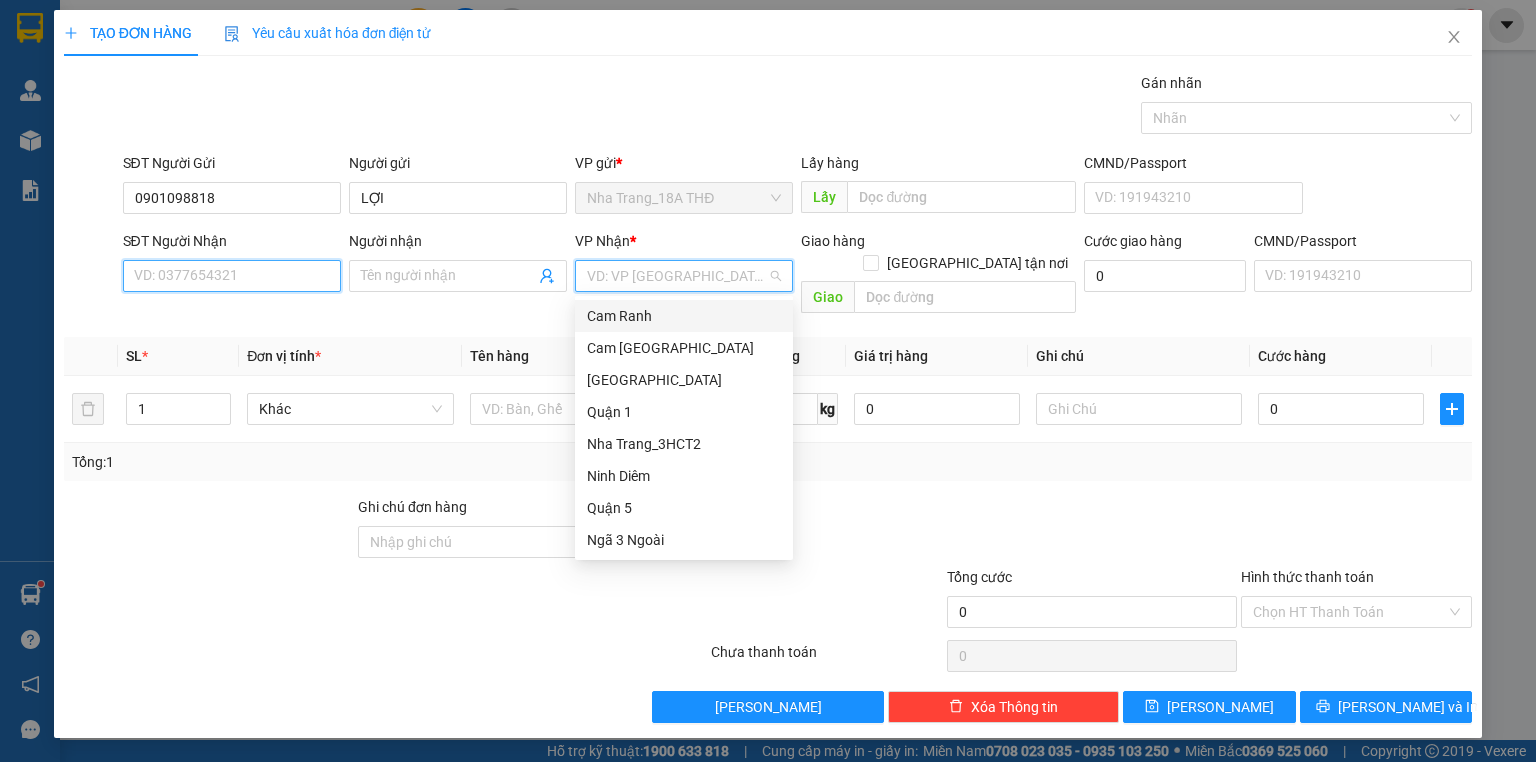 click on "SĐT Người Nhận" at bounding box center (232, 276) 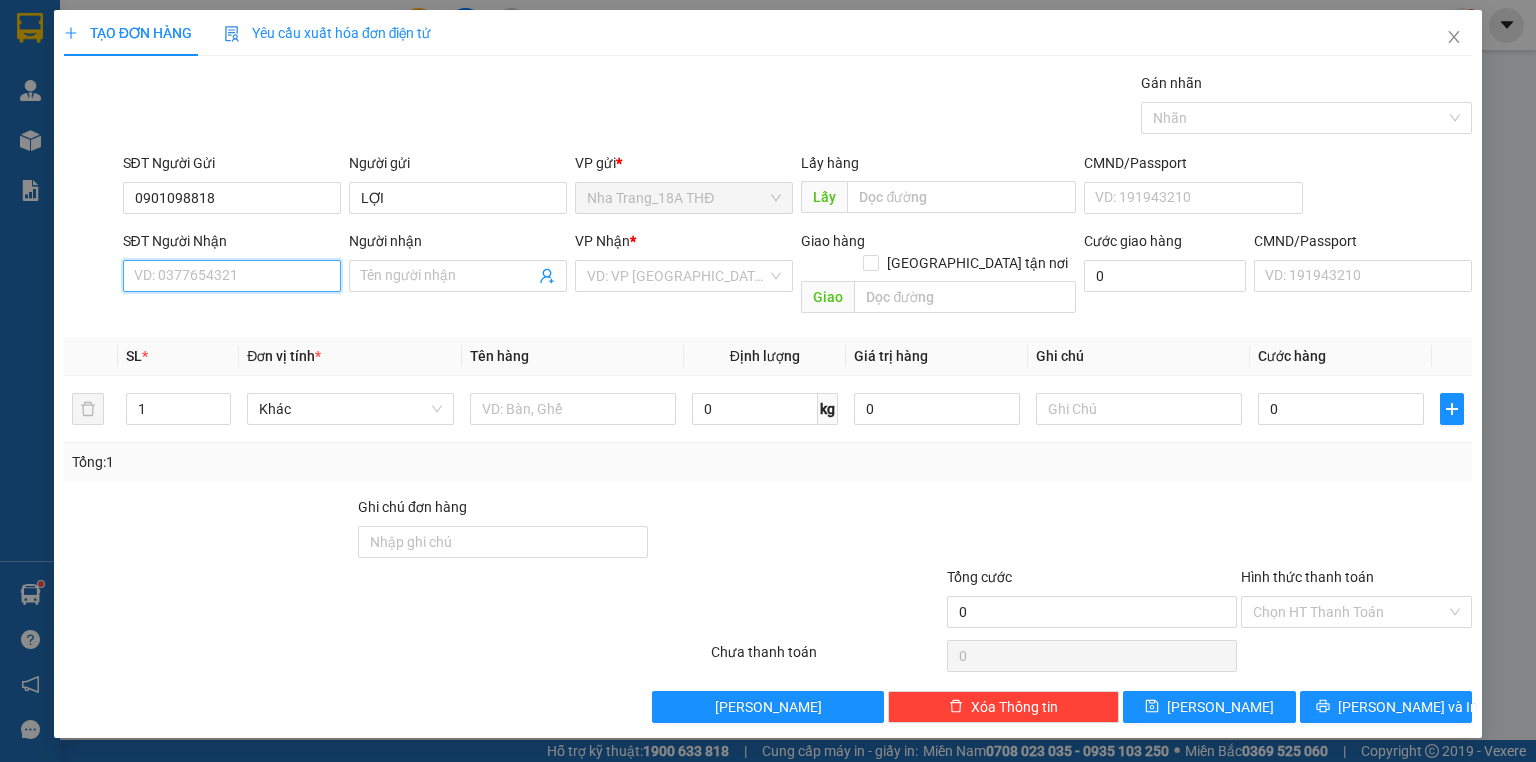 click on "SĐT Người Nhận" at bounding box center (232, 276) 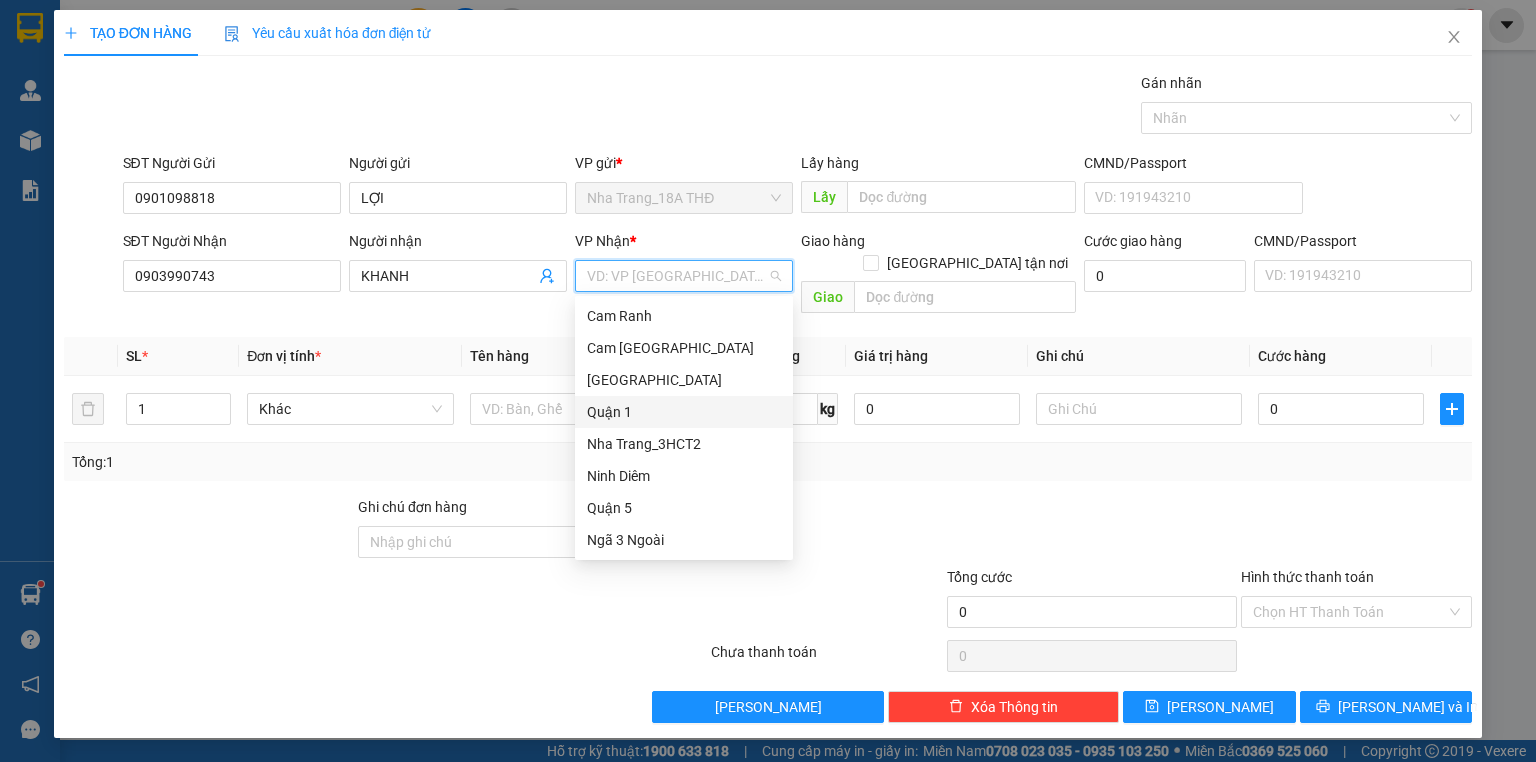 click on "Quận 1" at bounding box center (684, 412) 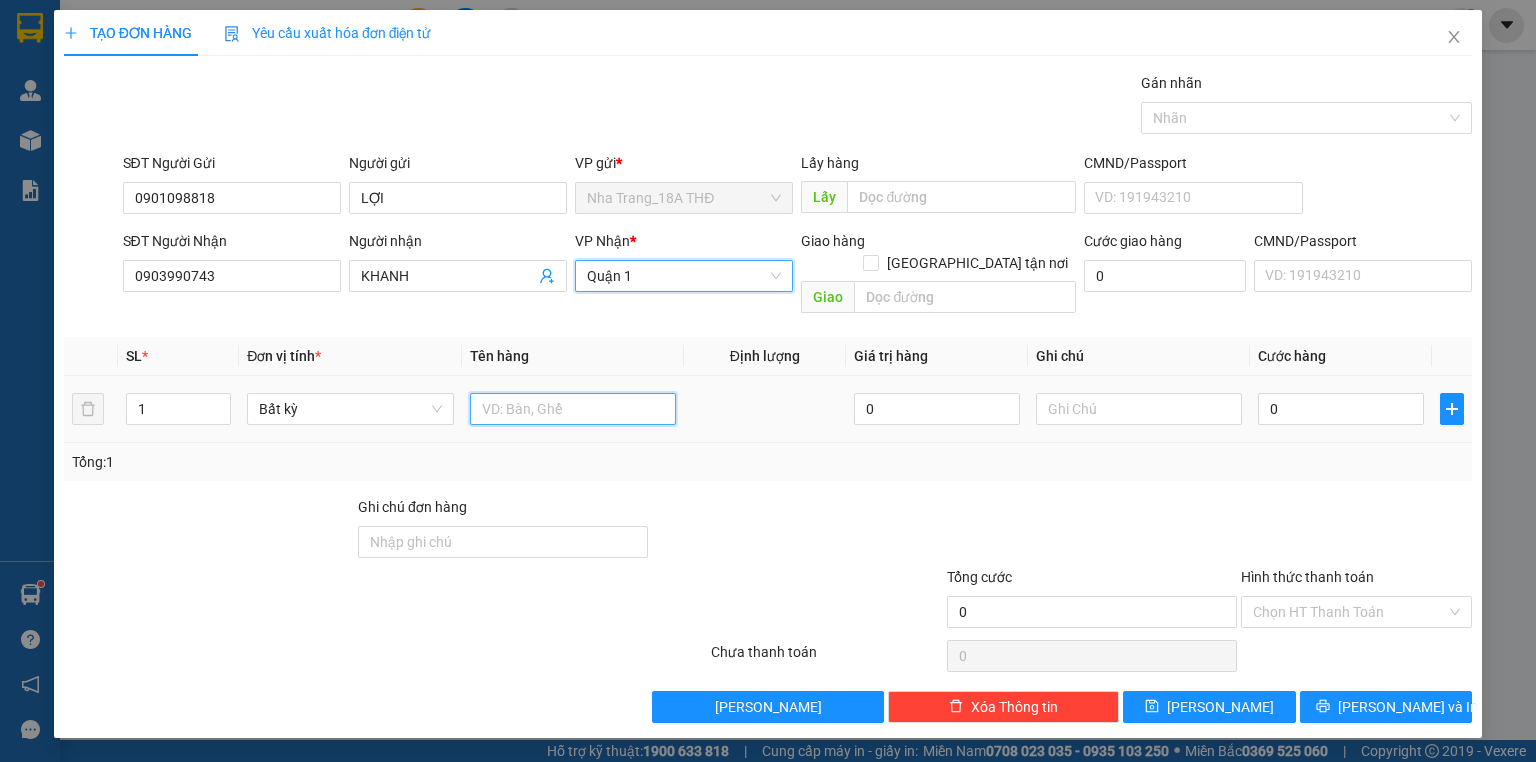 click at bounding box center (573, 409) 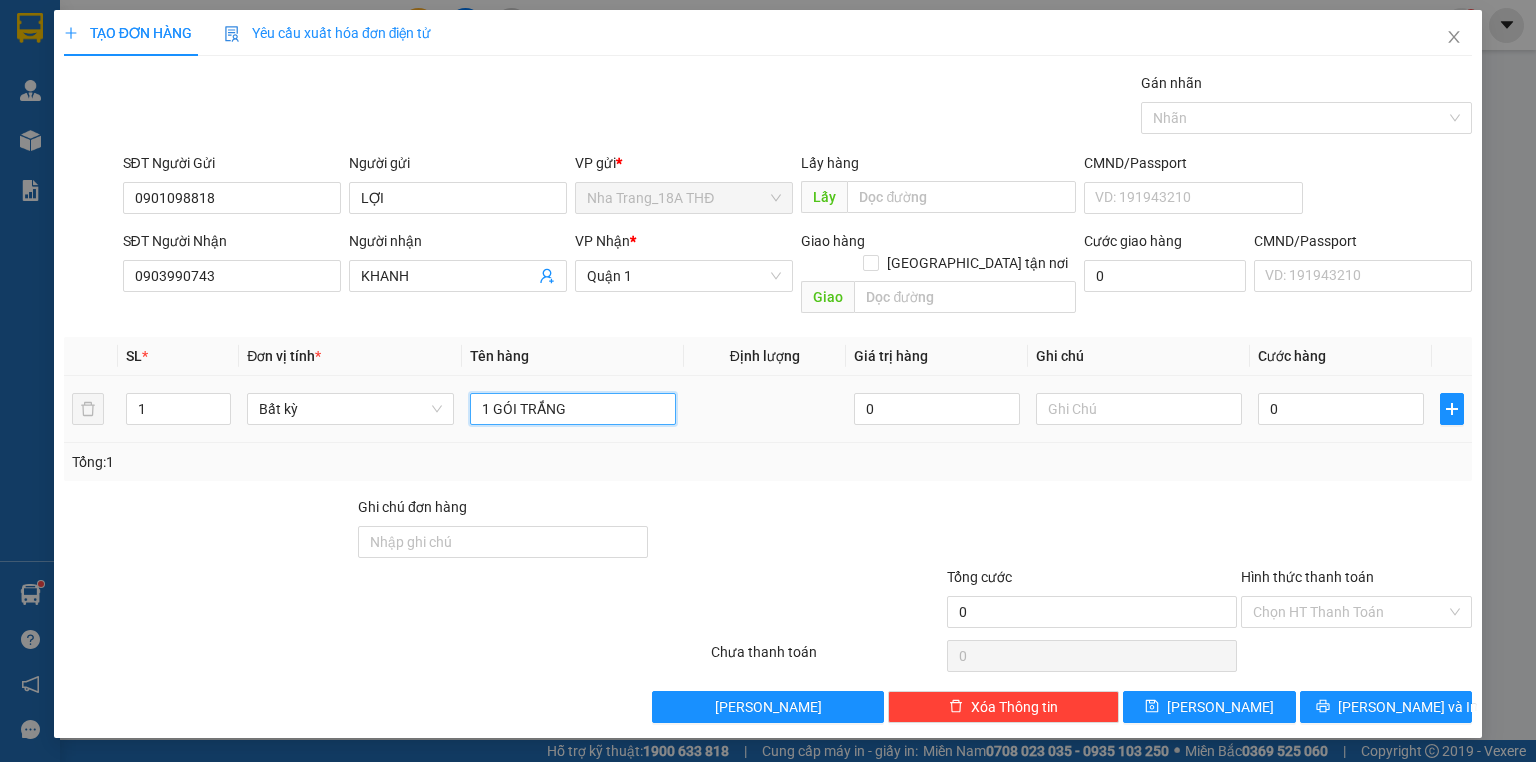 drag, startPoint x: 518, startPoint y: 388, endPoint x: 500, endPoint y: 378, distance: 20.59126 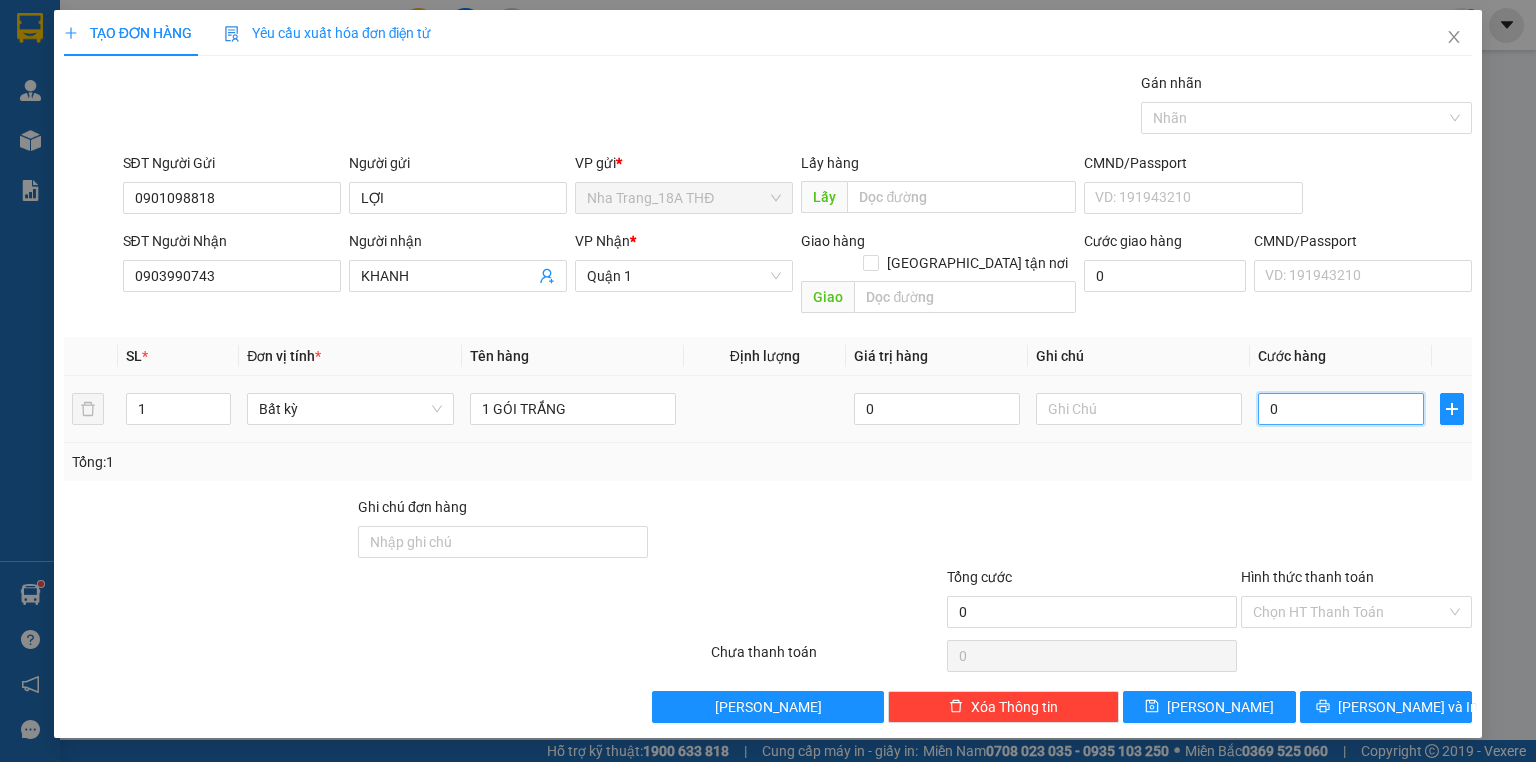 click on "0" at bounding box center [1341, 409] 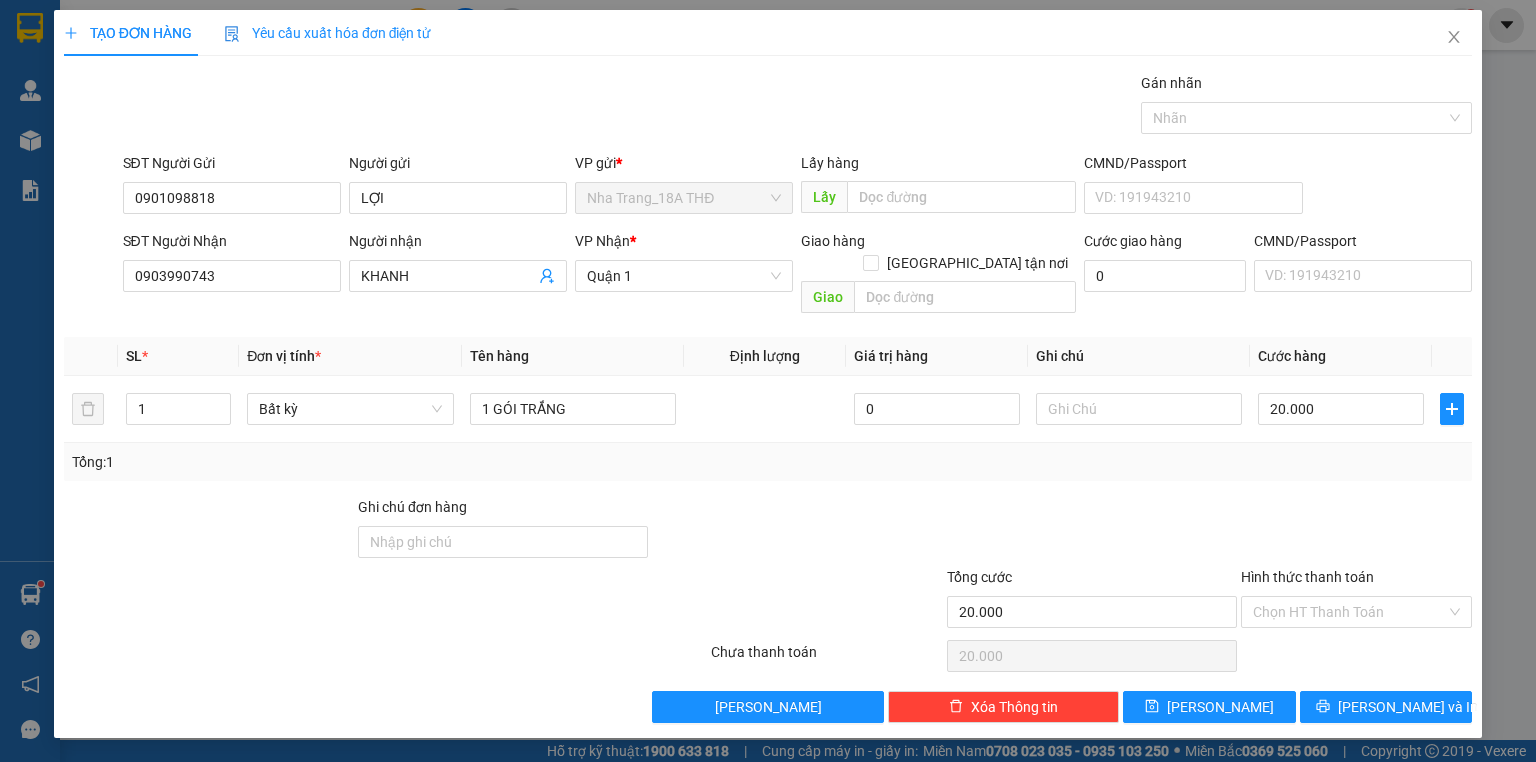 click at bounding box center (1356, 531) 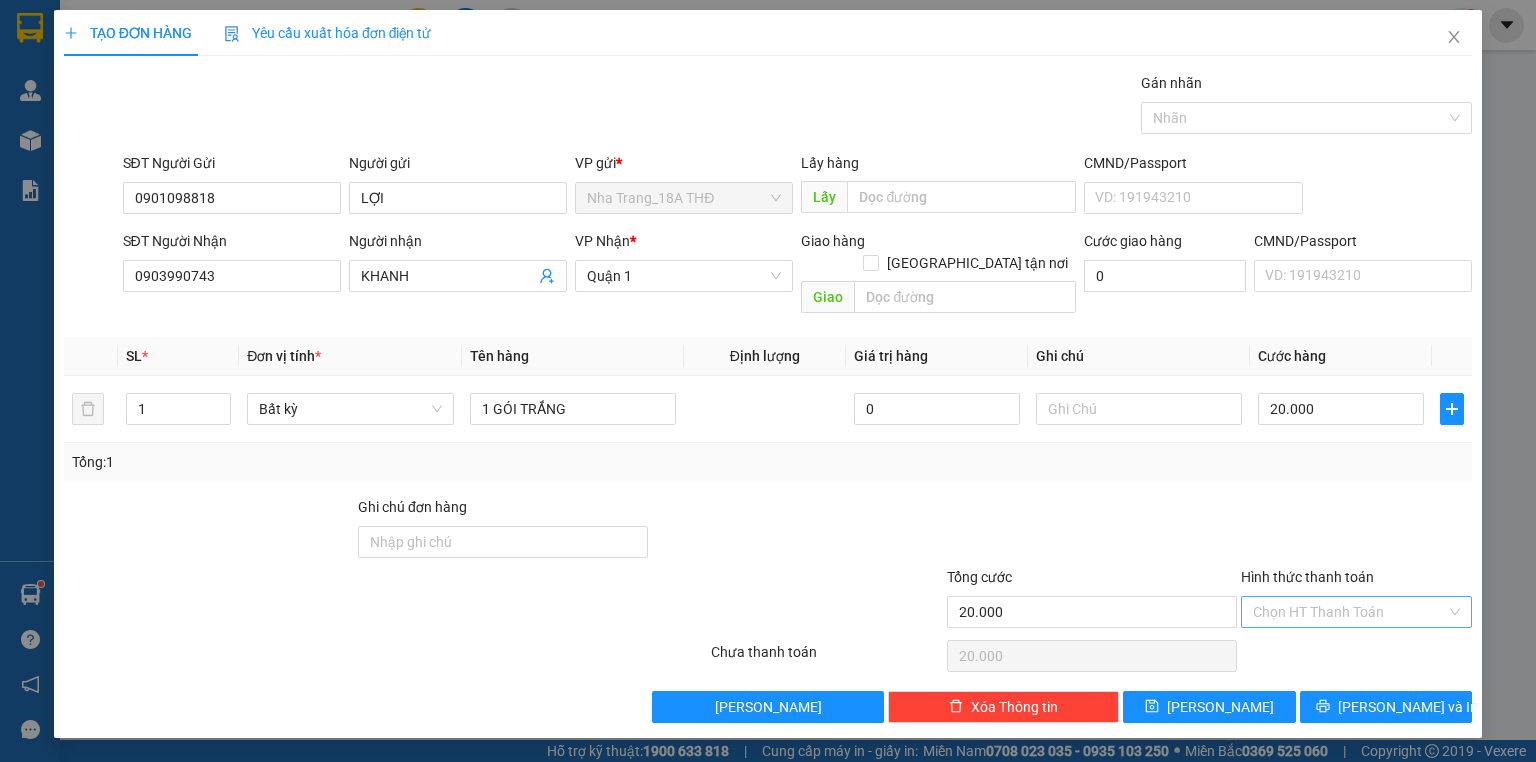 click on "Hình thức thanh toán" at bounding box center [1349, 612] 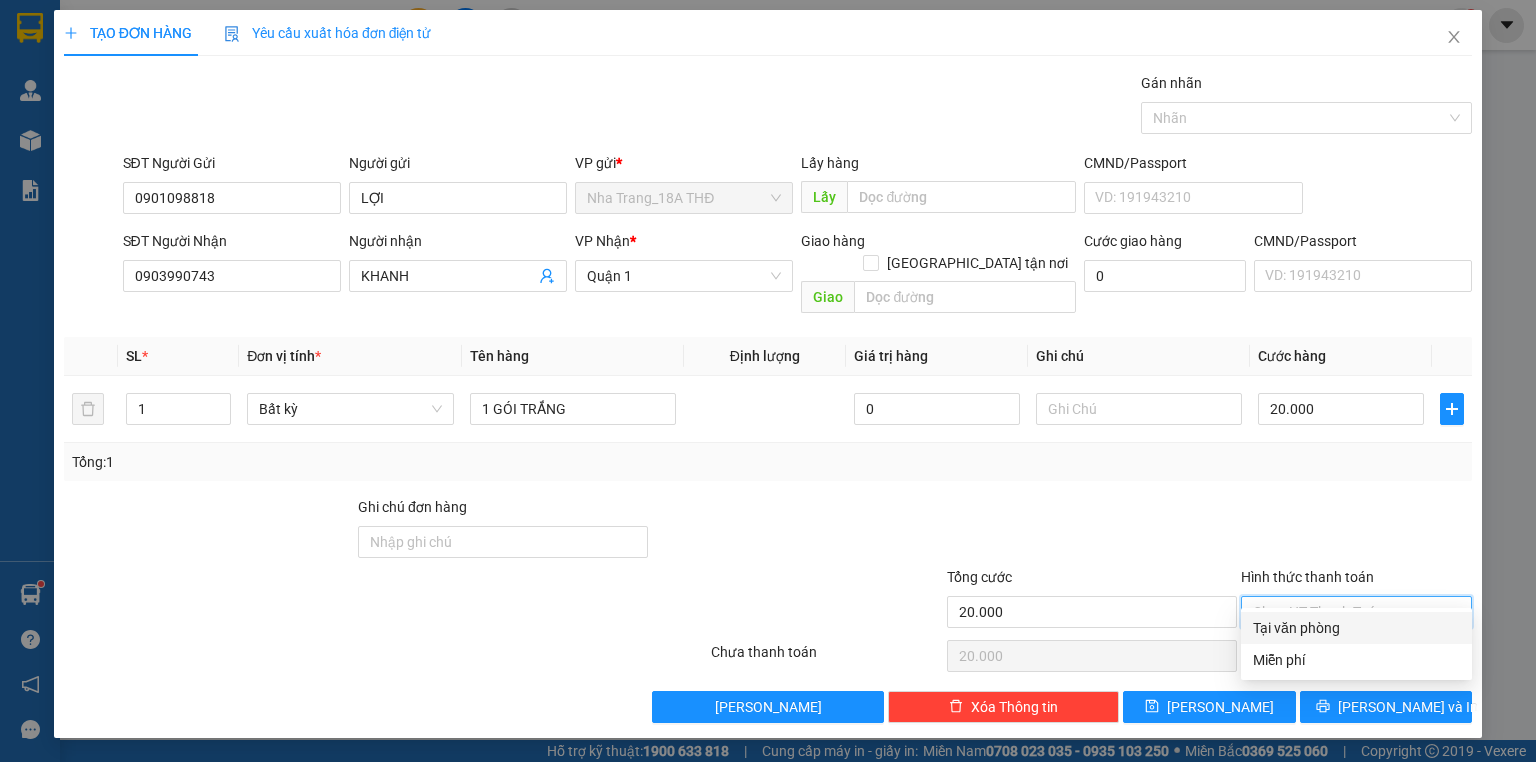 click on "Tại văn phòng" at bounding box center (1356, 628) 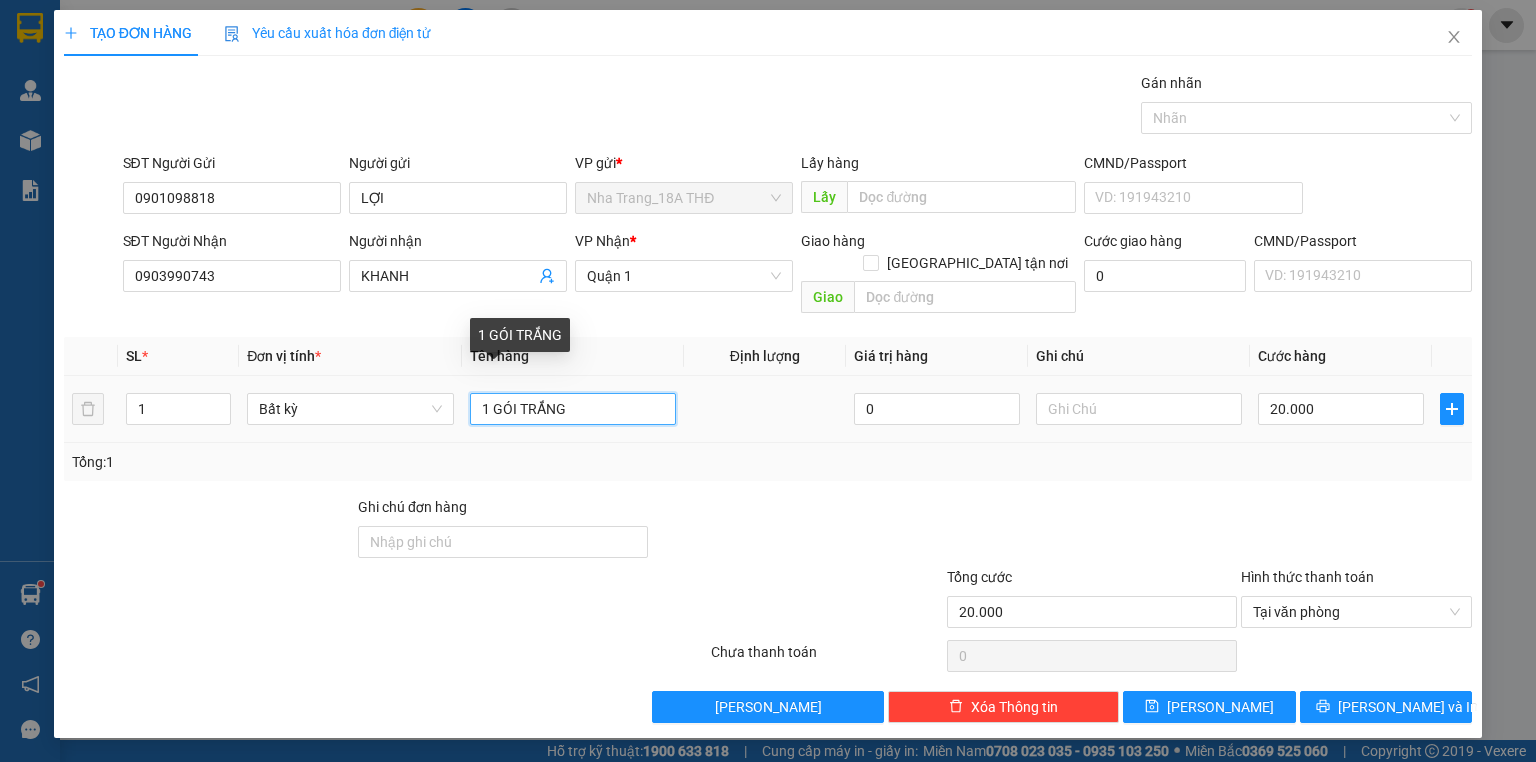 drag, startPoint x: 516, startPoint y: 380, endPoint x: 491, endPoint y: 374, distance: 25.70992 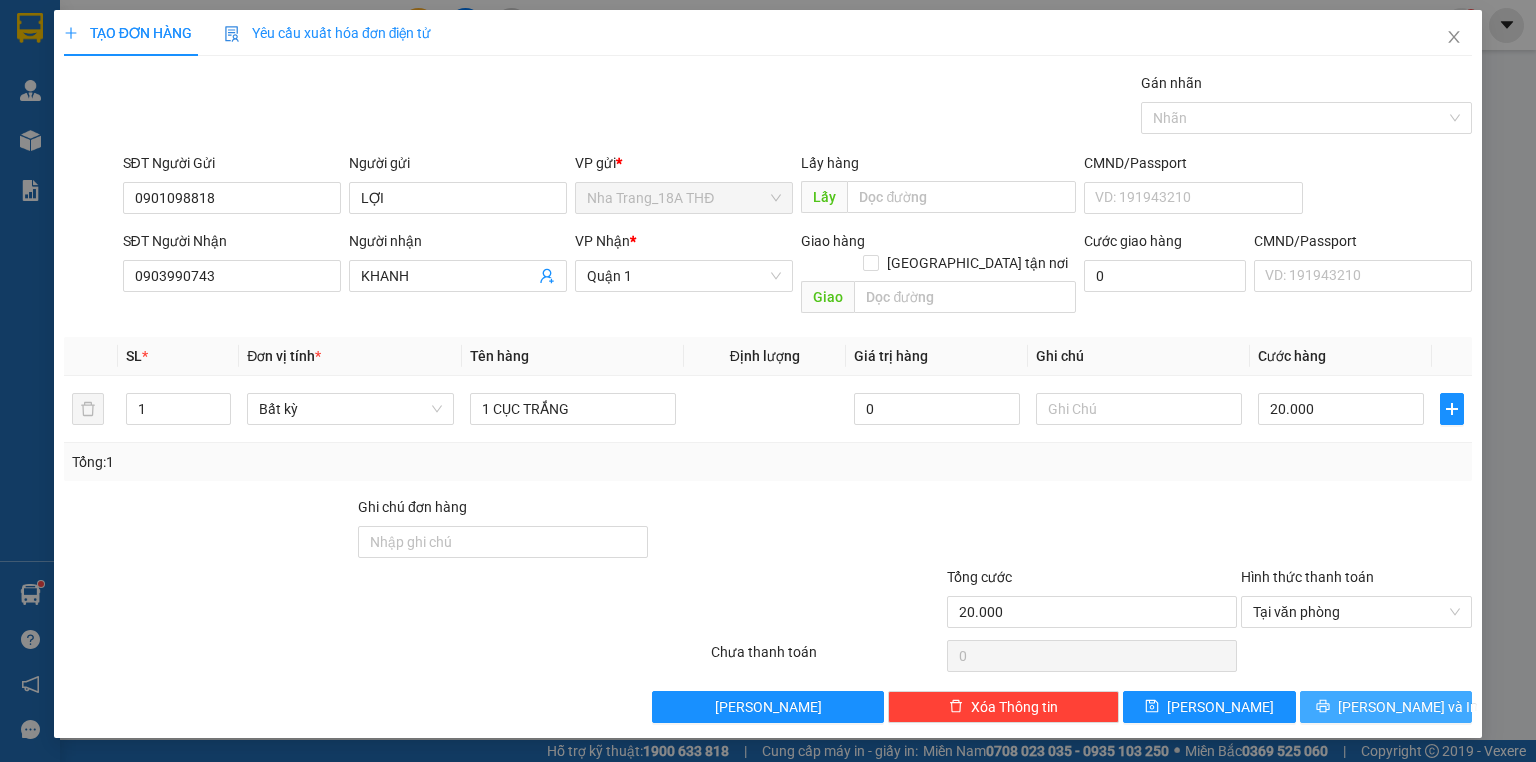 click on "[PERSON_NAME] và In" at bounding box center (1386, 707) 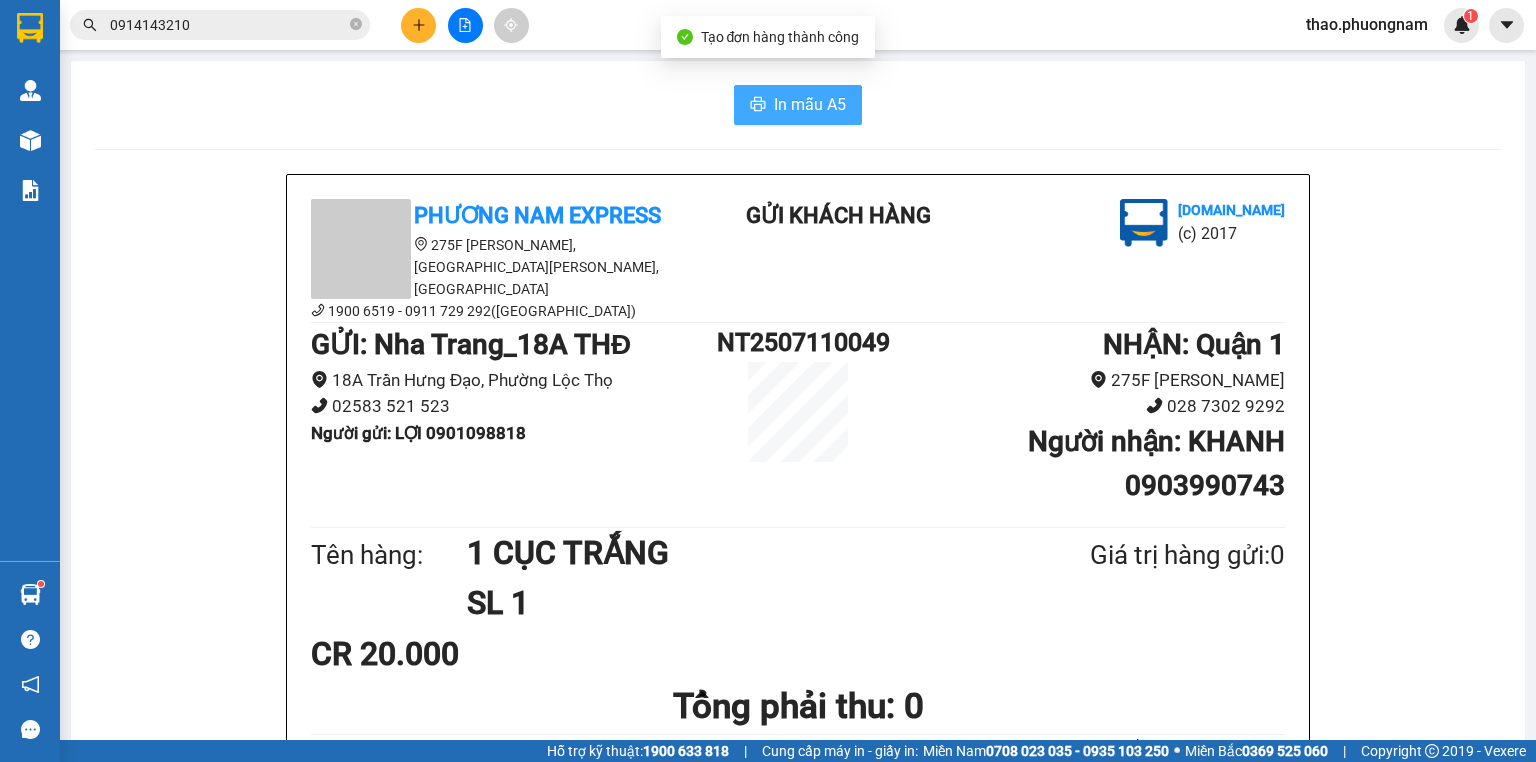 click on "In mẫu A5" at bounding box center (810, 104) 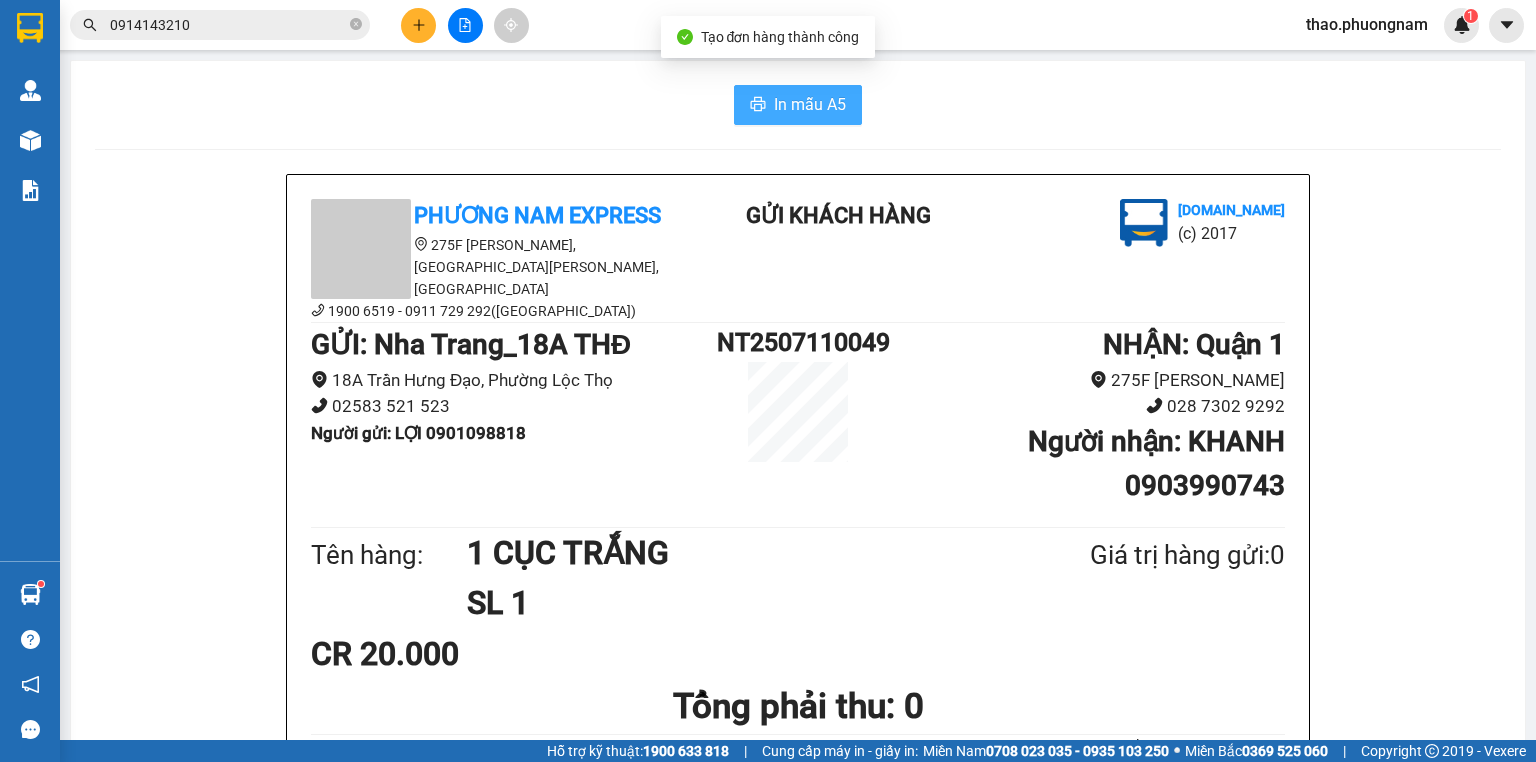 scroll, scrollTop: 0, scrollLeft: 0, axis: both 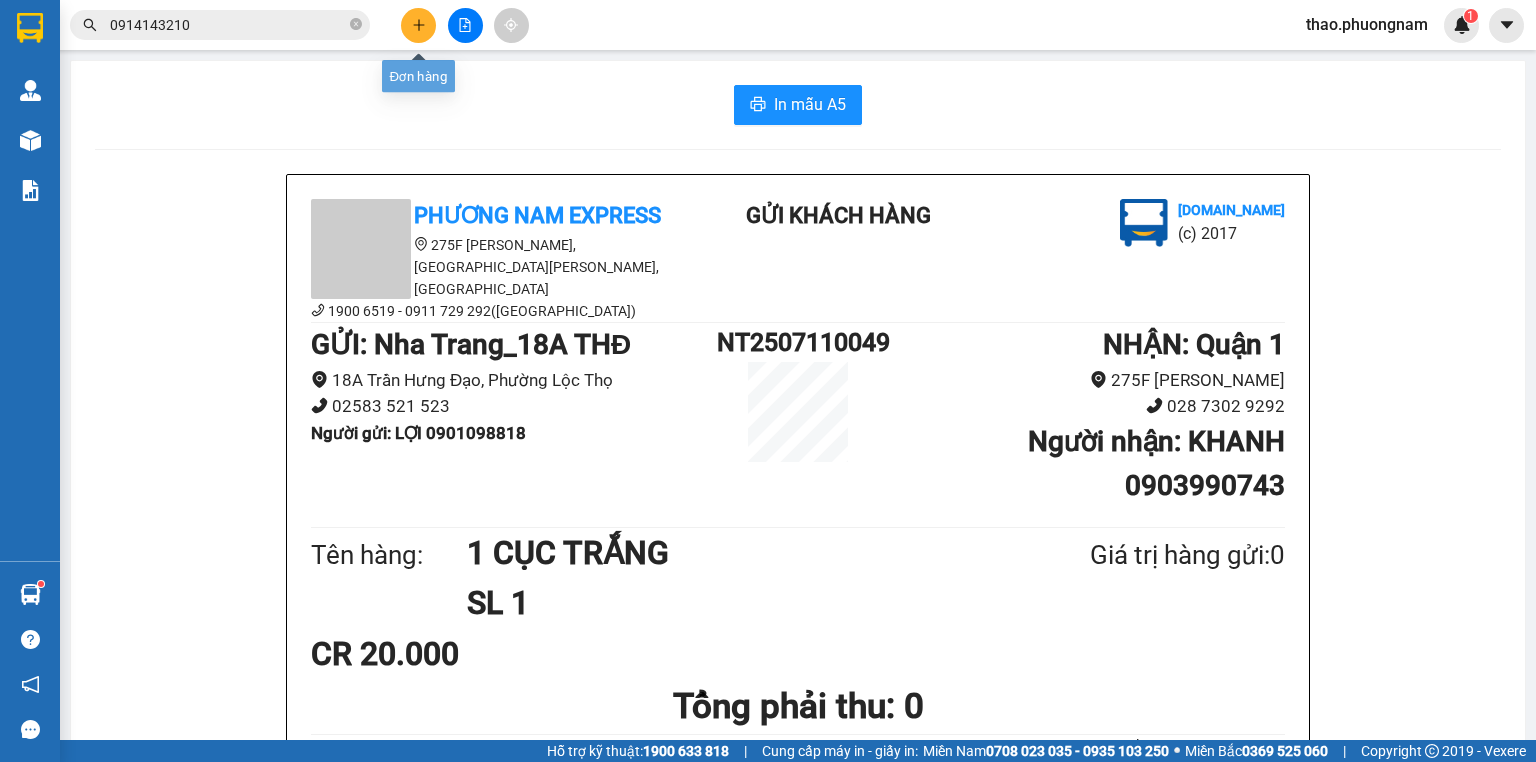 click at bounding box center [418, 25] 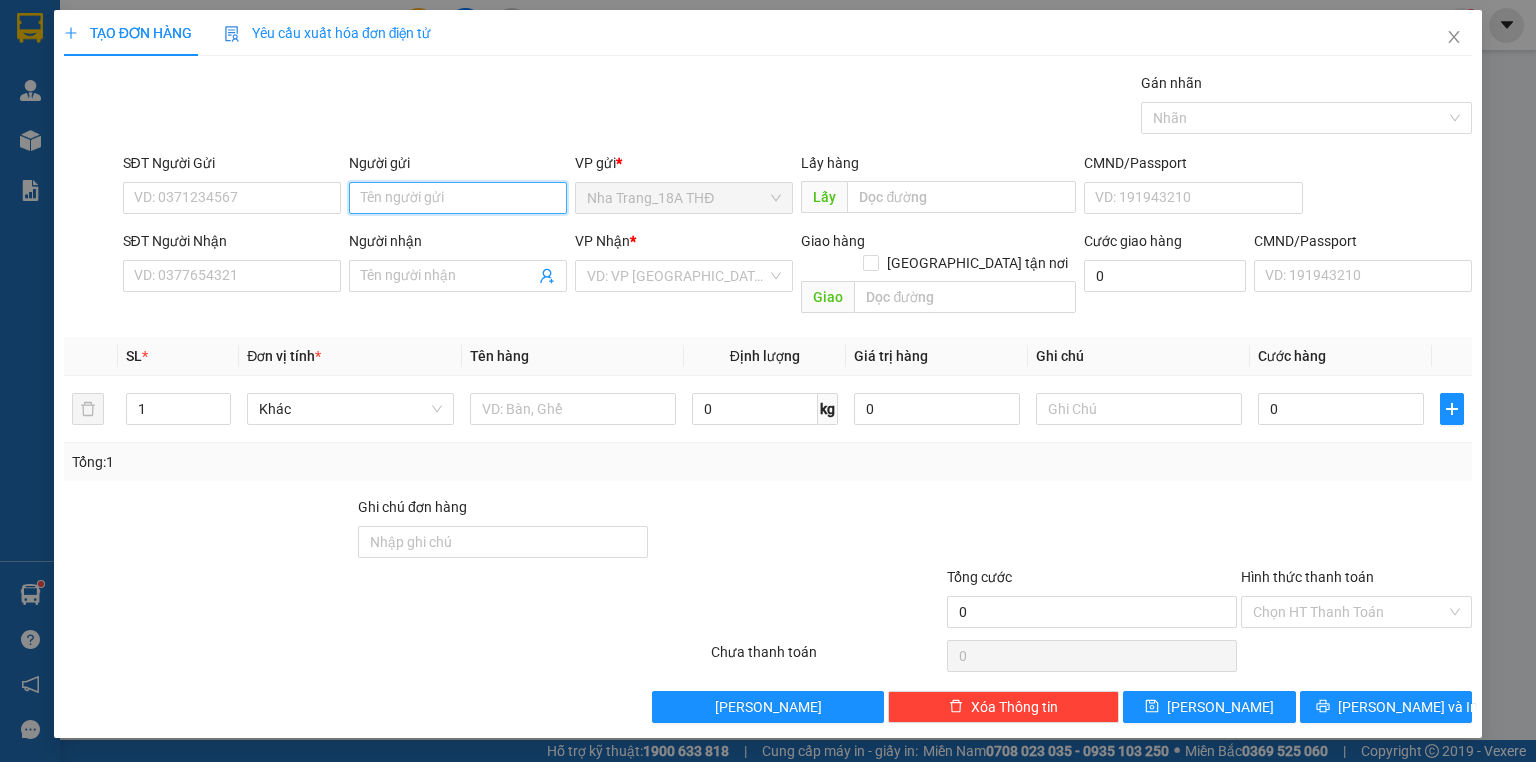 click on "Người gửi" at bounding box center [458, 198] 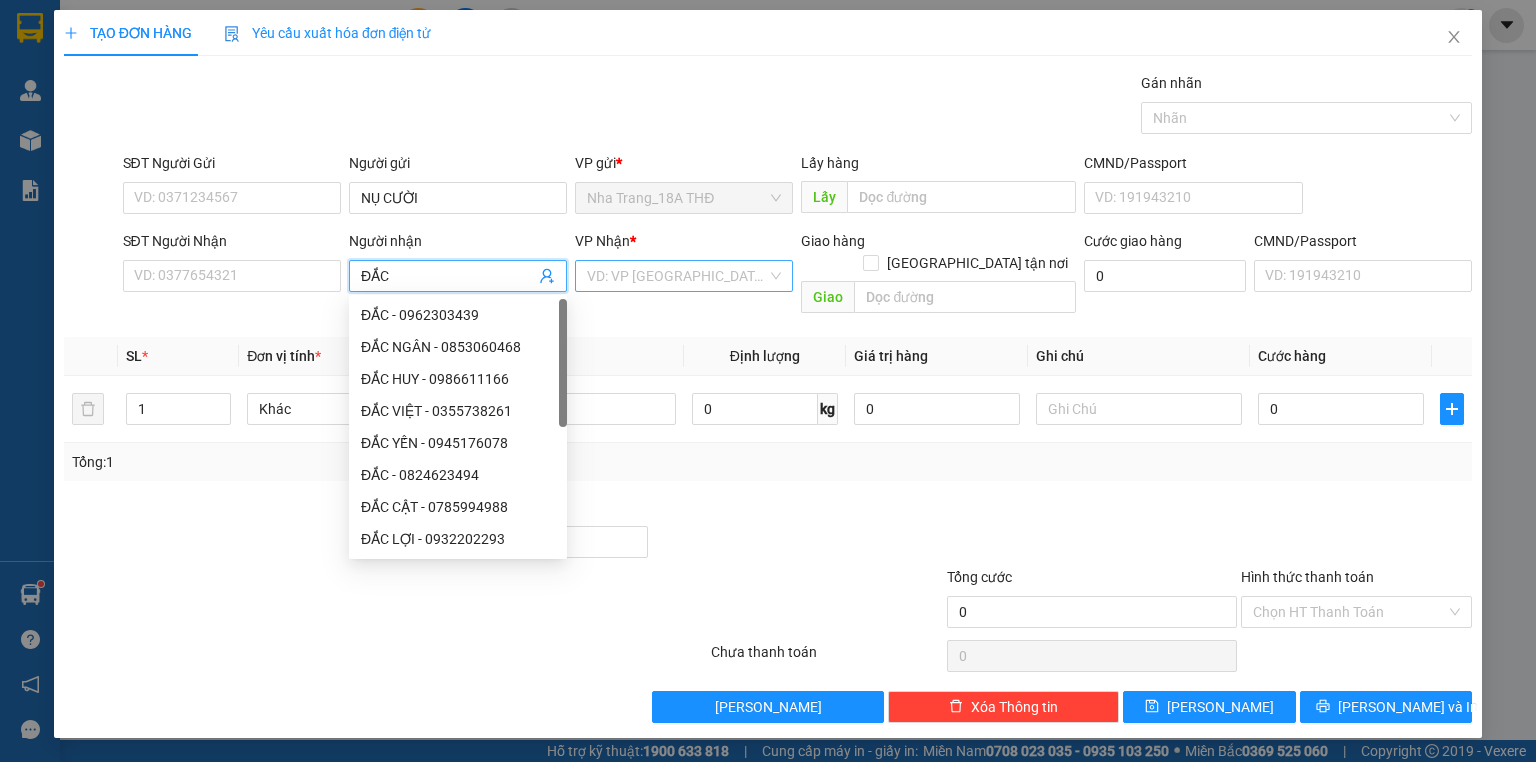click at bounding box center (677, 276) 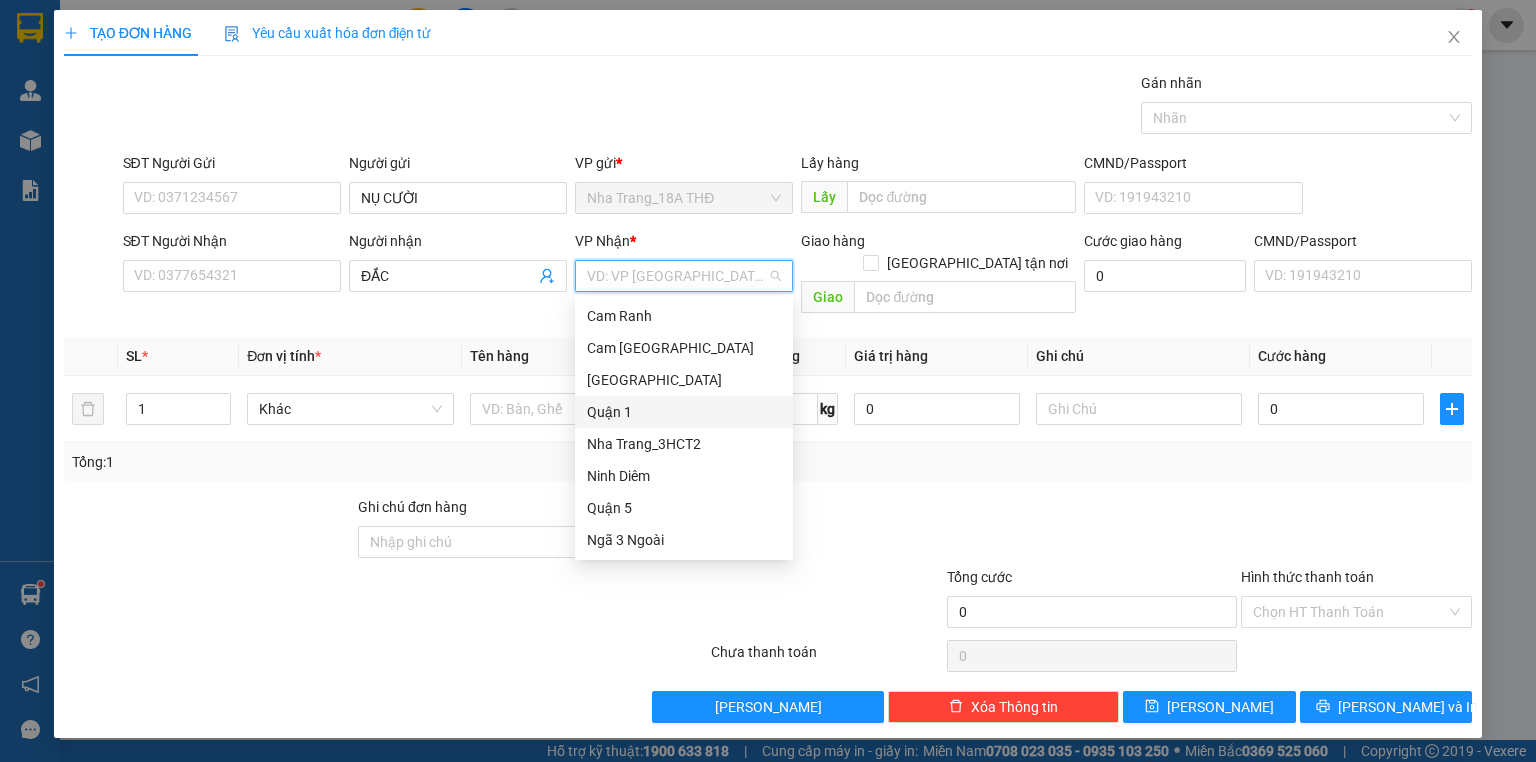 click on "Quận 1" at bounding box center [684, 412] 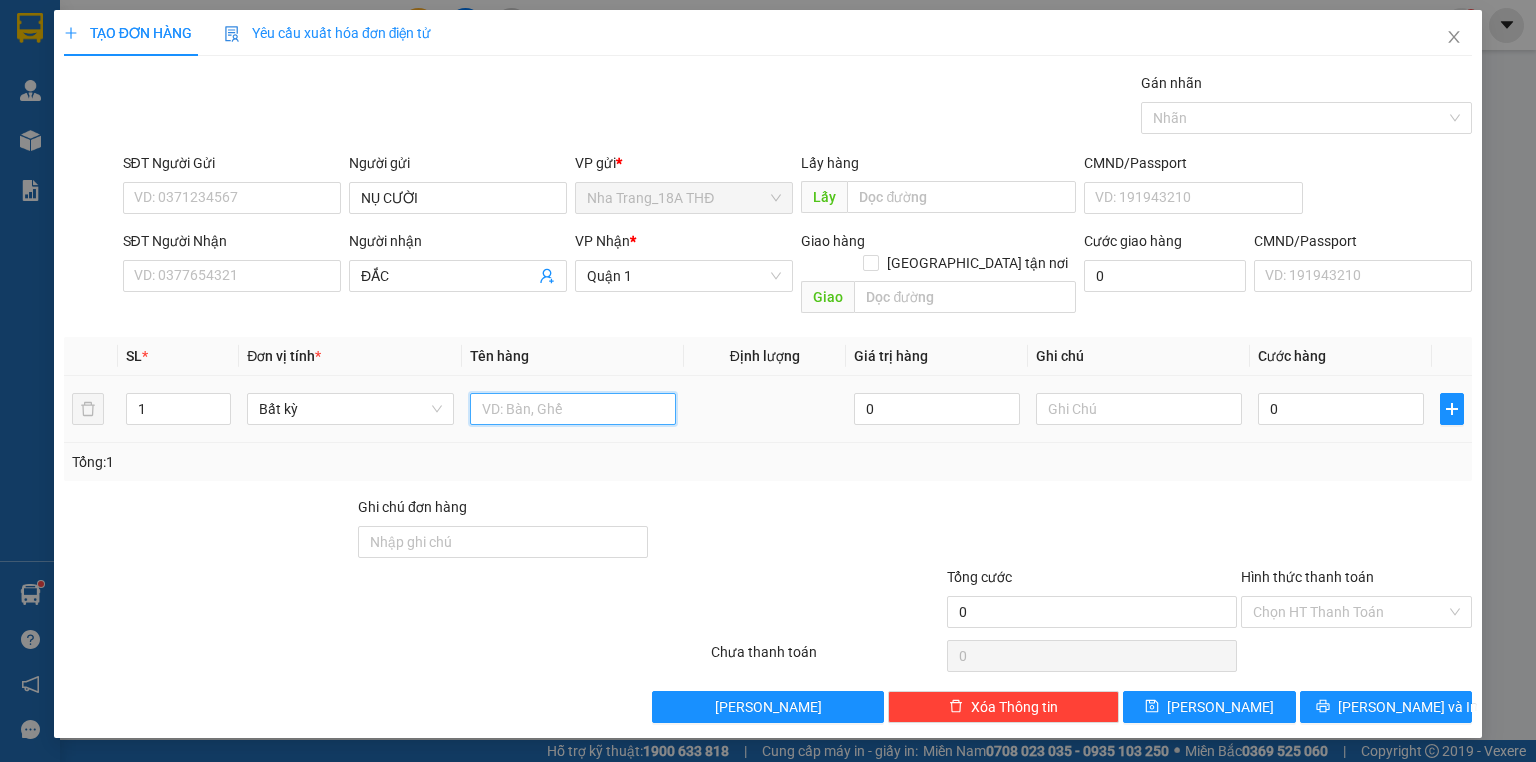 click at bounding box center (573, 409) 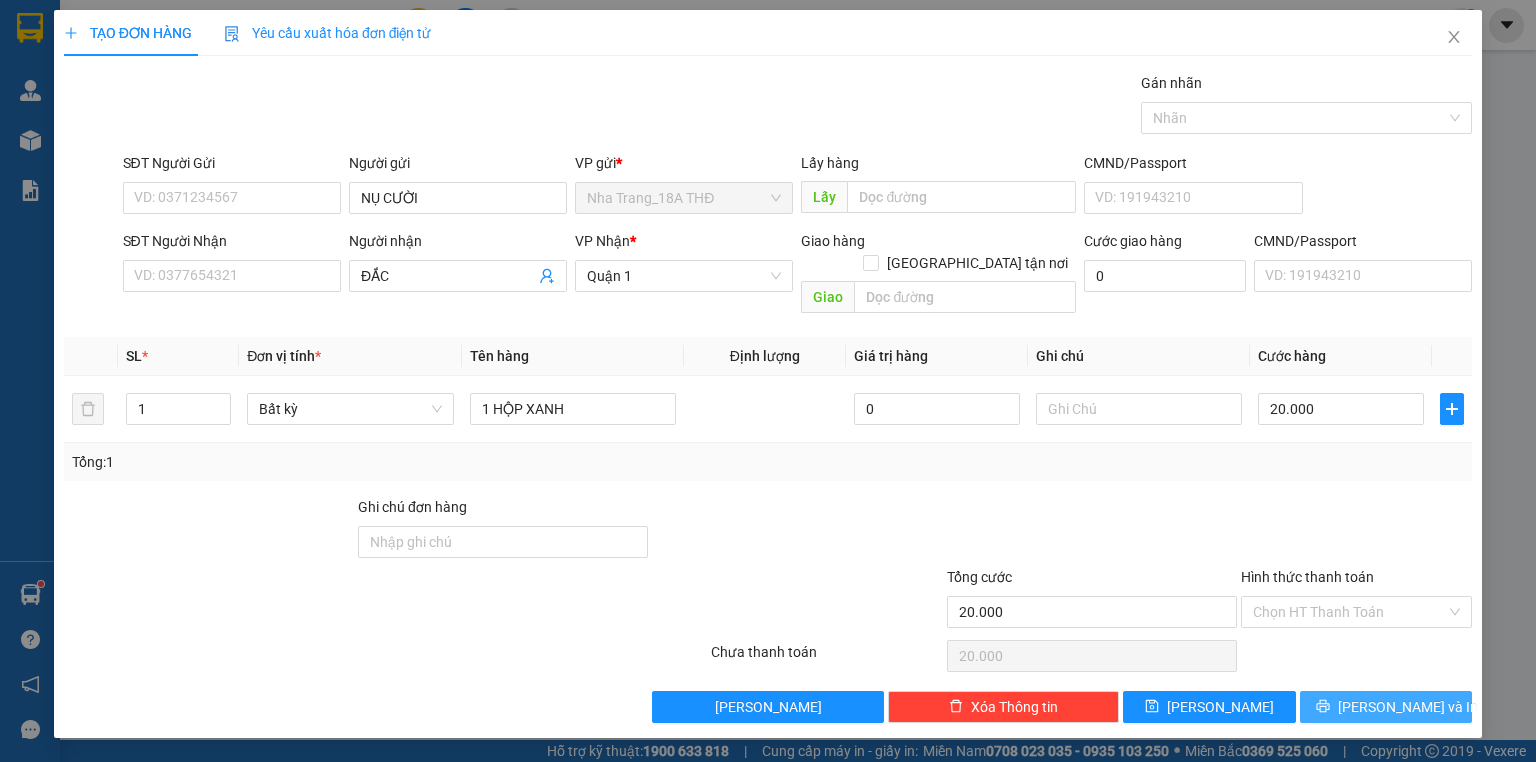 click on "[PERSON_NAME] và In" at bounding box center [1386, 707] 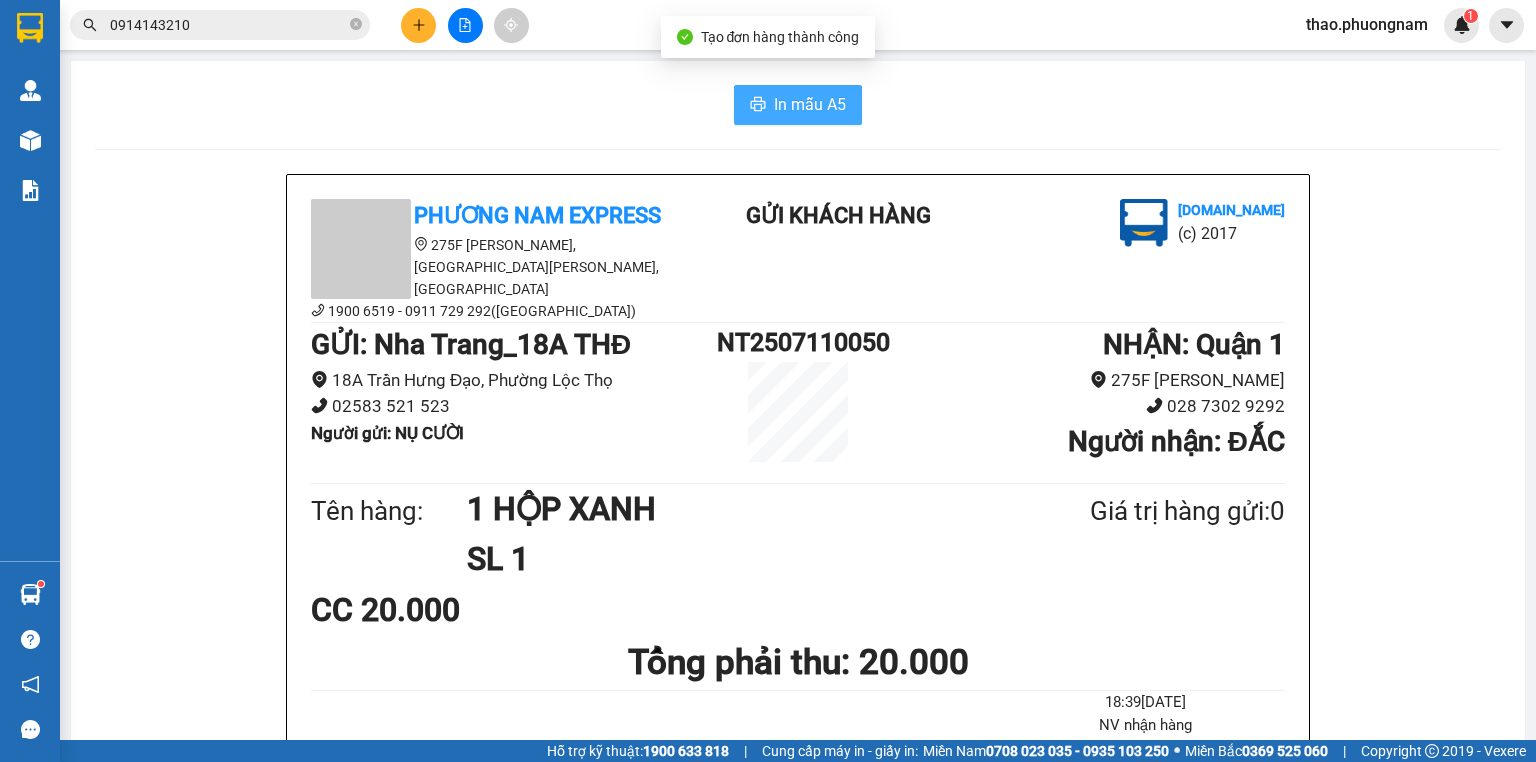 click on "In mẫu A5" at bounding box center (810, 104) 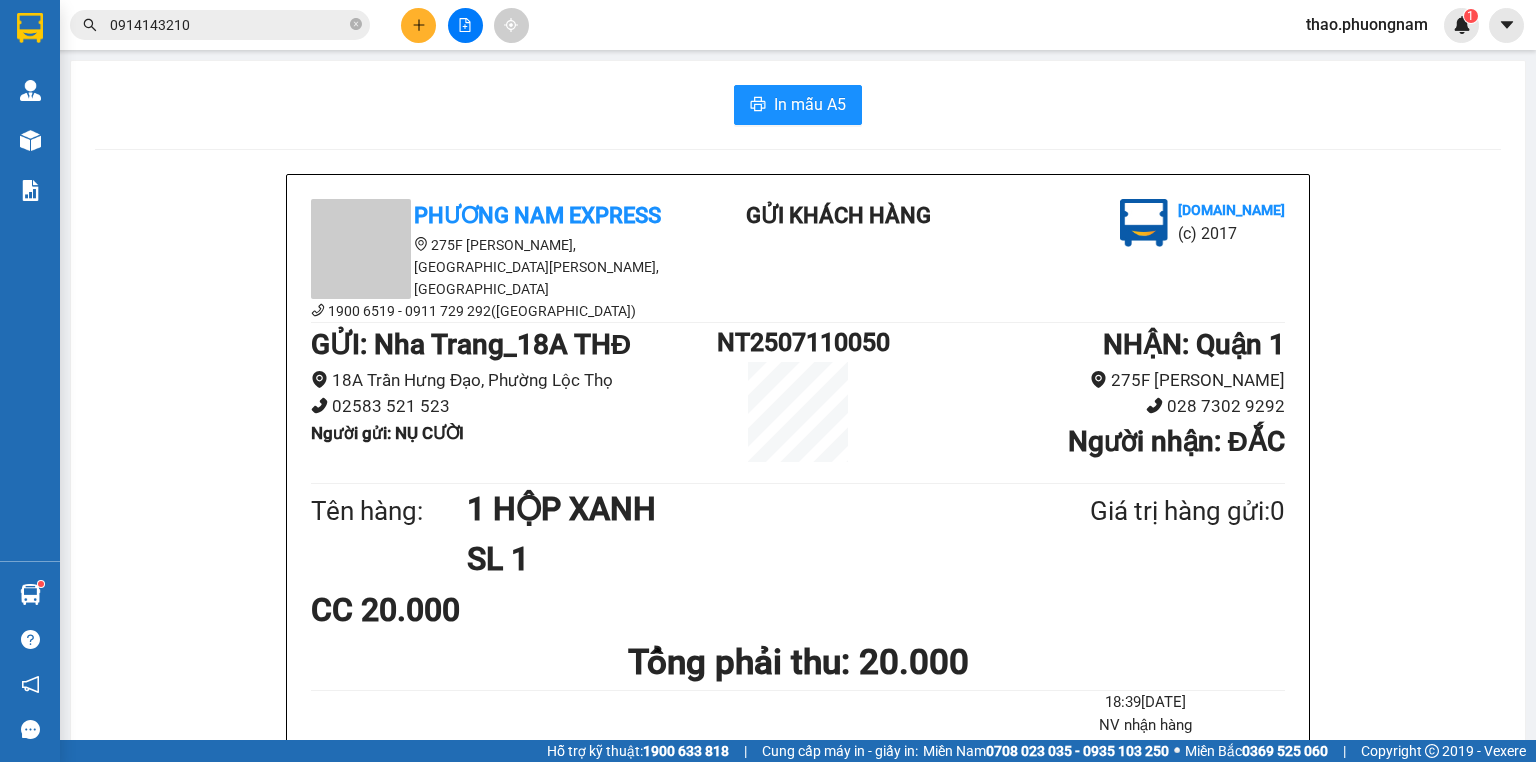 scroll, scrollTop: 120, scrollLeft: 0, axis: vertical 